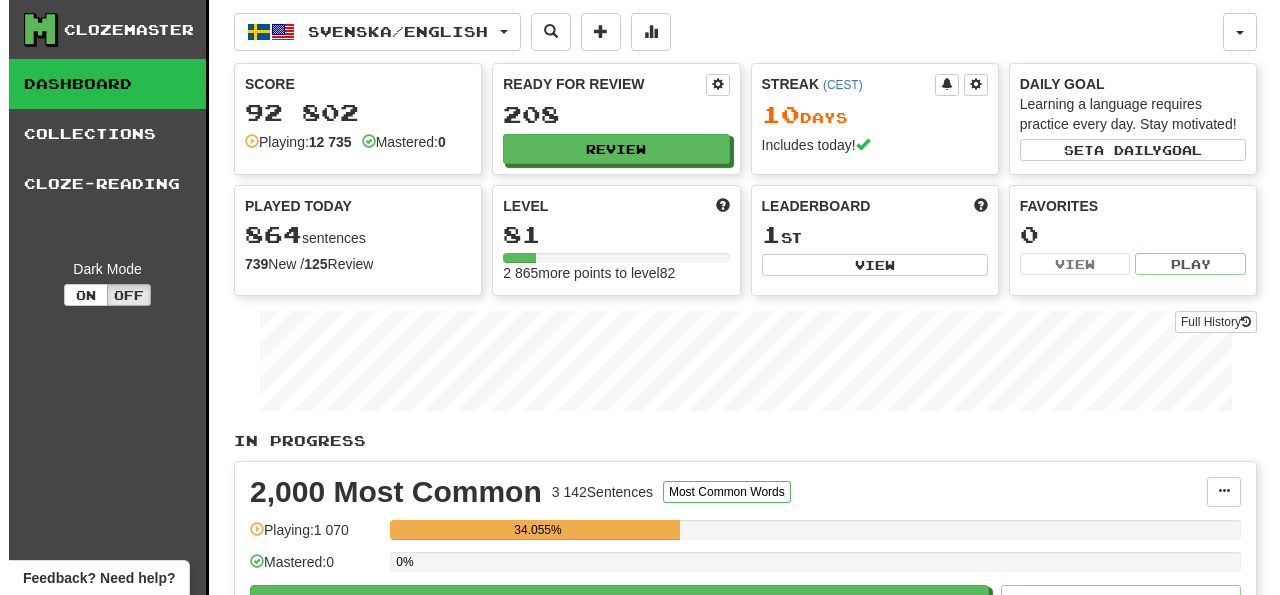 scroll, scrollTop: 312, scrollLeft: 0, axis: vertical 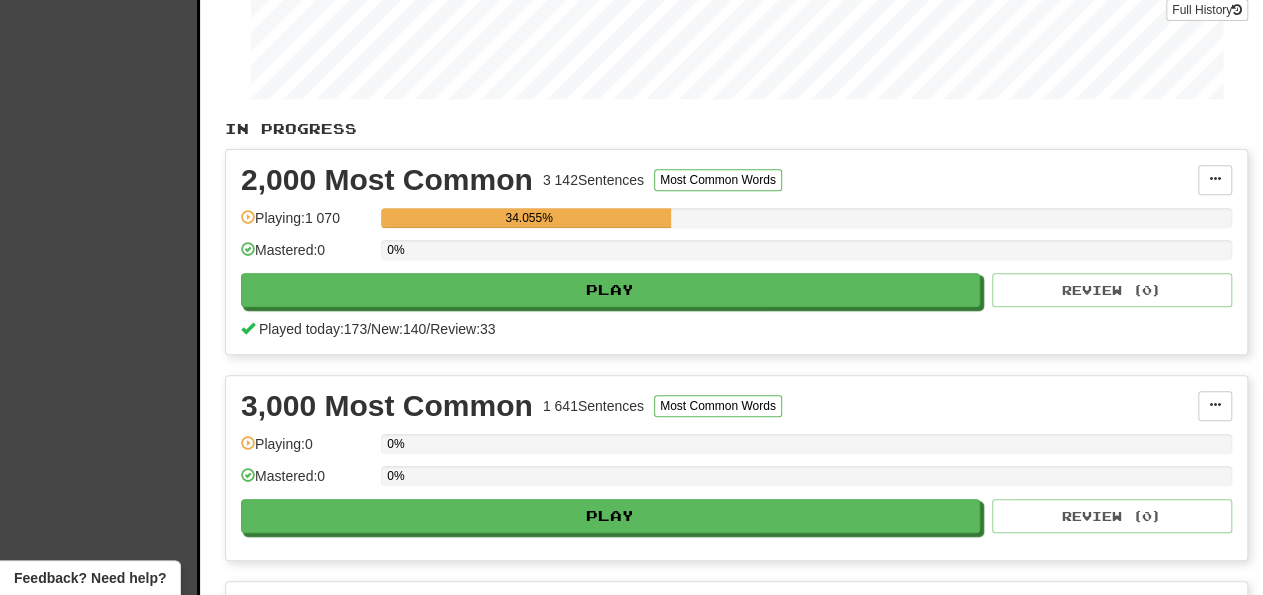 click on "0%" at bounding box center (806, 250) 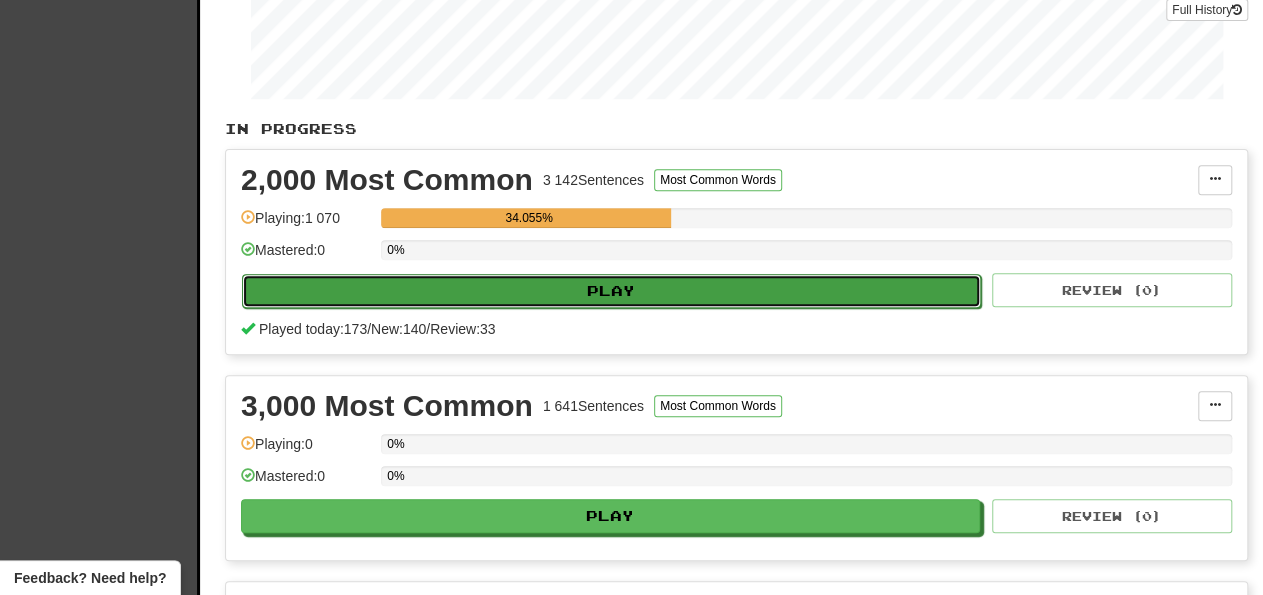 click on "Play" at bounding box center (611, 291) 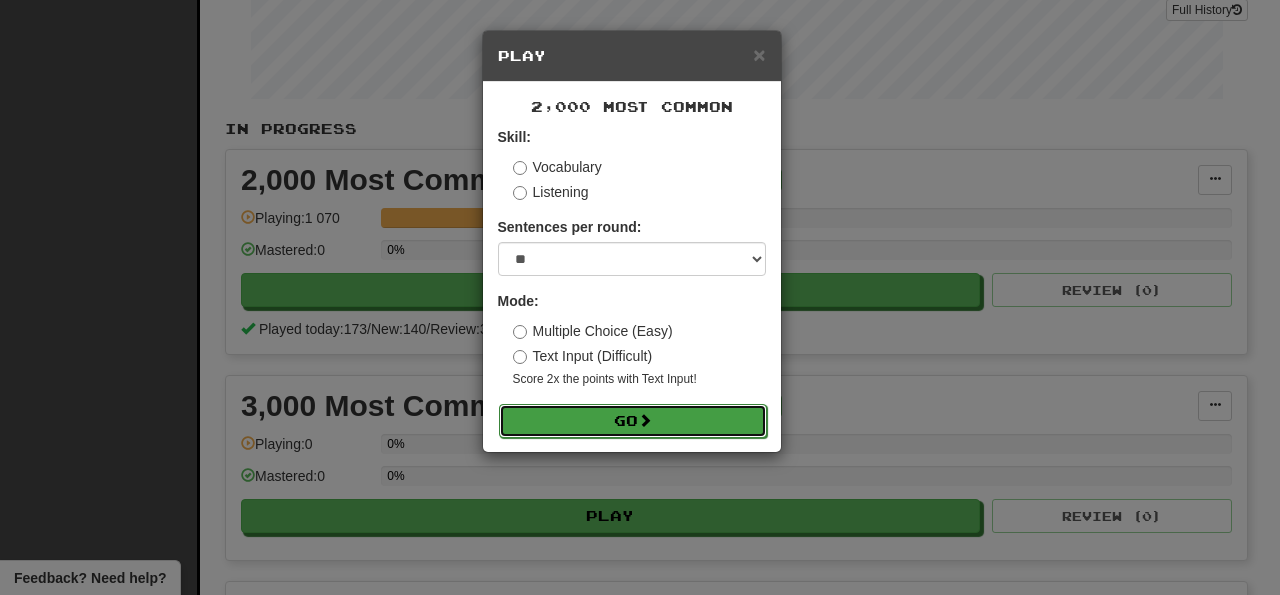 click on "Go" at bounding box center [633, 421] 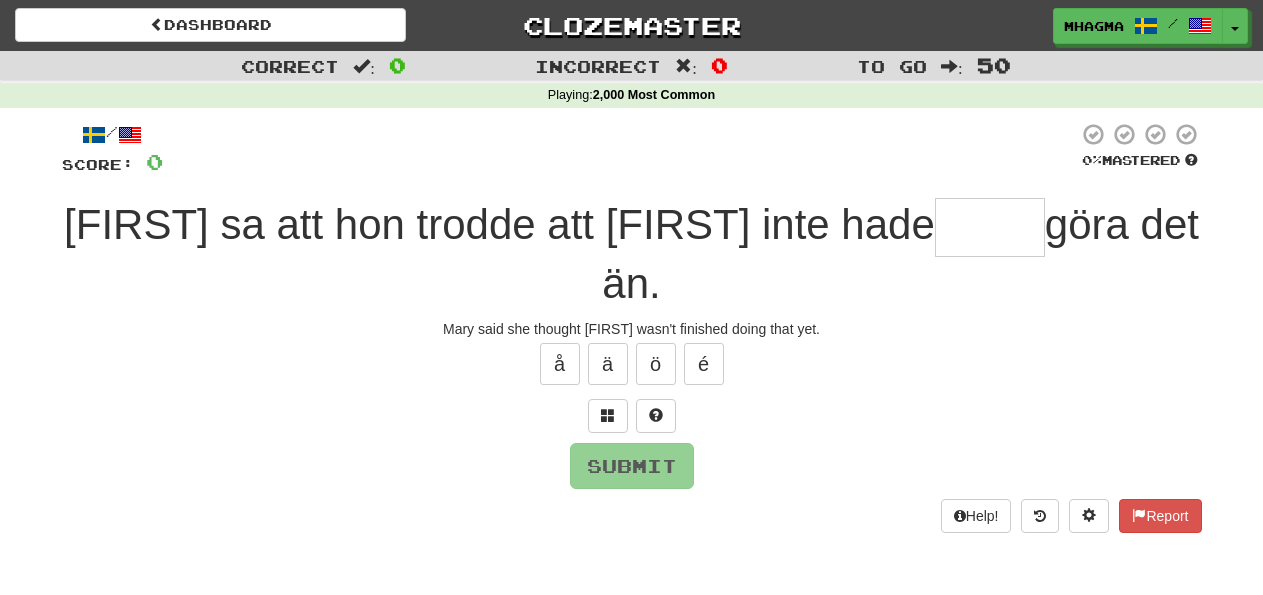 scroll, scrollTop: 0, scrollLeft: 0, axis: both 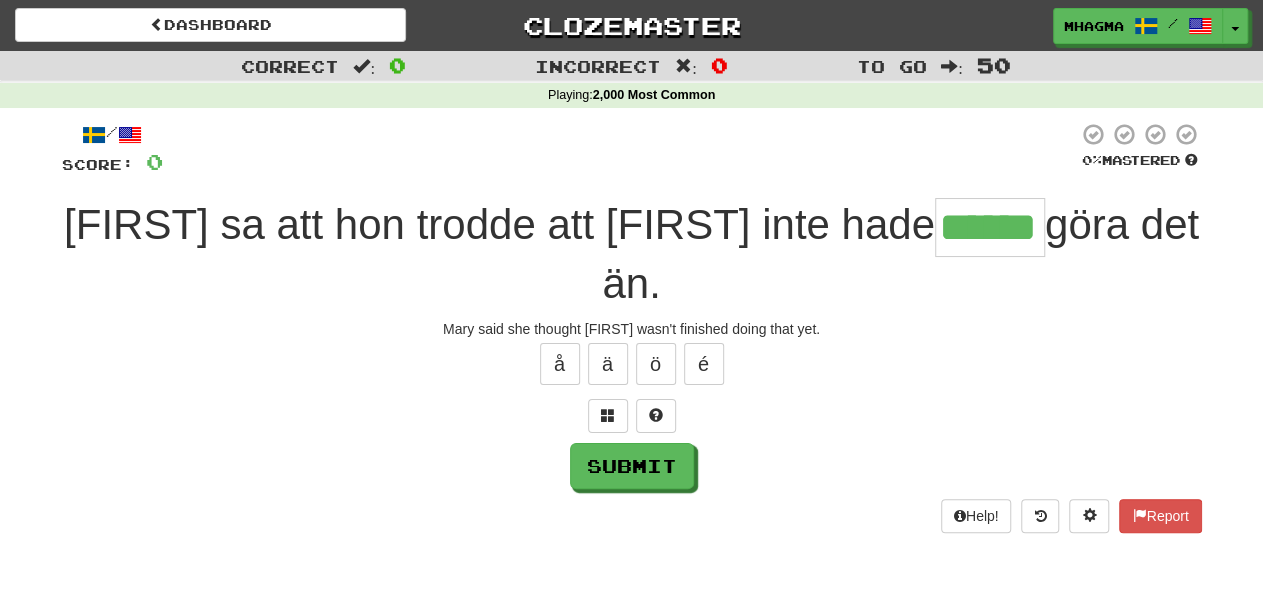 type on "******" 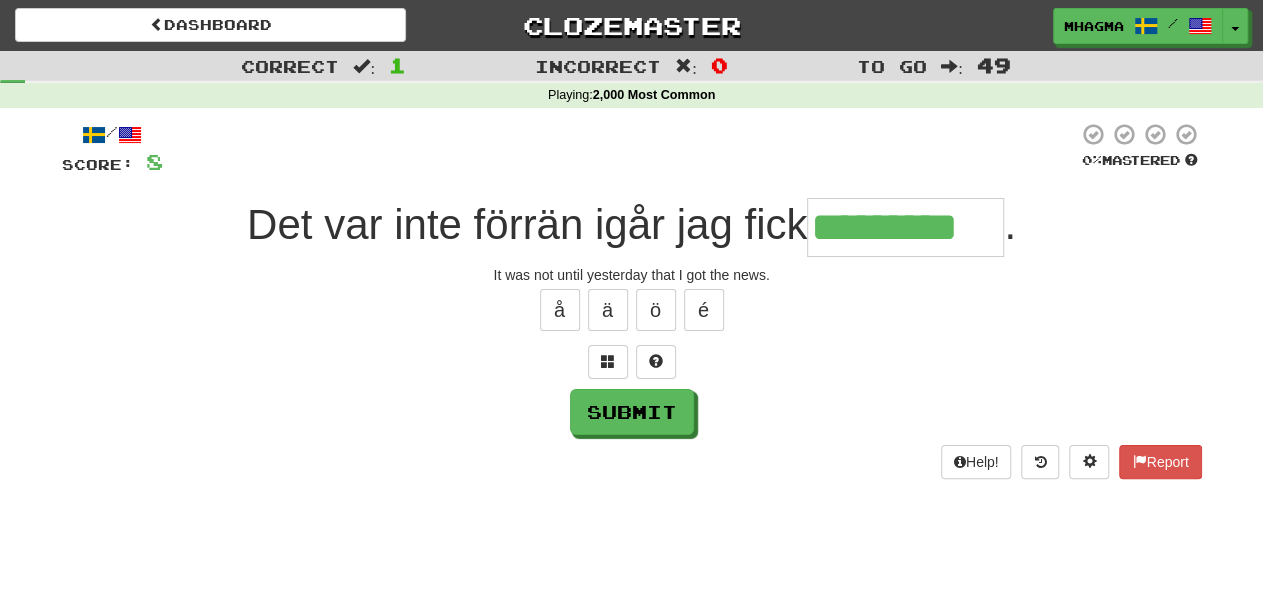 type on "*********" 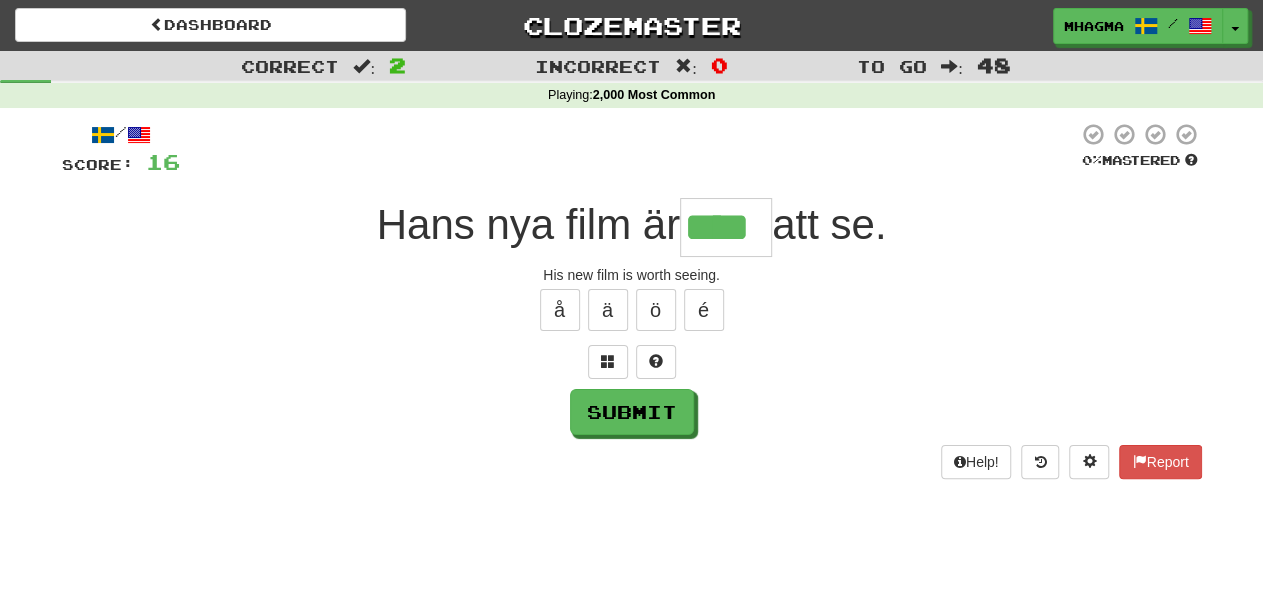 type on "****" 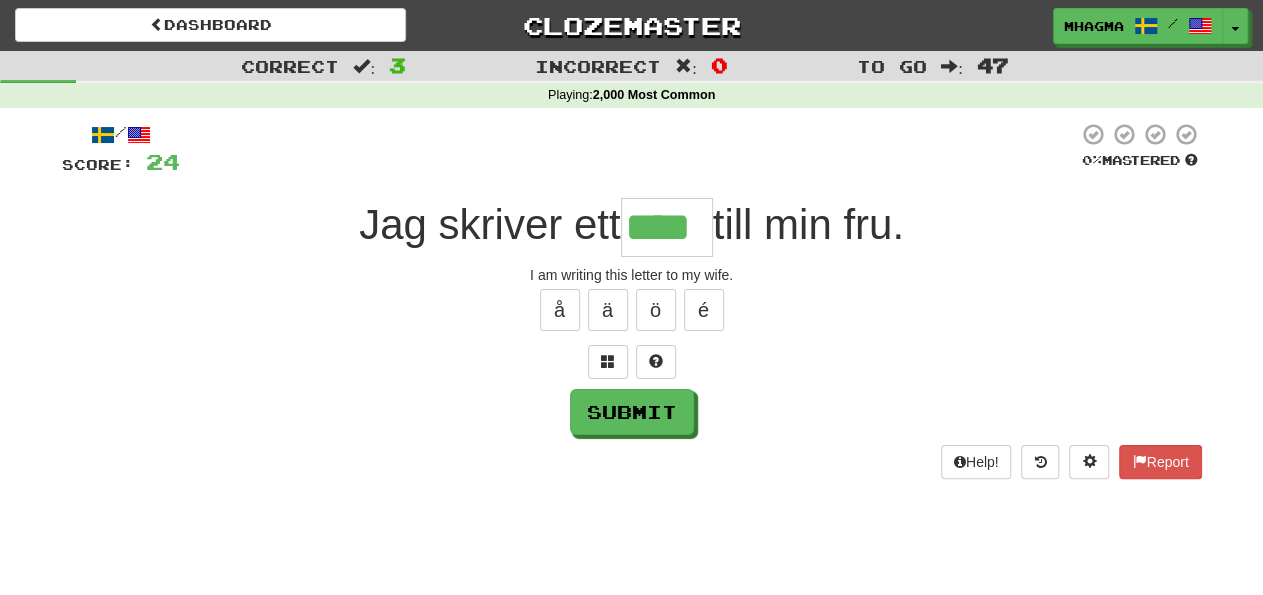 type on "****" 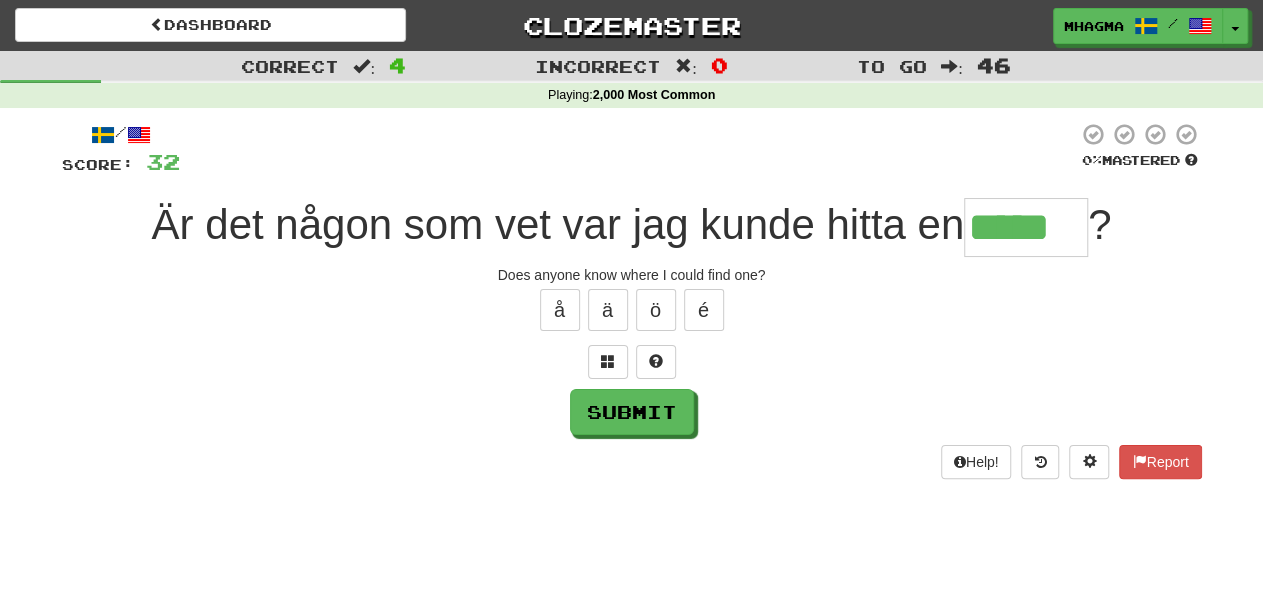 type on "*****" 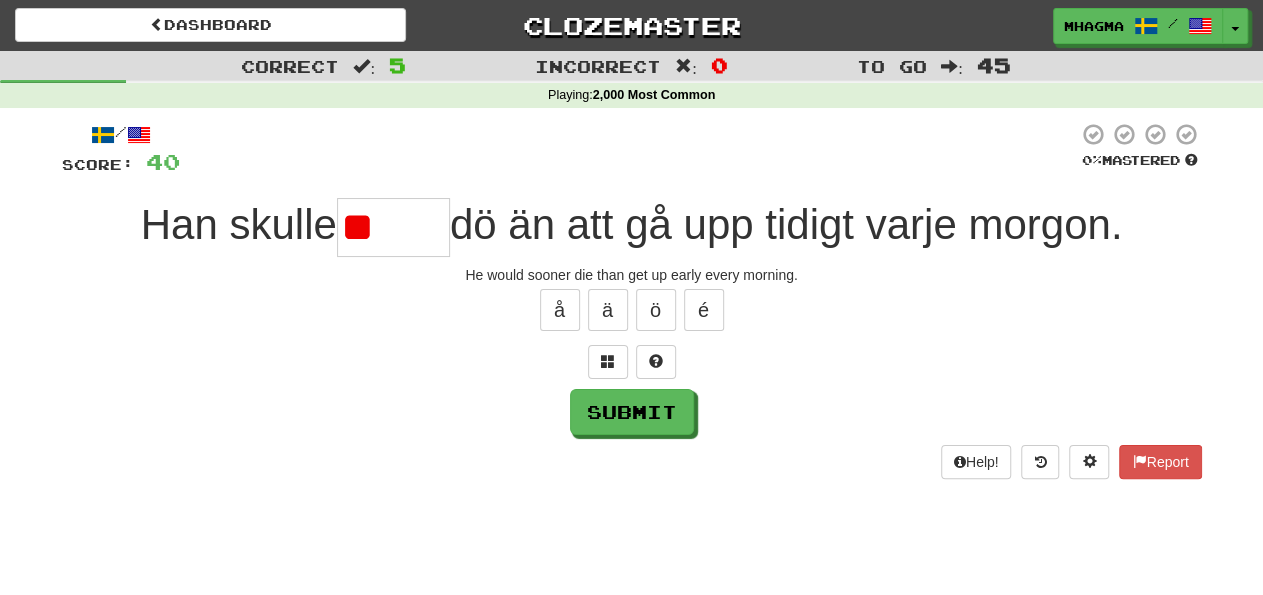 type on "*" 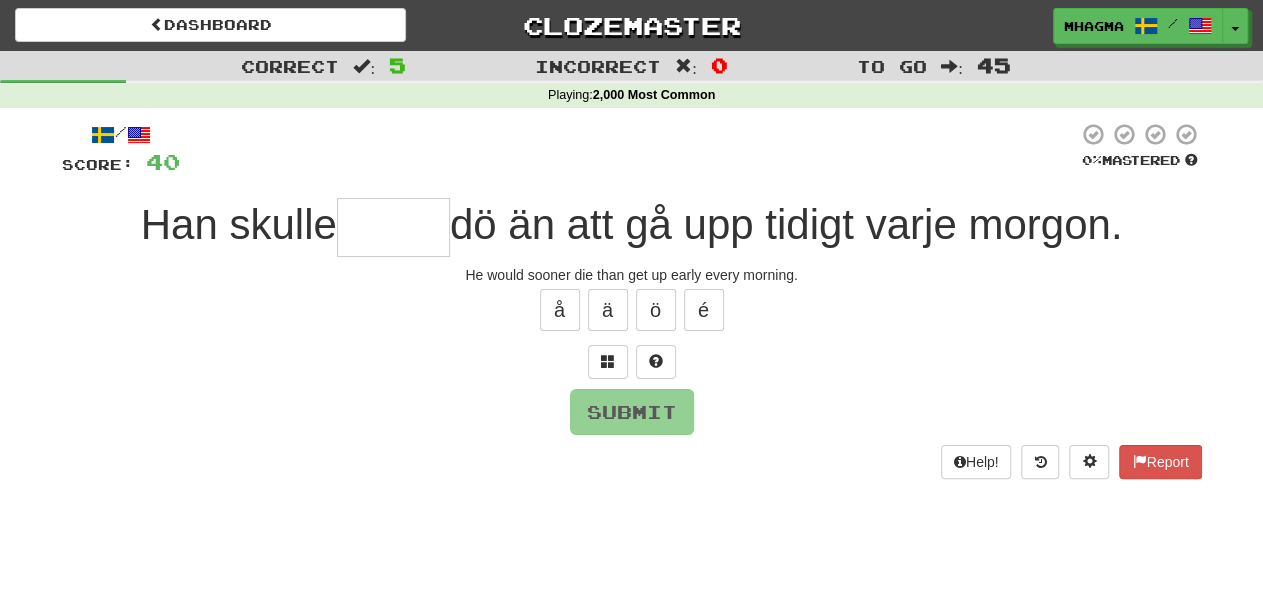 type on "******" 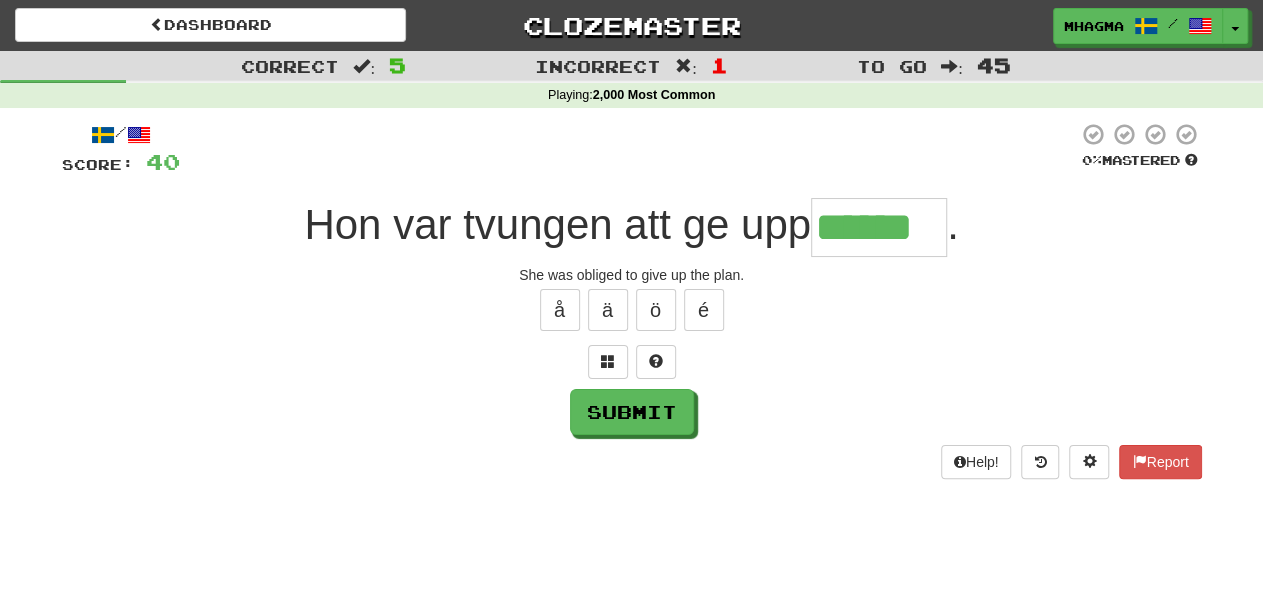 type on "******" 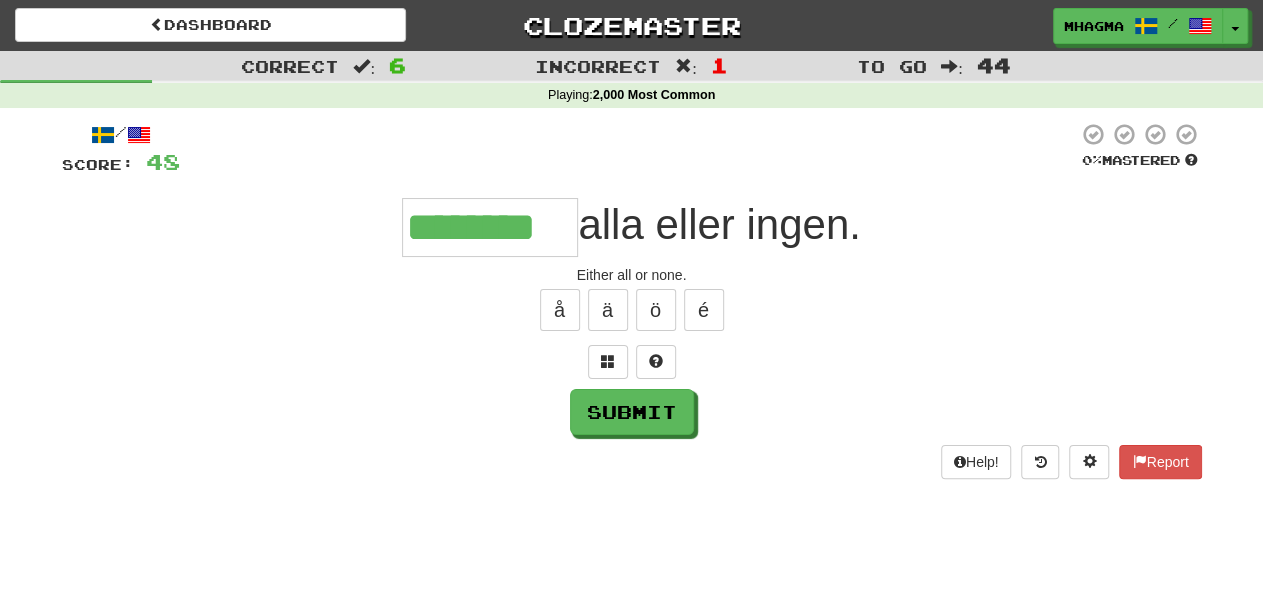type on "********" 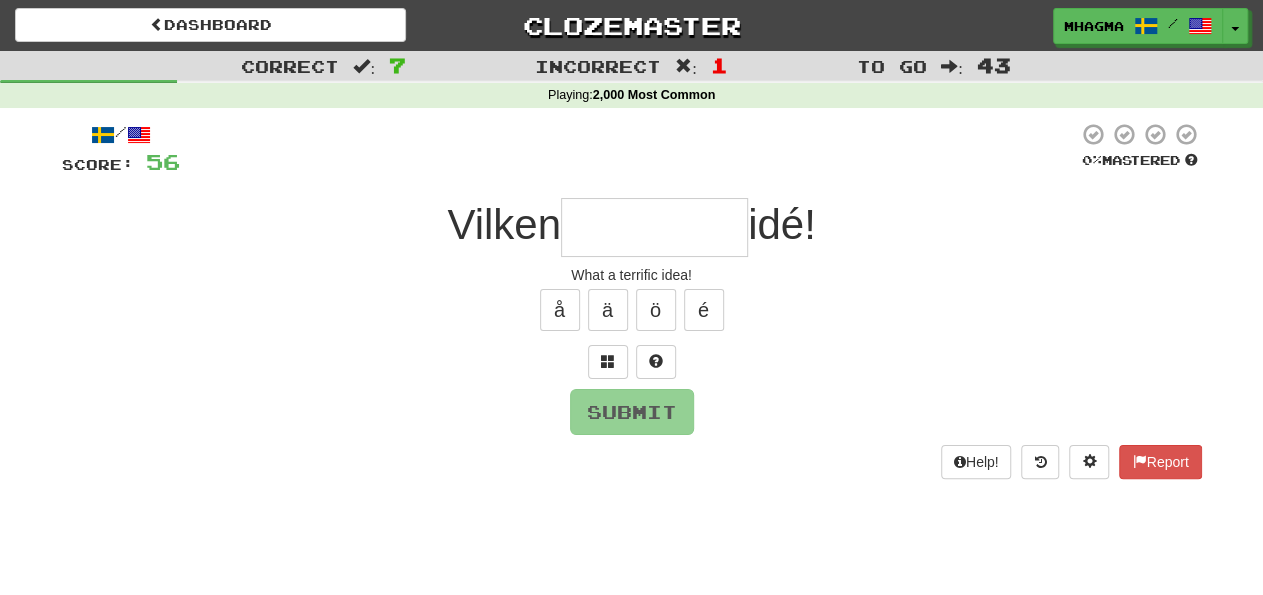 type on "*" 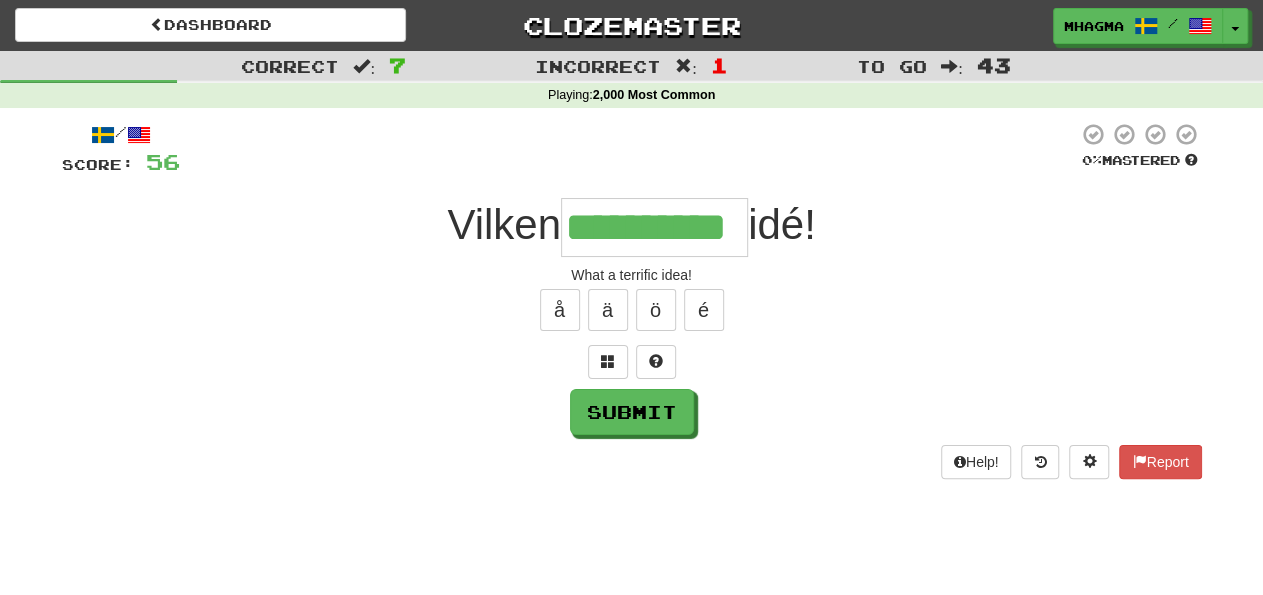type on "**********" 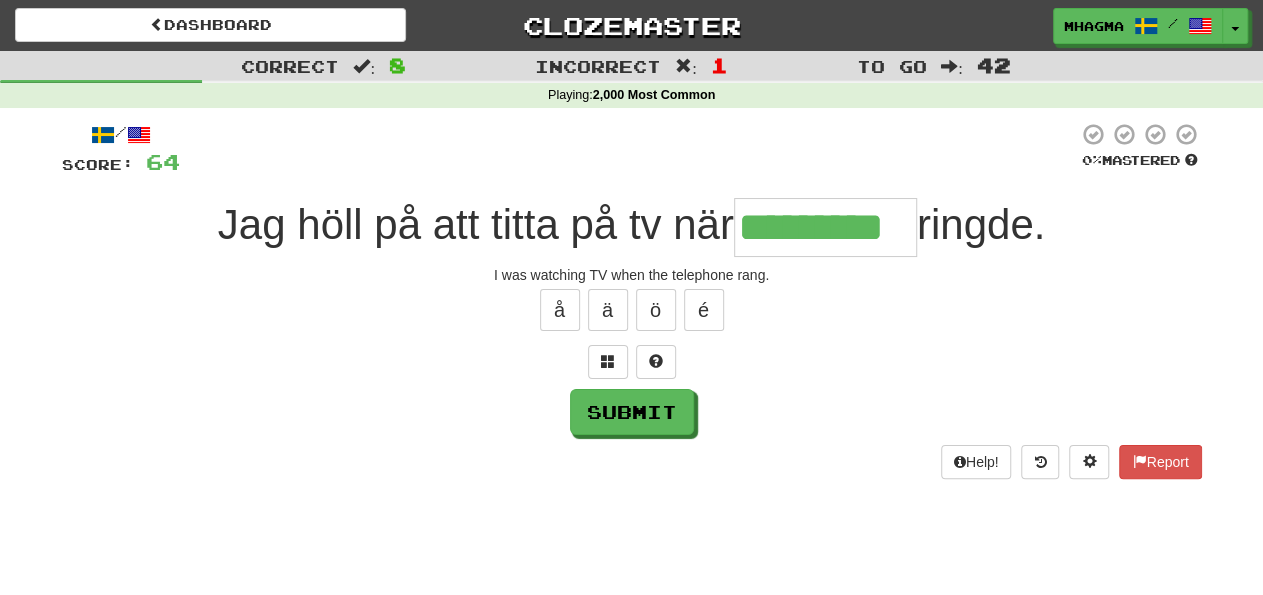 type on "*********" 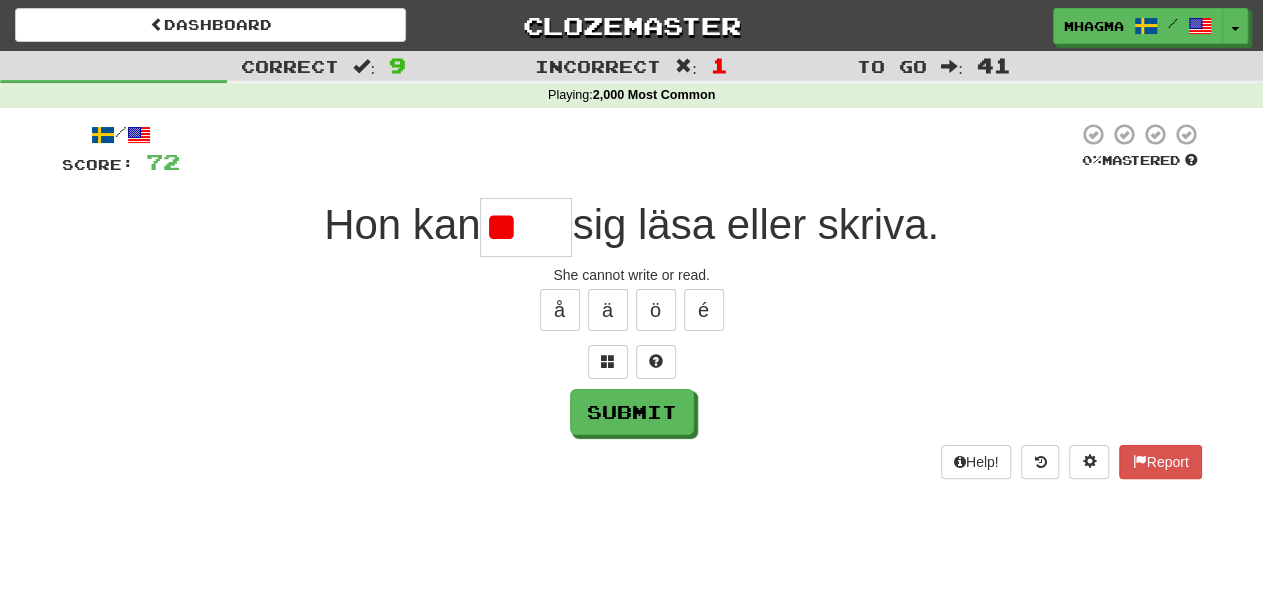 type on "*" 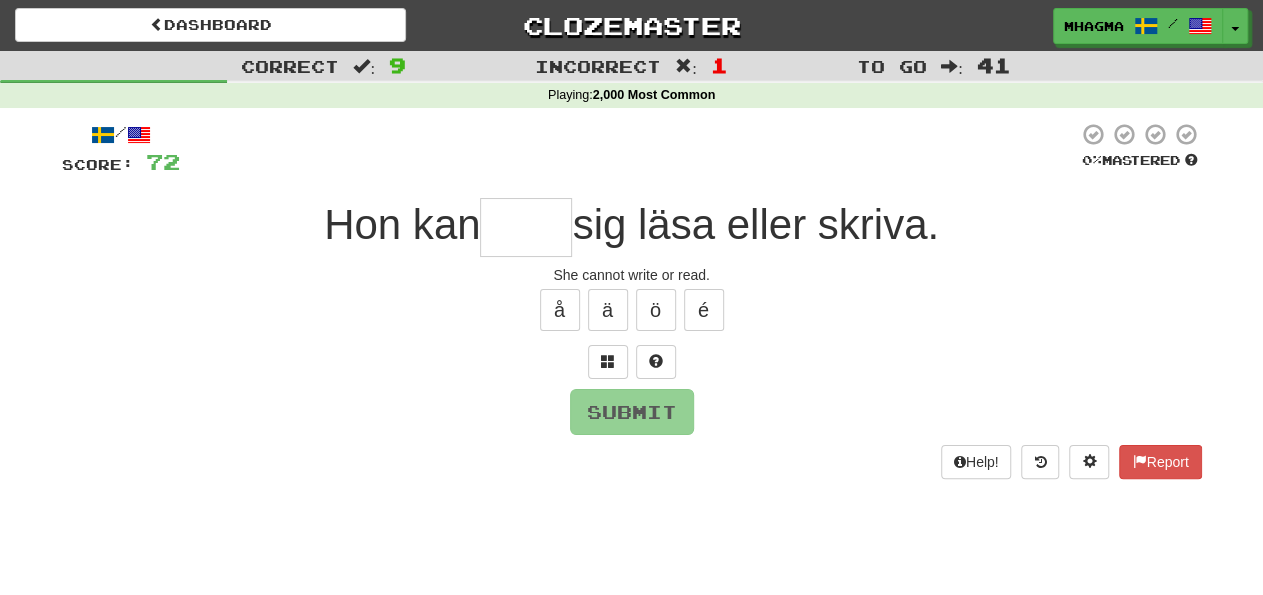 type on "****" 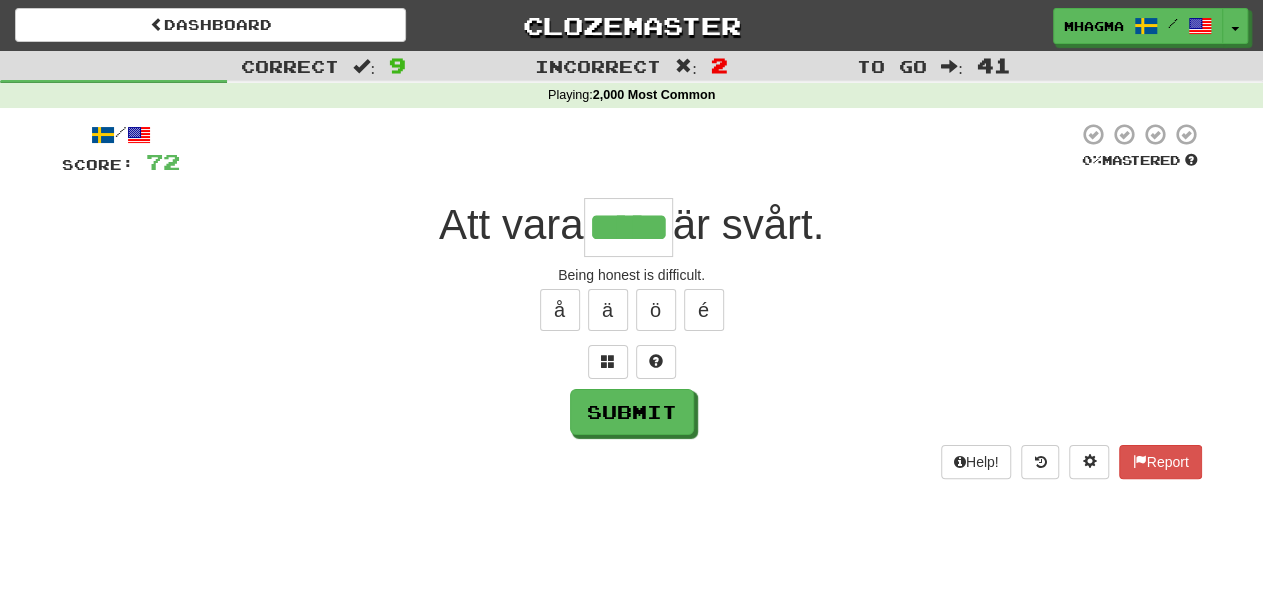 type on "*****" 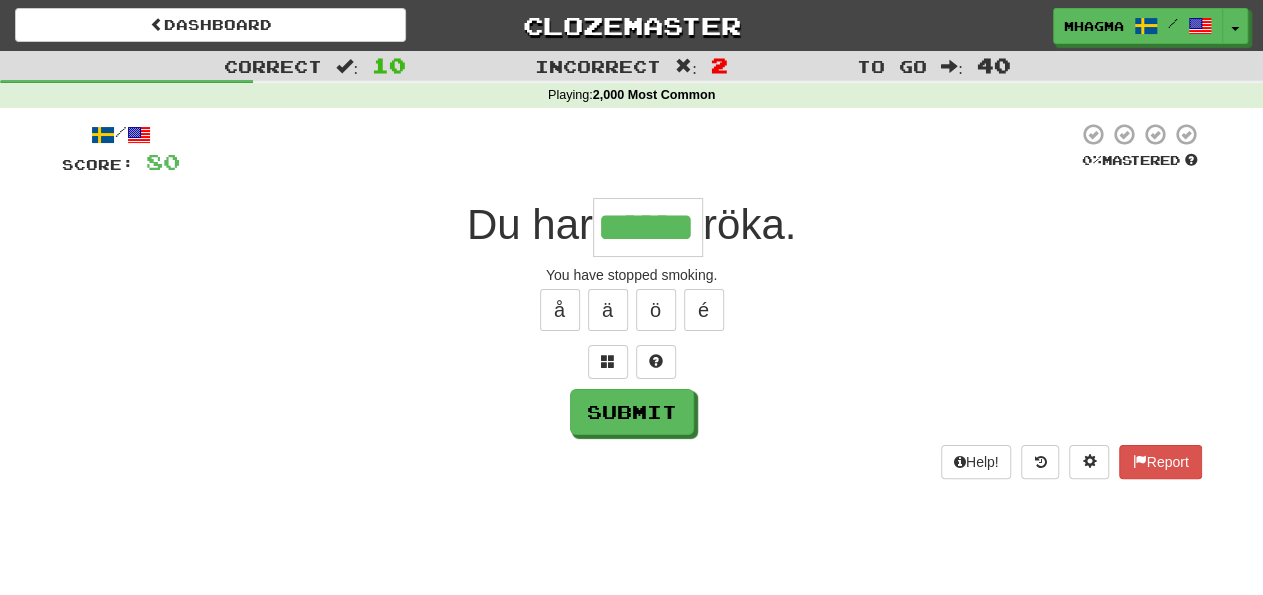 type on "******" 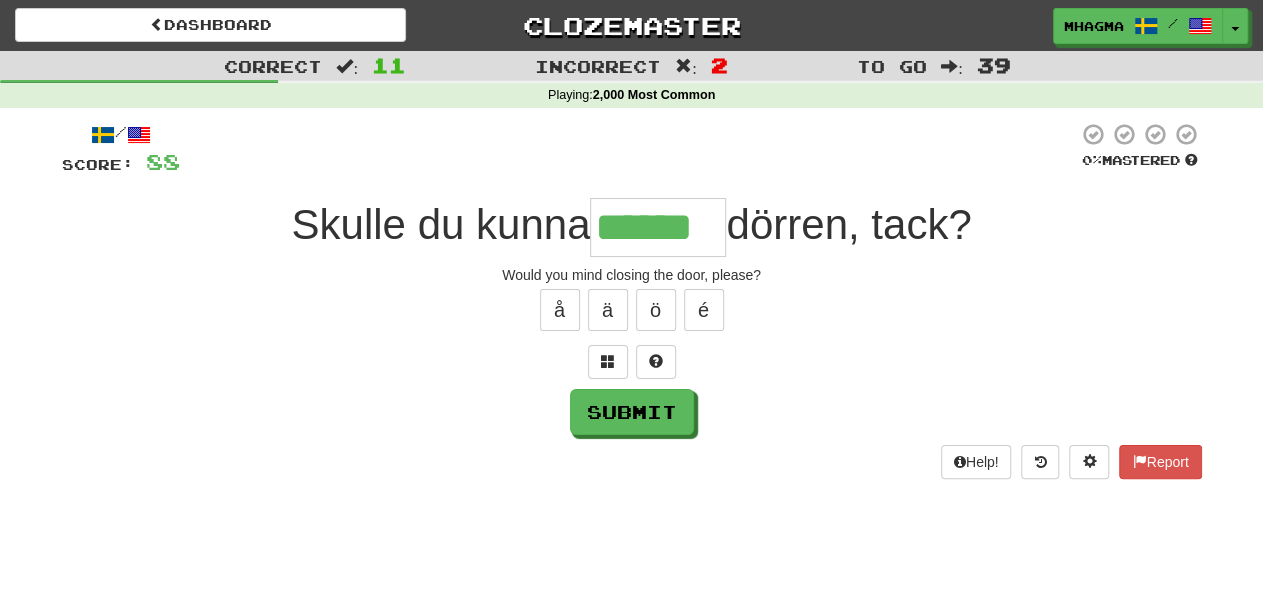 type on "******" 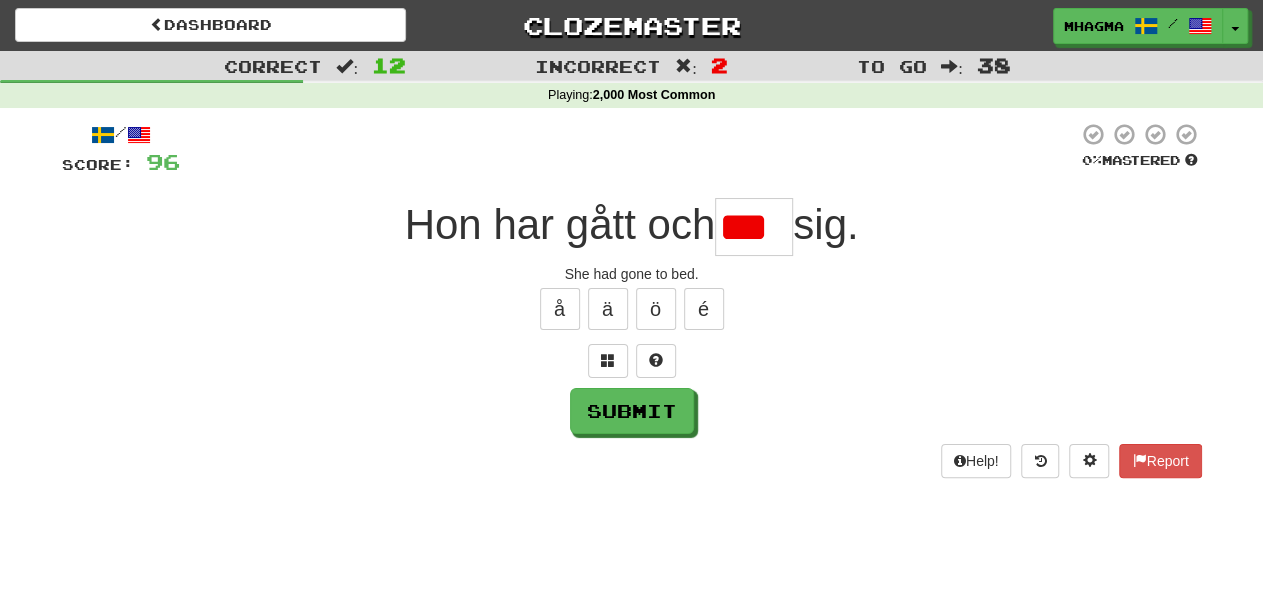 scroll, scrollTop: 0, scrollLeft: 0, axis: both 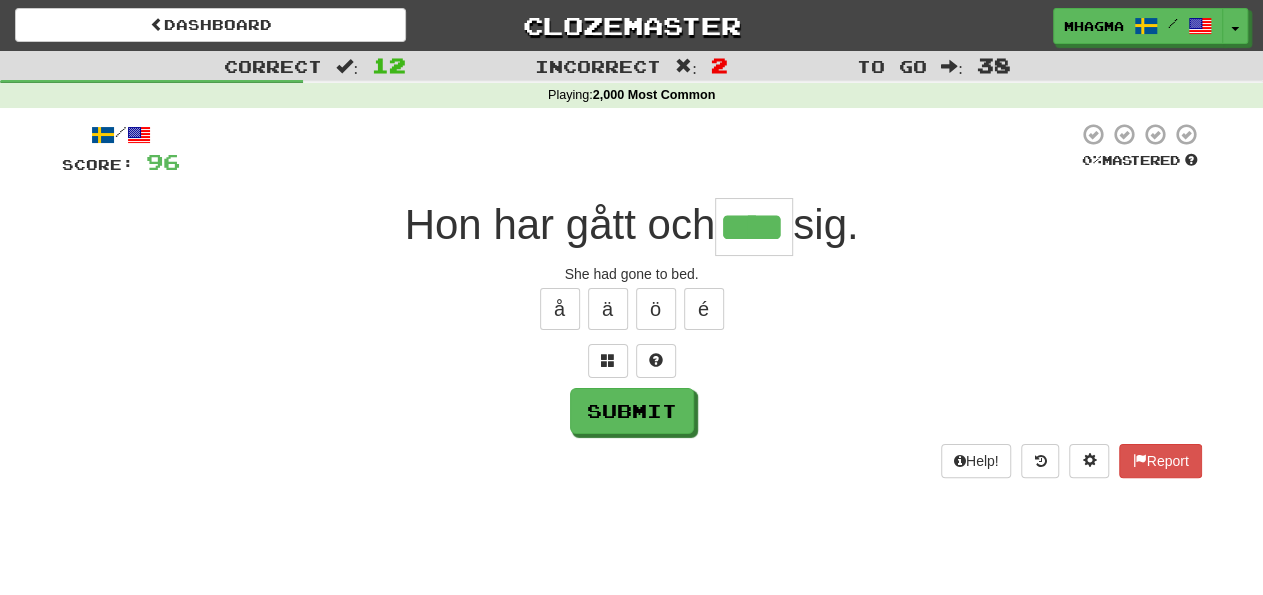 type on "****" 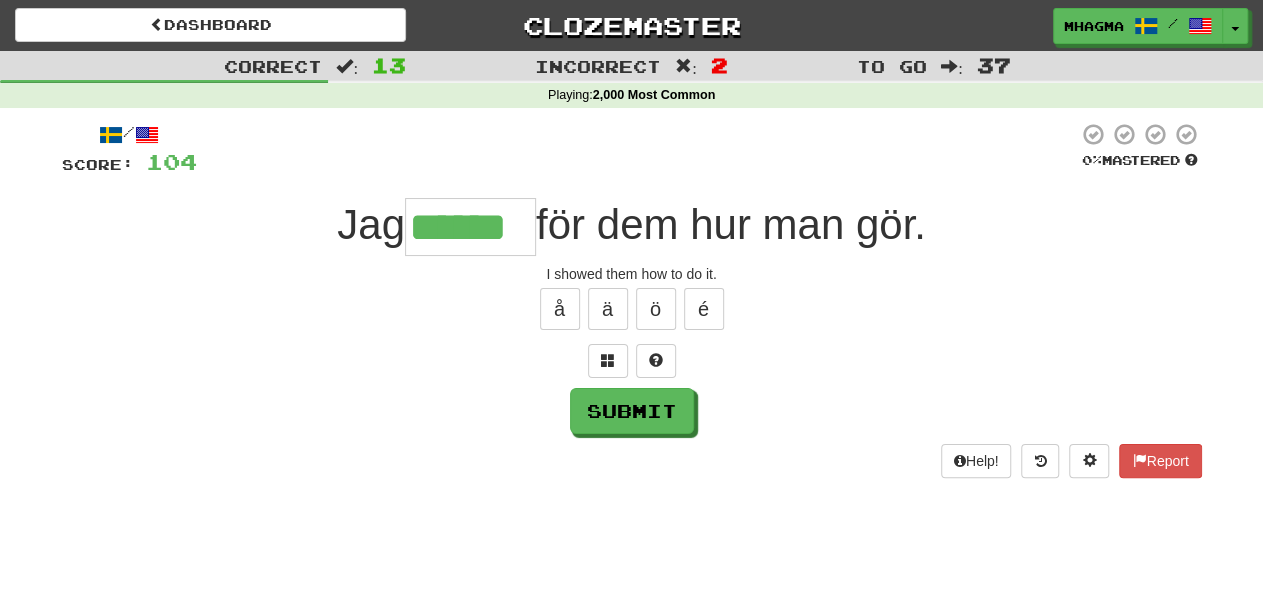 type on "******" 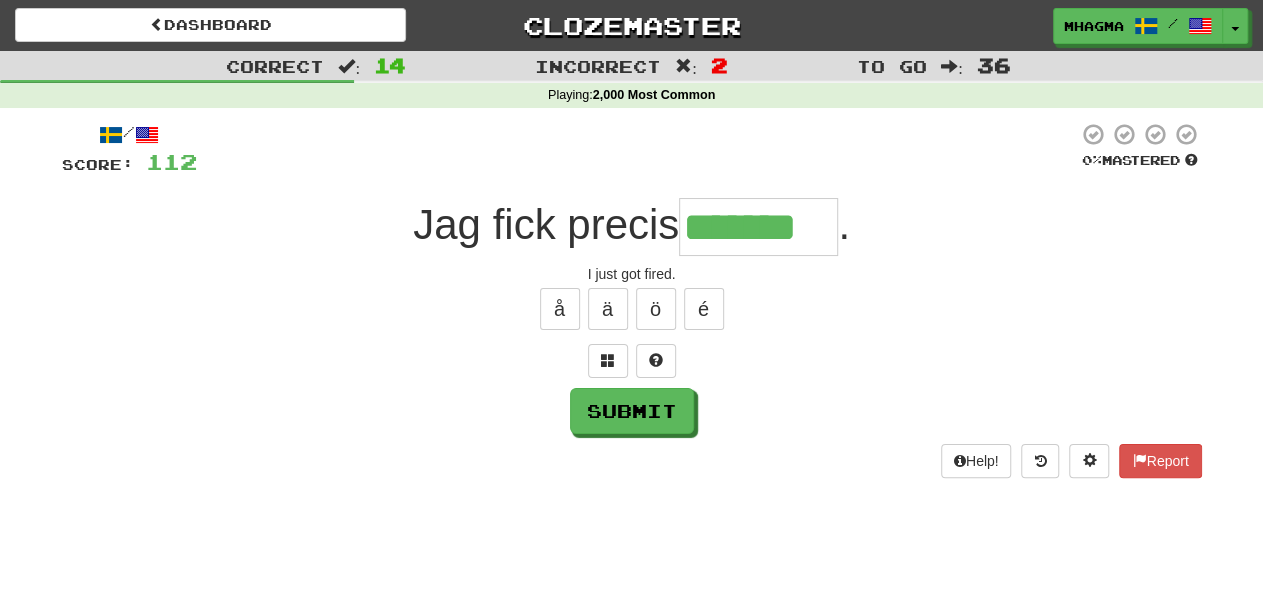 type on "*******" 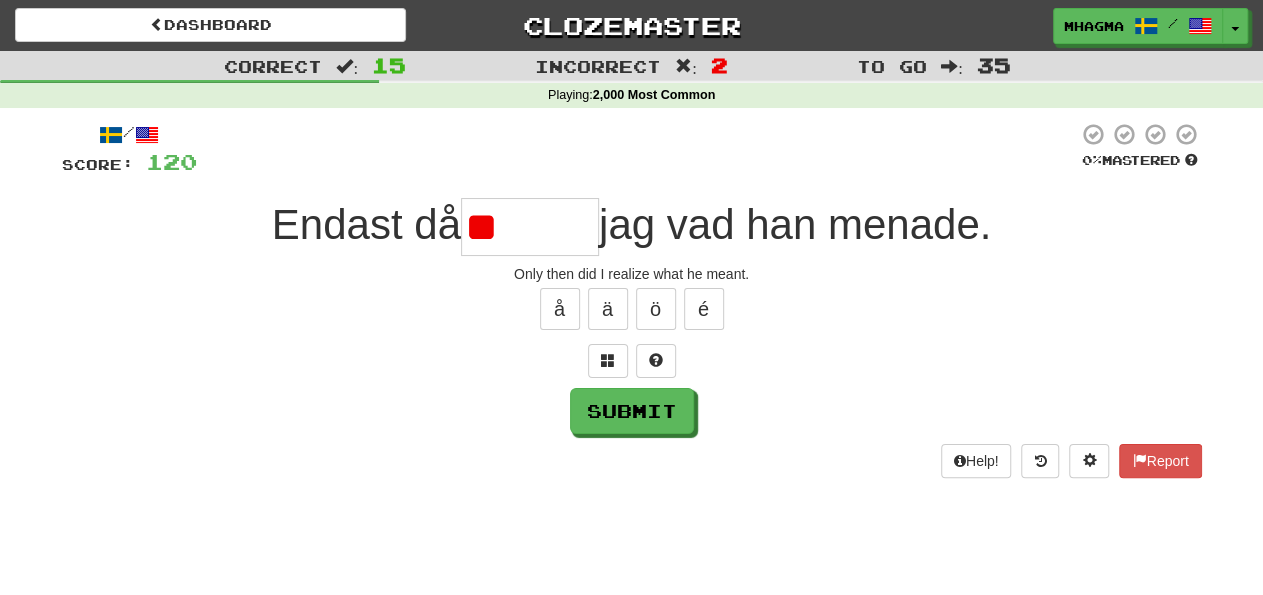 type on "*" 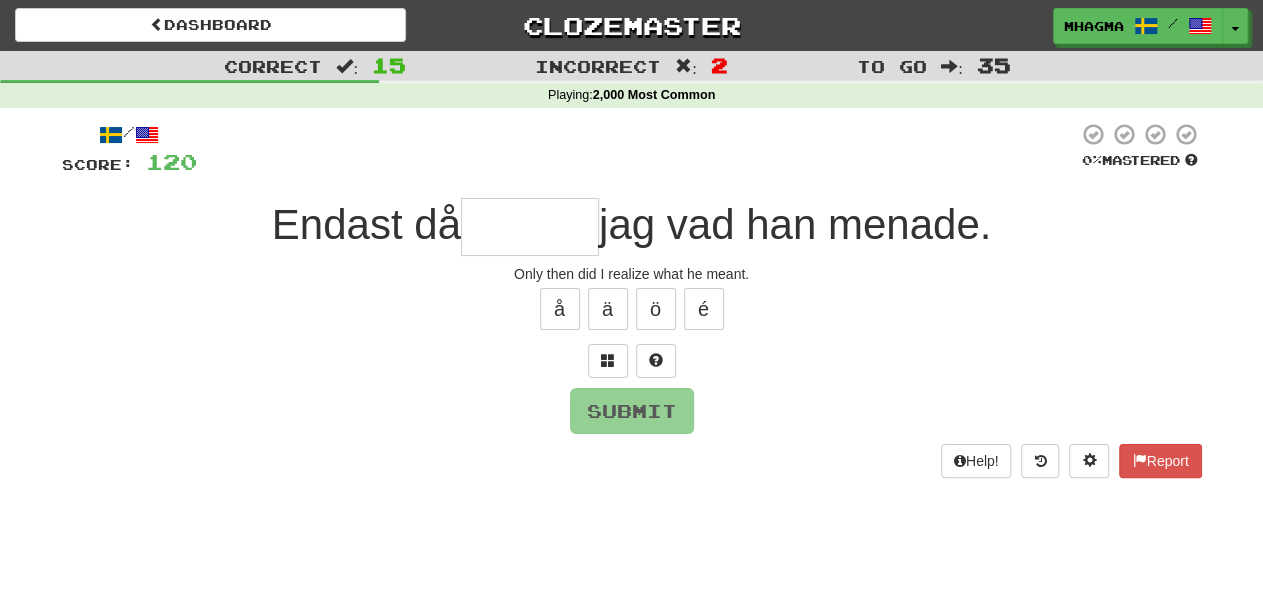type on "*" 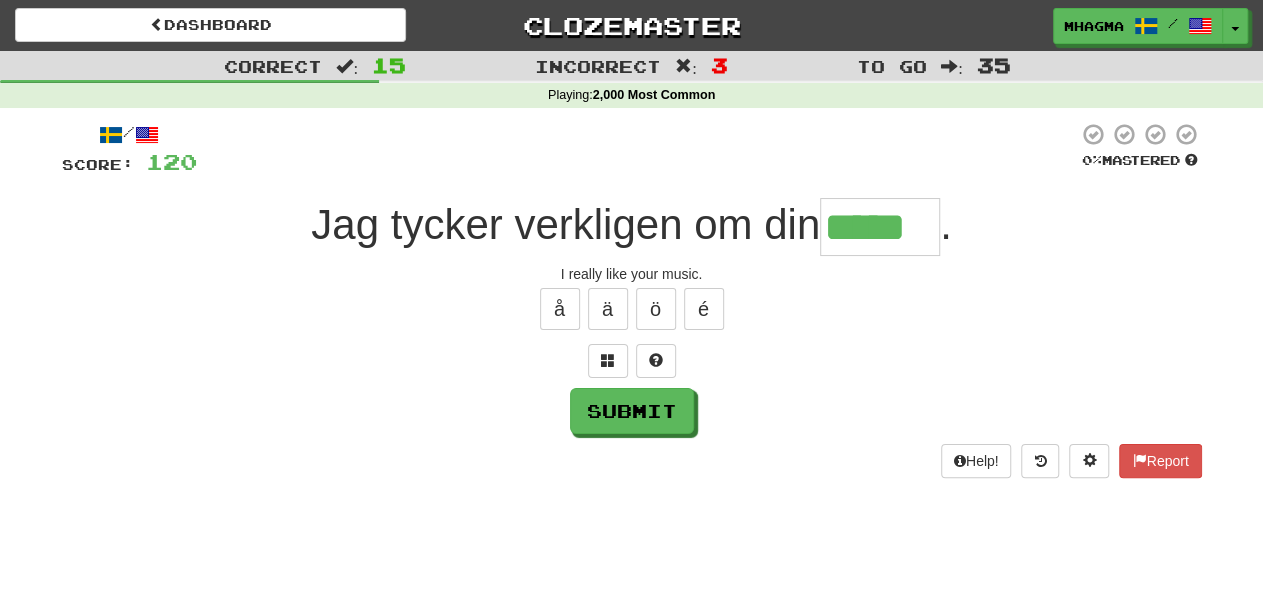 type on "*****" 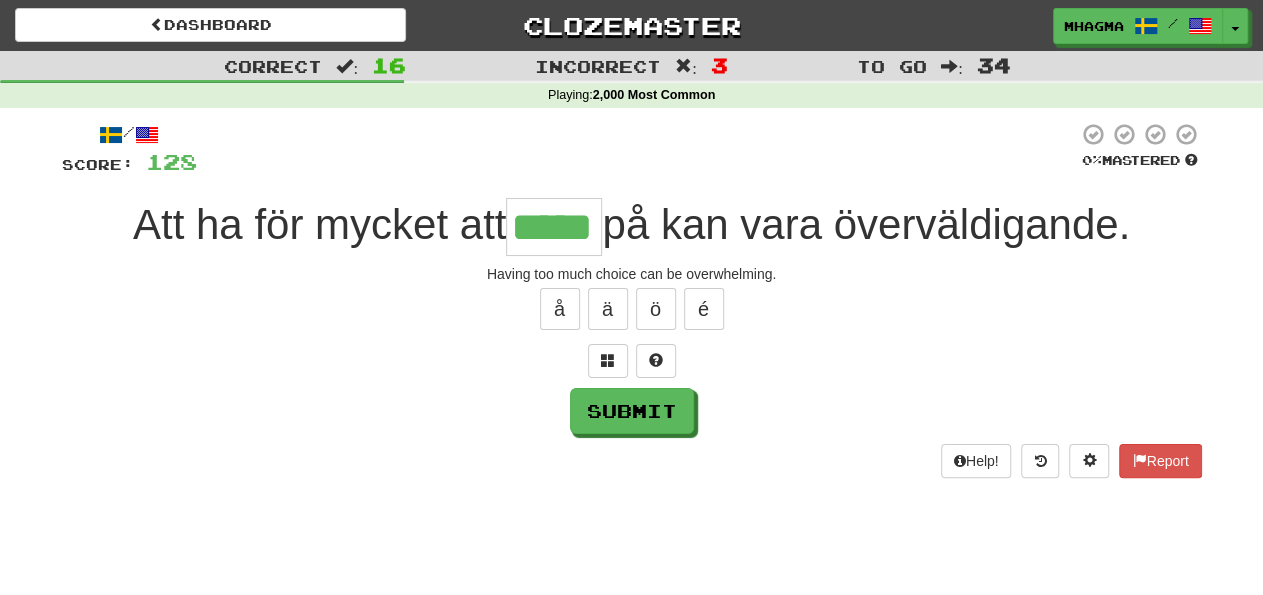 type on "*****" 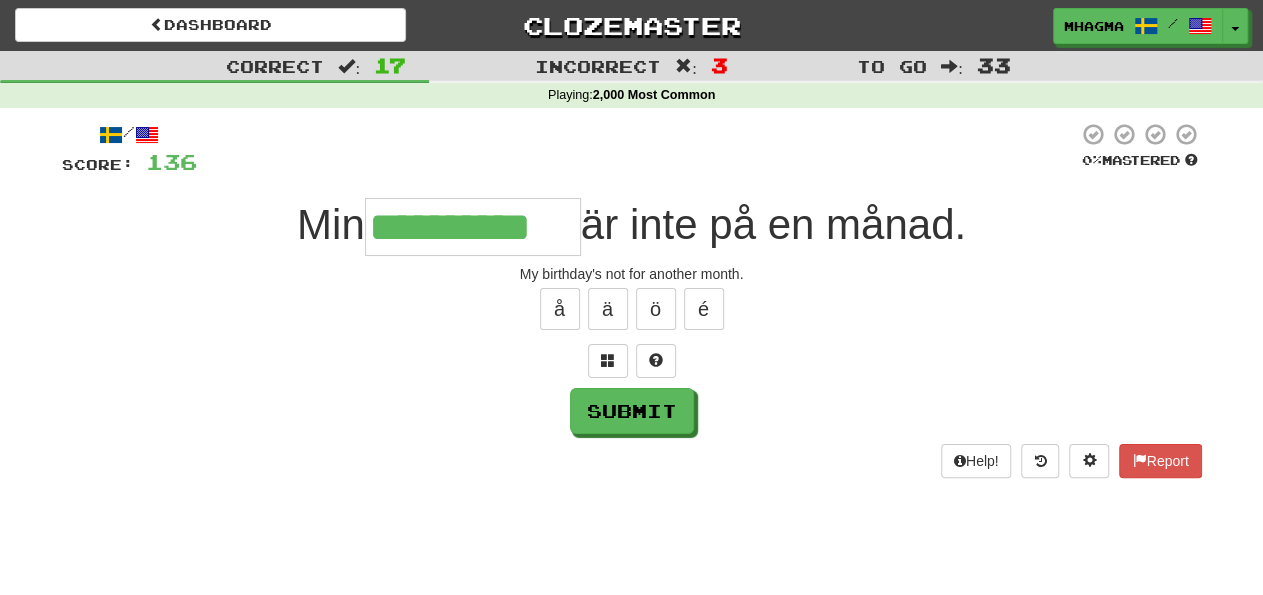 type on "**********" 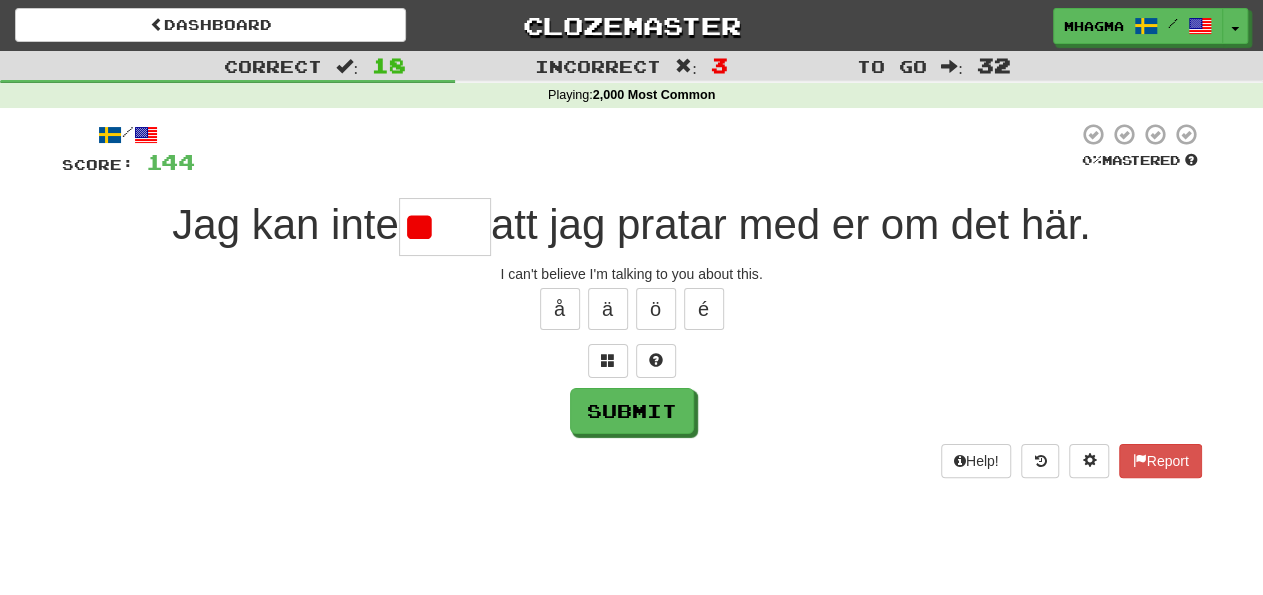 type on "*" 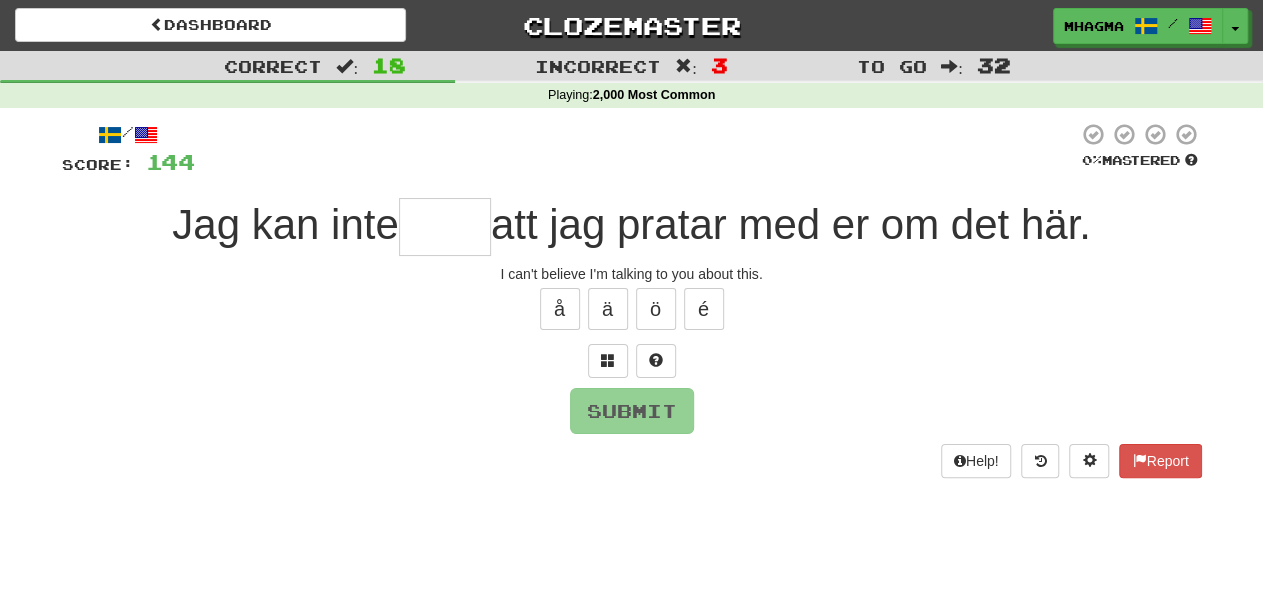 type on "*****" 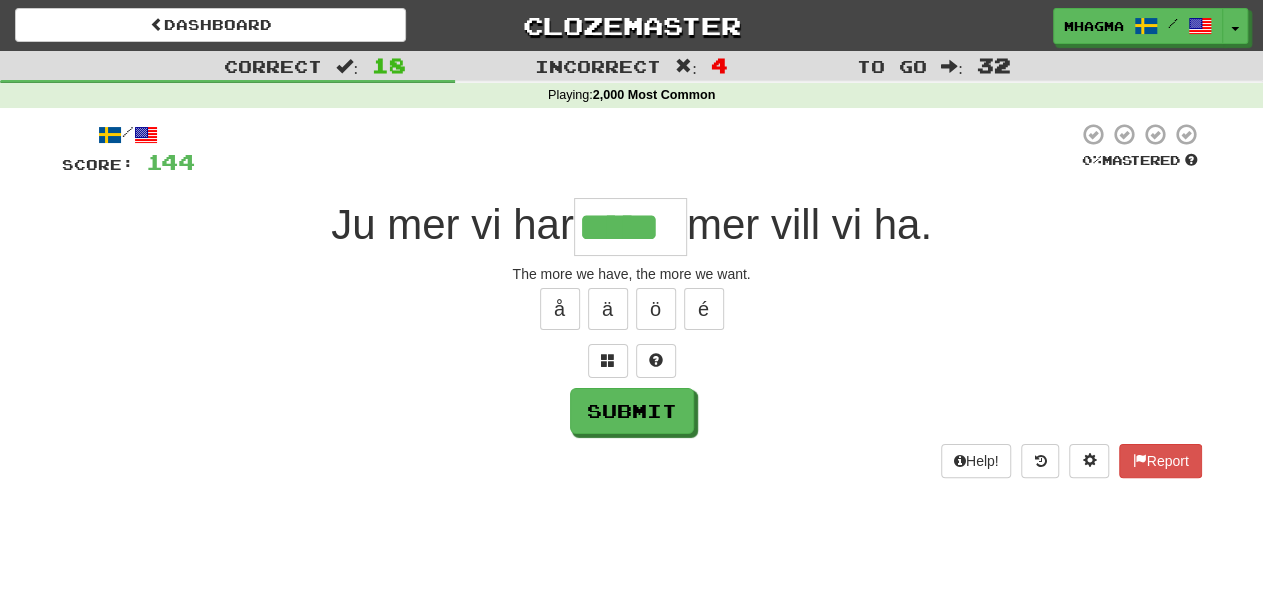 type on "*****" 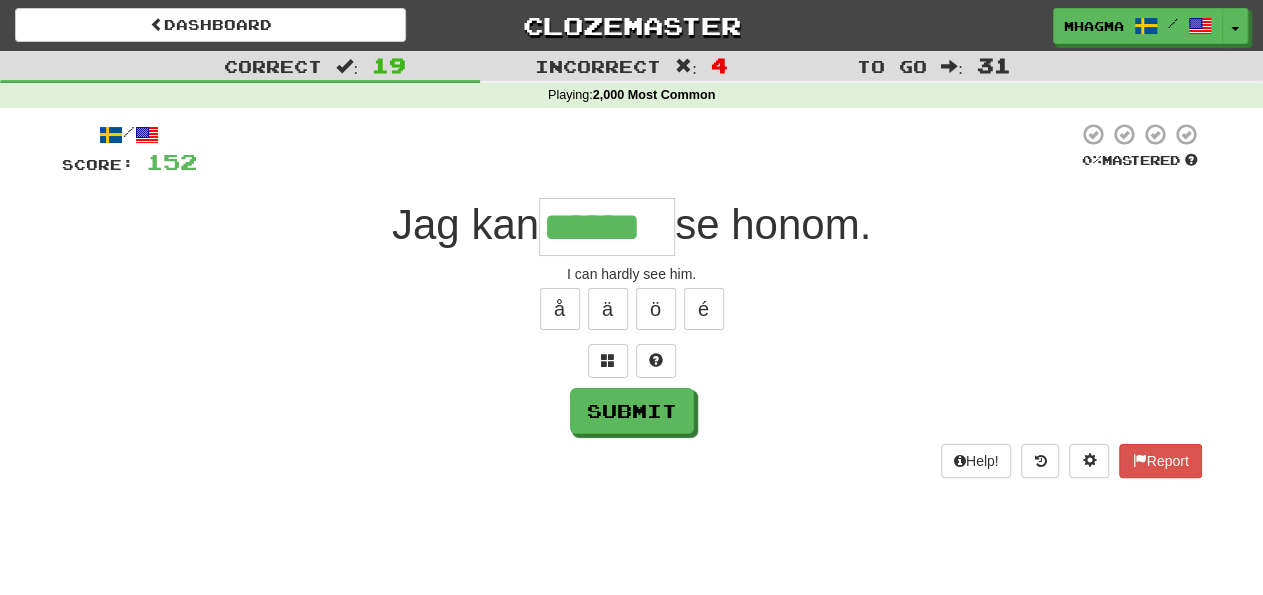 type on "******" 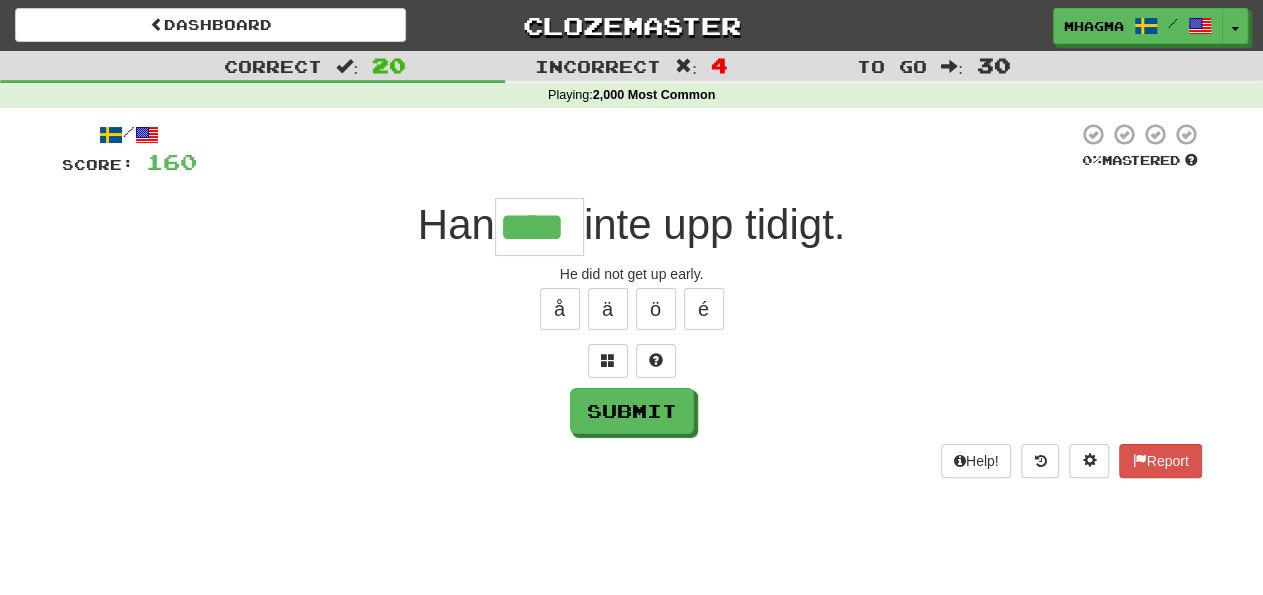 type on "****" 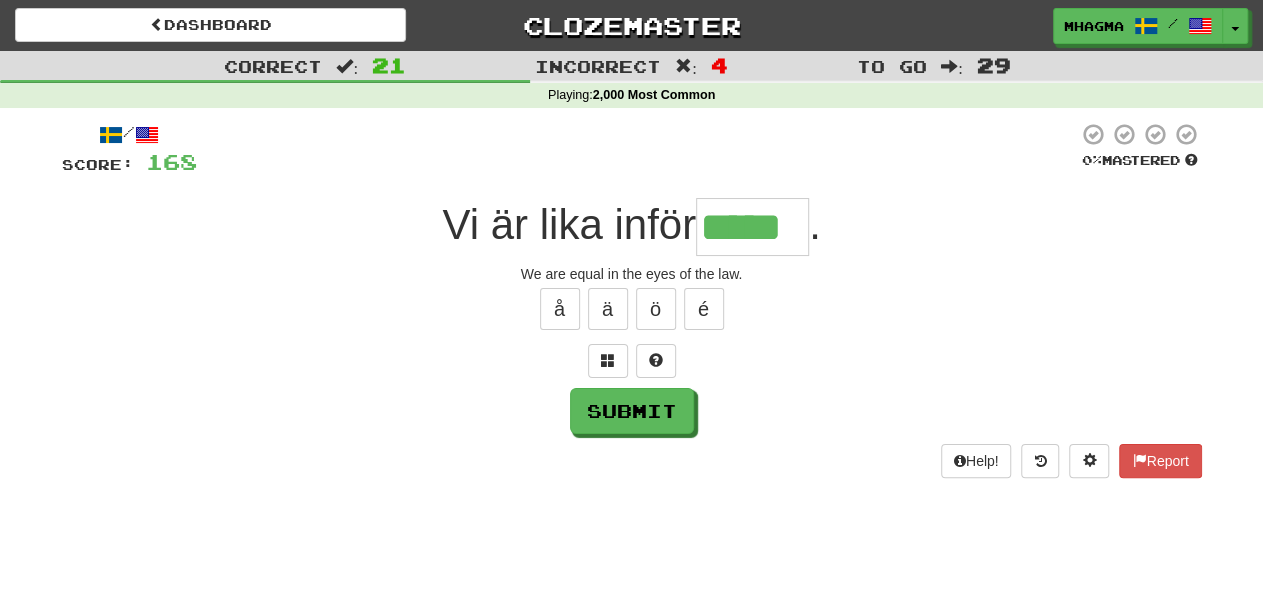 type on "*****" 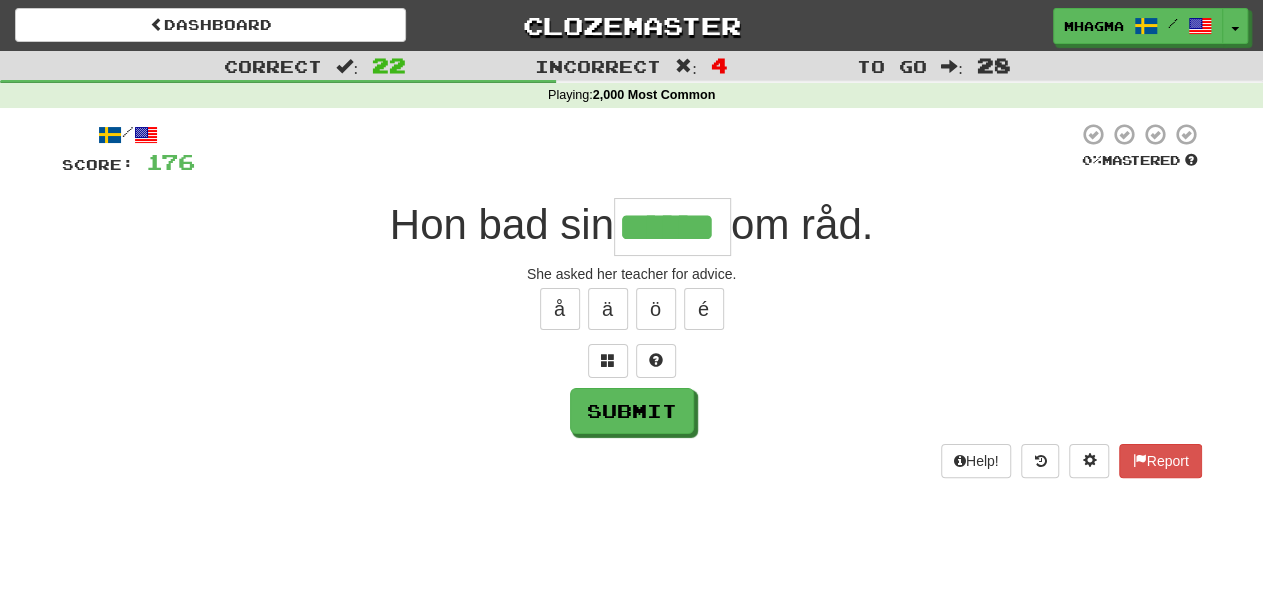 type on "******" 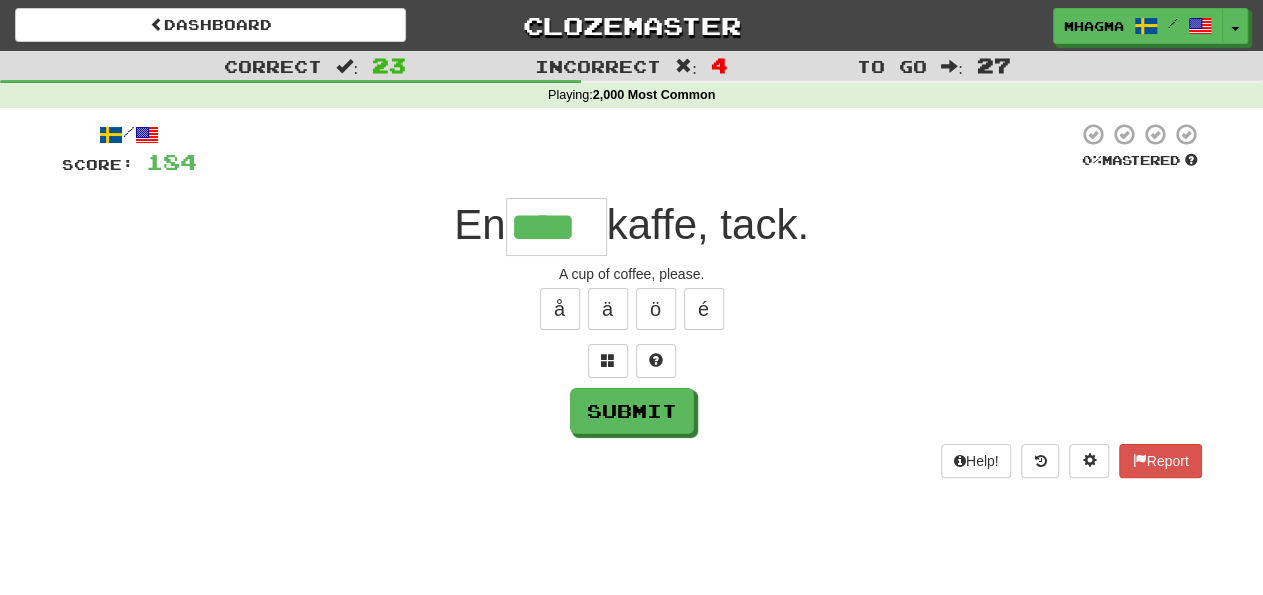 type on "****" 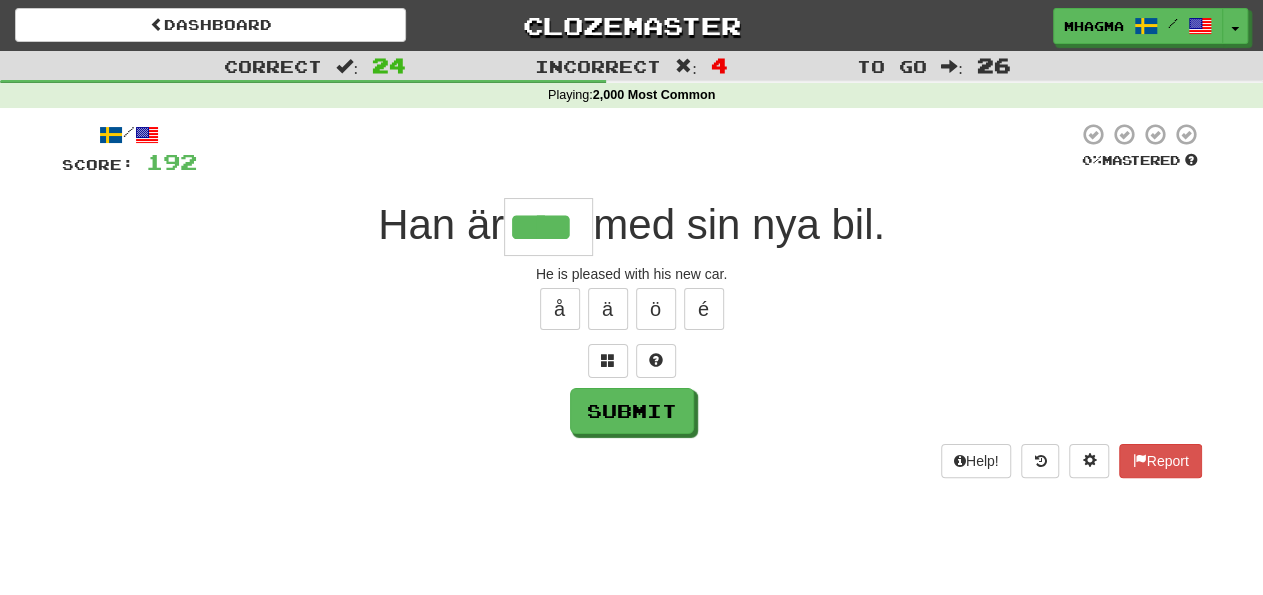type on "****" 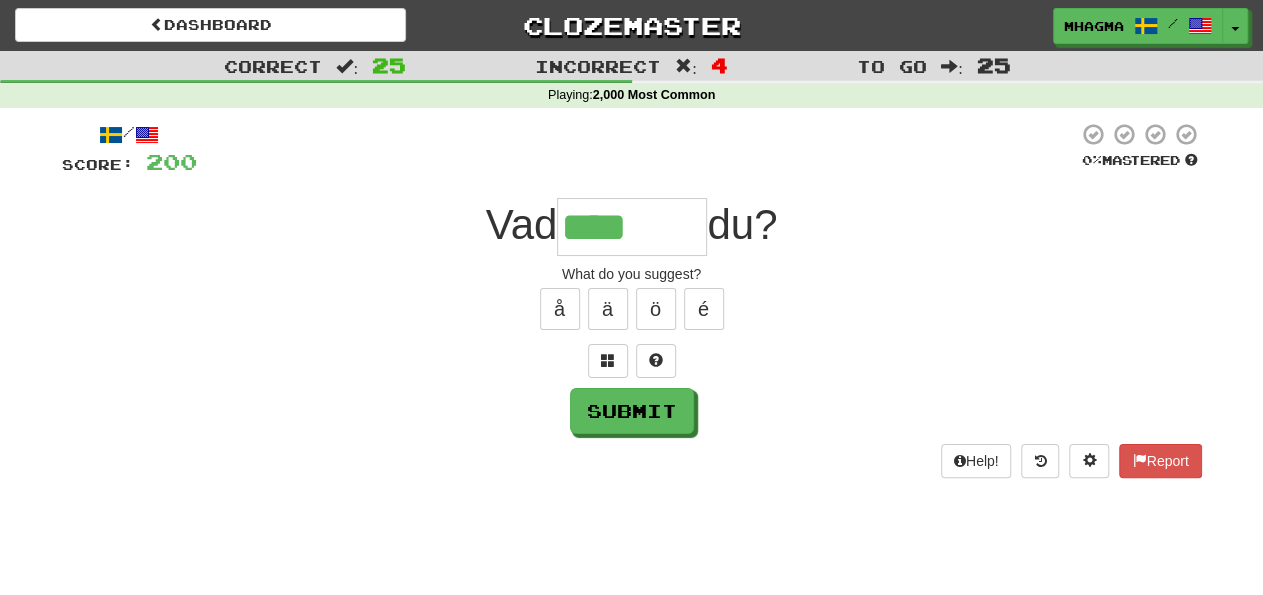 type on "********" 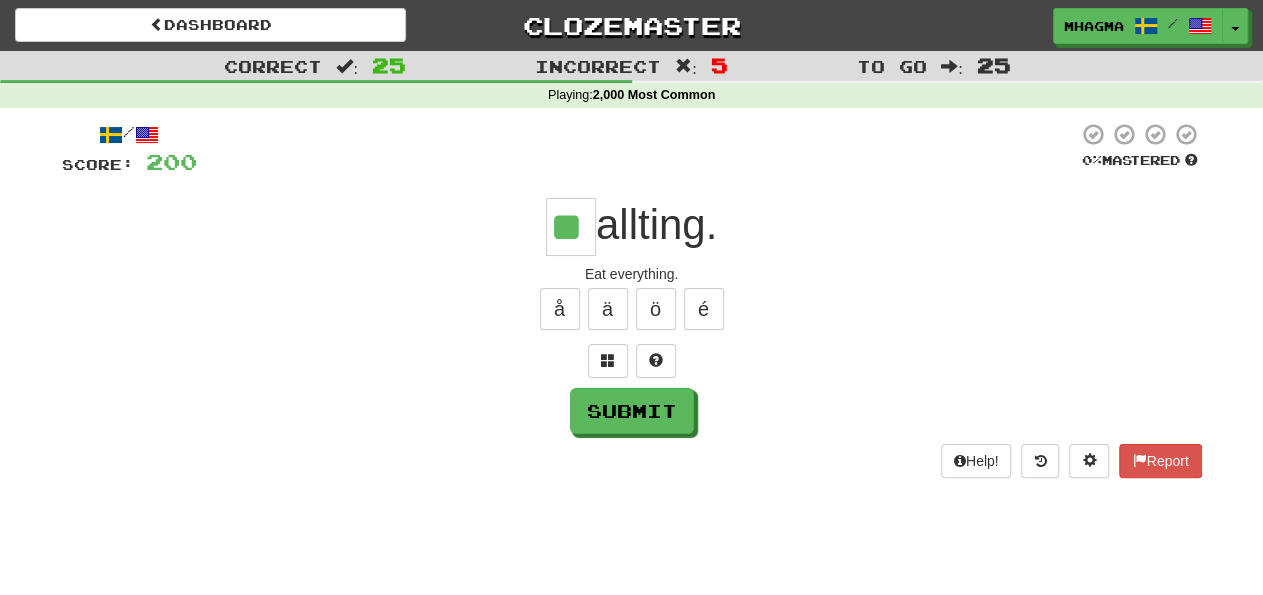 type on "**" 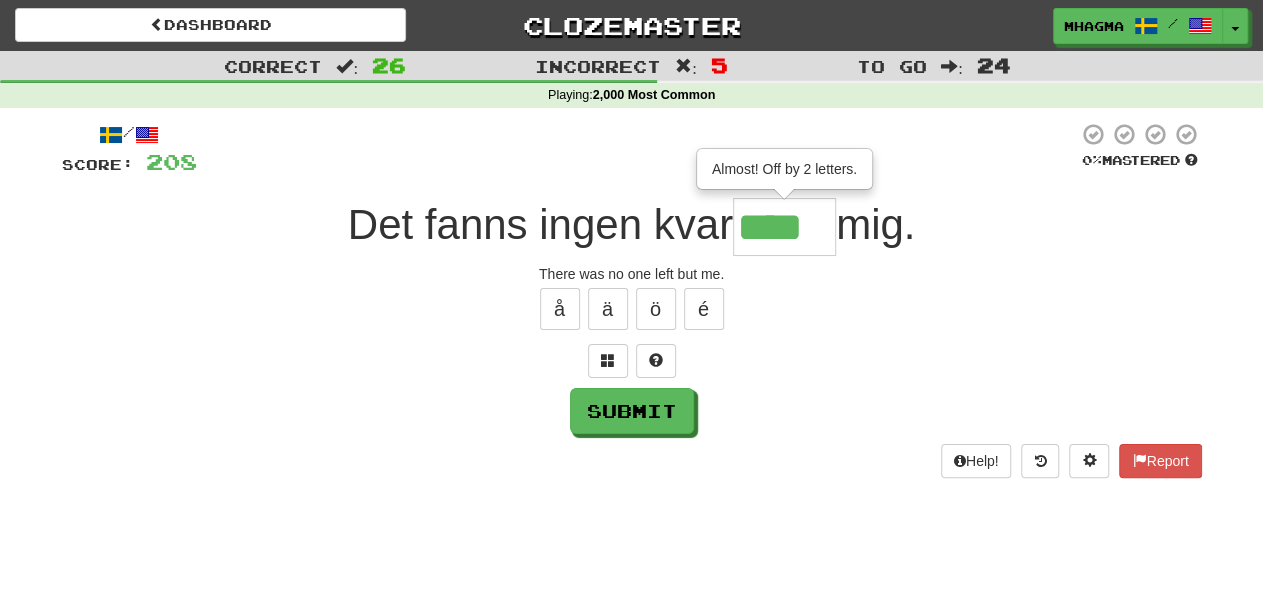 type on "****" 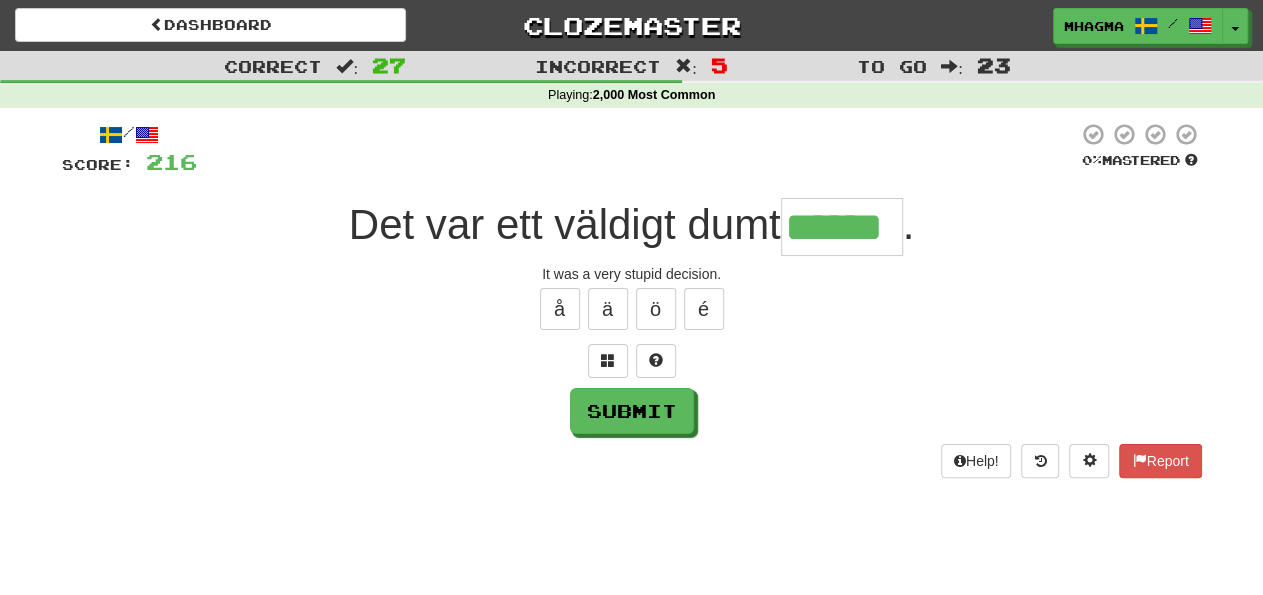 type on "******" 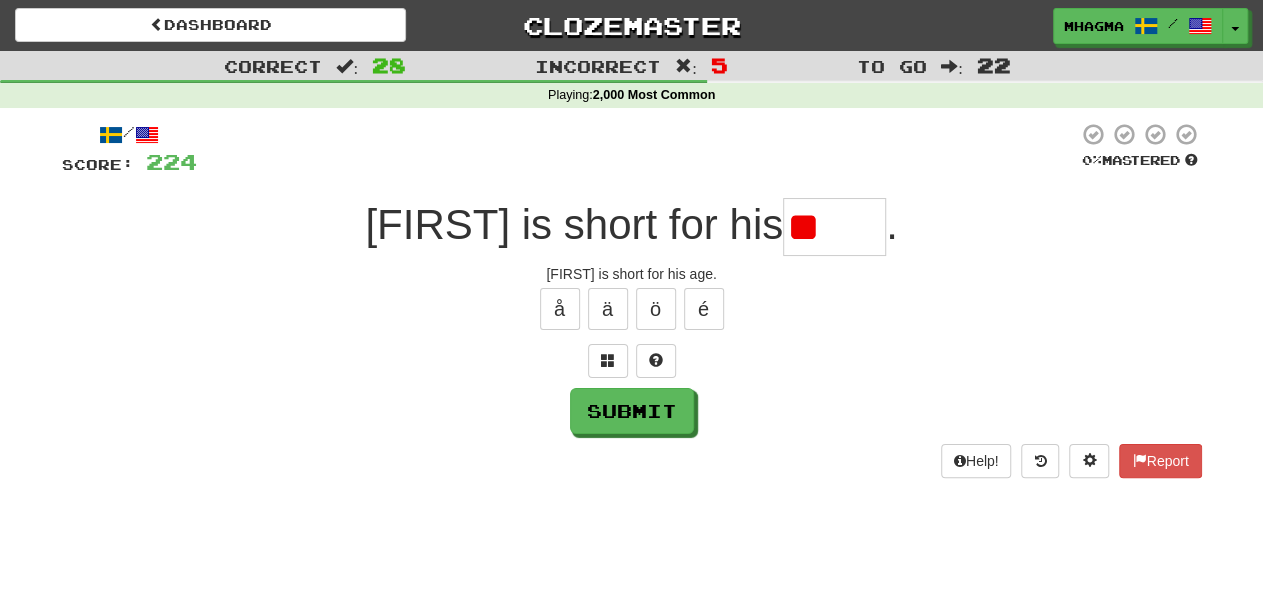 type on "*" 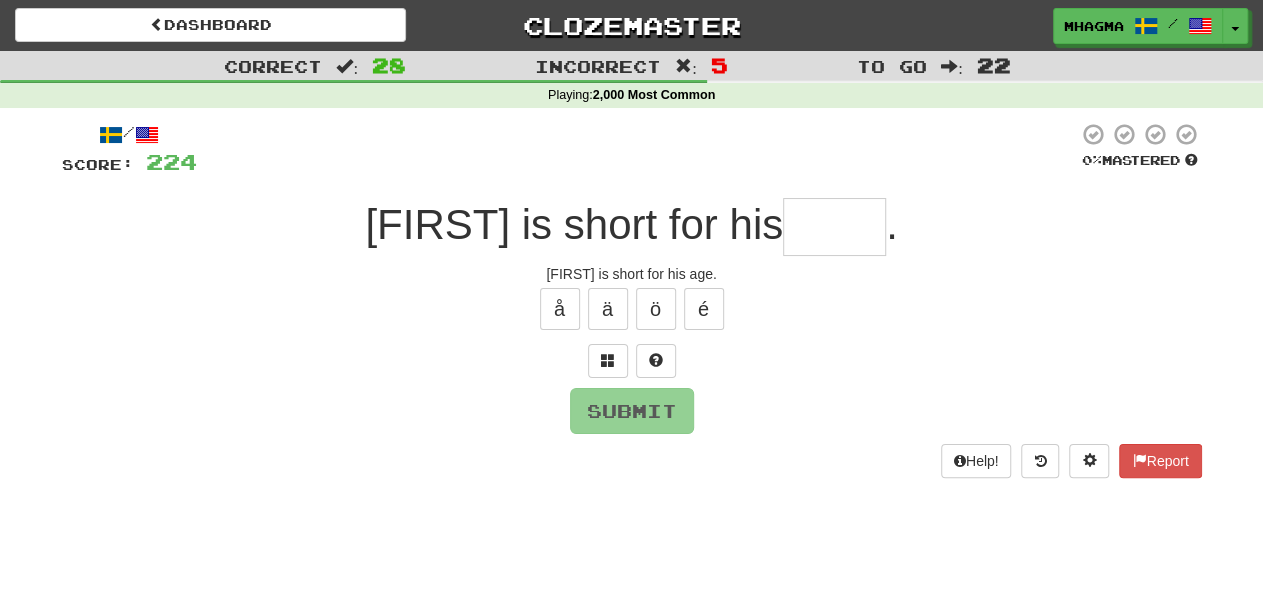 type on "*****" 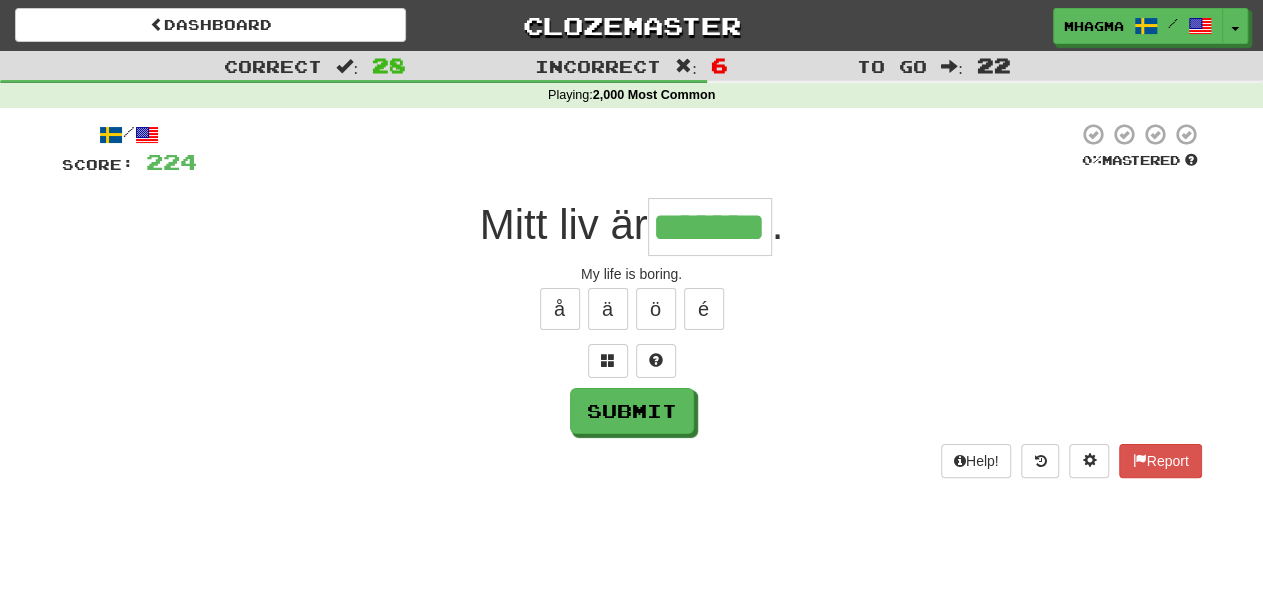 type on "*******" 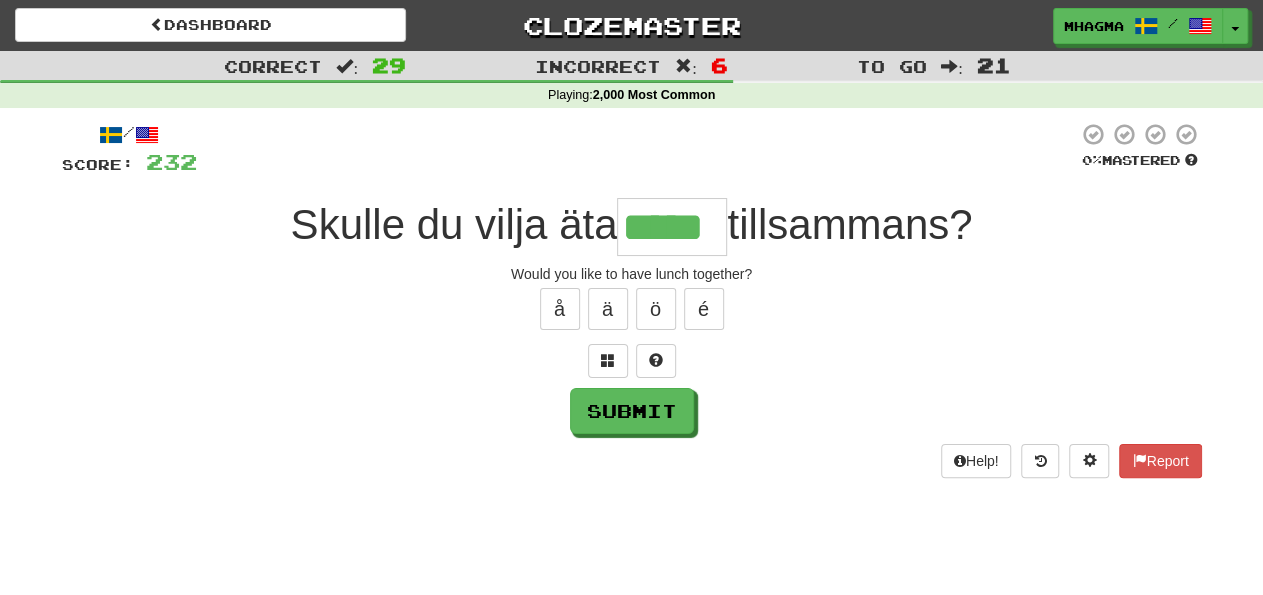 type on "*****" 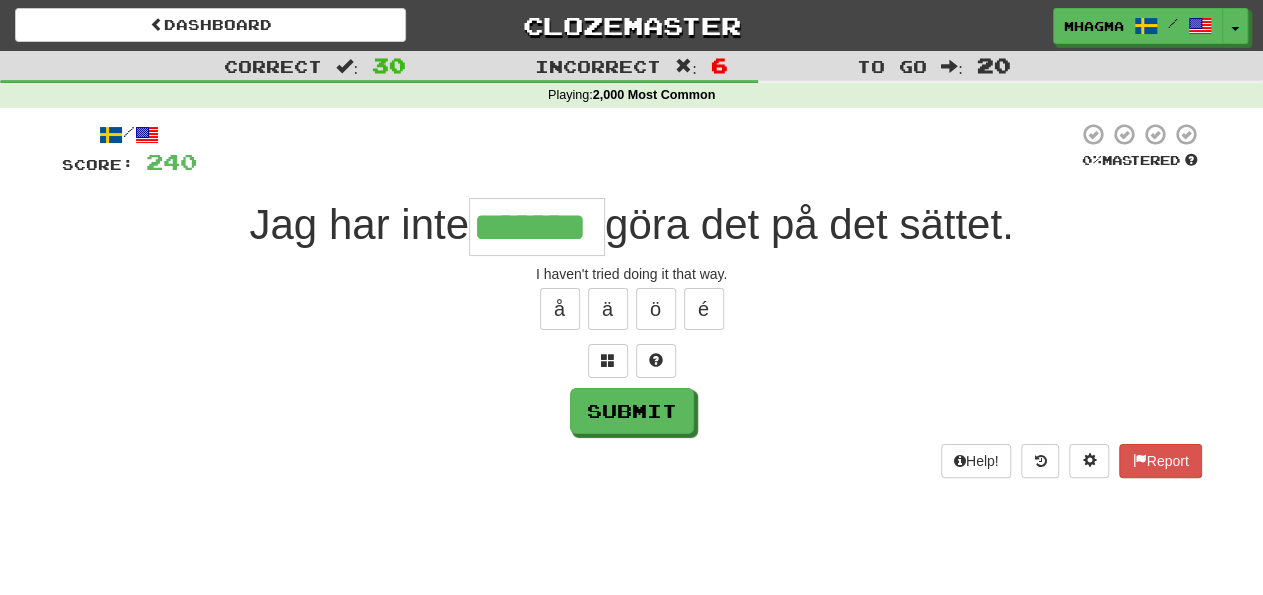 type on "*******" 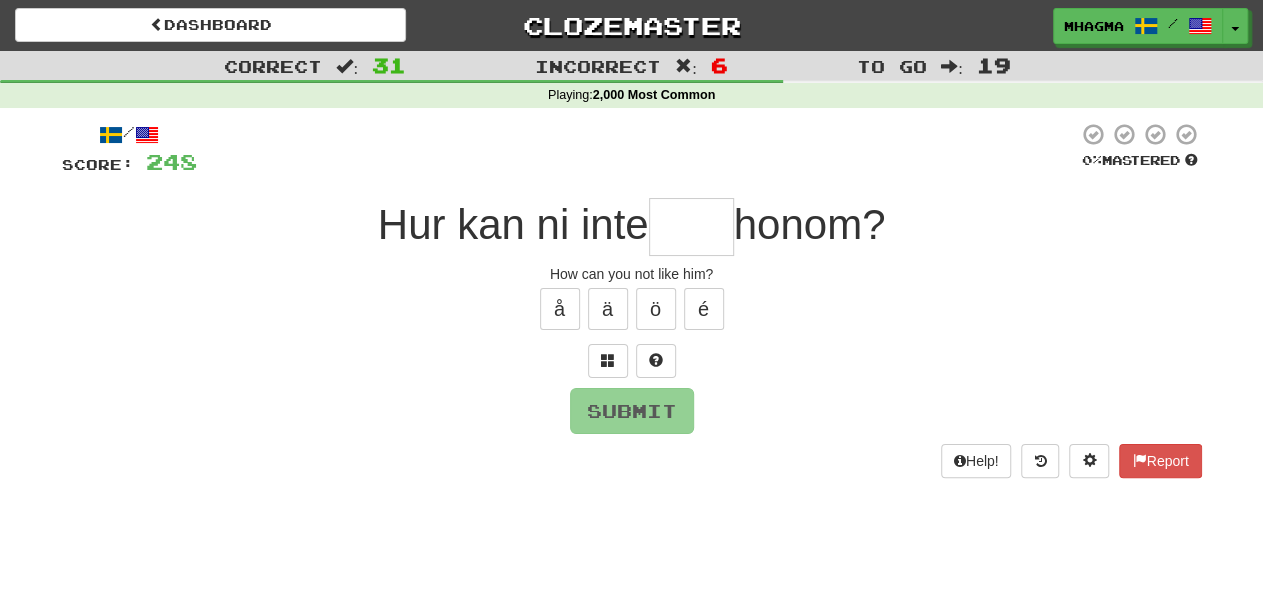 type on "*" 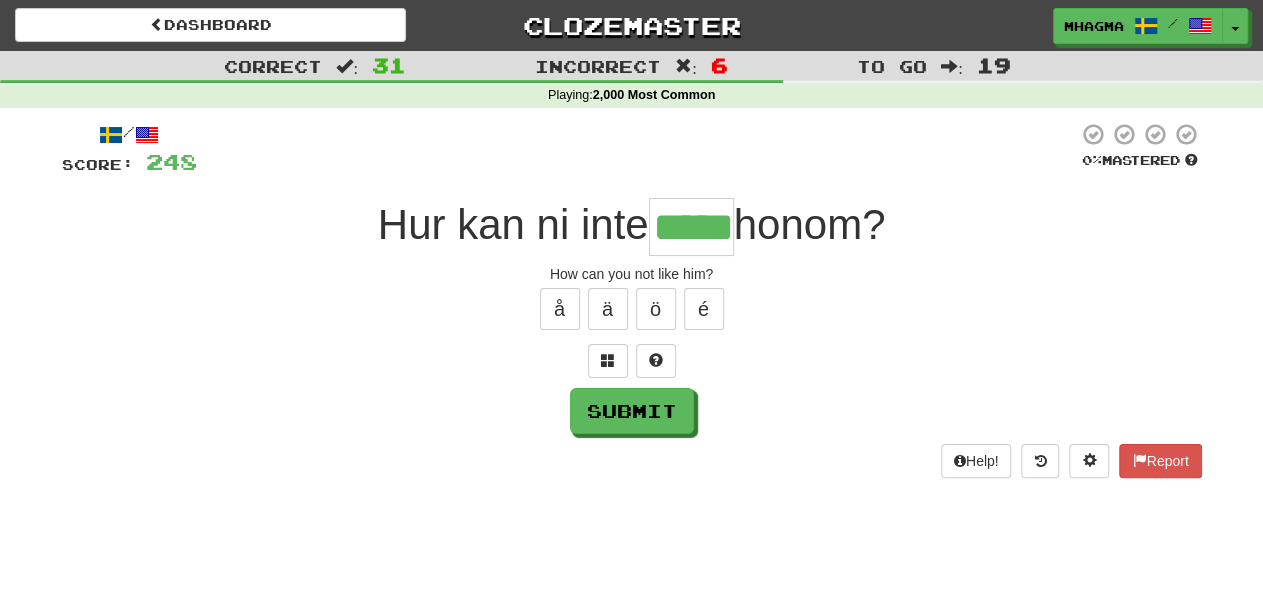type on "*****" 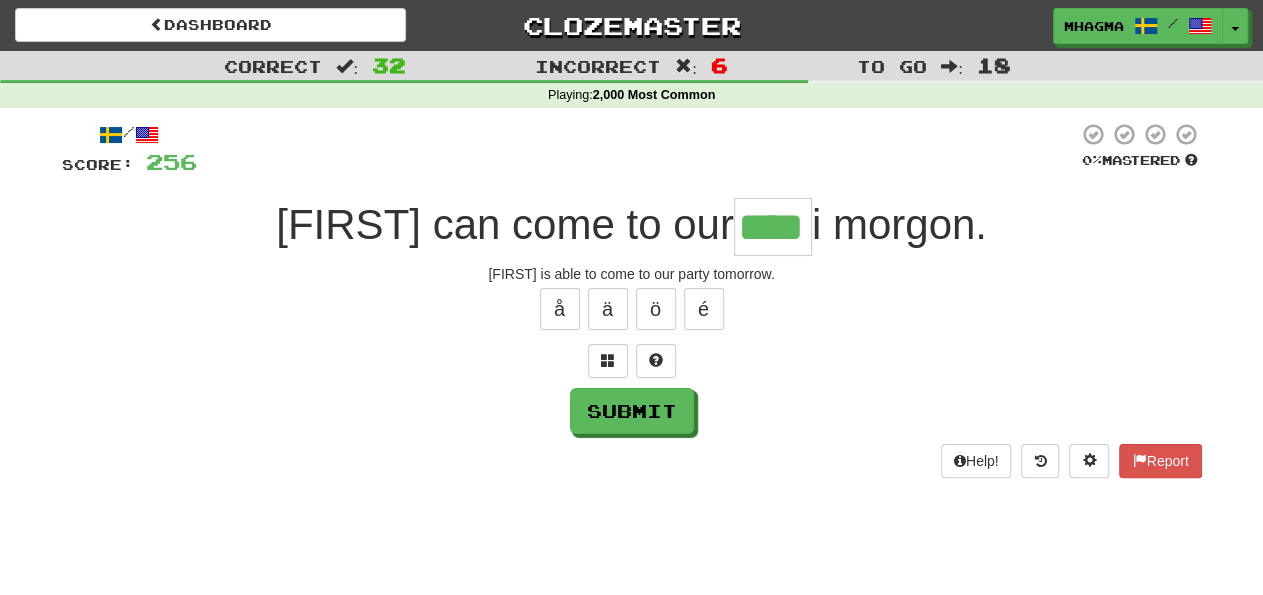 type on "****" 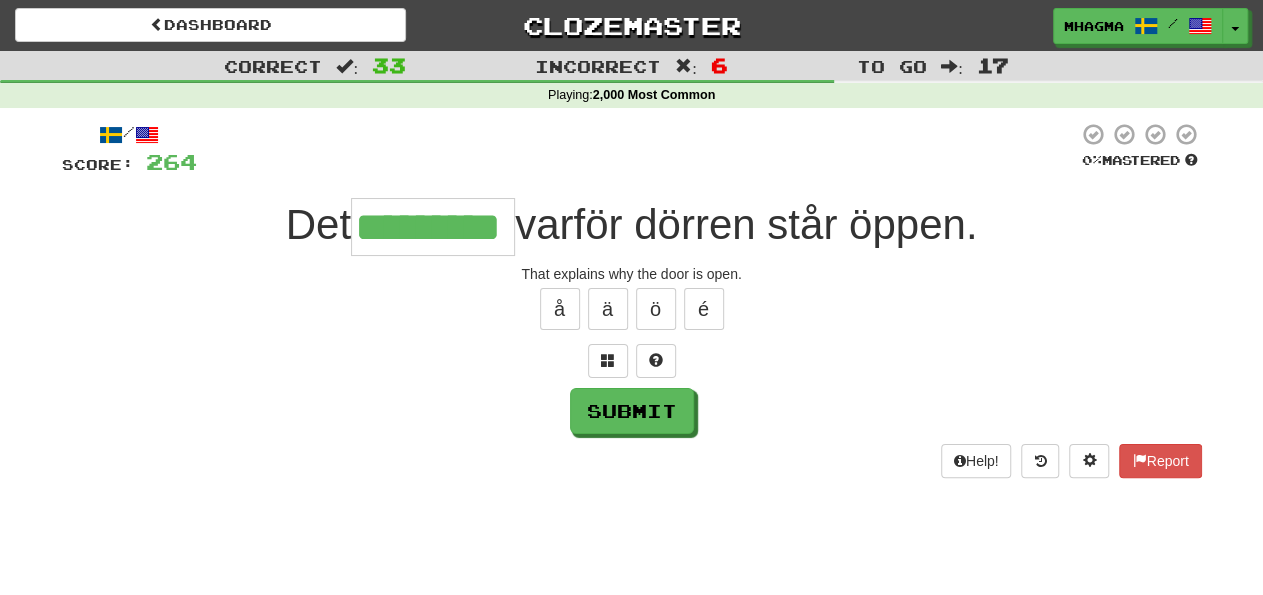 type on "*********" 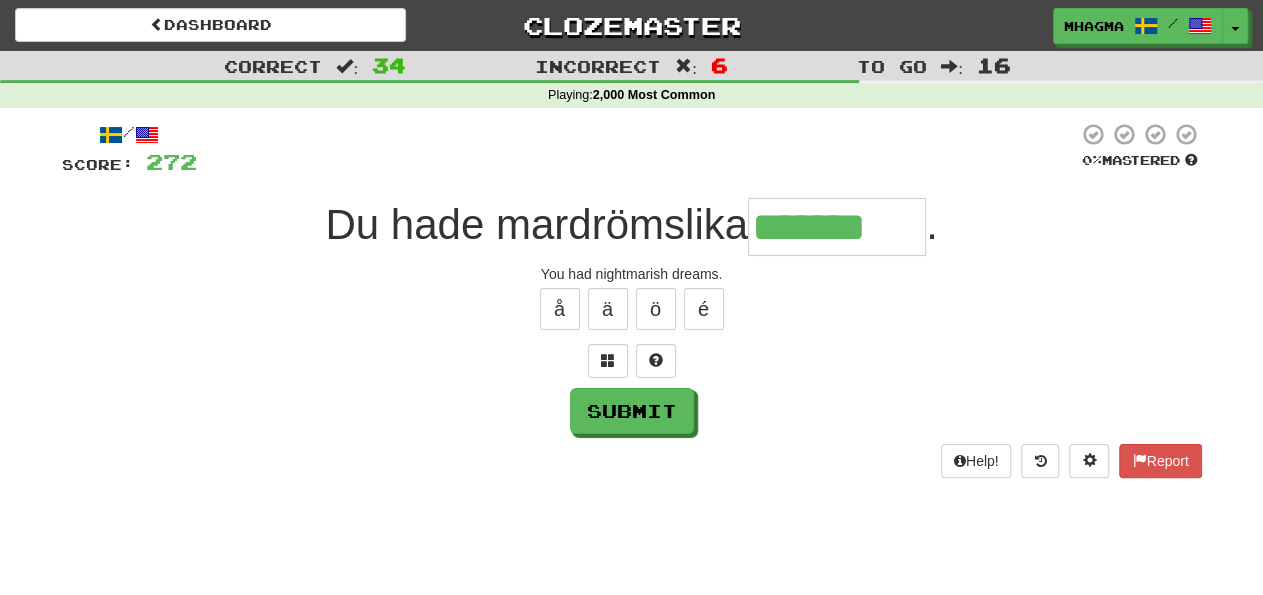type on "*******" 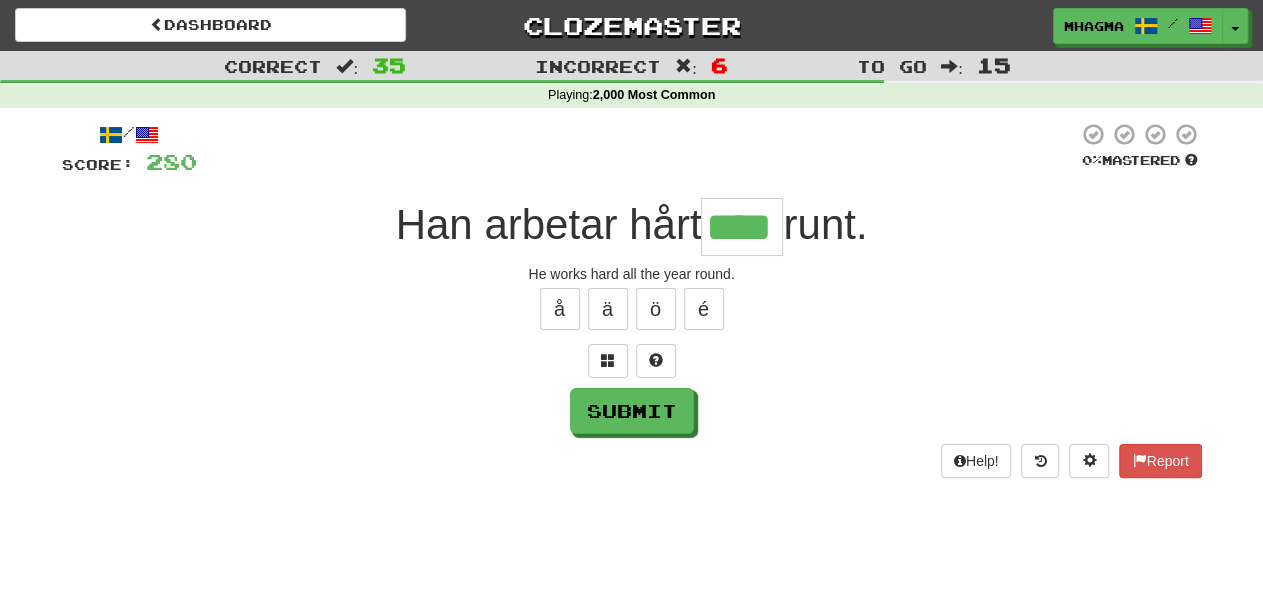 type on "****" 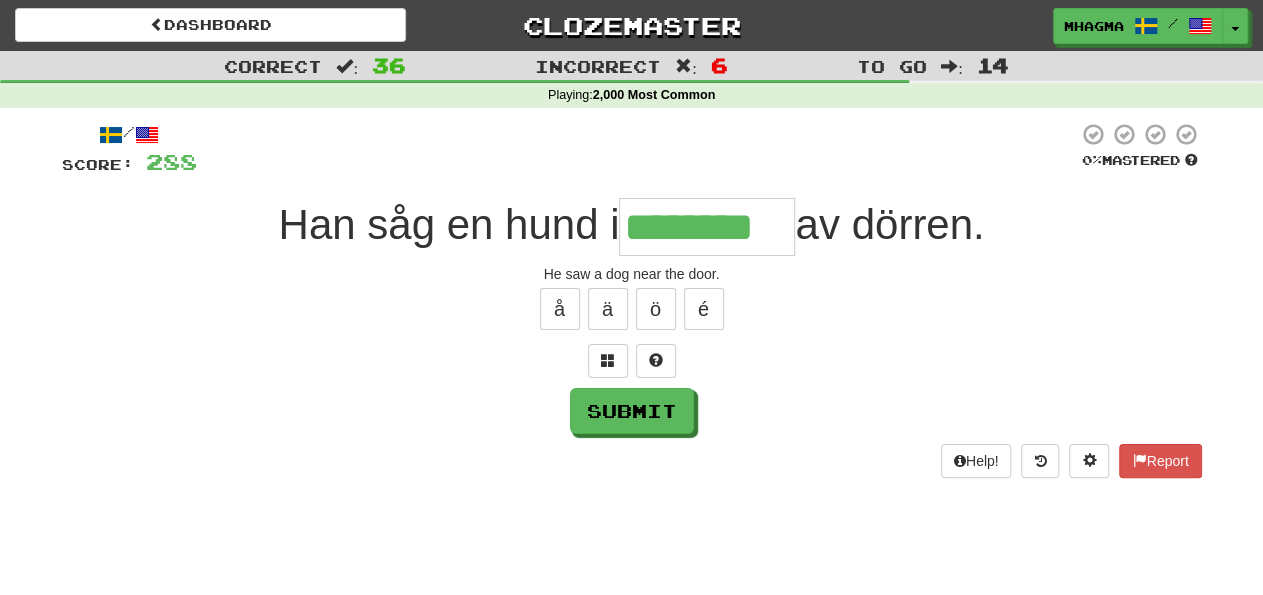 type on "********" 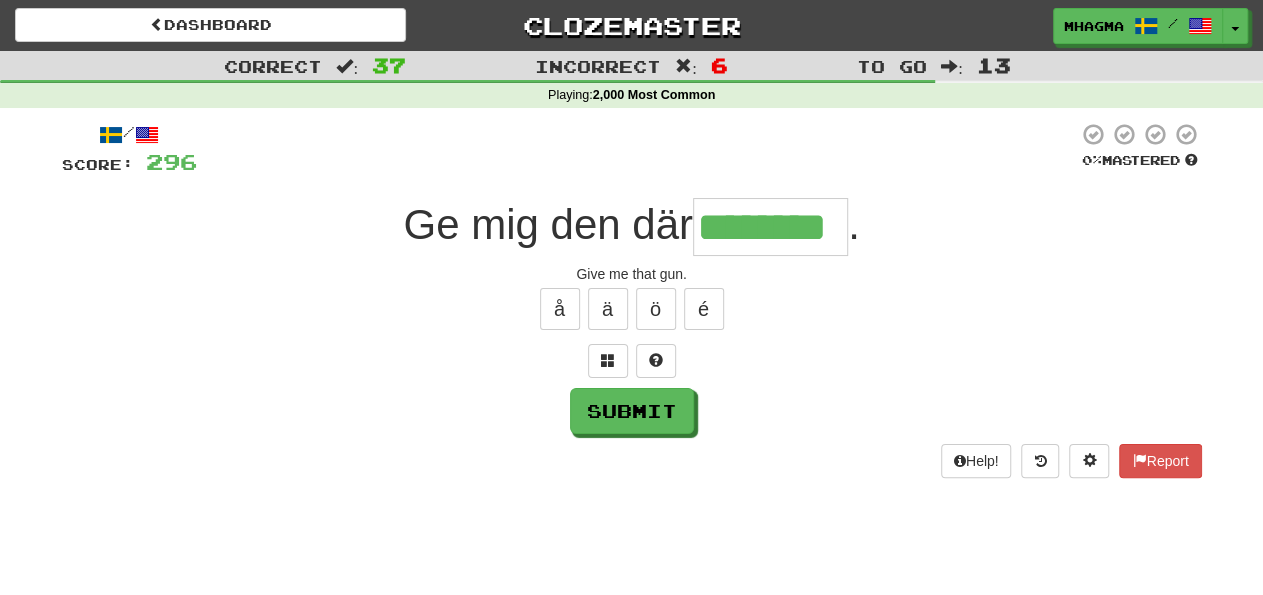 type on "********" 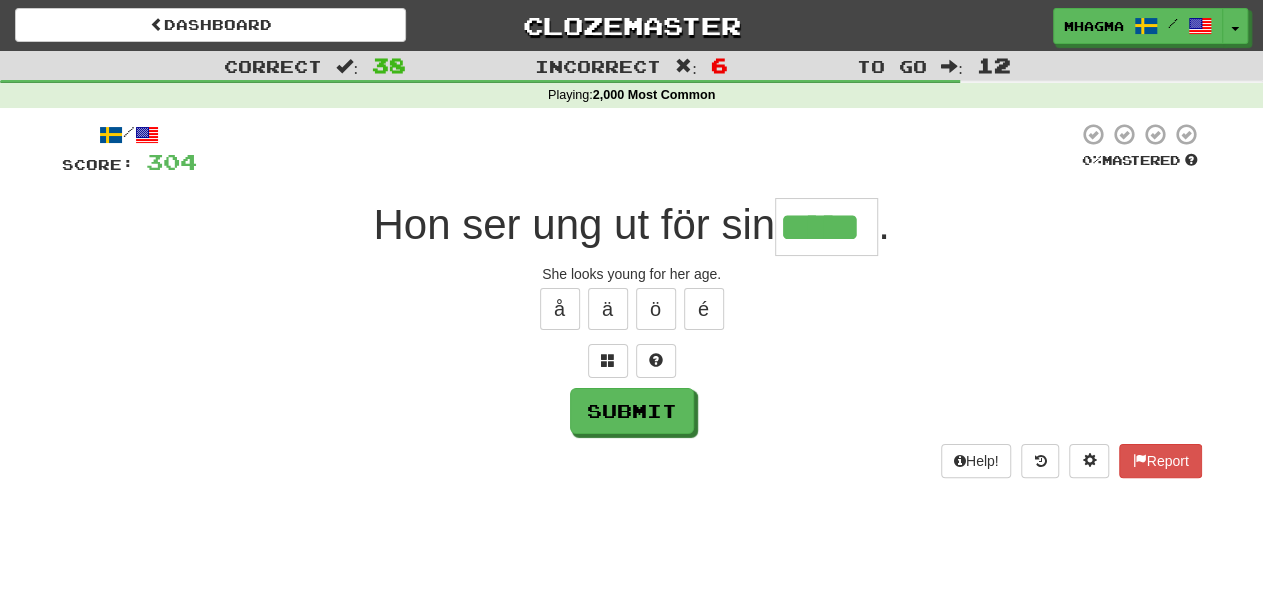 type on "*****" 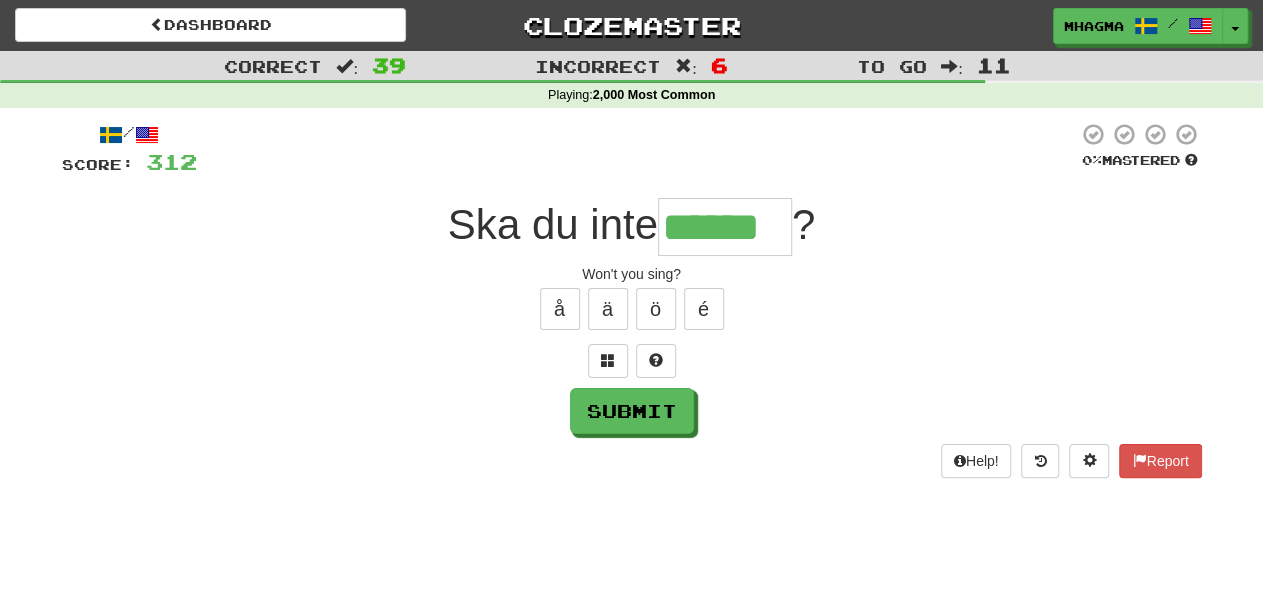 type on "******" 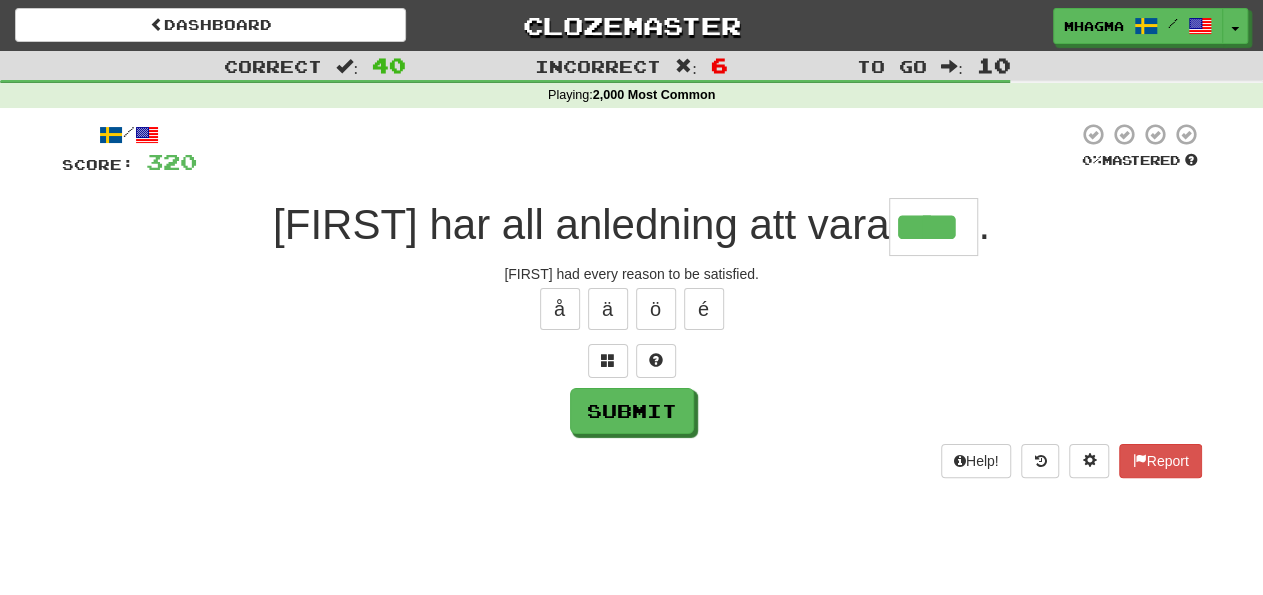 type on "****" 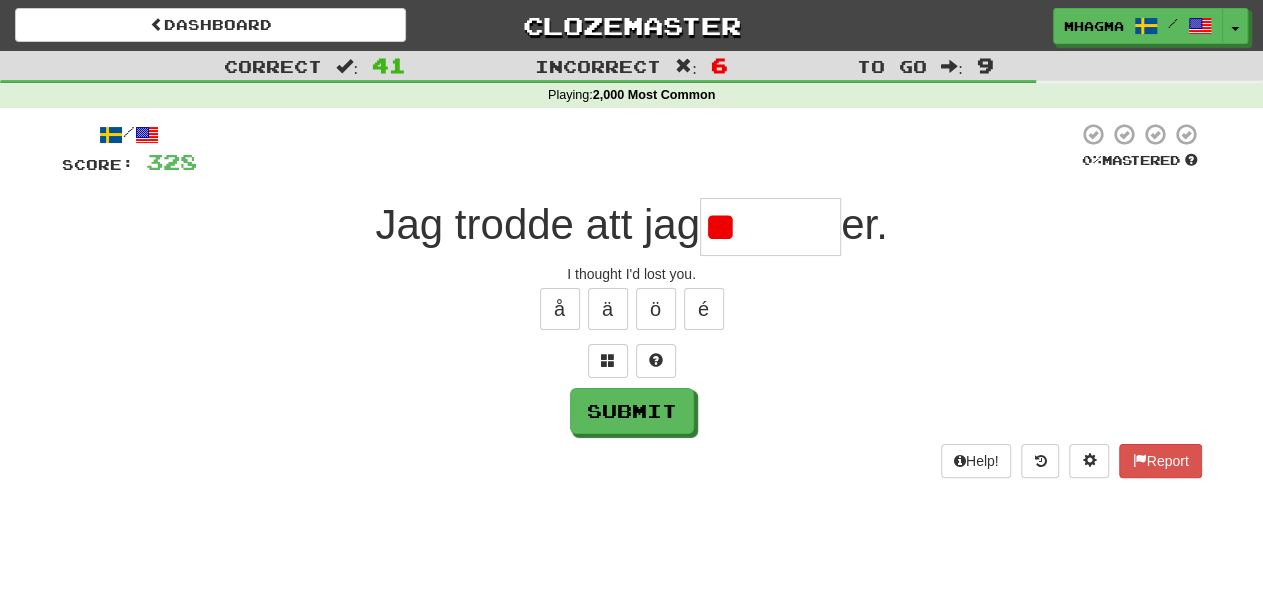 type on "*" 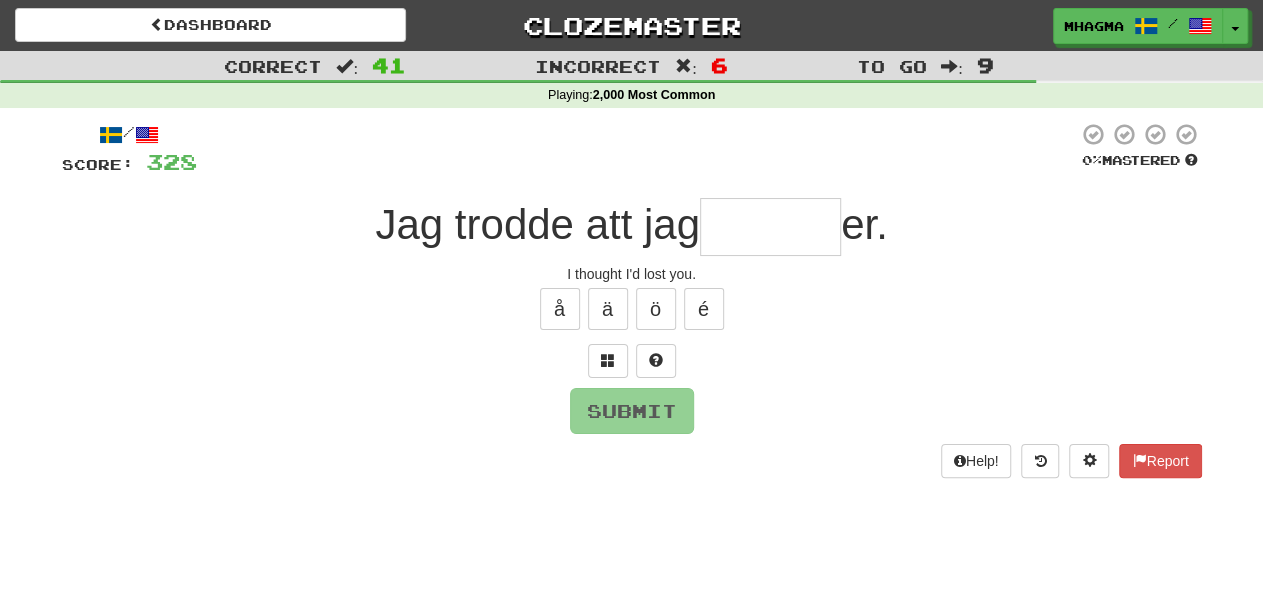 type on "*" 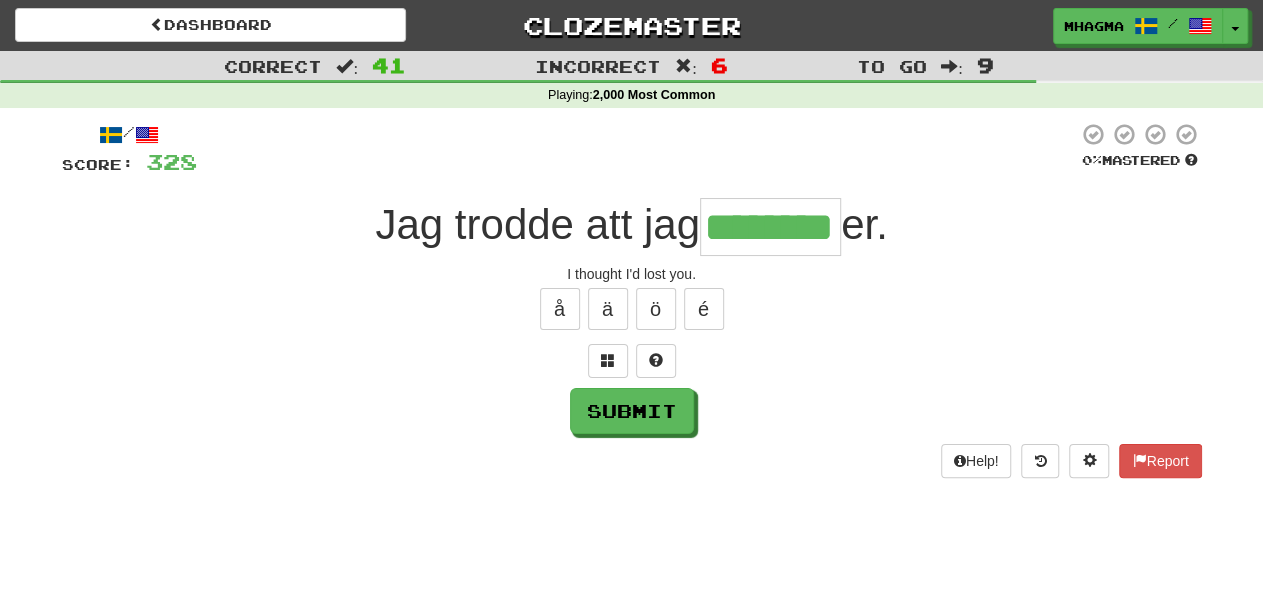 type on "********" 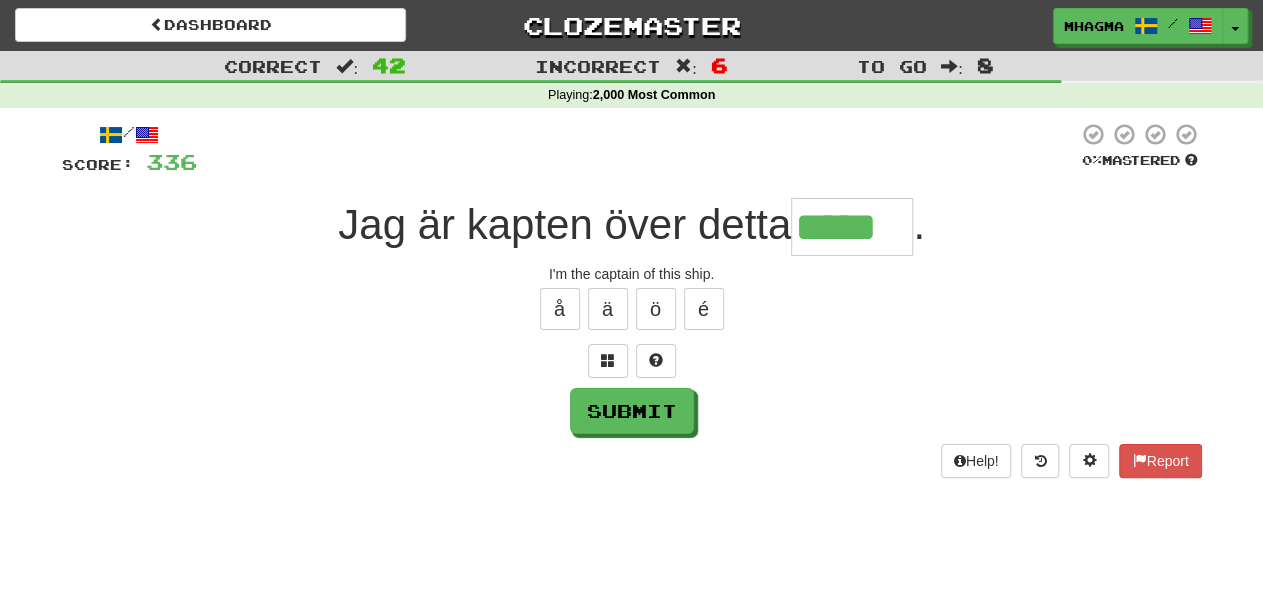 type on "*****" 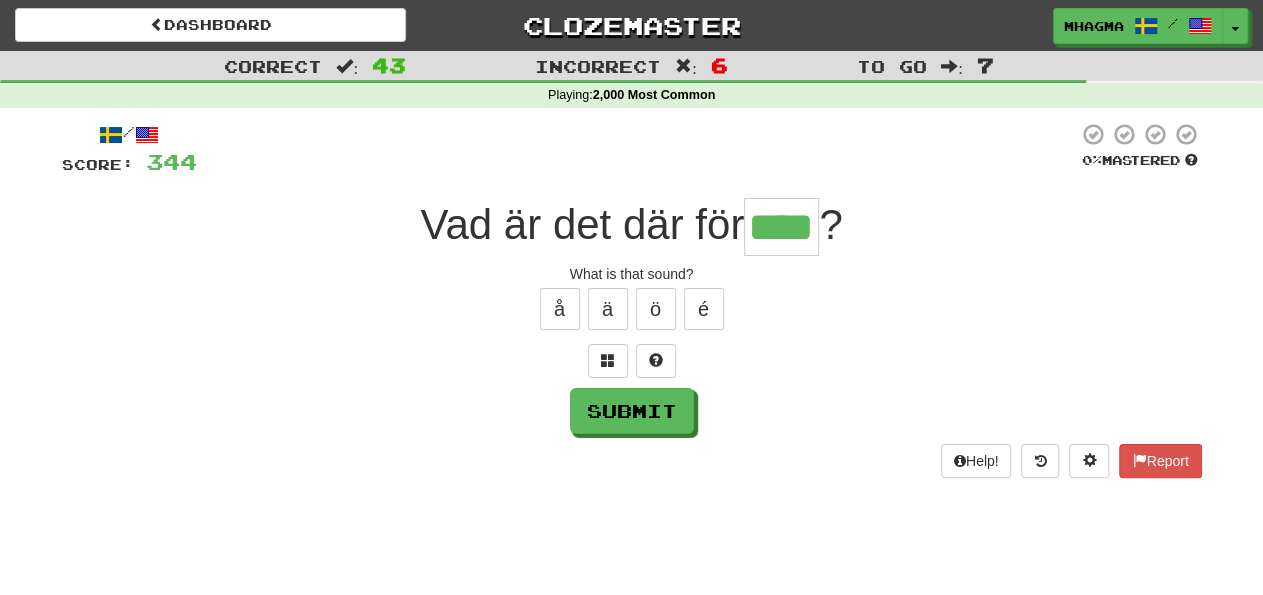 type on "****" 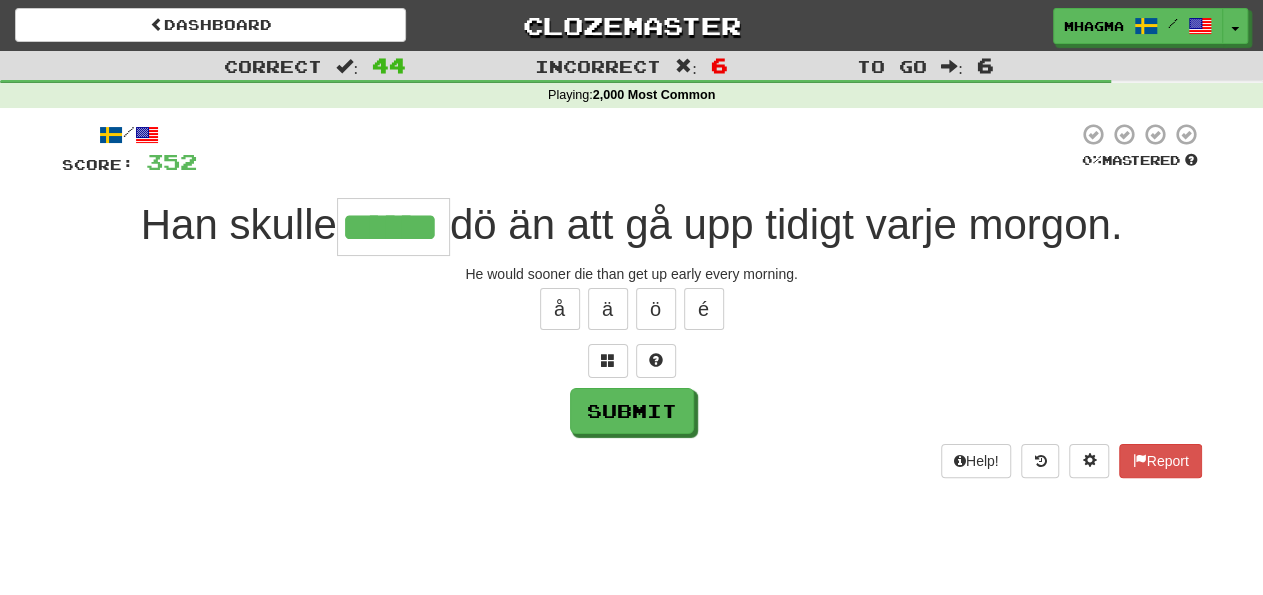 type on "******" 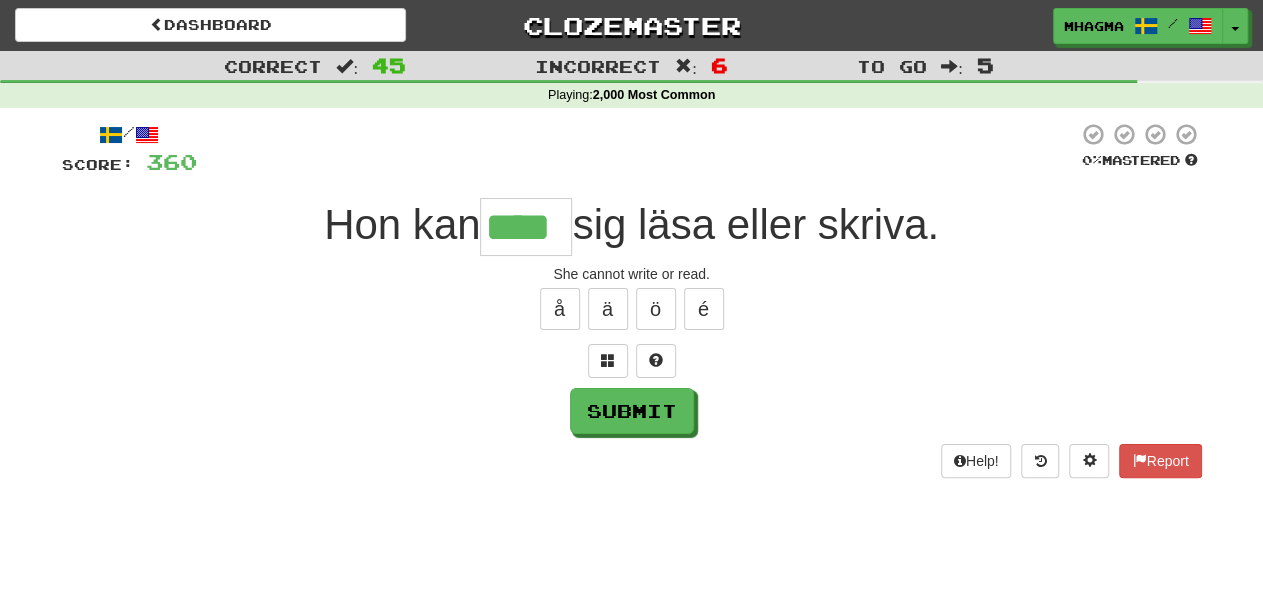 type on "****" 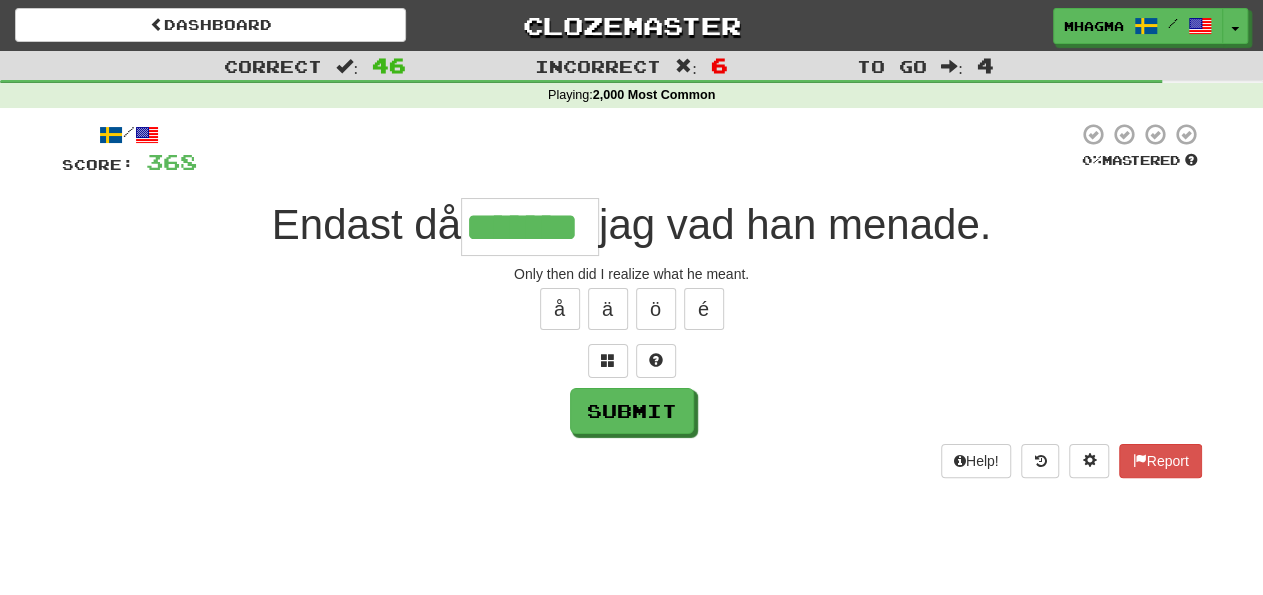 type on "*******" 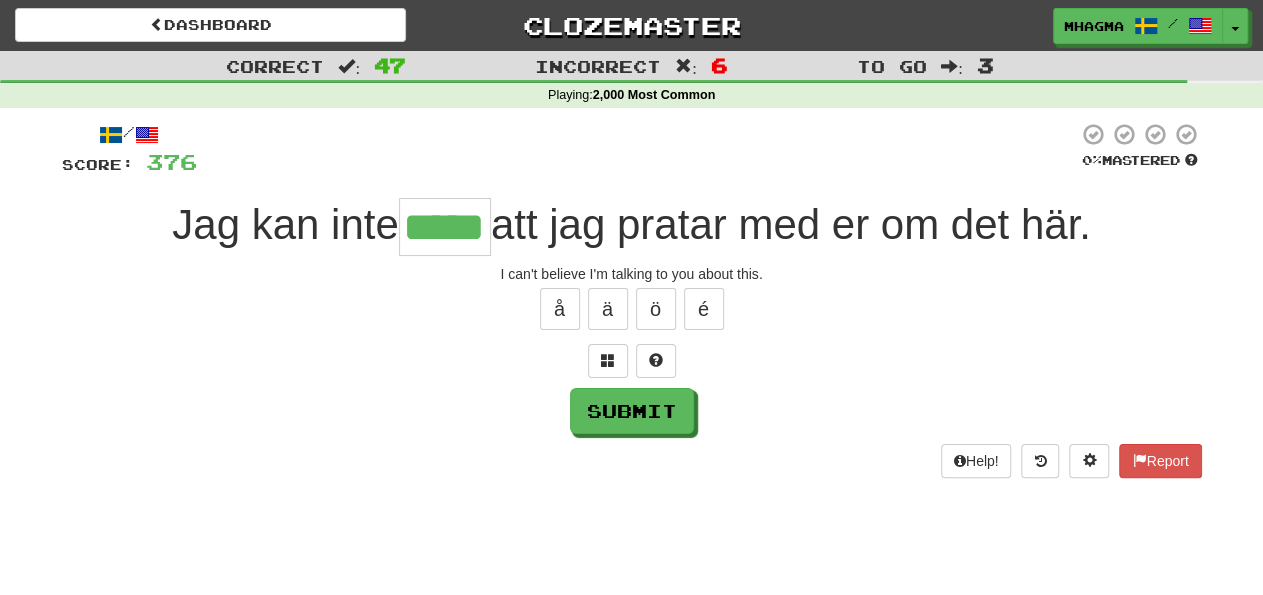 type on "*****" 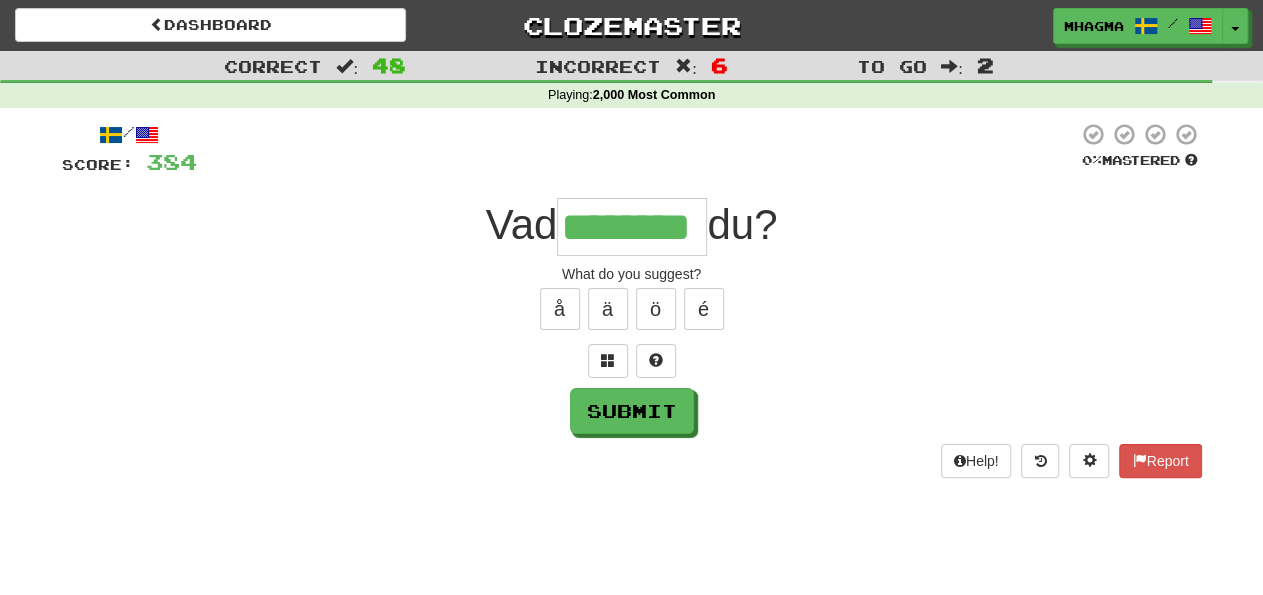 type on "********" 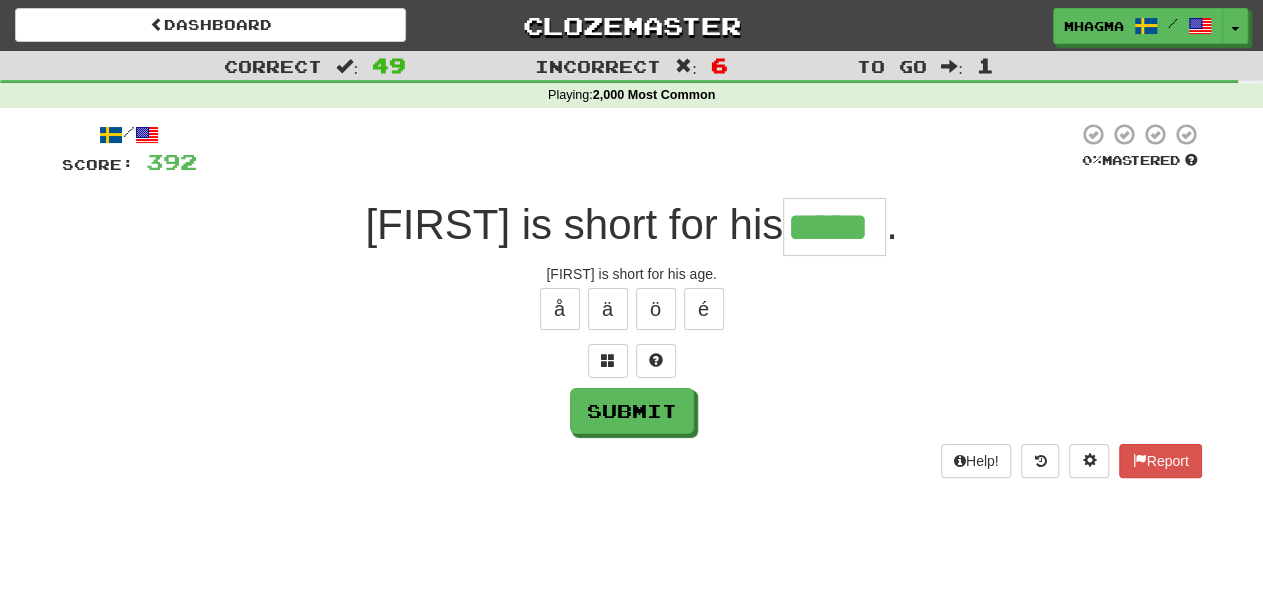 type on "*****" 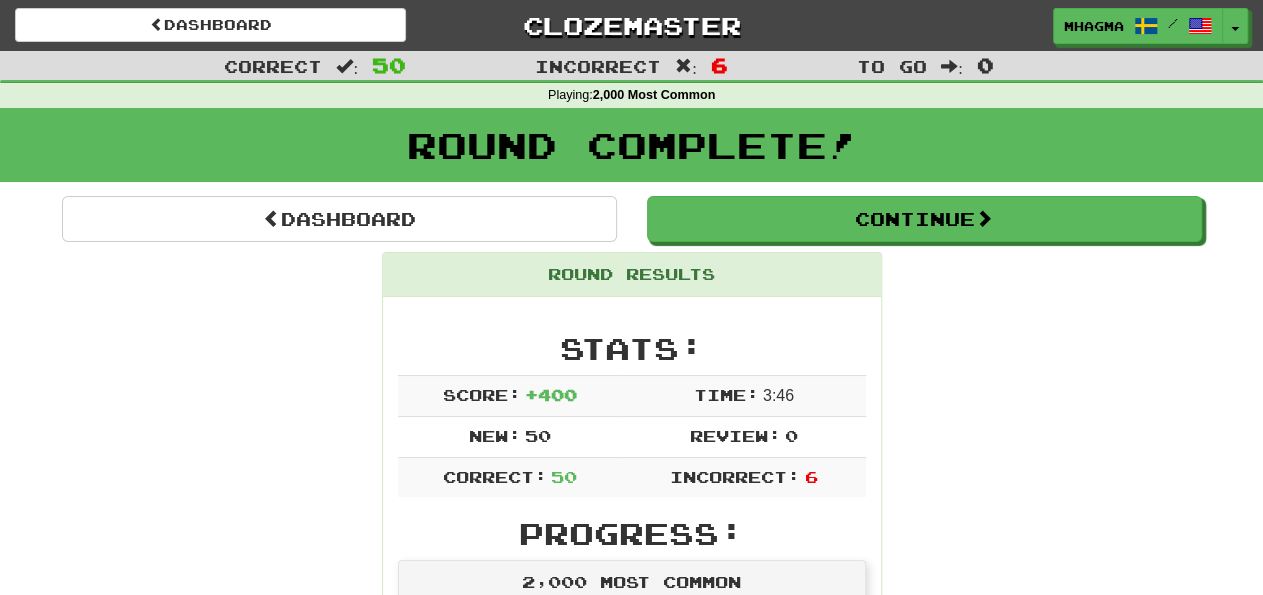 click on "Round Results Stats: Score:   + 400 Time:   3 : 46 New:   50 Review:   0 Correct:   50 Incorrect:   6 Progress: 2,000 Most Common Playing:  1 120  /  3 142 + 50 34.055% 35.646% Mastered:  0  /  3 142 0% Ready for Review:  0  /  Level:  81 2 465  points to level  82  - keep going! Ranked:  1 st  this week 🏆 Sentences:  Report Mary sa att hon trodde att Tom inte hade  slutat  göra det än. Mary said she thought Tom wasn't finished doing that yet.  Report Det var inte förrän igår jag fick  nyheterna . It was not until yesterday that I got the news.  Report Hans nya film är  värd  att se. His new film is worth seeing.  Report Jag skriver ett  brev  till min fru. I am writing this letter to my wife.  Report Är det någon som vet var jag kunde hitta en  sådan ? Does anyone know where I could find one?  Report Han skulle  hellre  dö än att gå upp tidigt varje morgon. He would sooner die than get up early every morning.  Report Hon var tvungen att ge upp  planen .  Report Antingen  alla eller ingen." at bounding box center (632, 2958) 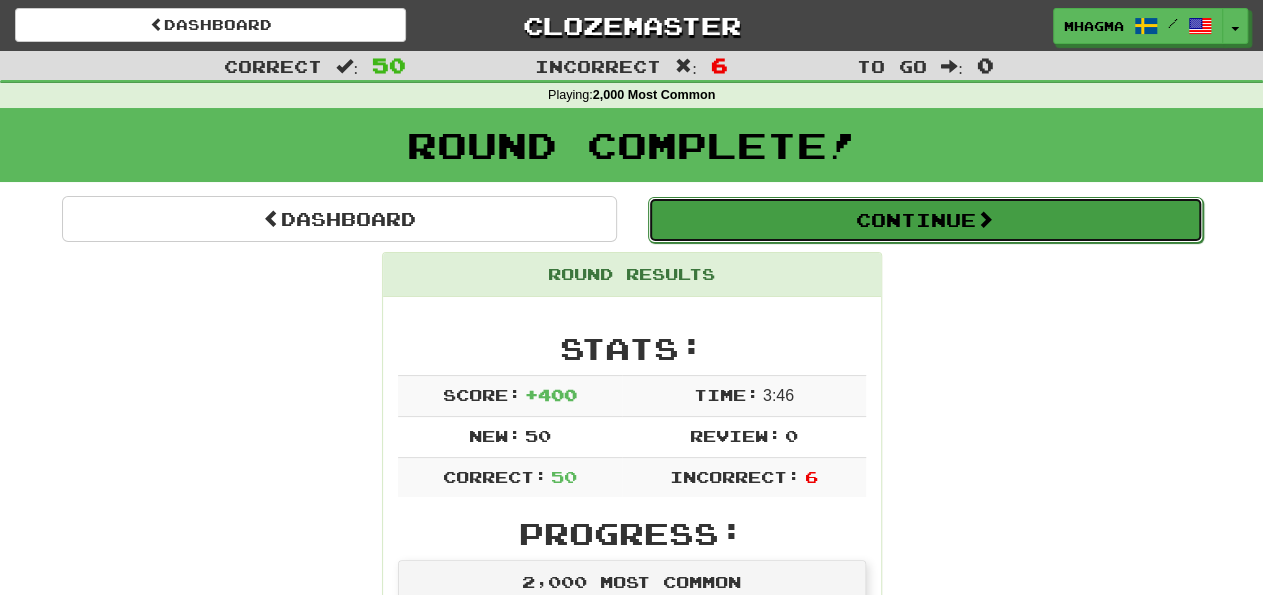click on "Continue" at bounding box center (925, 220) 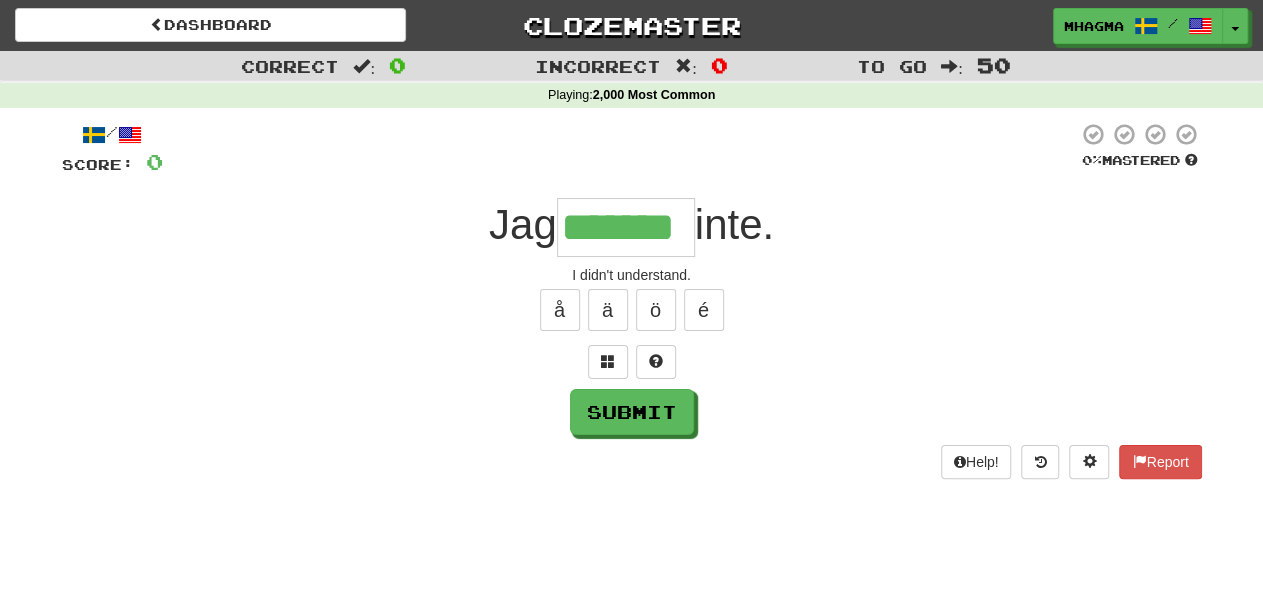 type on "*******" 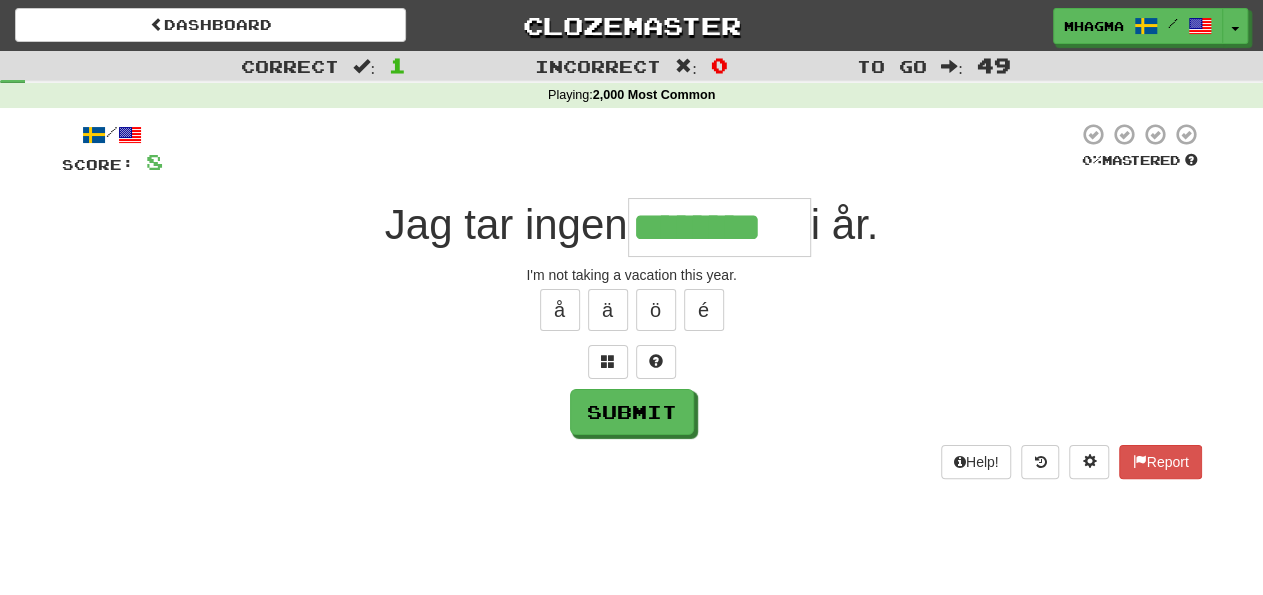 type on "********" 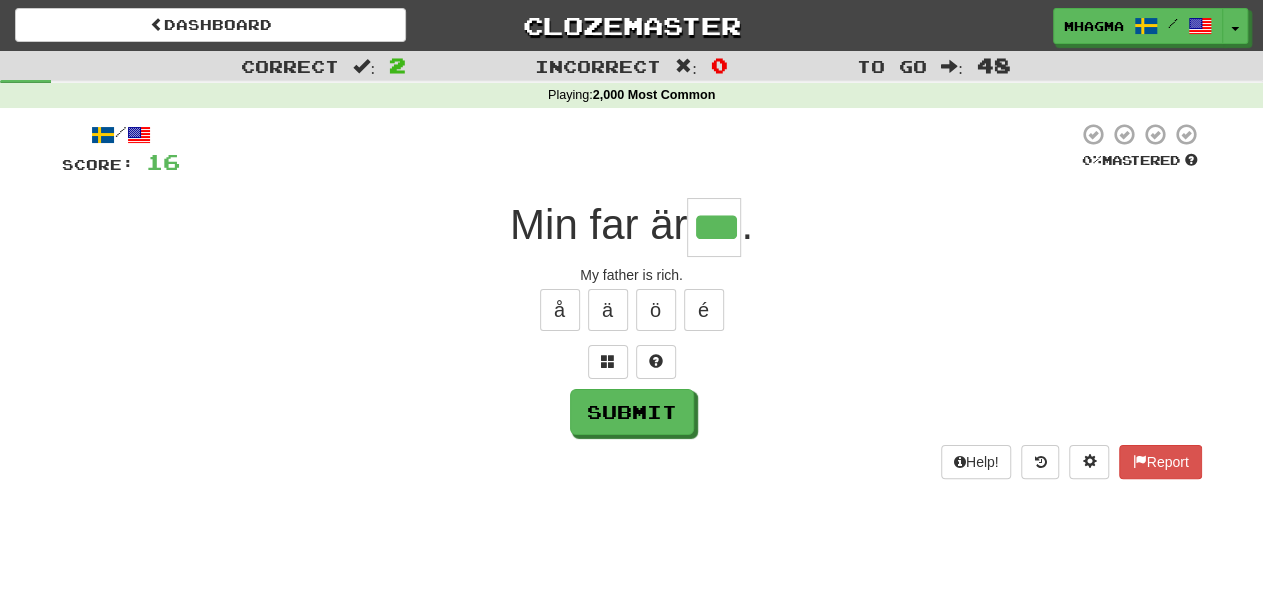 type on "***" 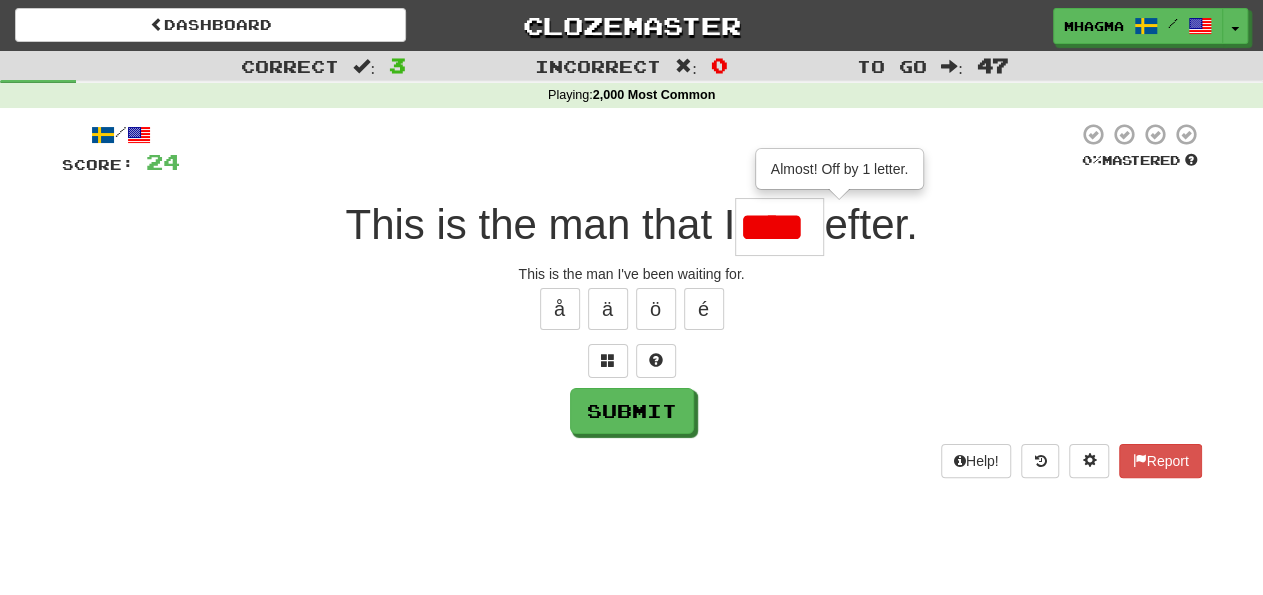 scroll, scrollTop: 0, scrollLeft: 0, axis: both 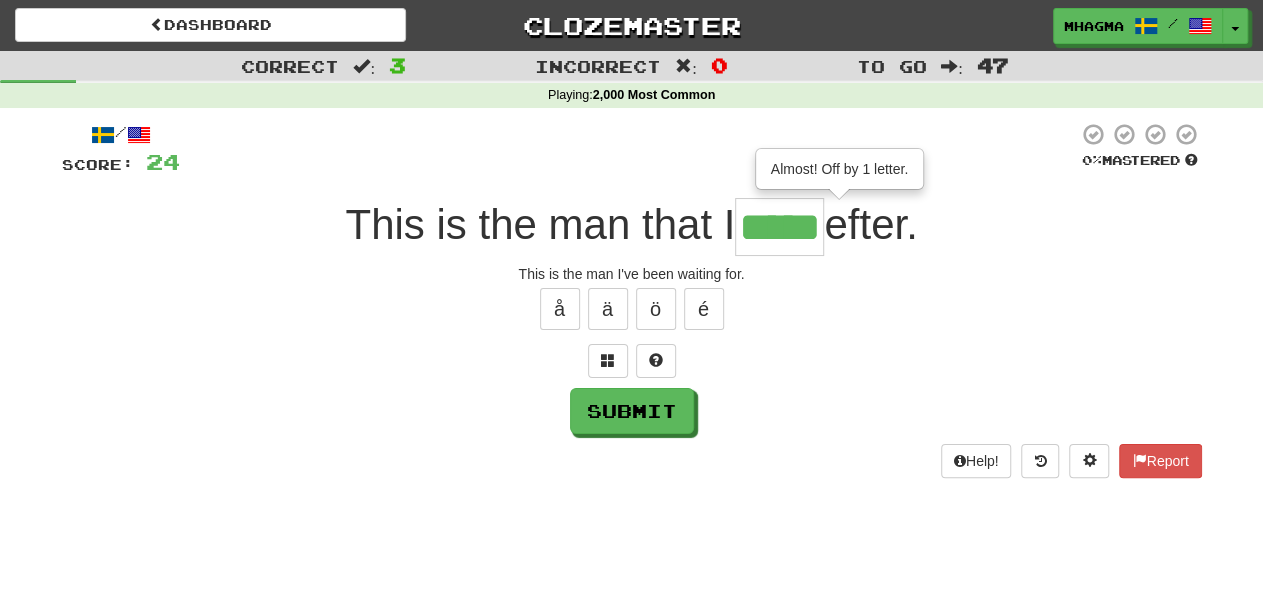 type on "*****" 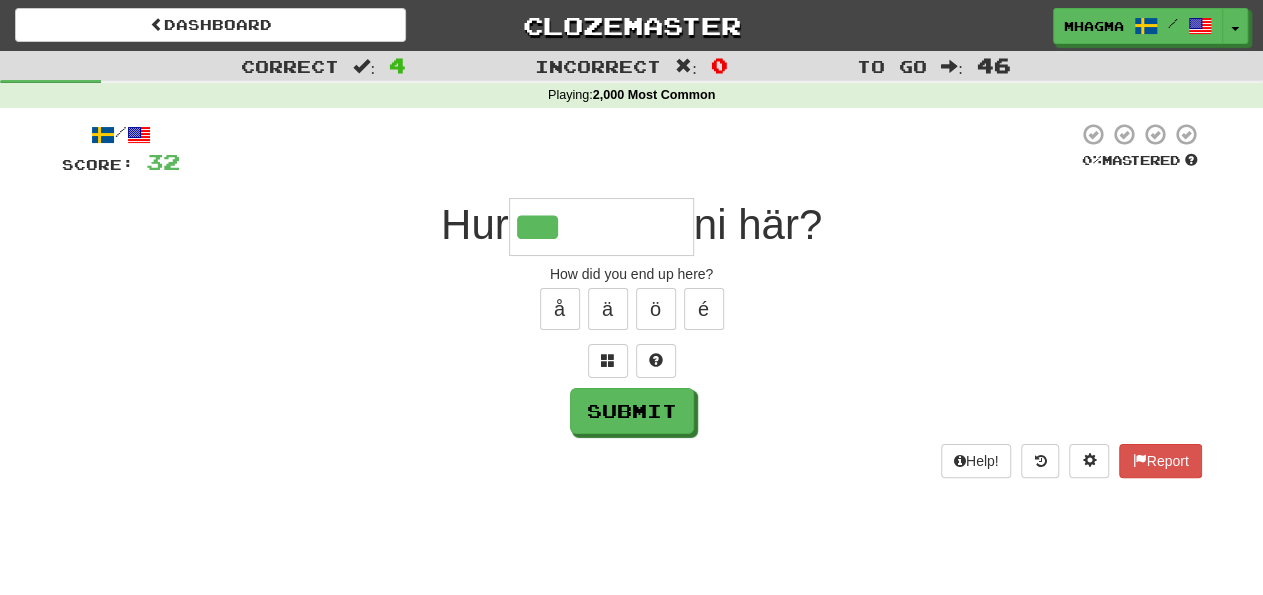 type on "*******" 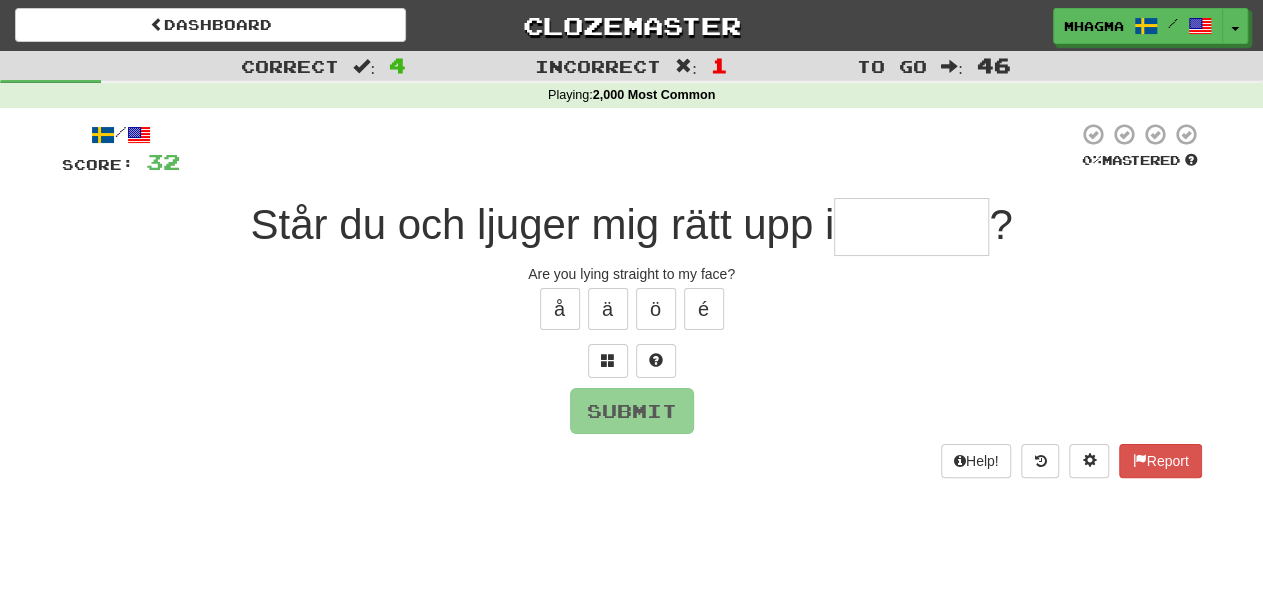 type on "*" 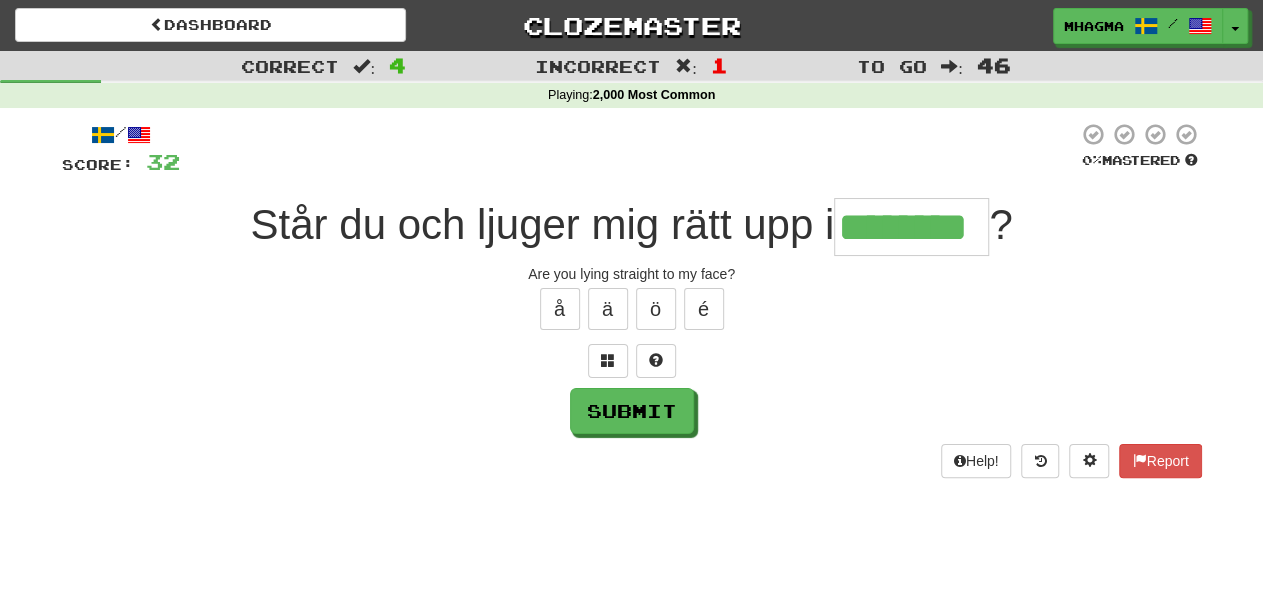 type on "********" 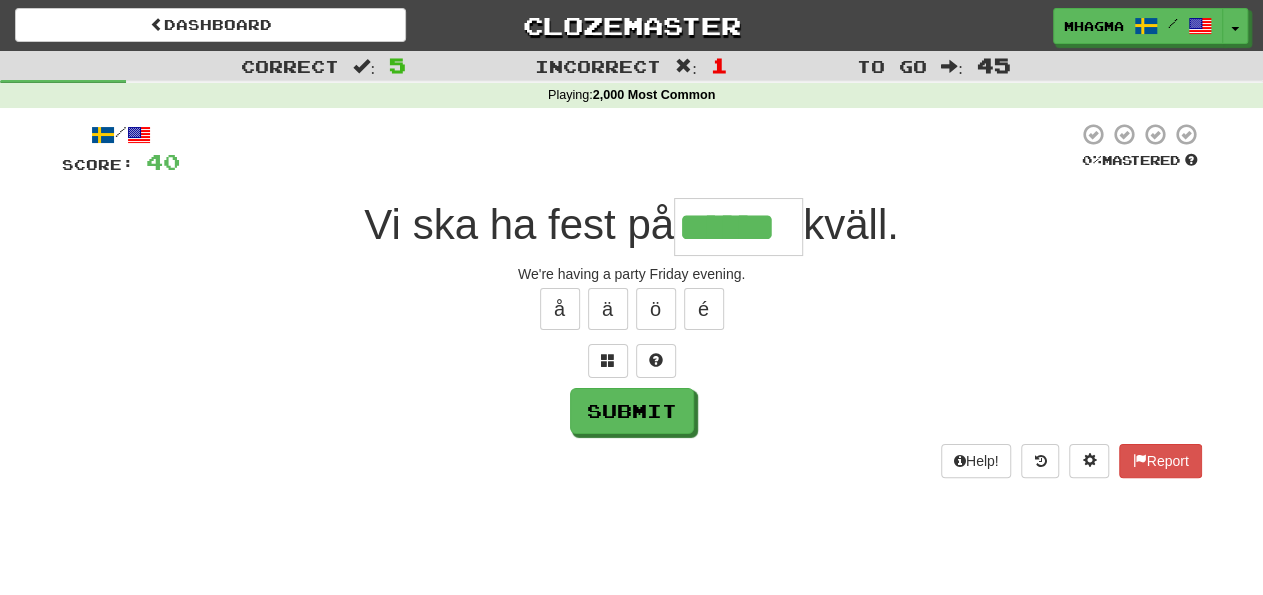 type on "******" 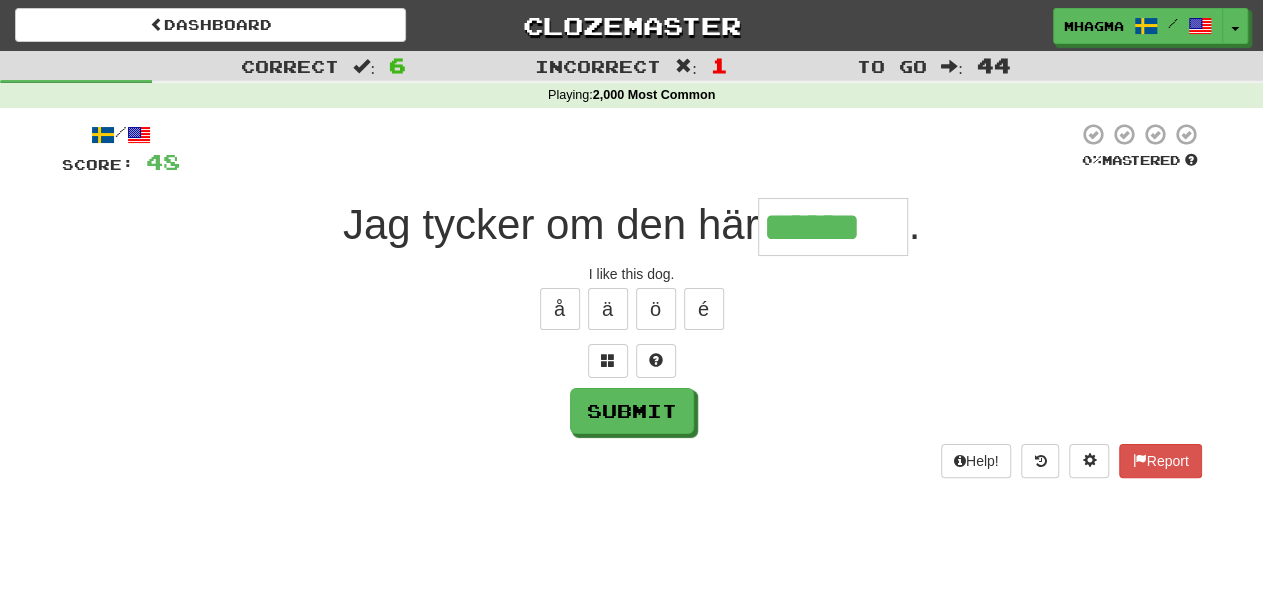 type on "******" 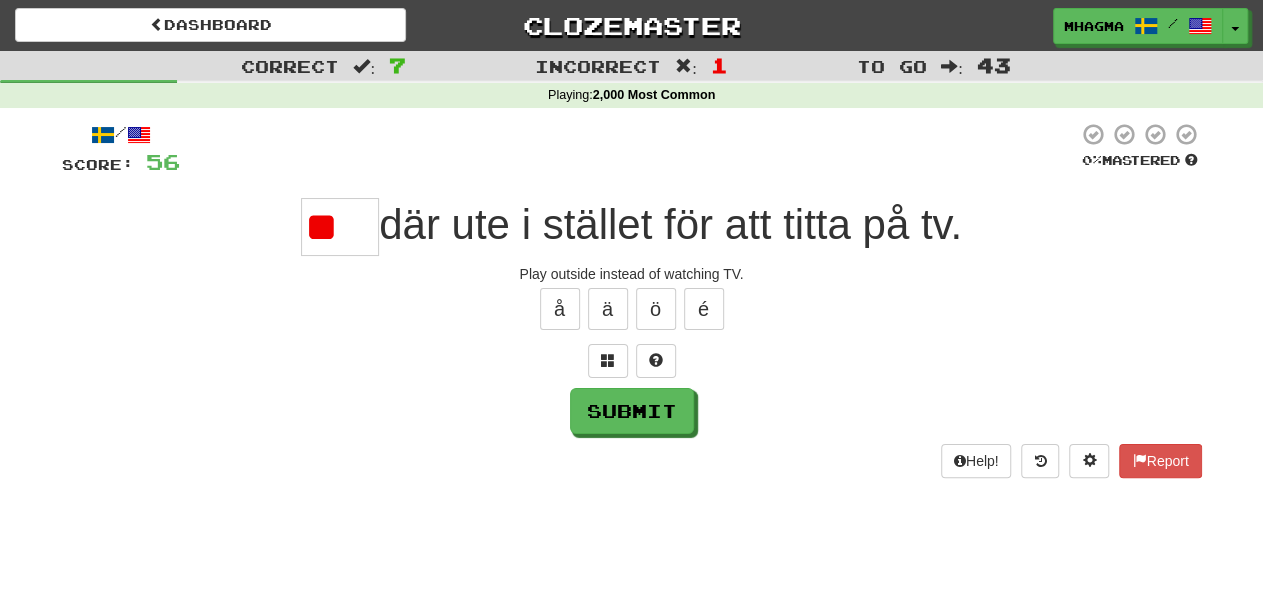 type on "*" 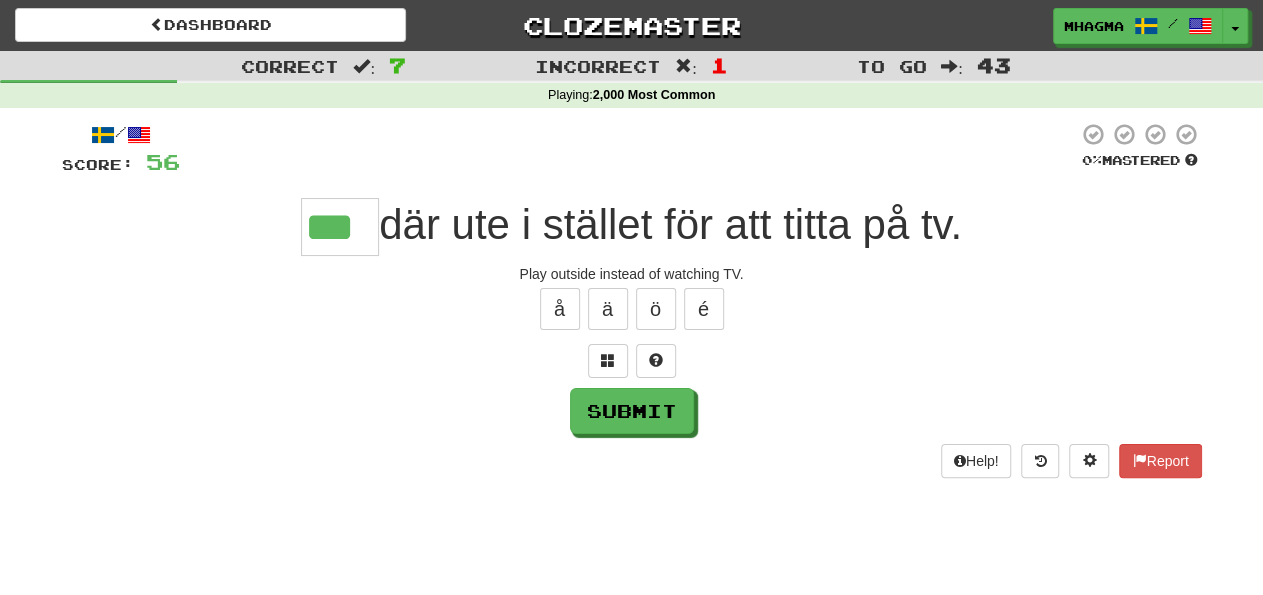 type on "***" 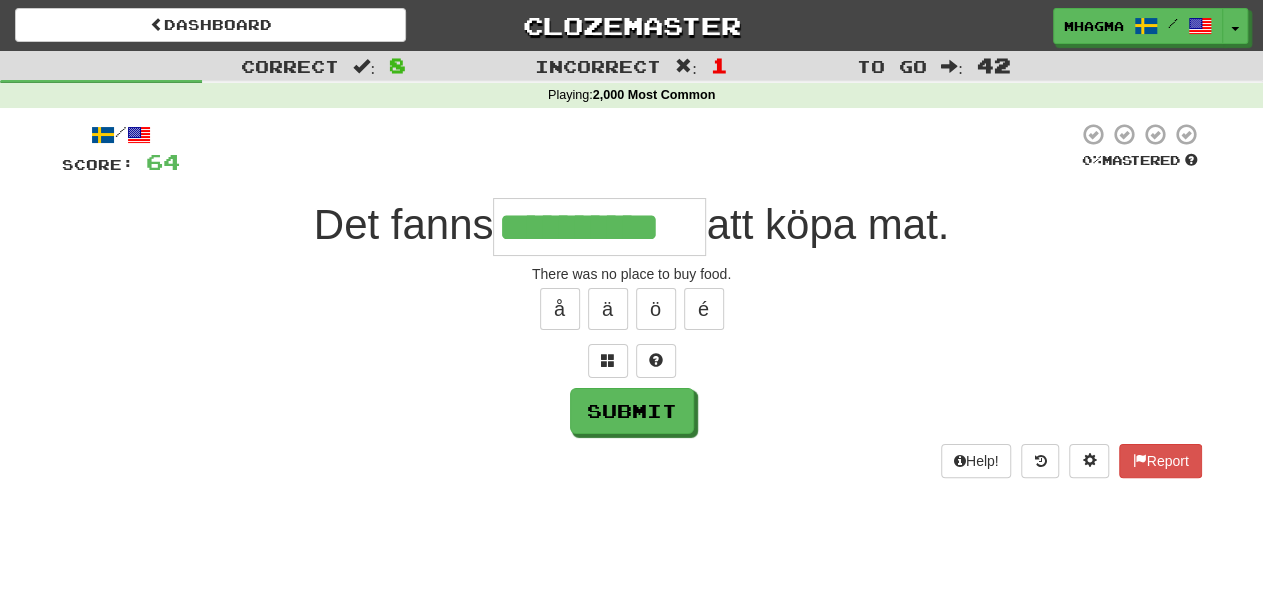 type on "**********" 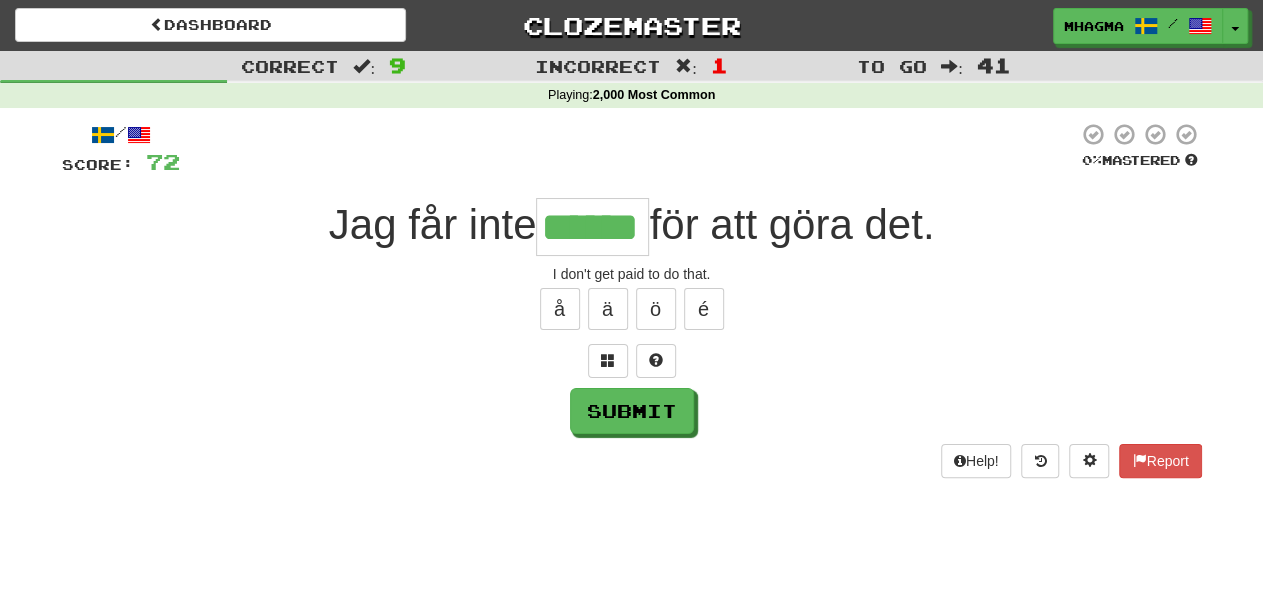 type on "******" 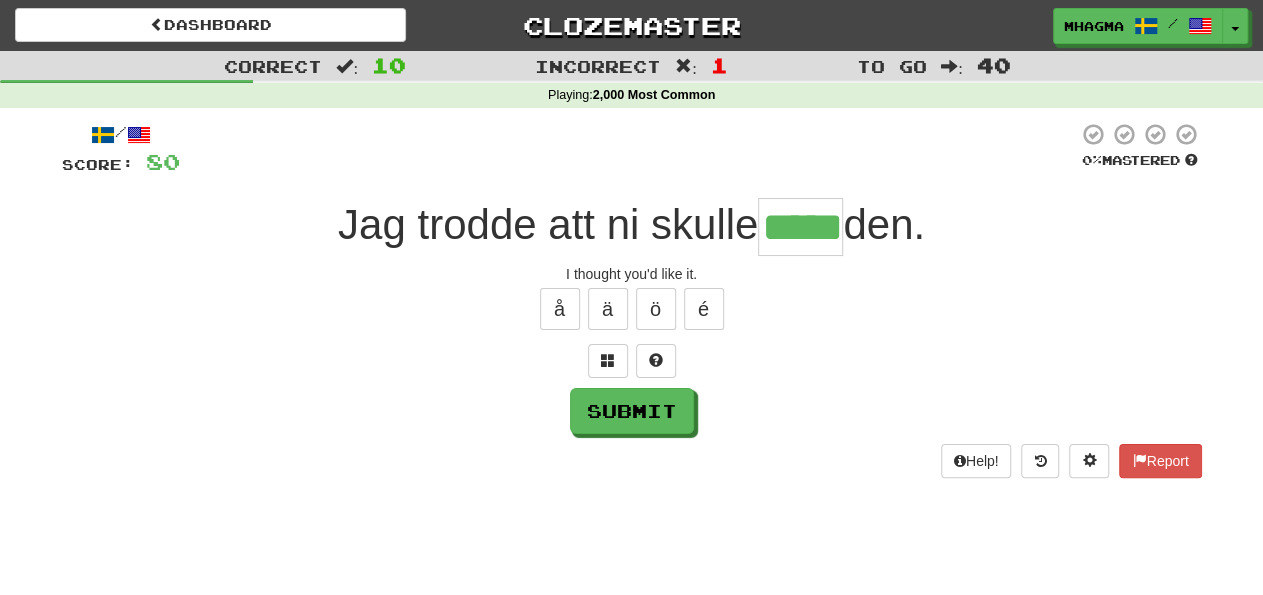 type on "*****" 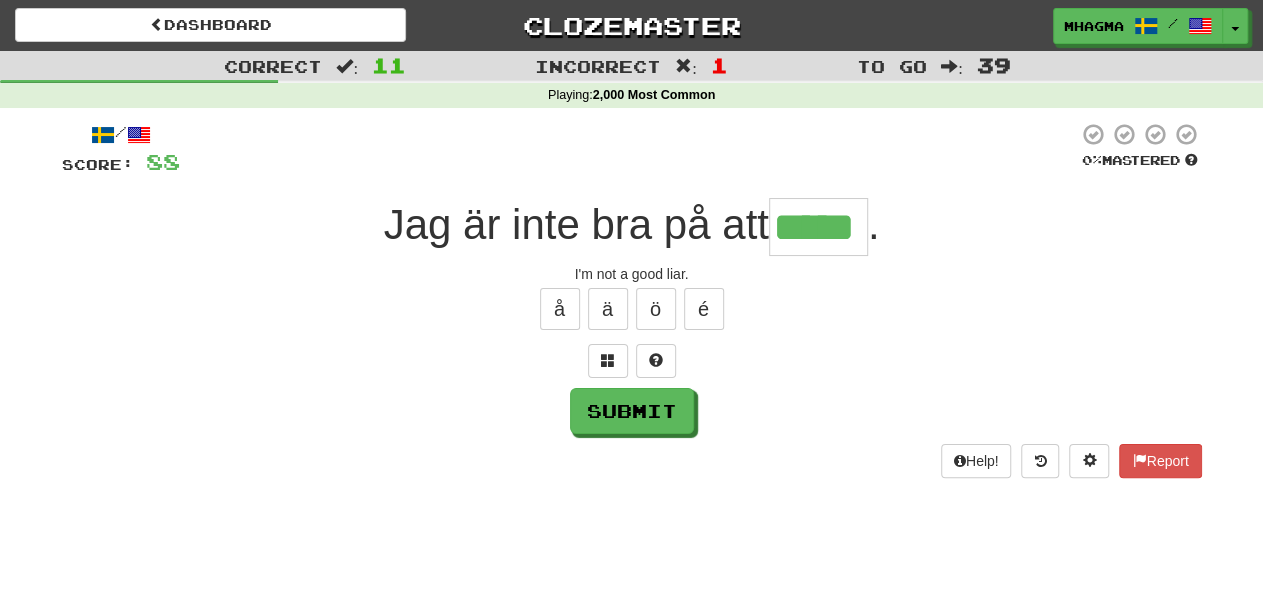 type on "*****" 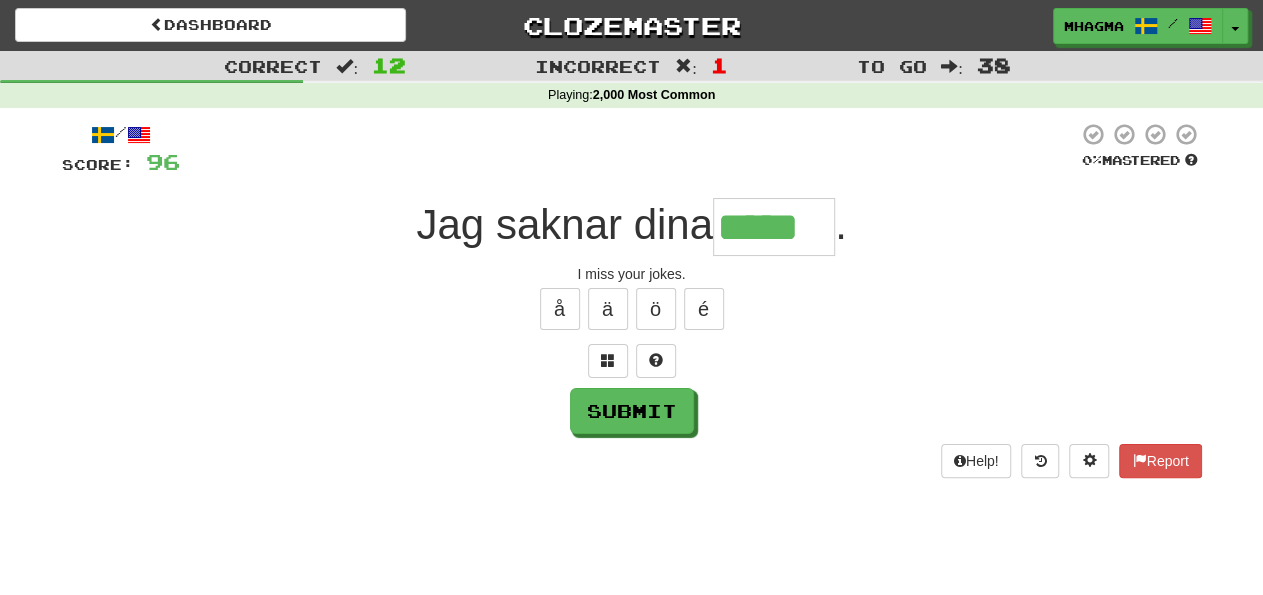 type on "*****" 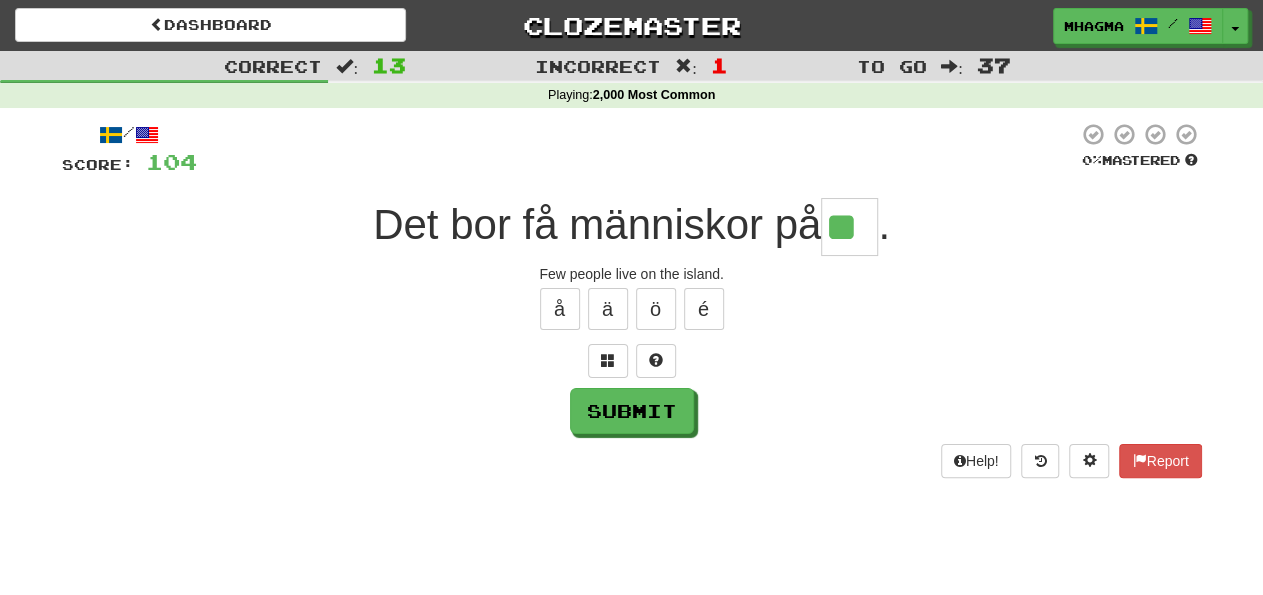 type on "**" 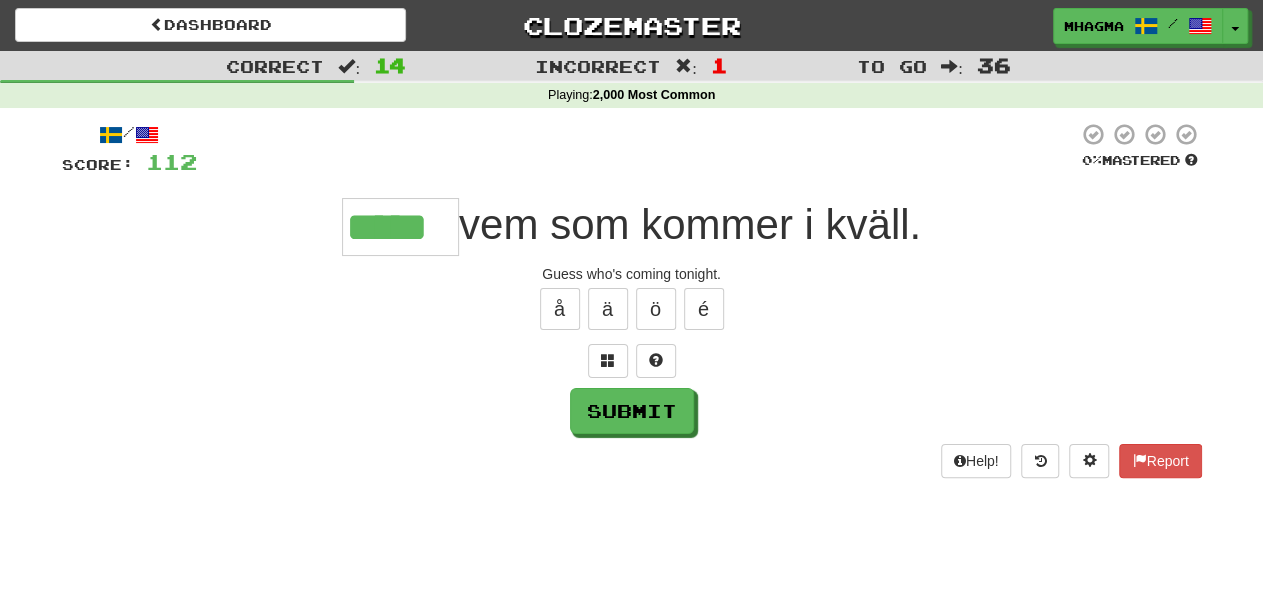 type on "*****" 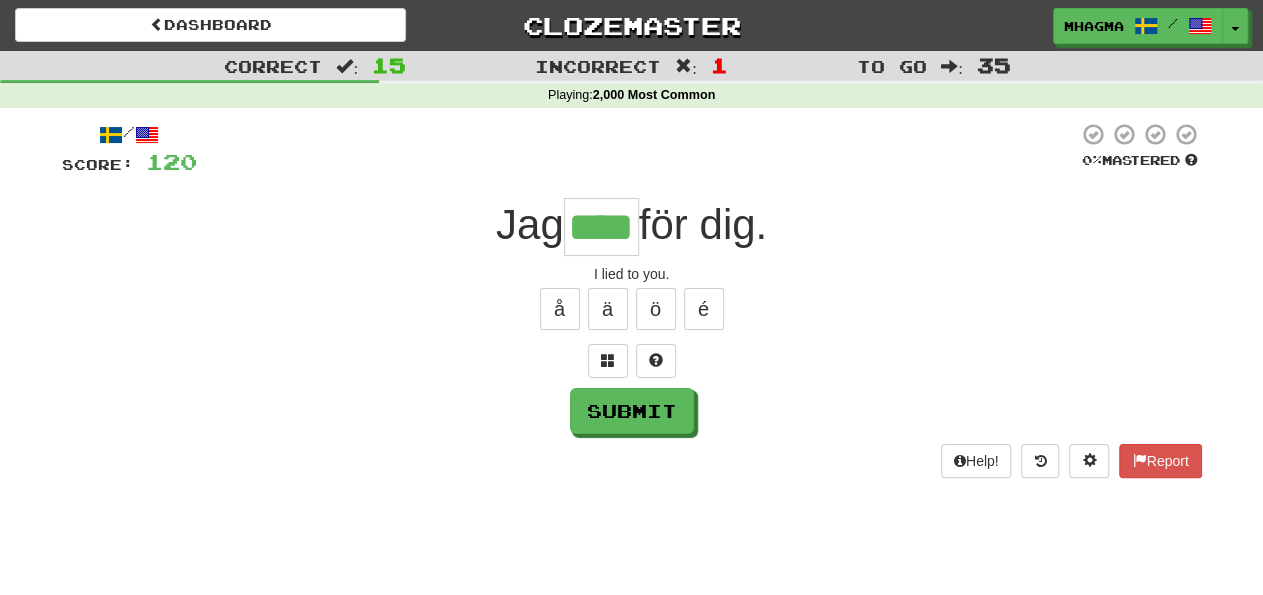 type on "****" 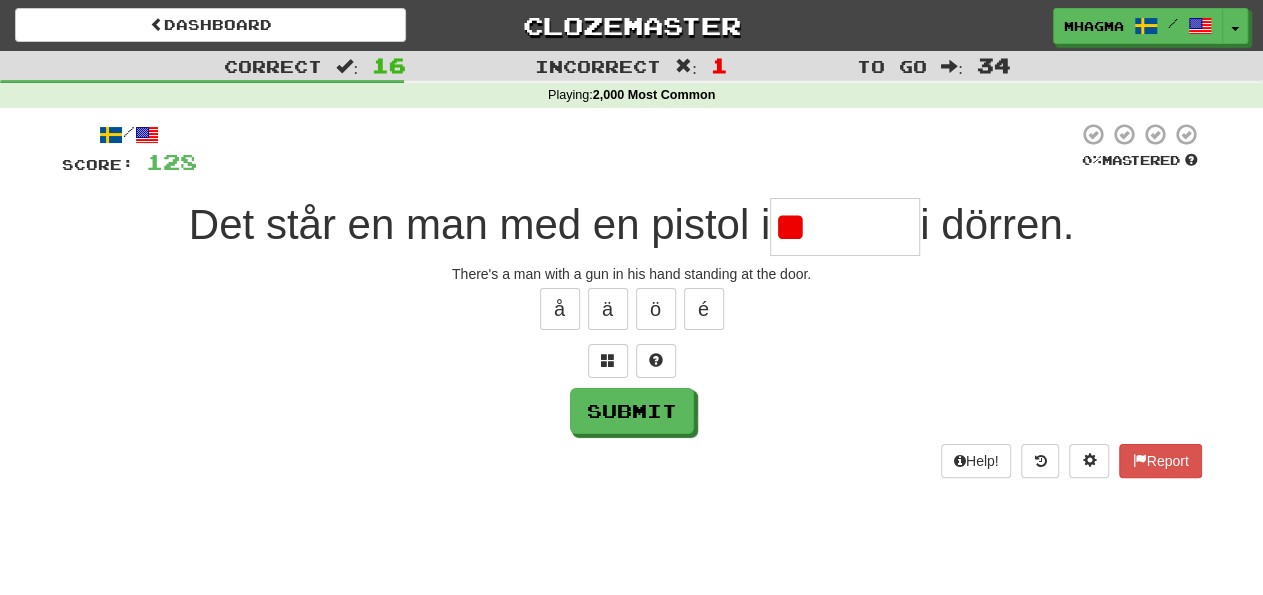 type on "*" 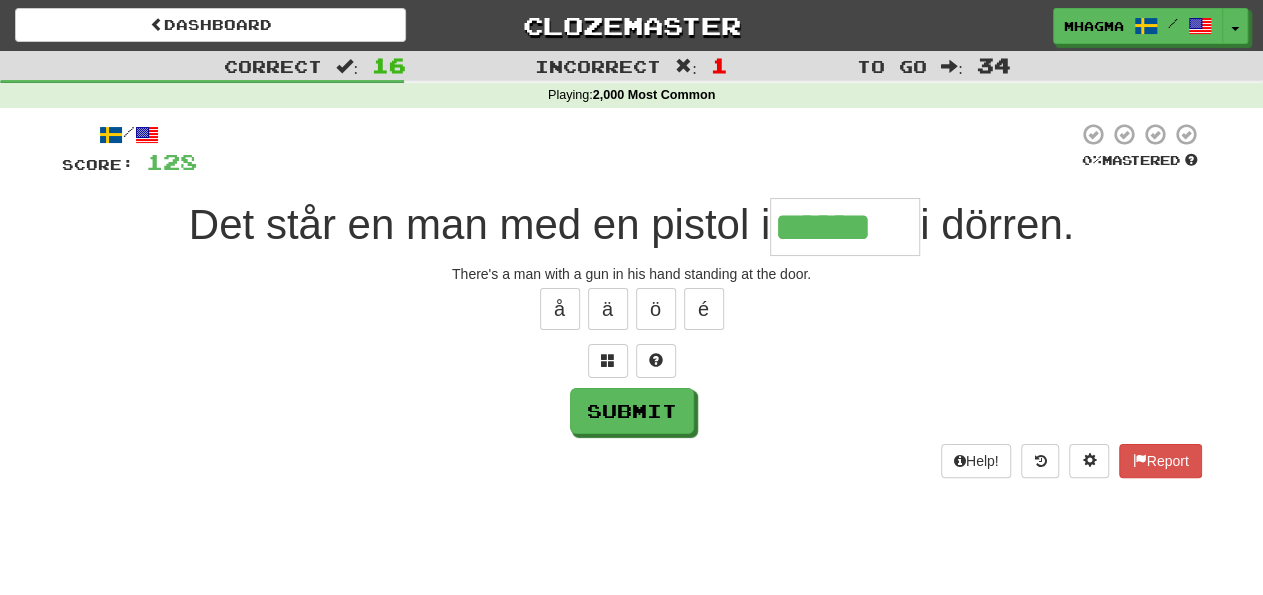 type on "******" 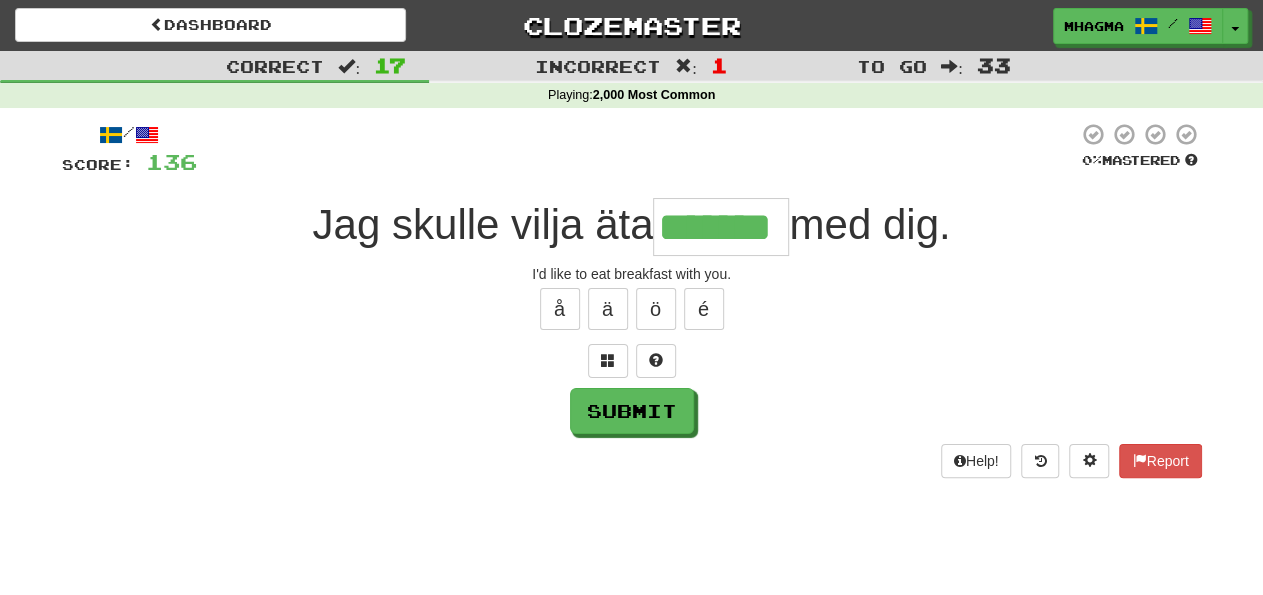 type on "*******" 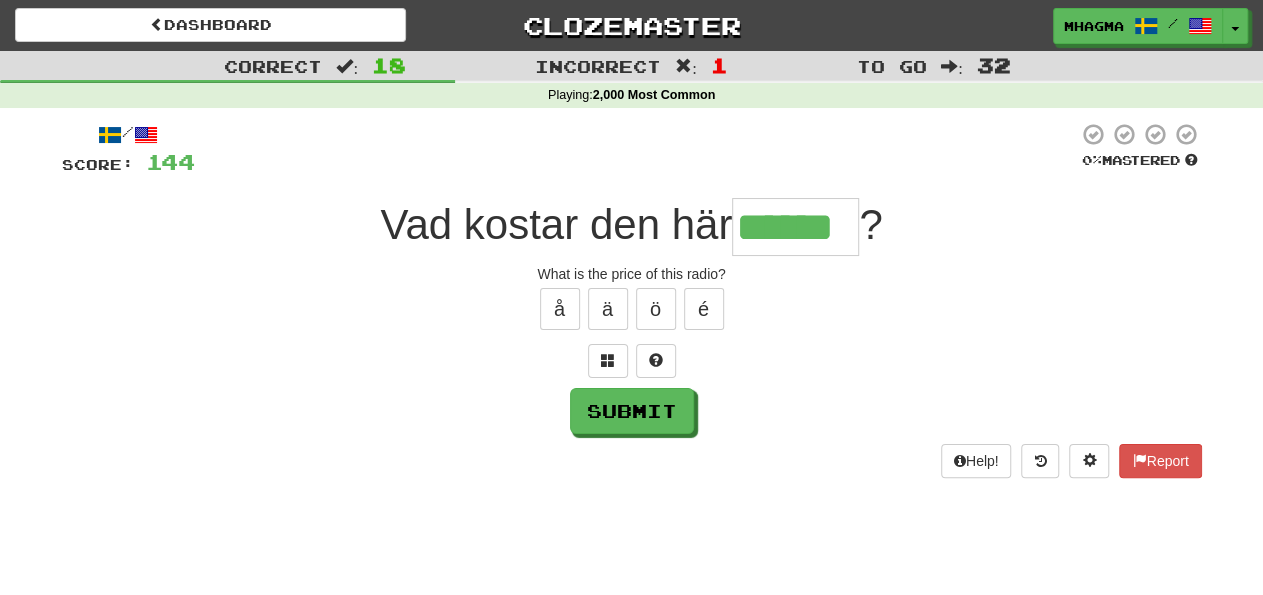 type on "******" 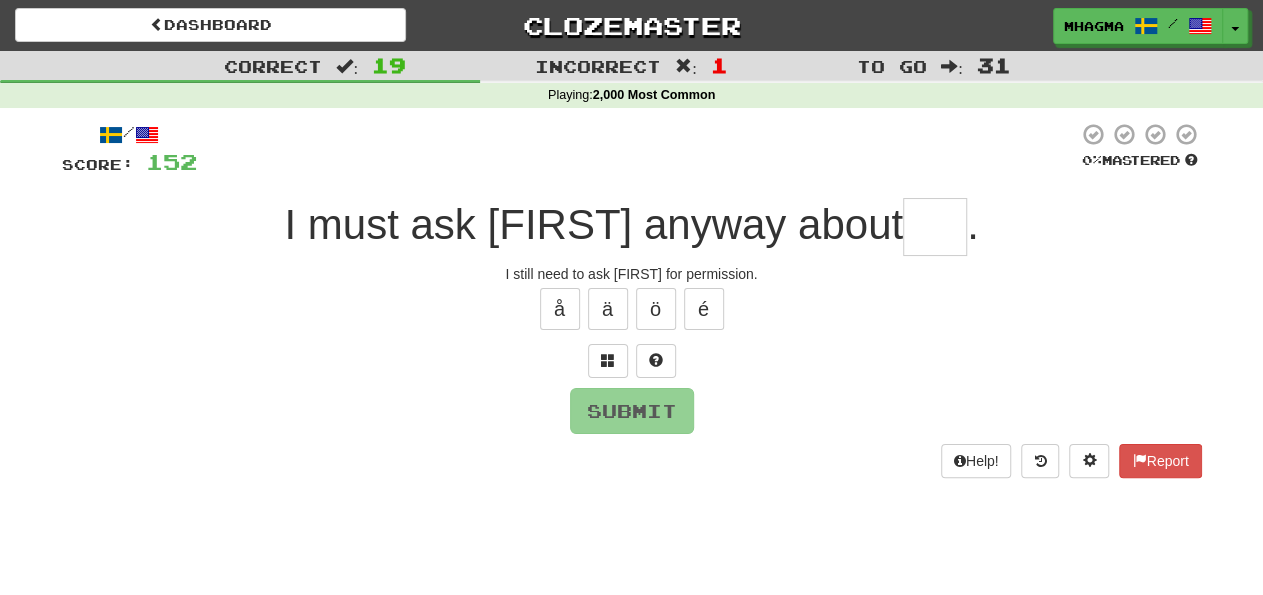 type on "***" 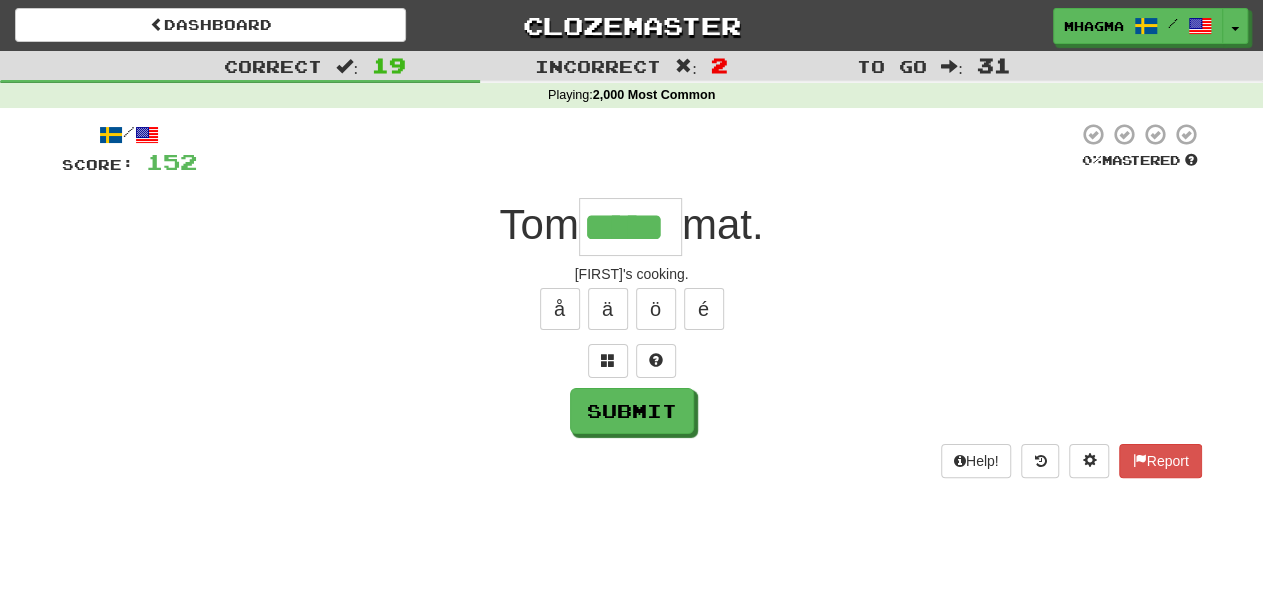 type on "*****" 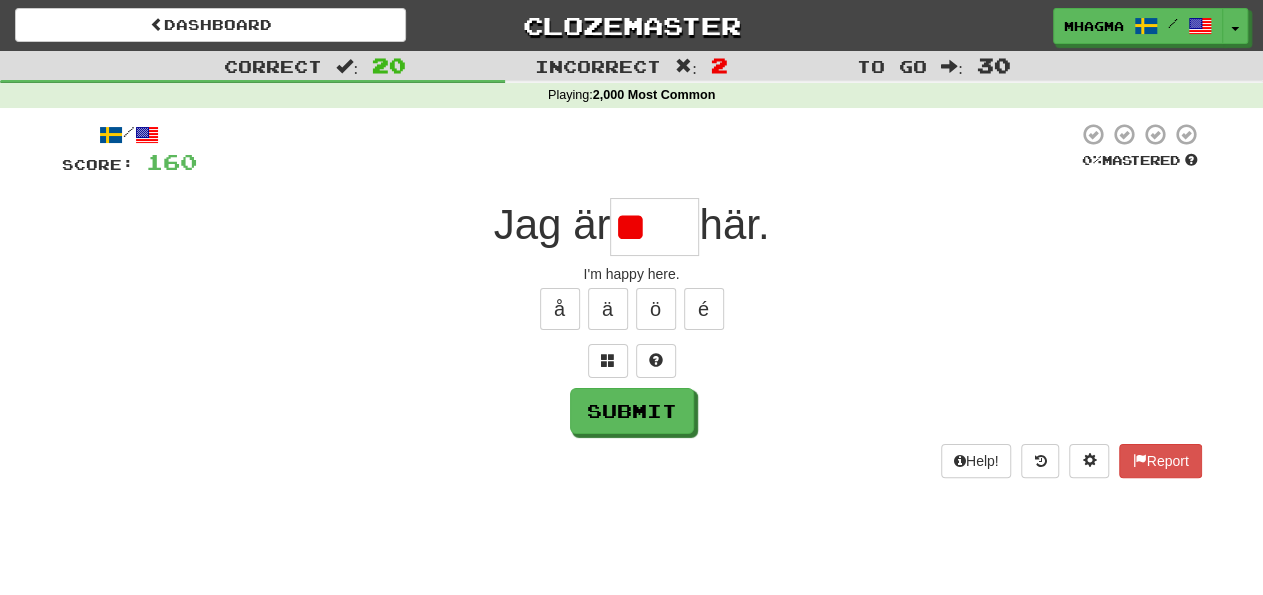 type on "*" 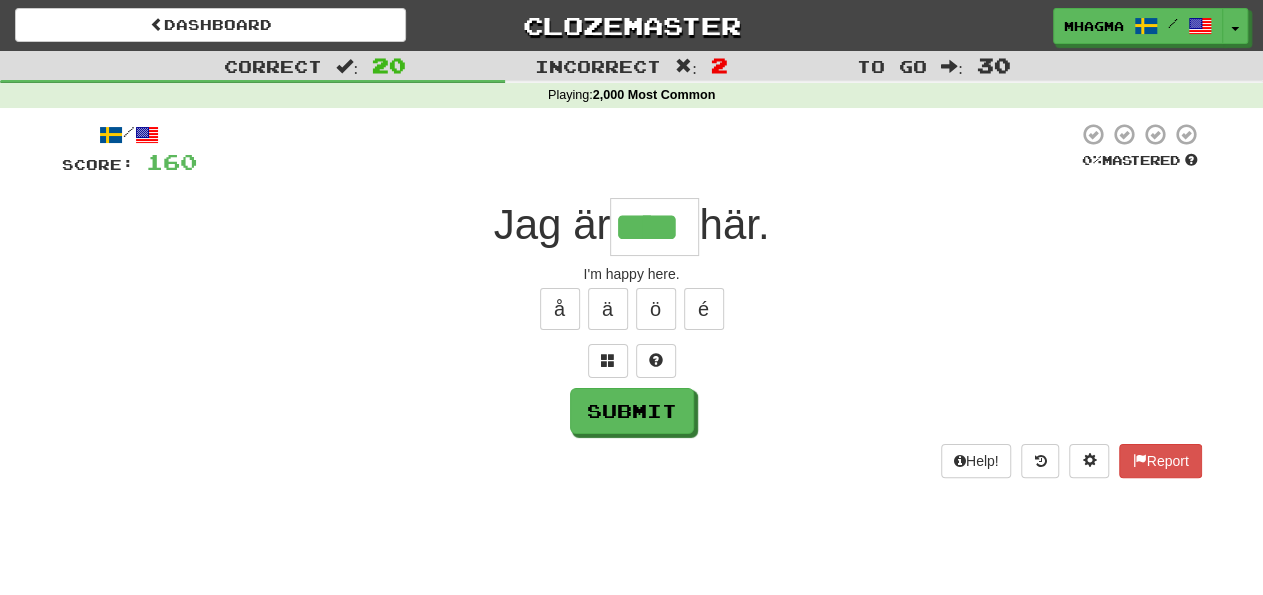 type on "****" 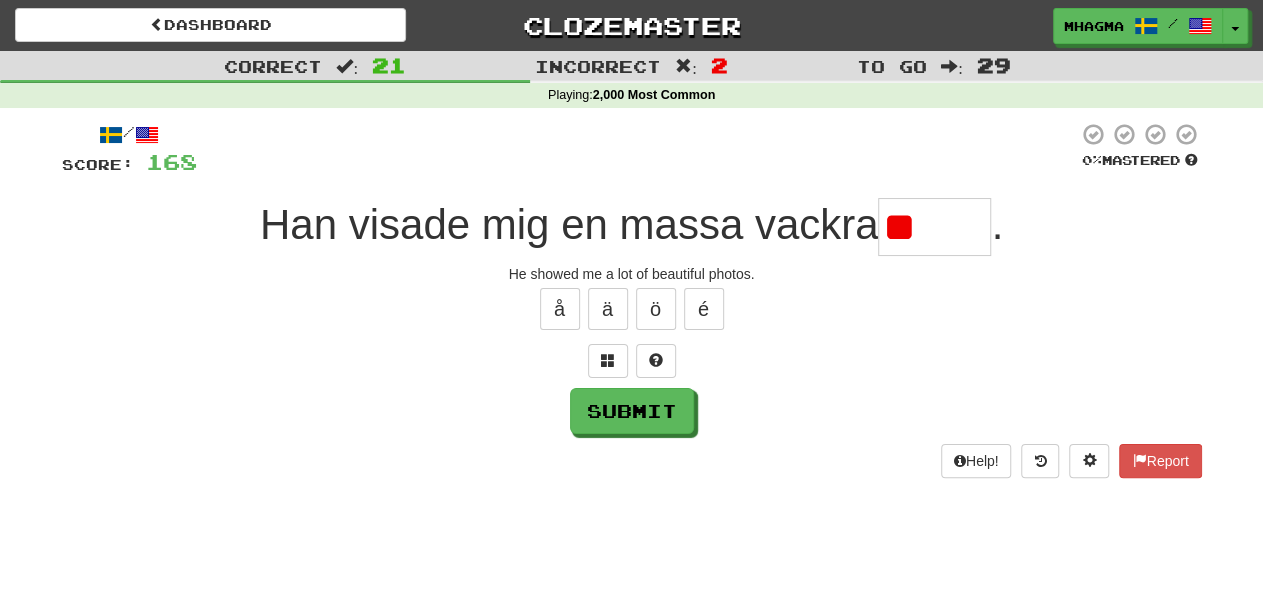 type on "*" 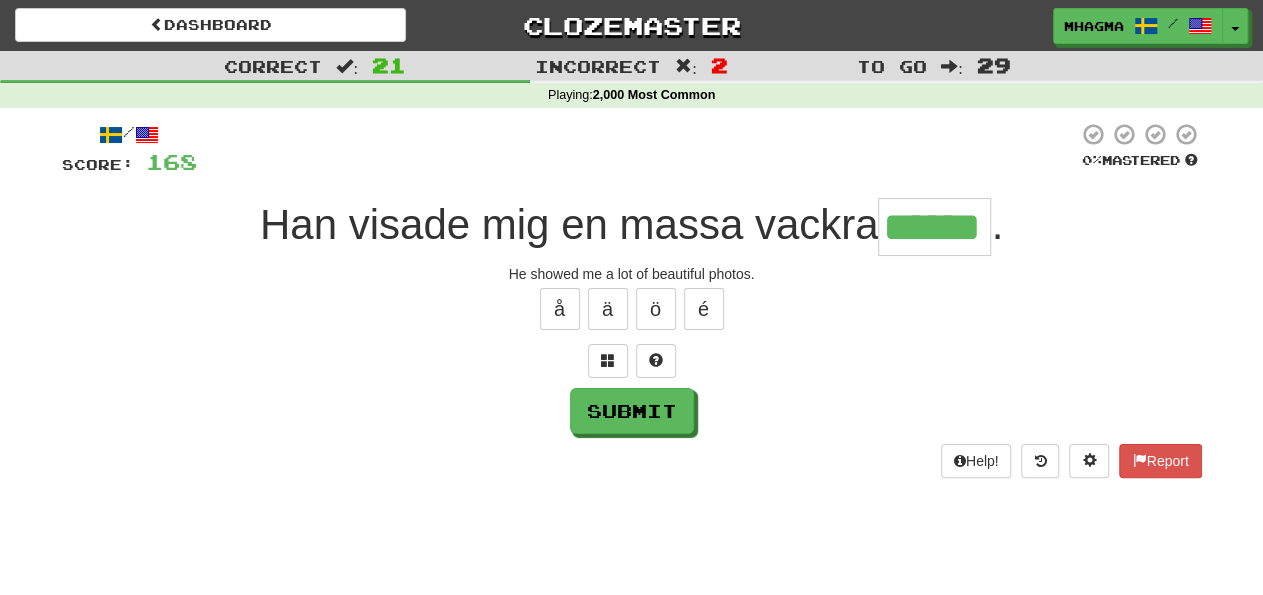 type on "******" 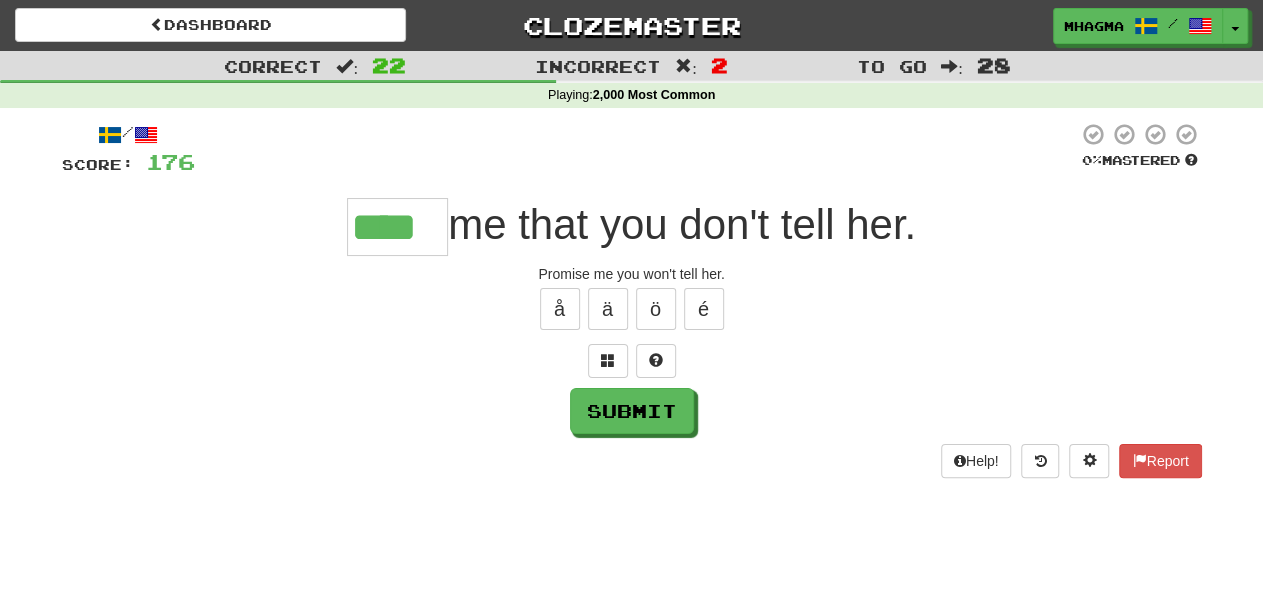 type on "****" 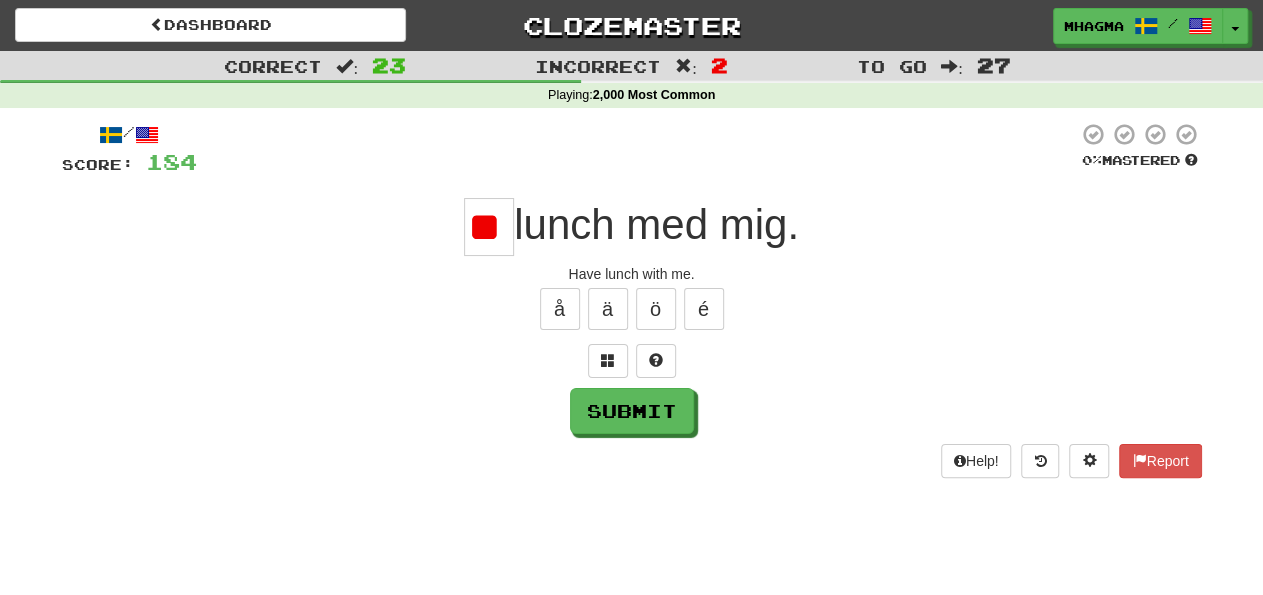 type on "*" 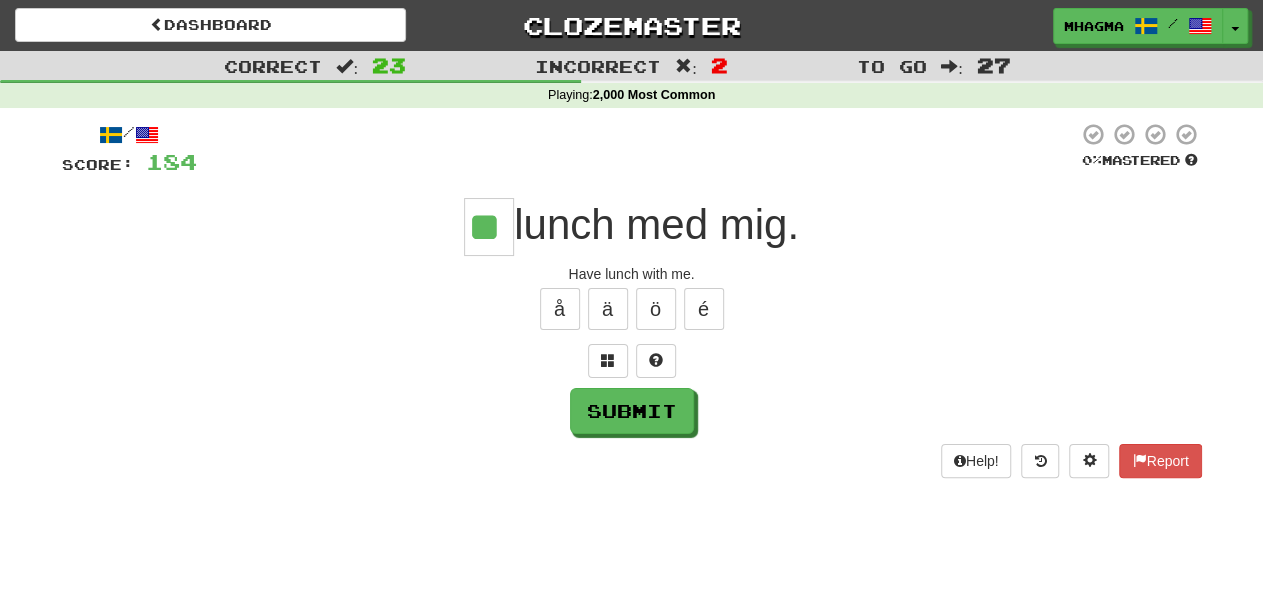 type on "**" 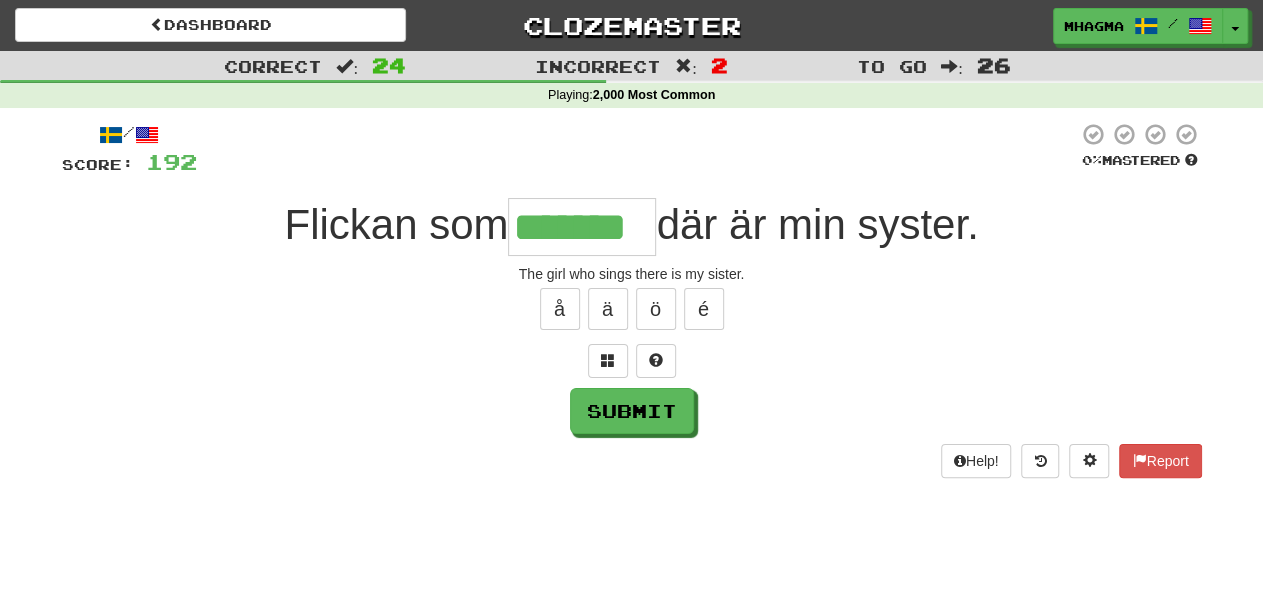 type on "*******" 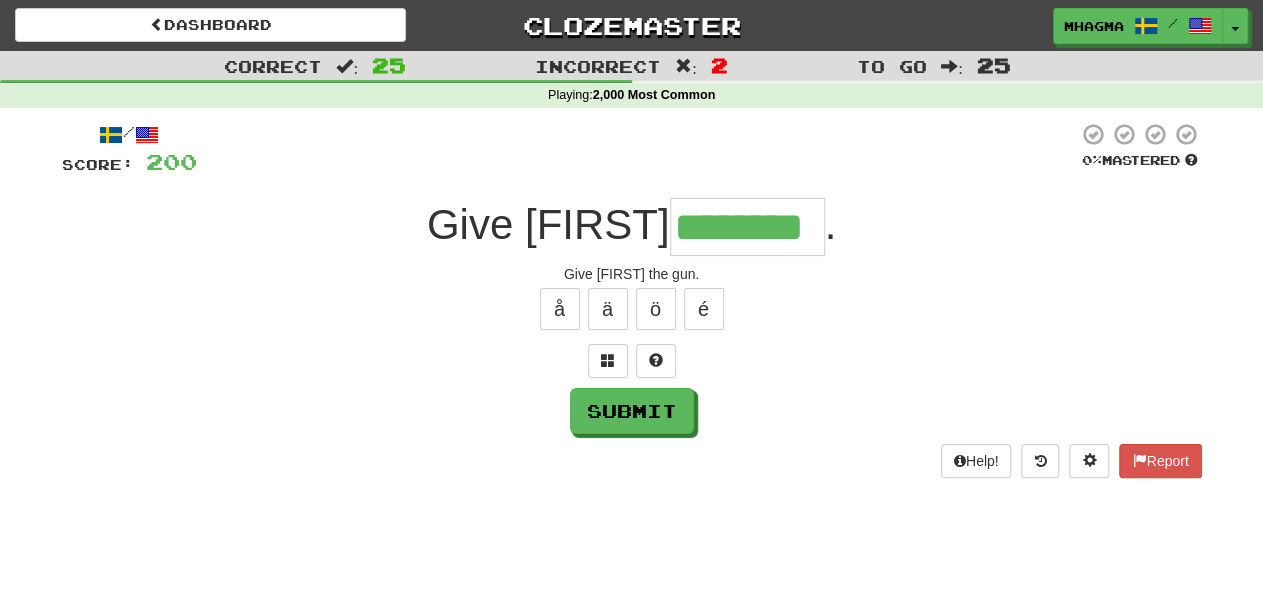type on "********" 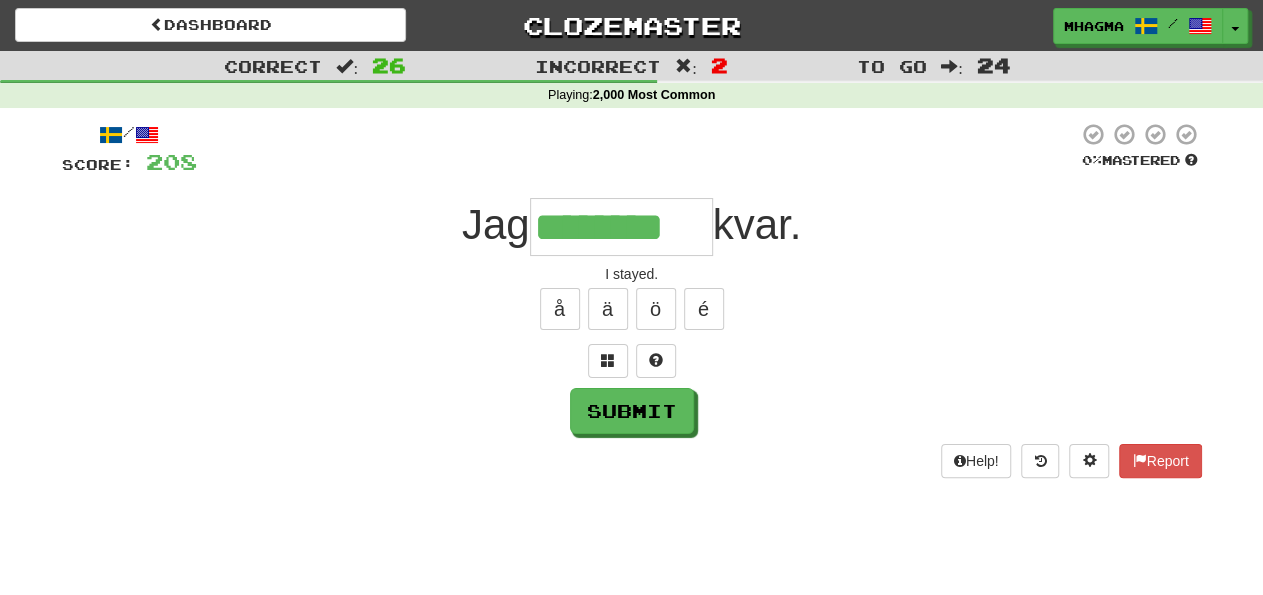 type on "********" 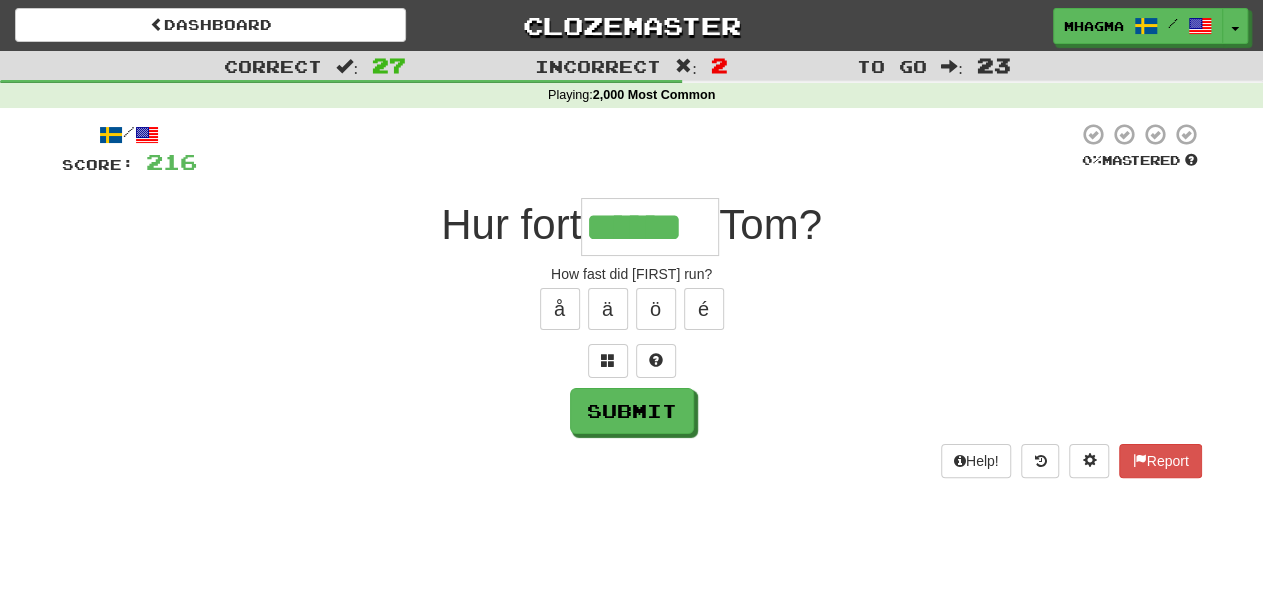 type on "******" 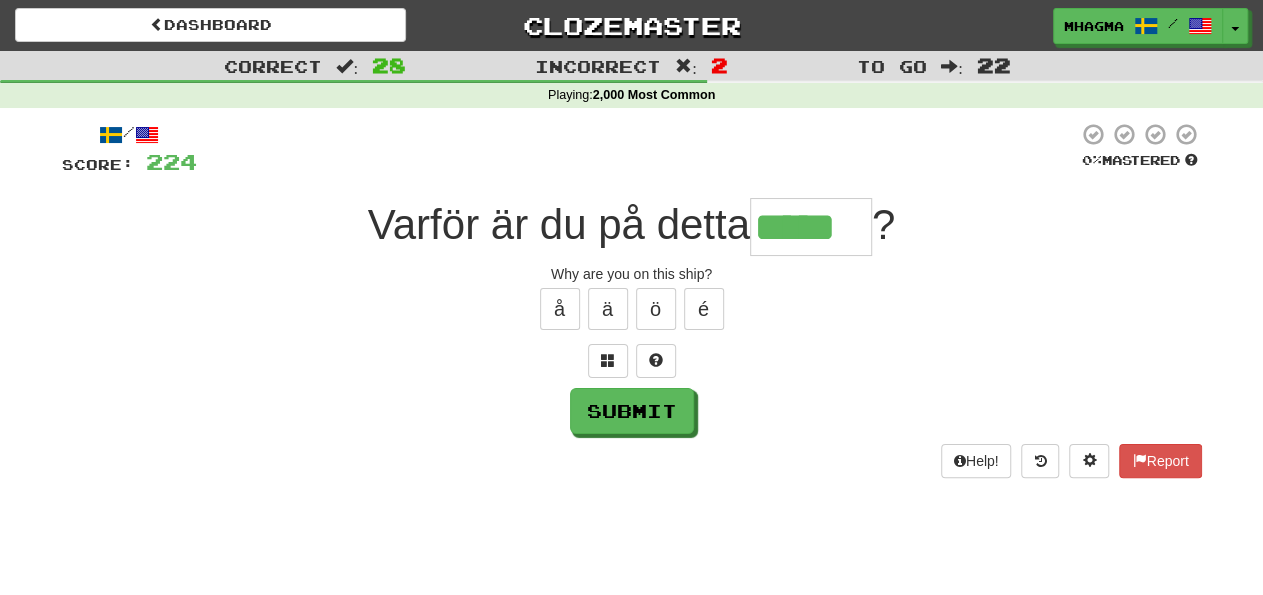 type on "*****" 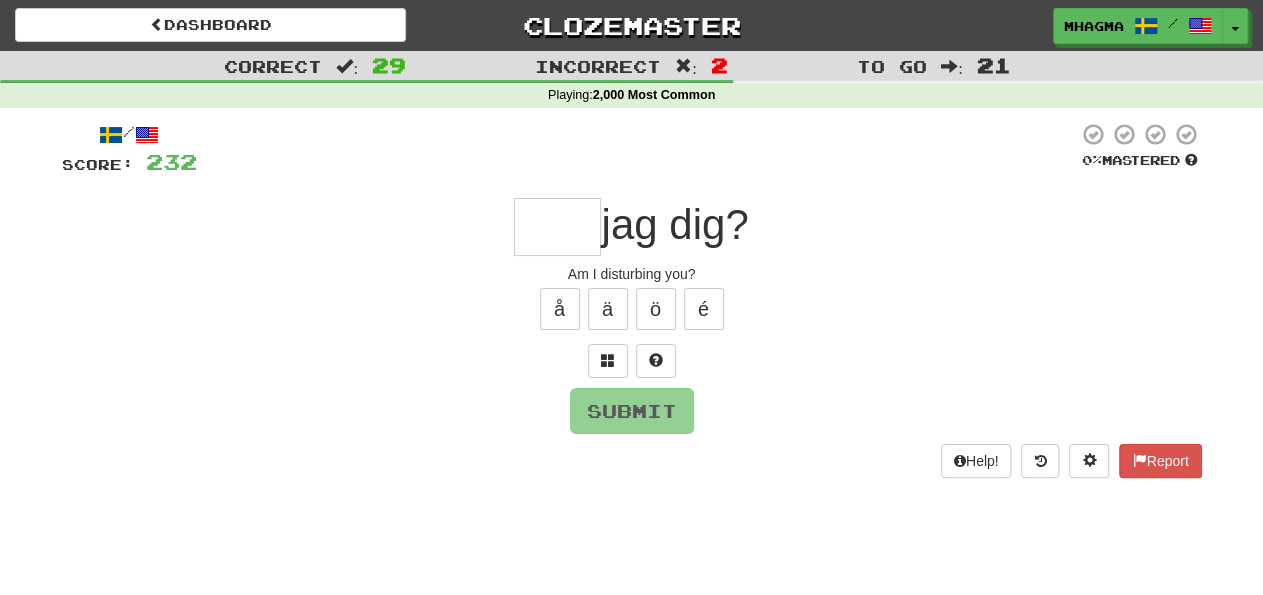 type on "*" 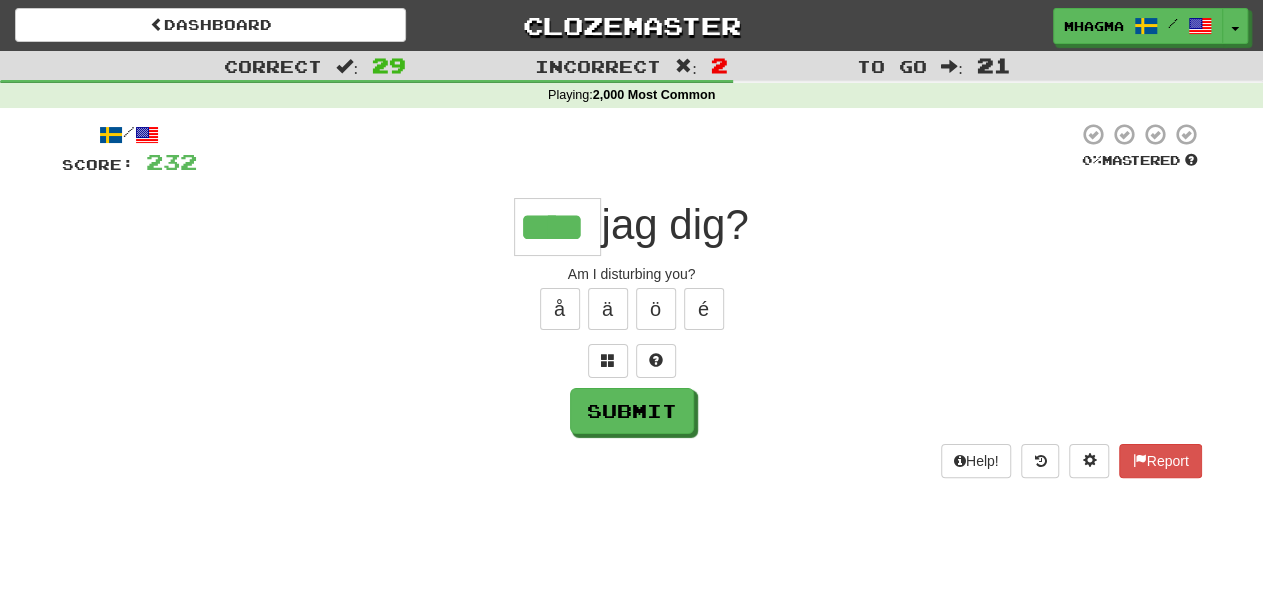 type on "****" 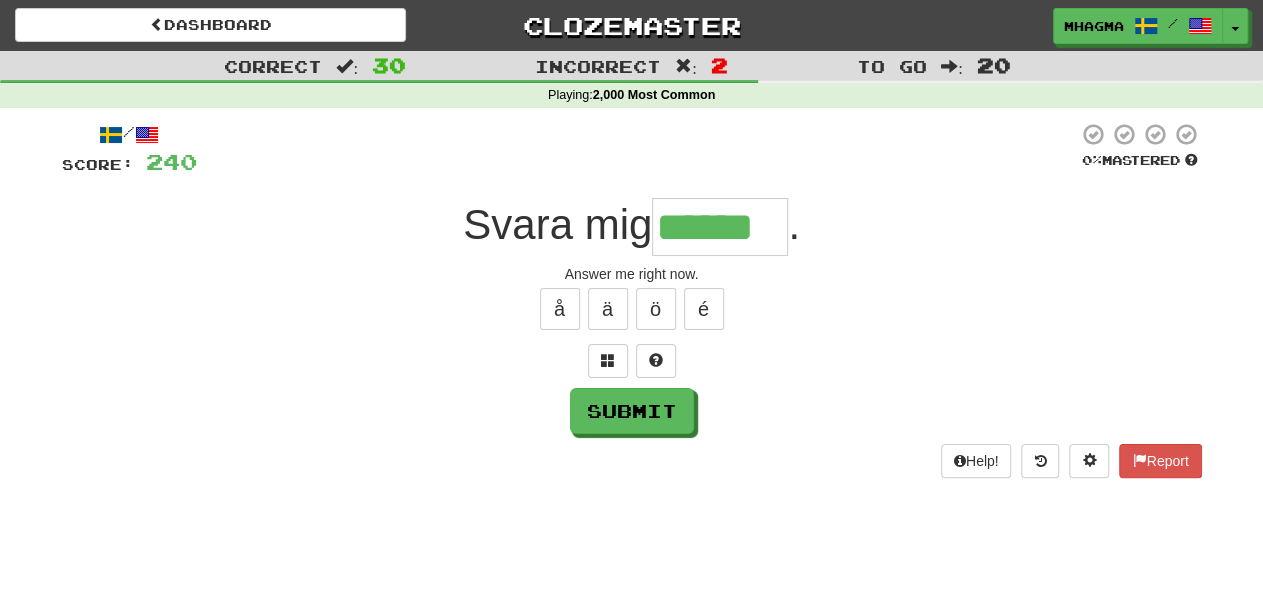 type on "******" 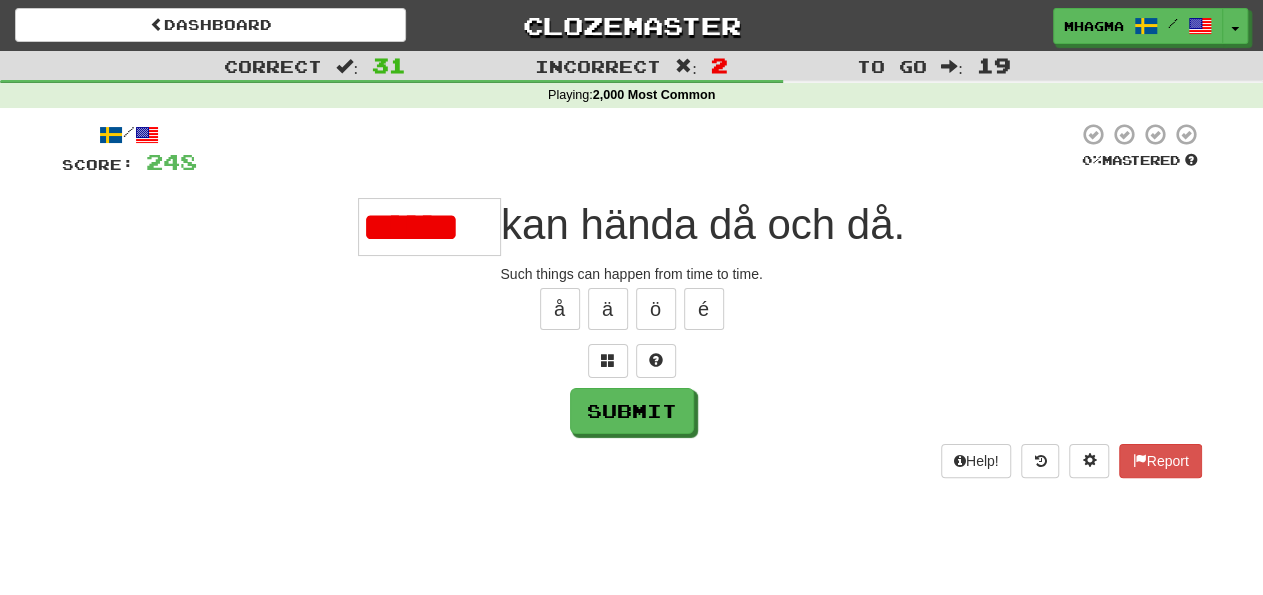 scroll, scrollTop: 0, scrollLeft: 0, axis: both 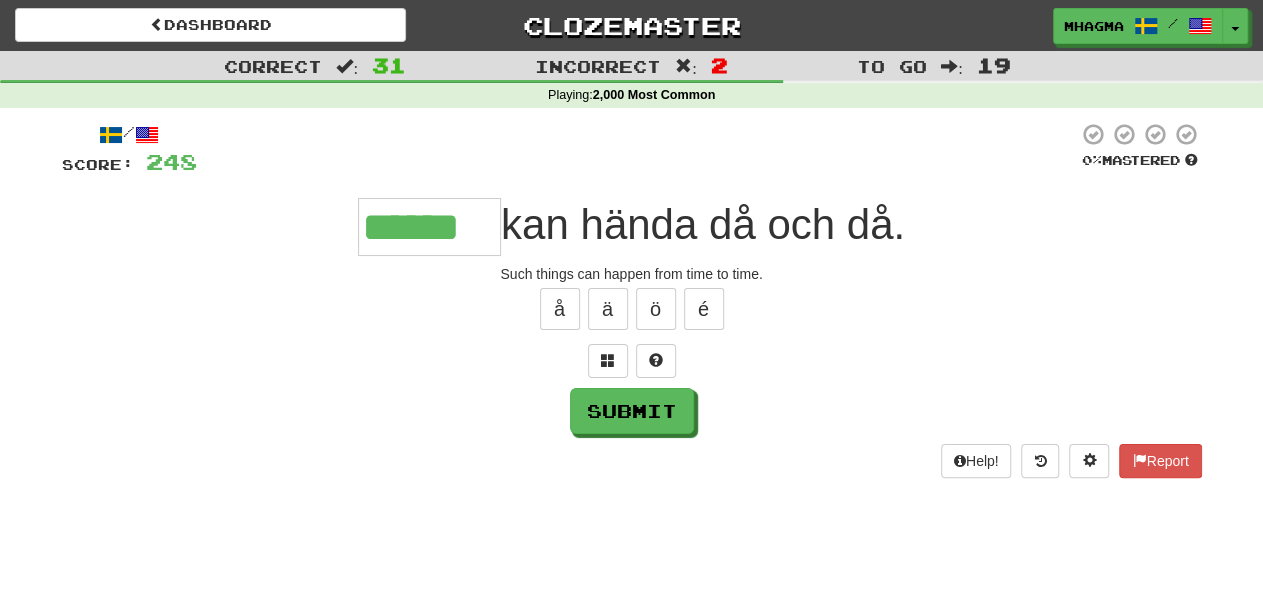 type on "******" 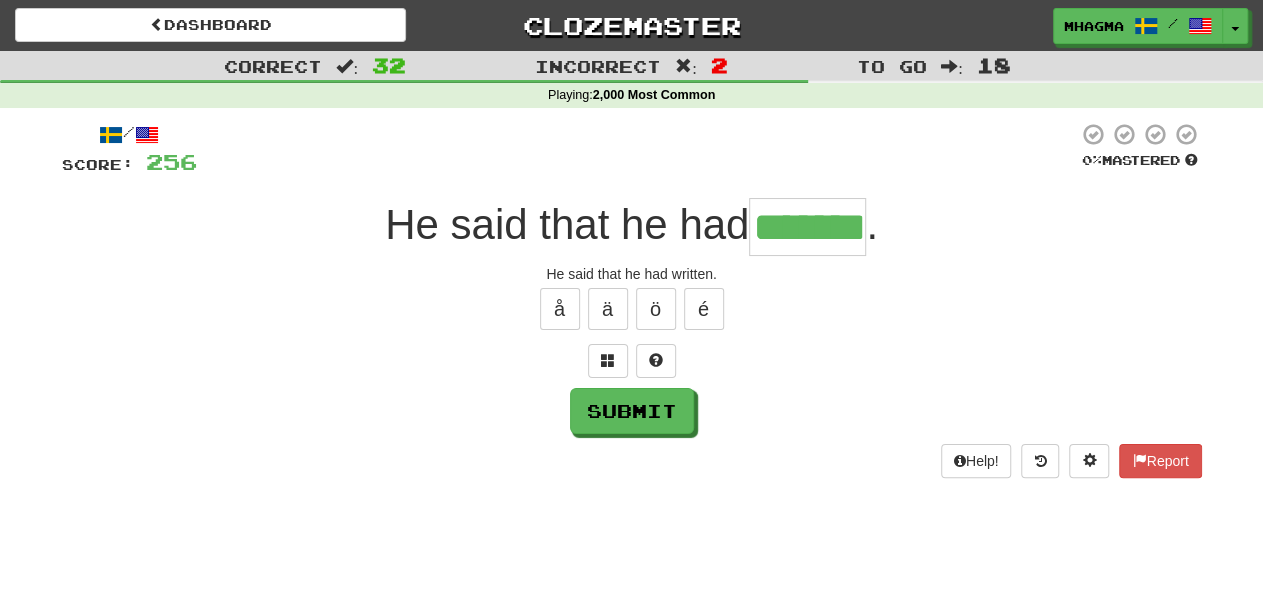 type on "*******" 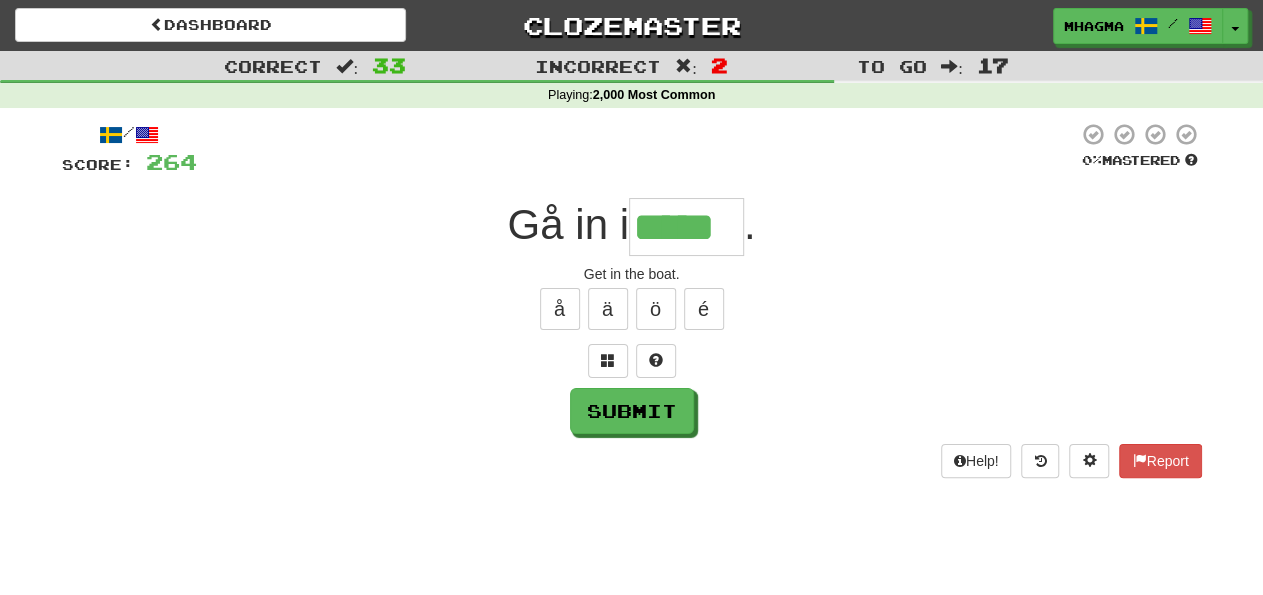 type on "*****" 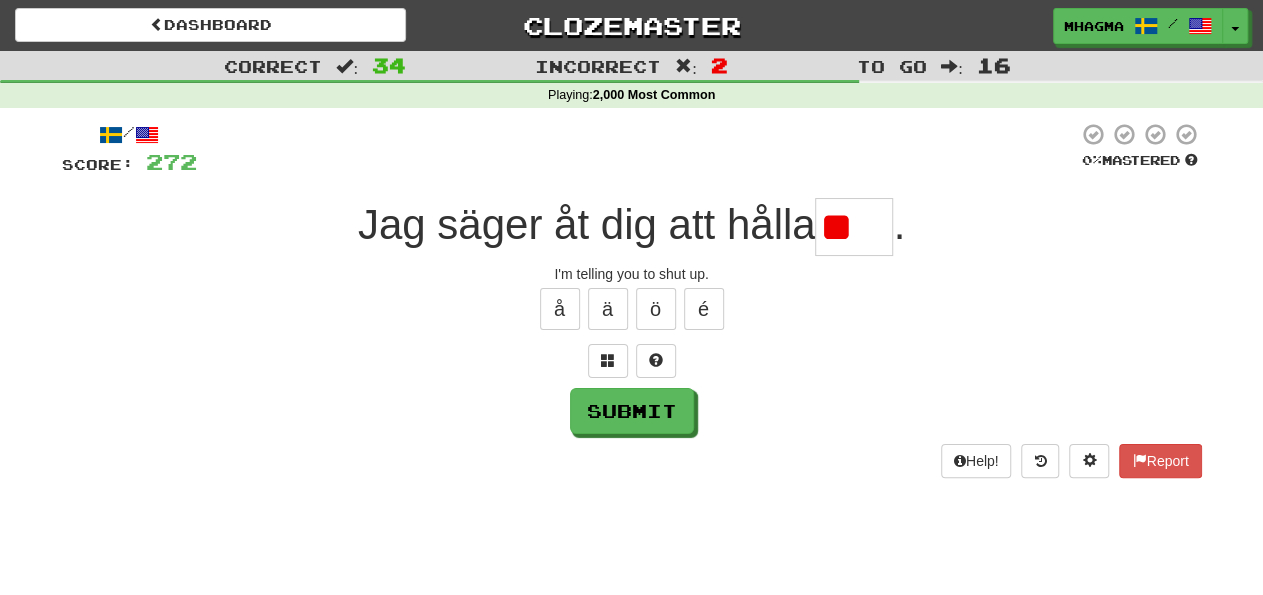 type on "*" 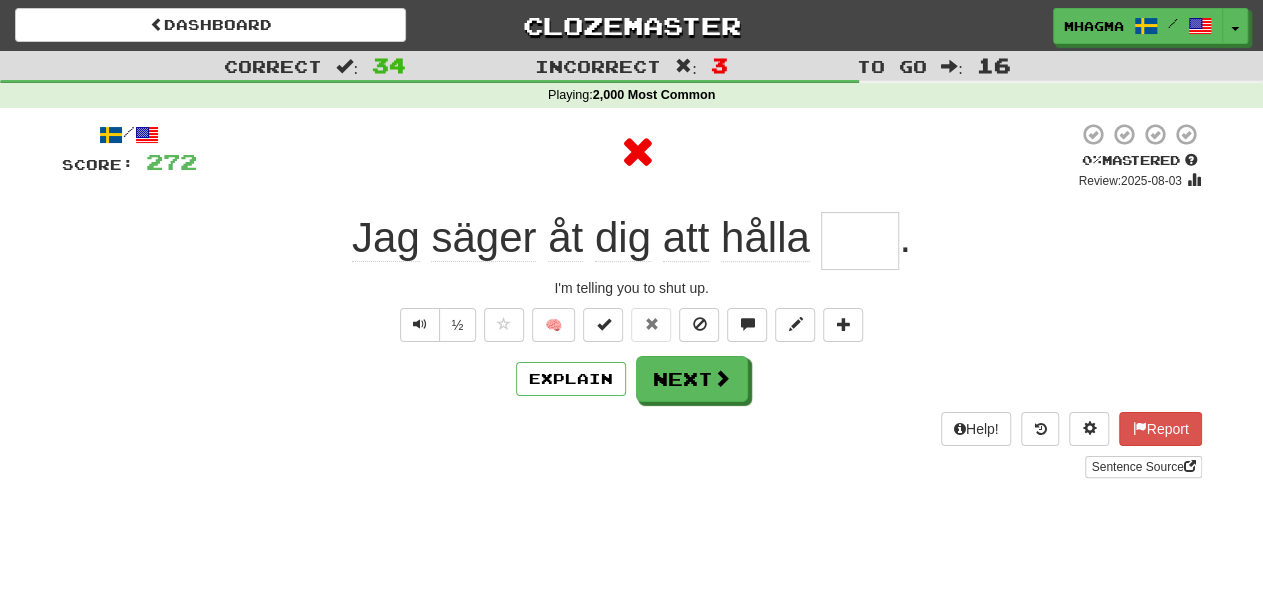 type on "****" 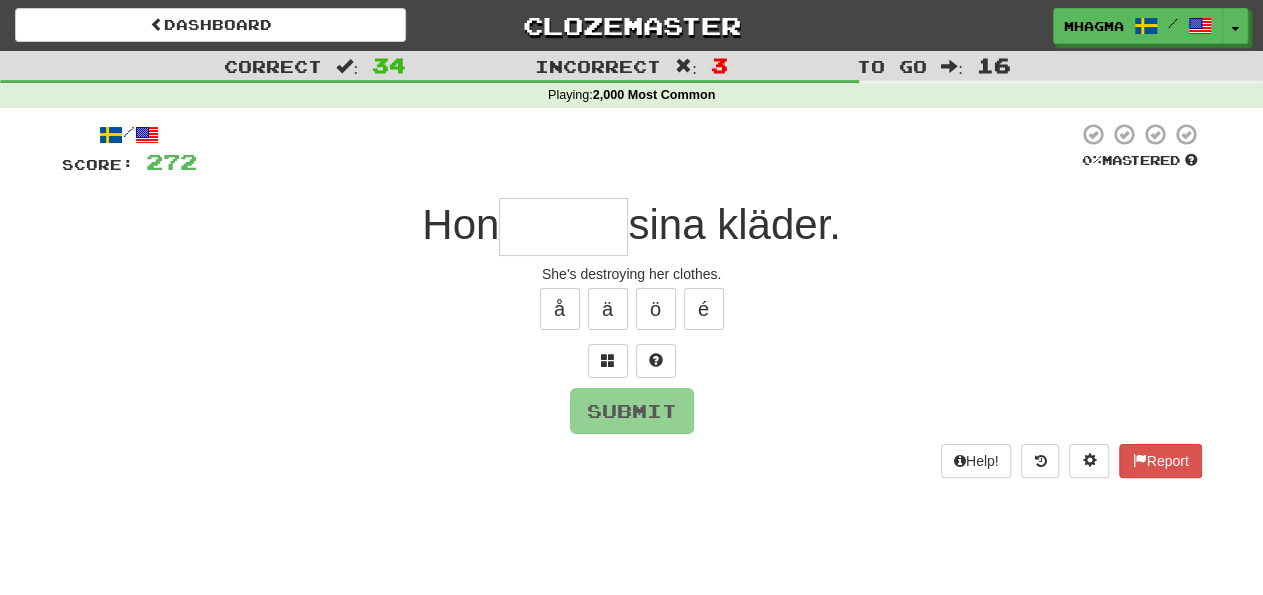 type on "*" 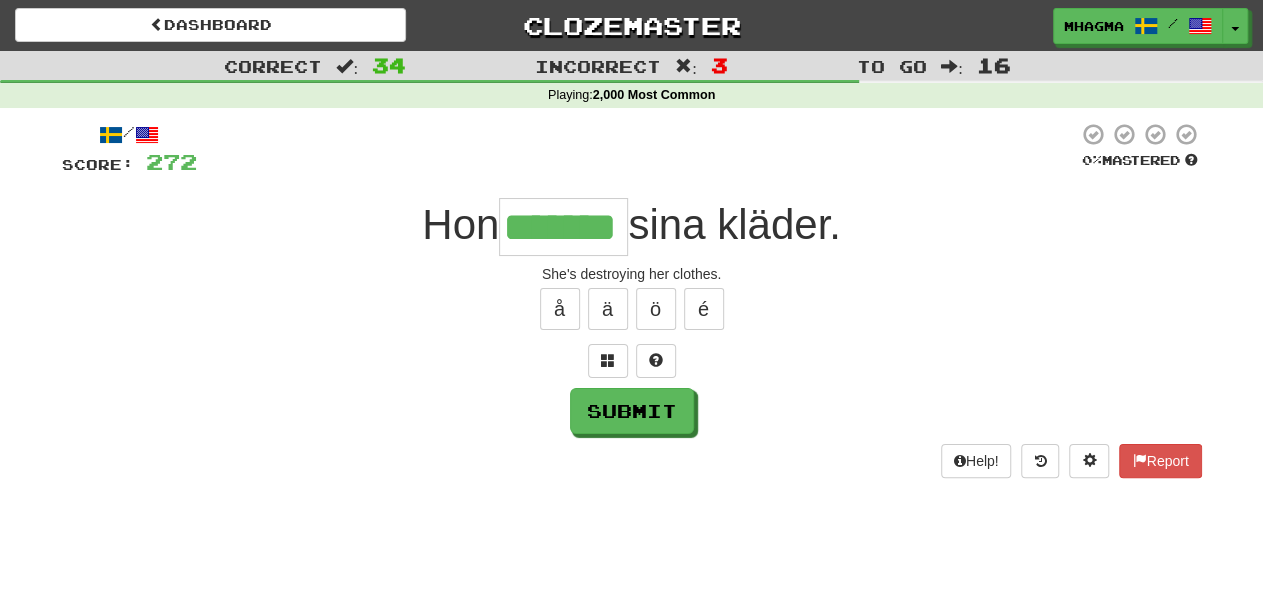 type on "*******" 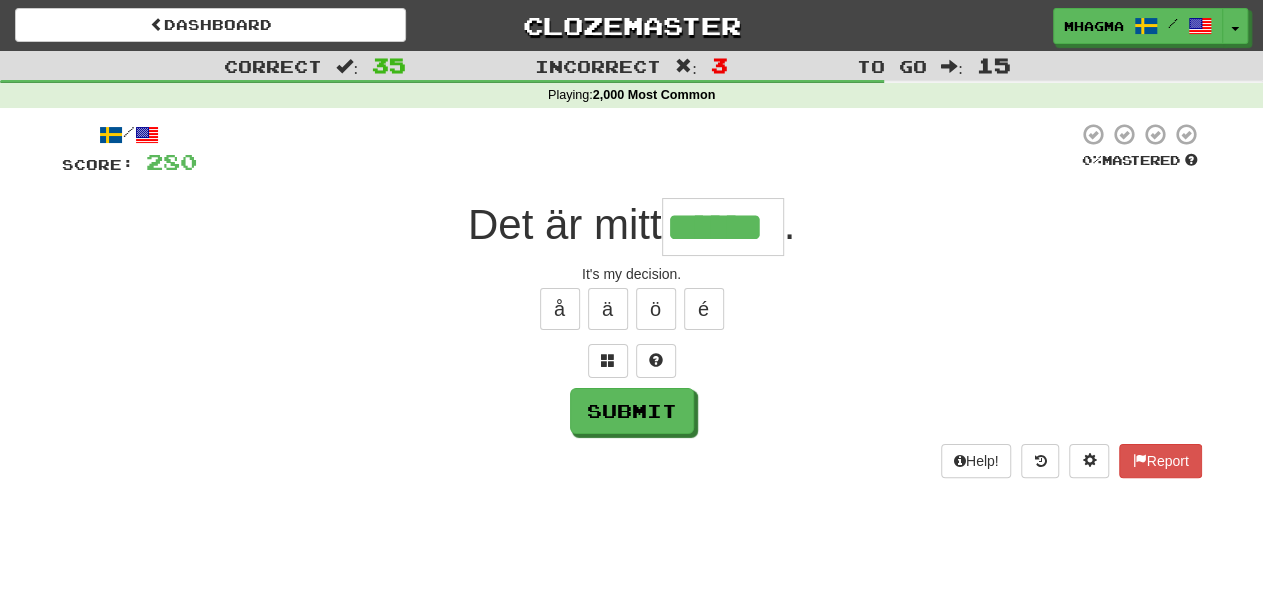type on "******" 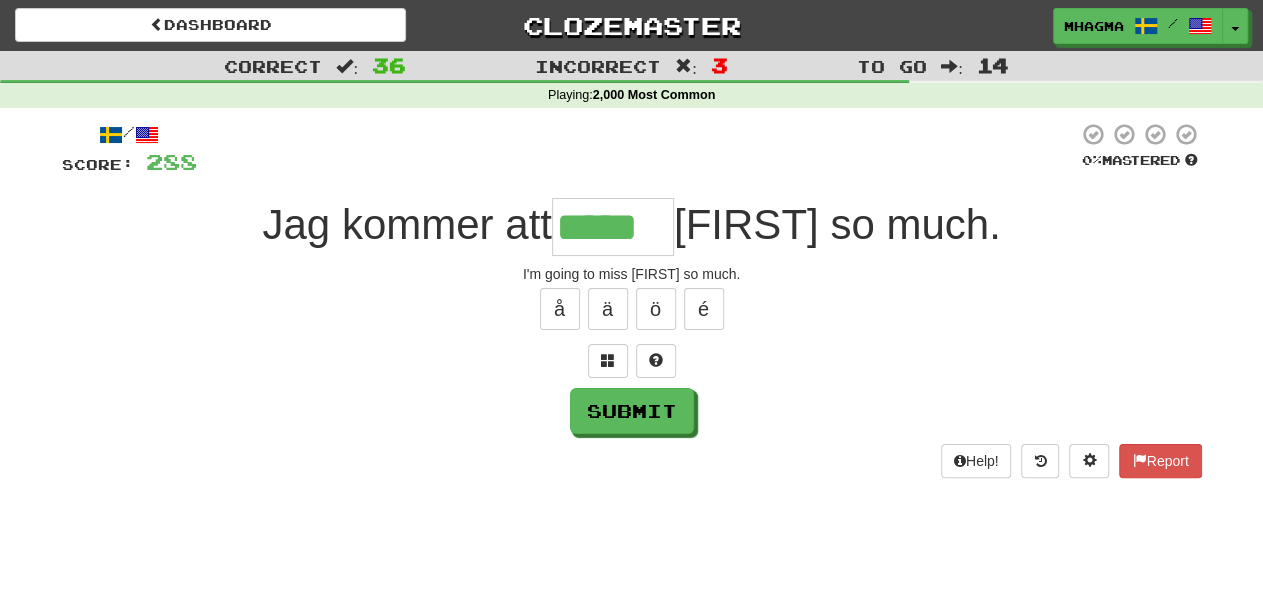 type on "*****" 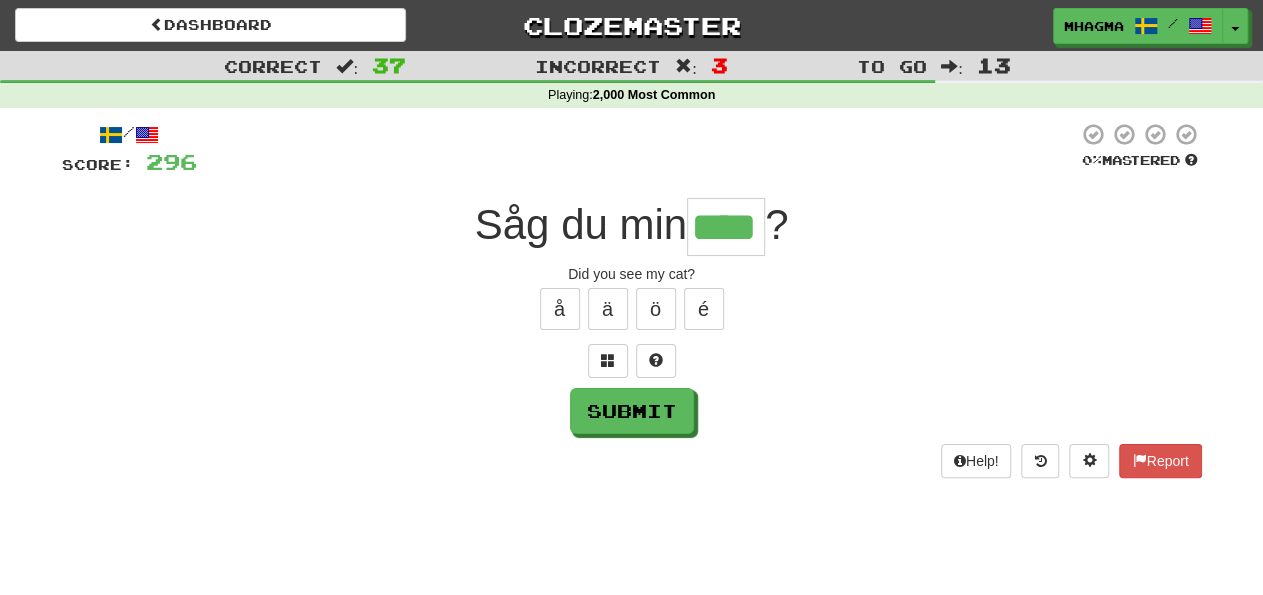 type on "****" 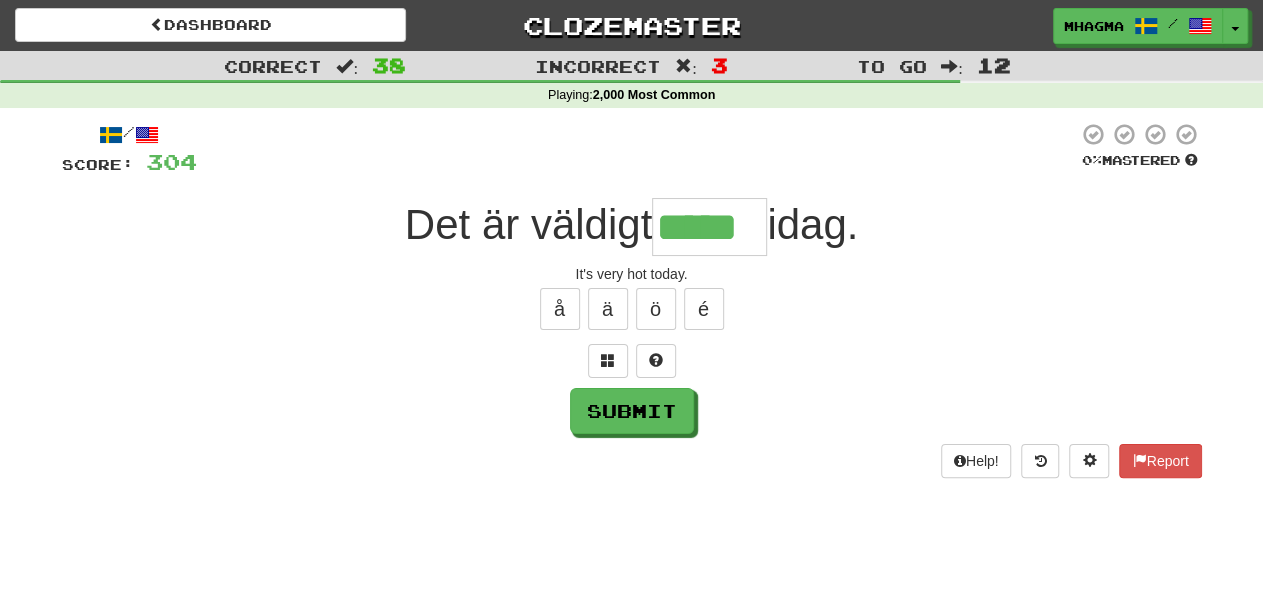 type on "*****" 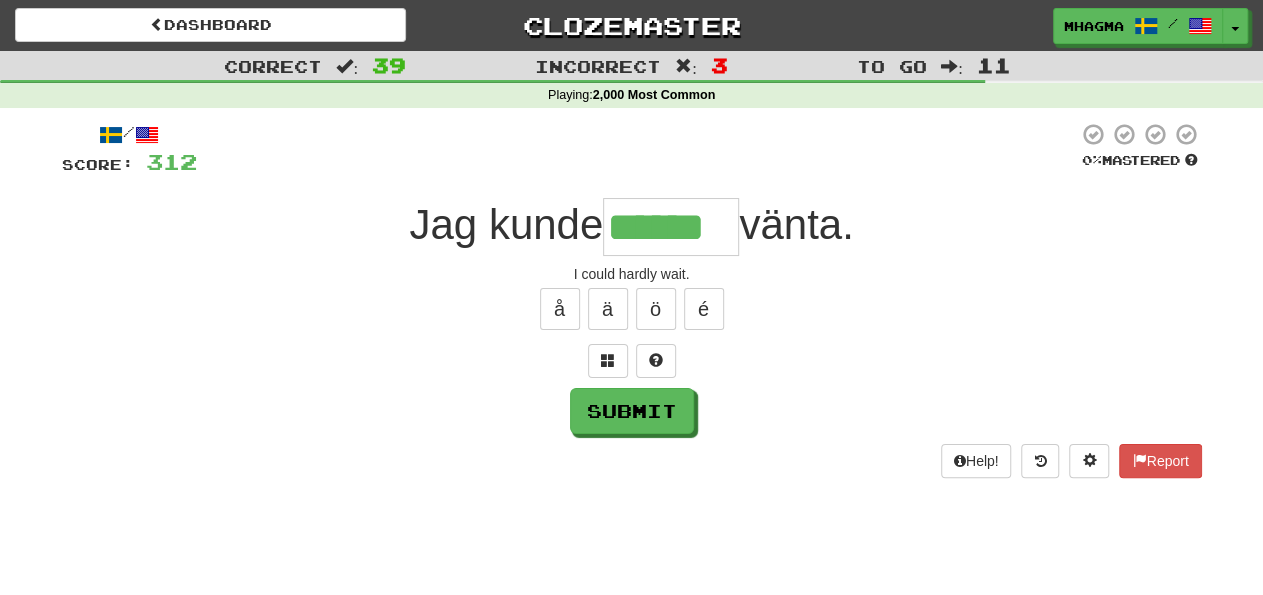 type on "******" 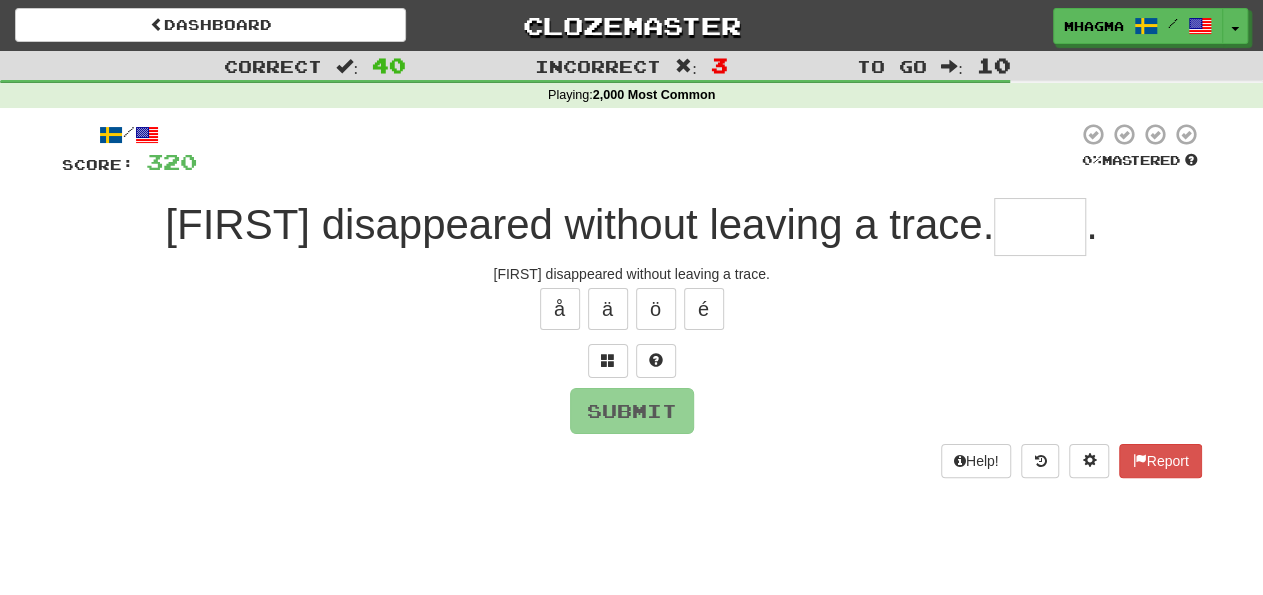 type on "****" 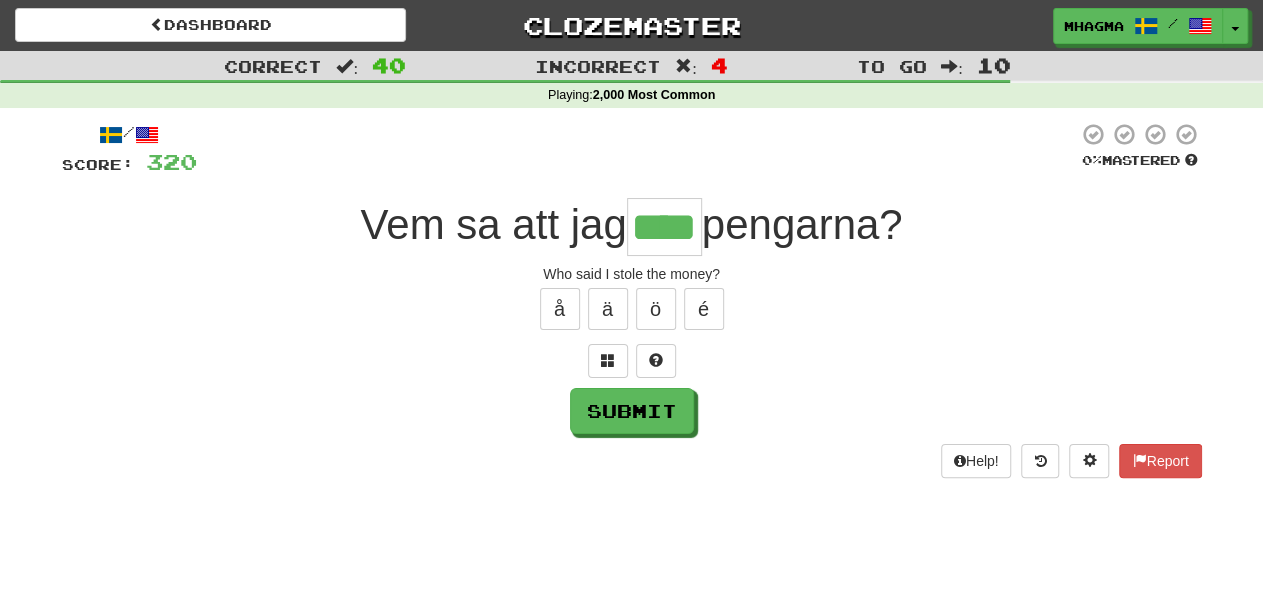 type on "****" 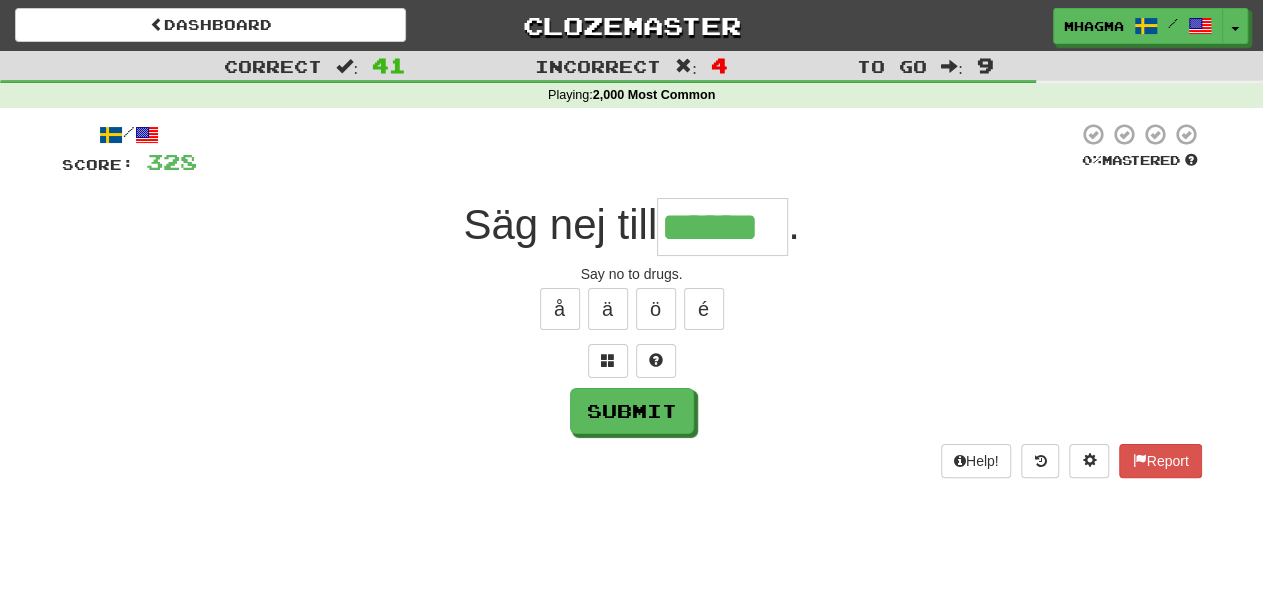 type on "******" 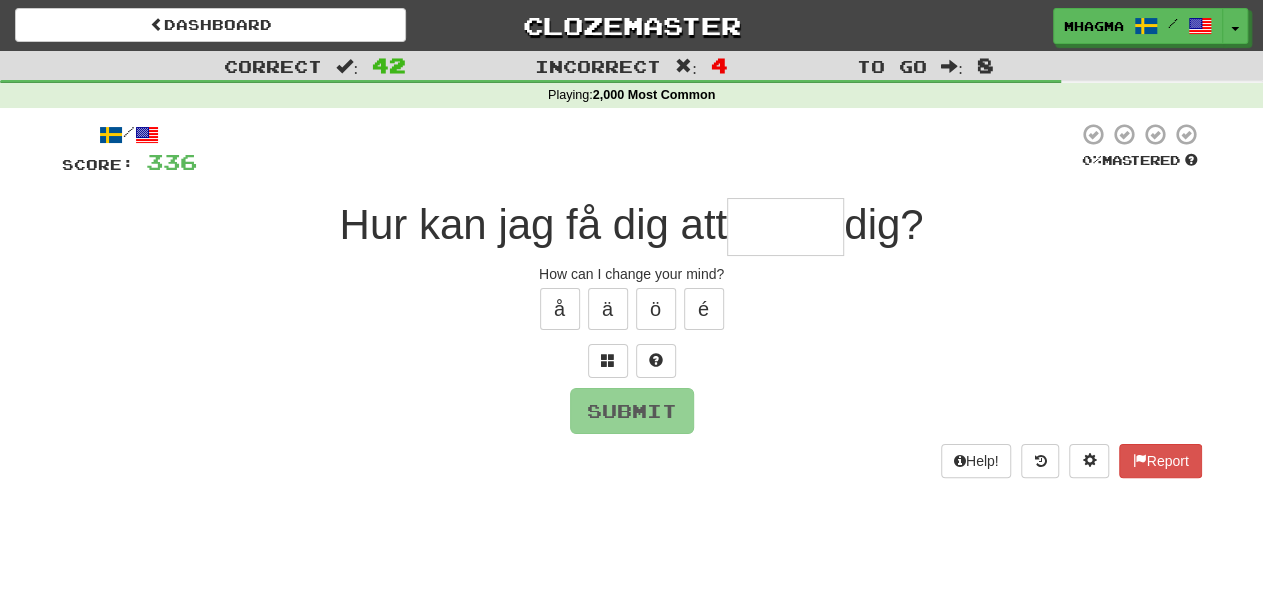 type on "*" 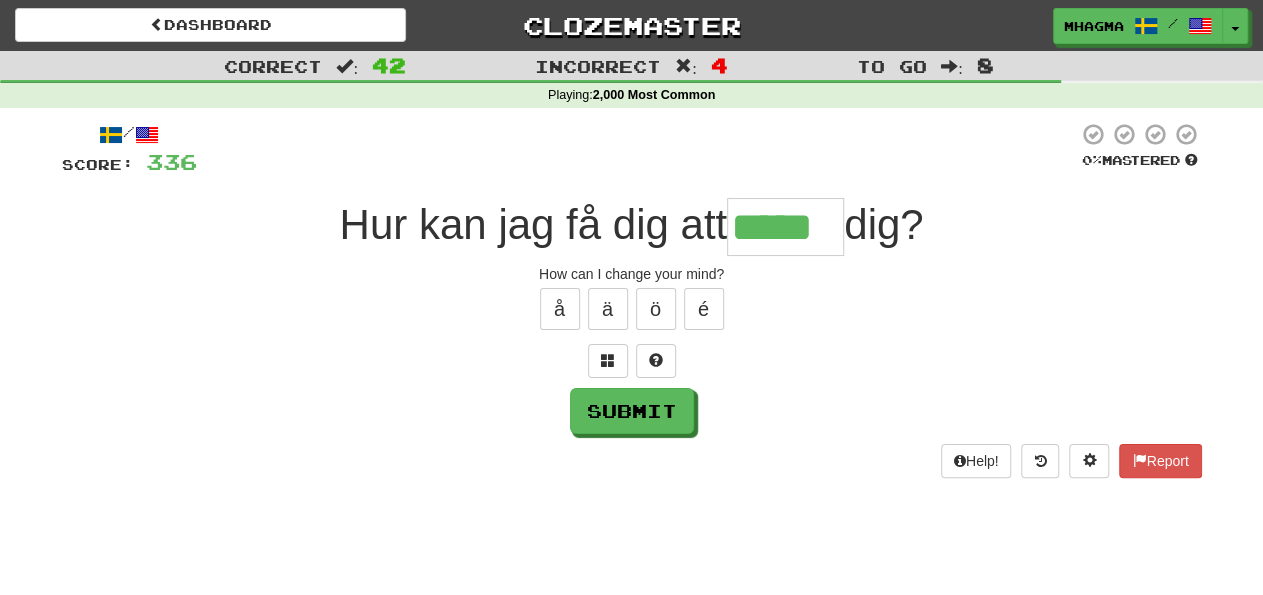 type on "*****" 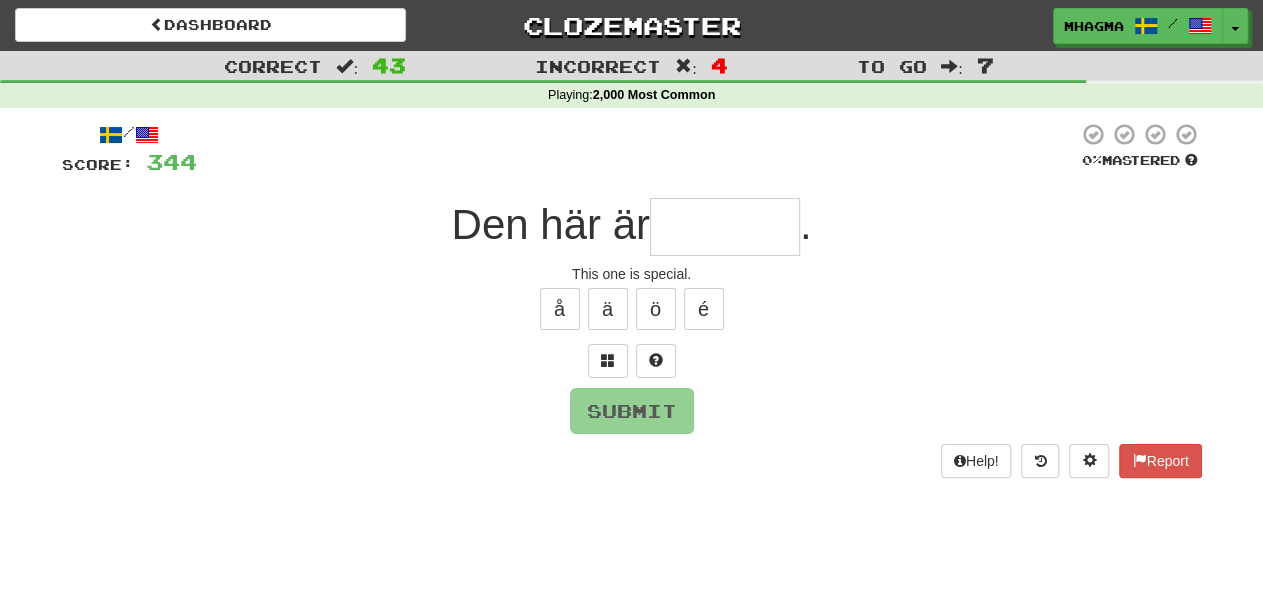 type on "*" 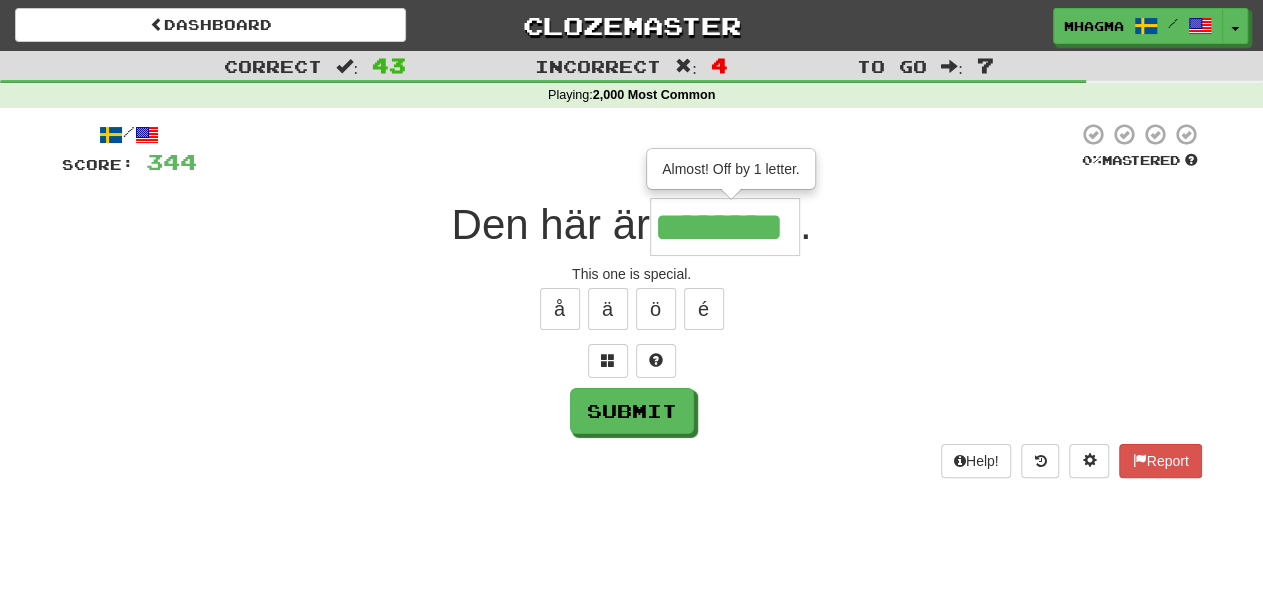 type on "********" 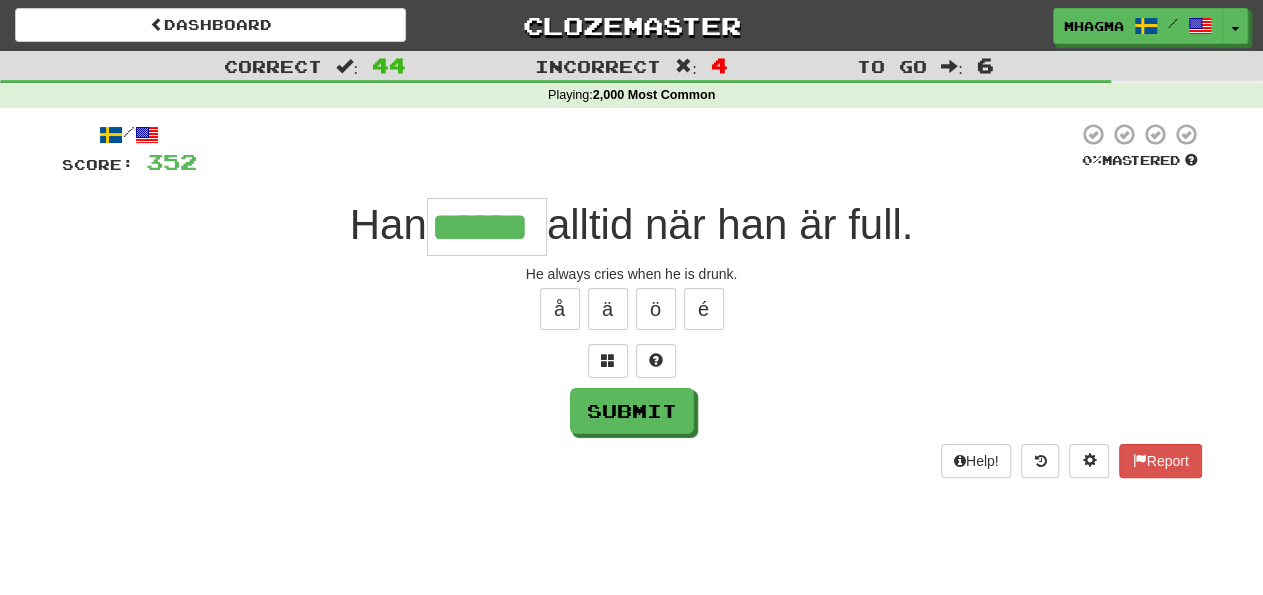 type on "******" 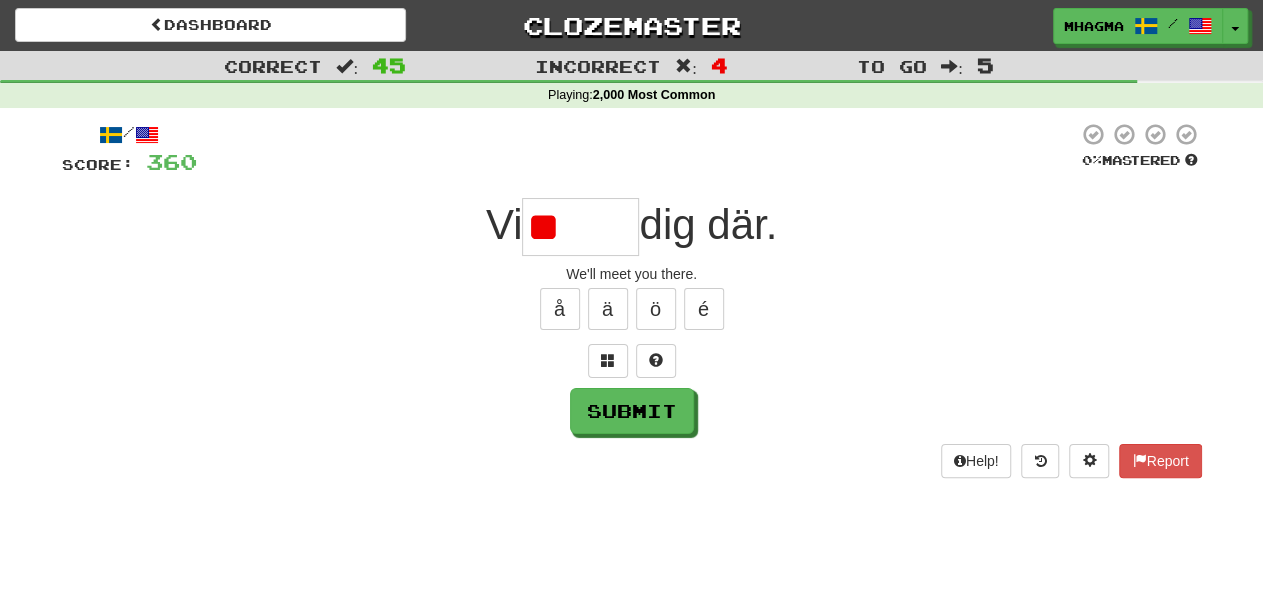 type on "*" 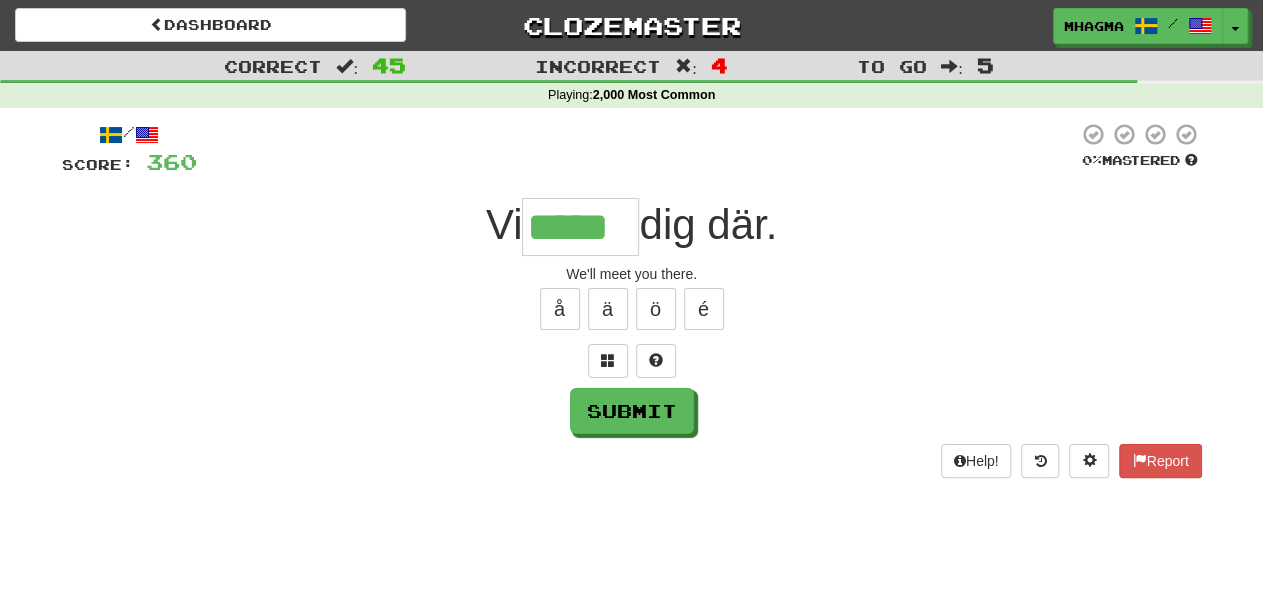 type on "*****" 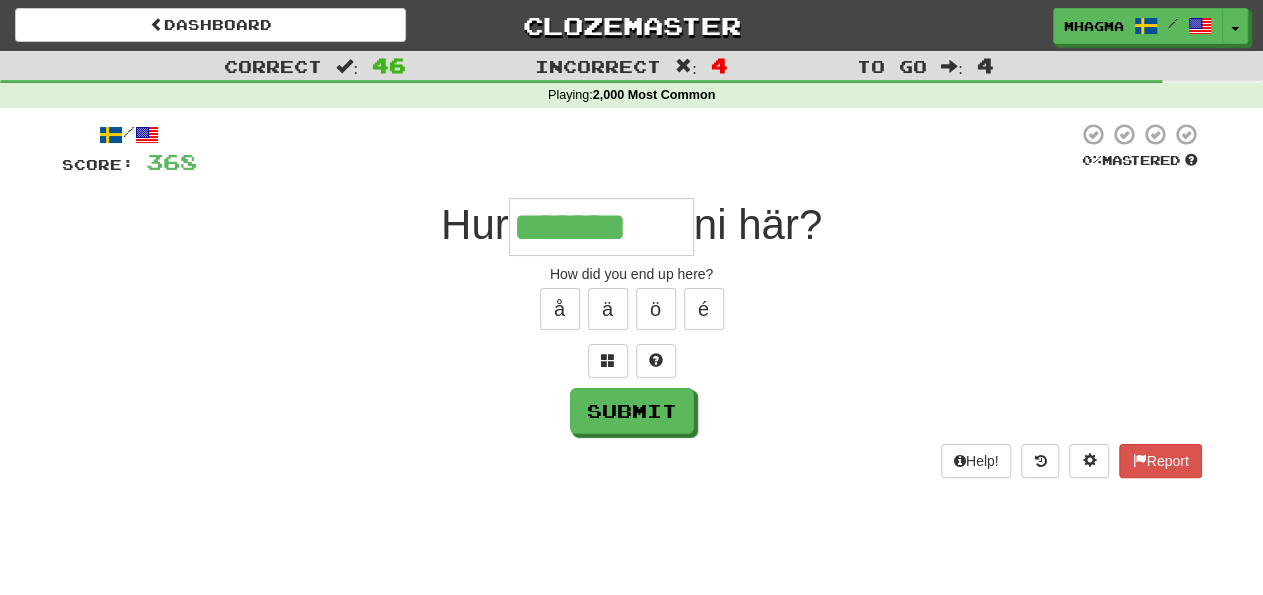 type on "*******" 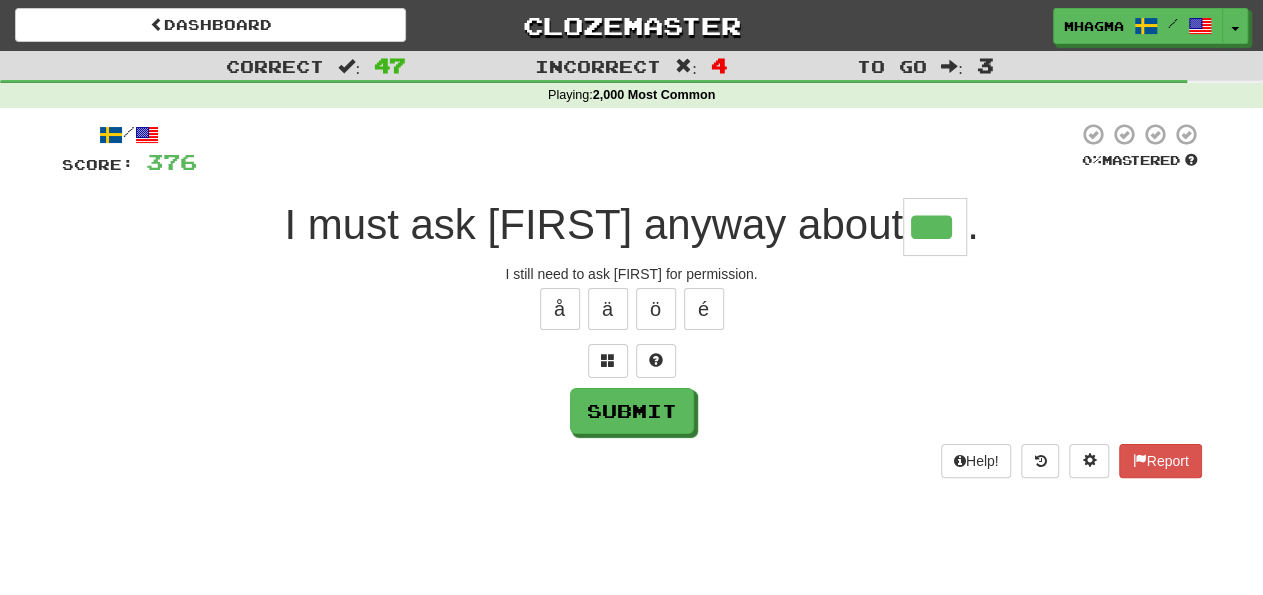 type on "***" 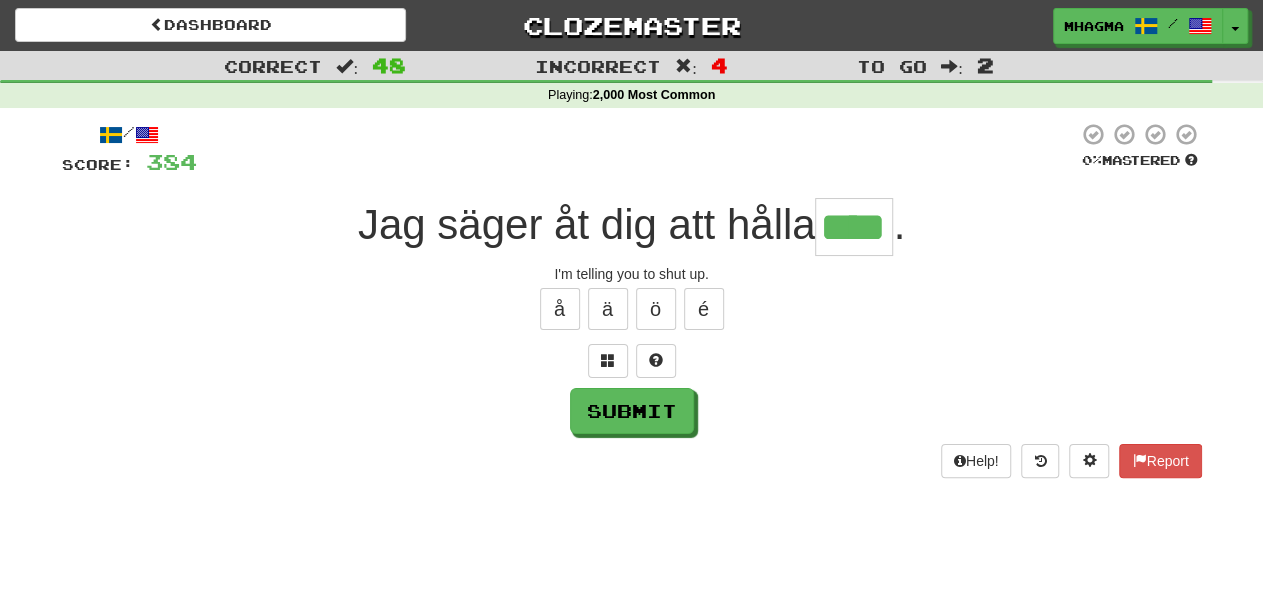 type on "****" 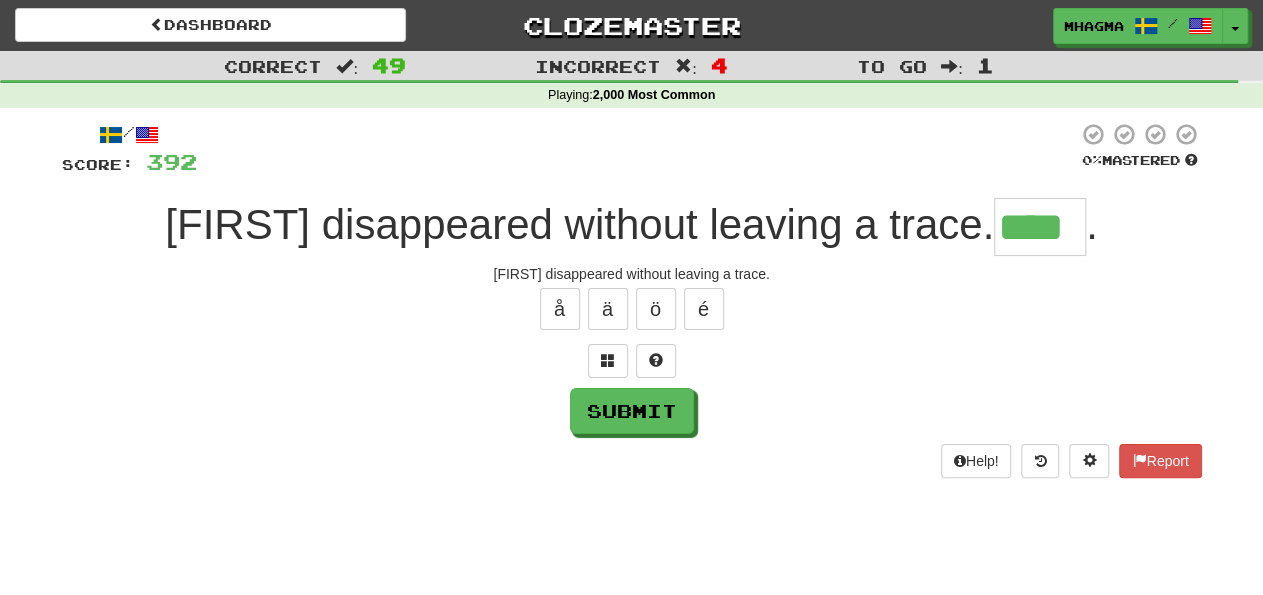 type on "****" 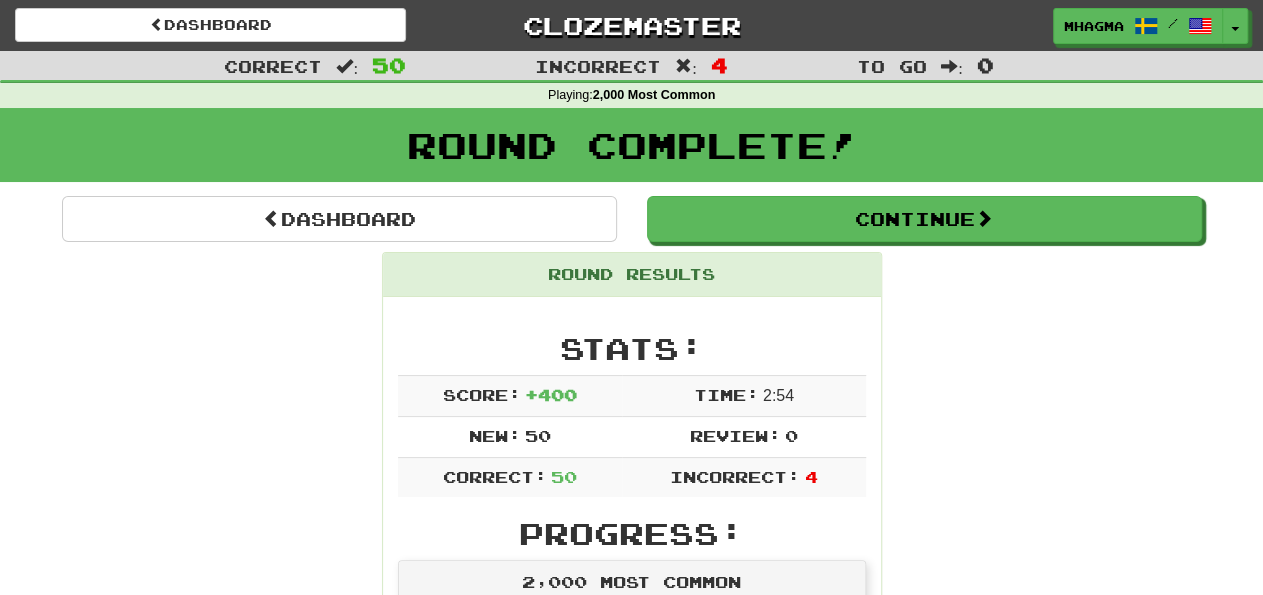 click on "Round Complete!" at bounding box center [631, 152] 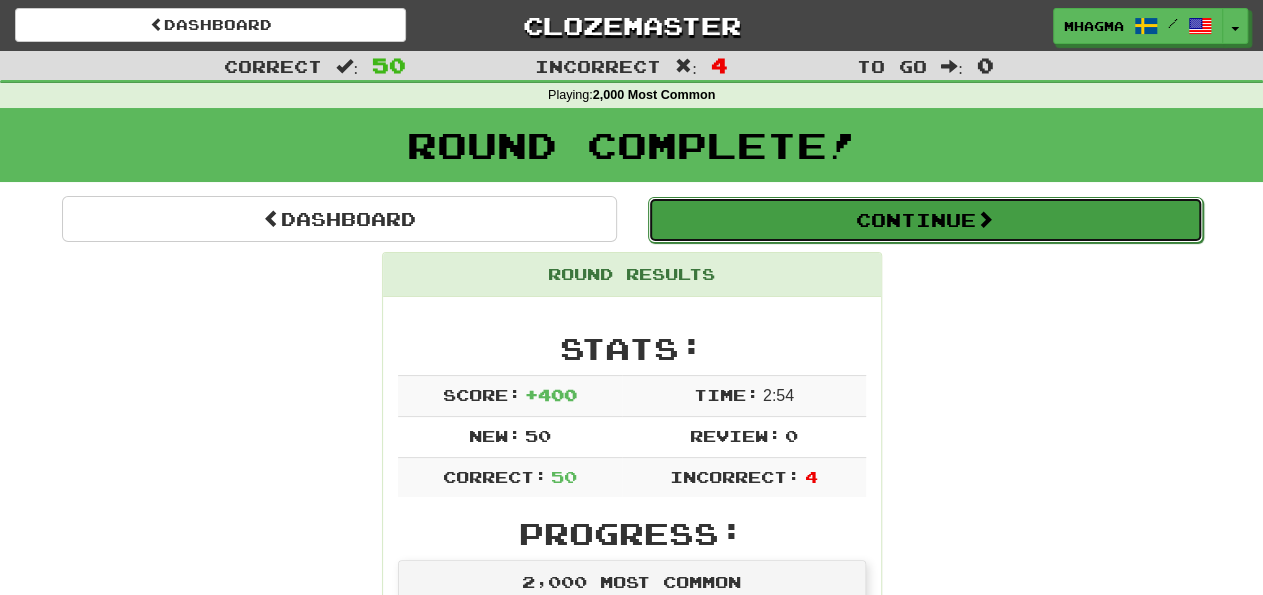 click on "Continue" at bounding box center [925, 220] 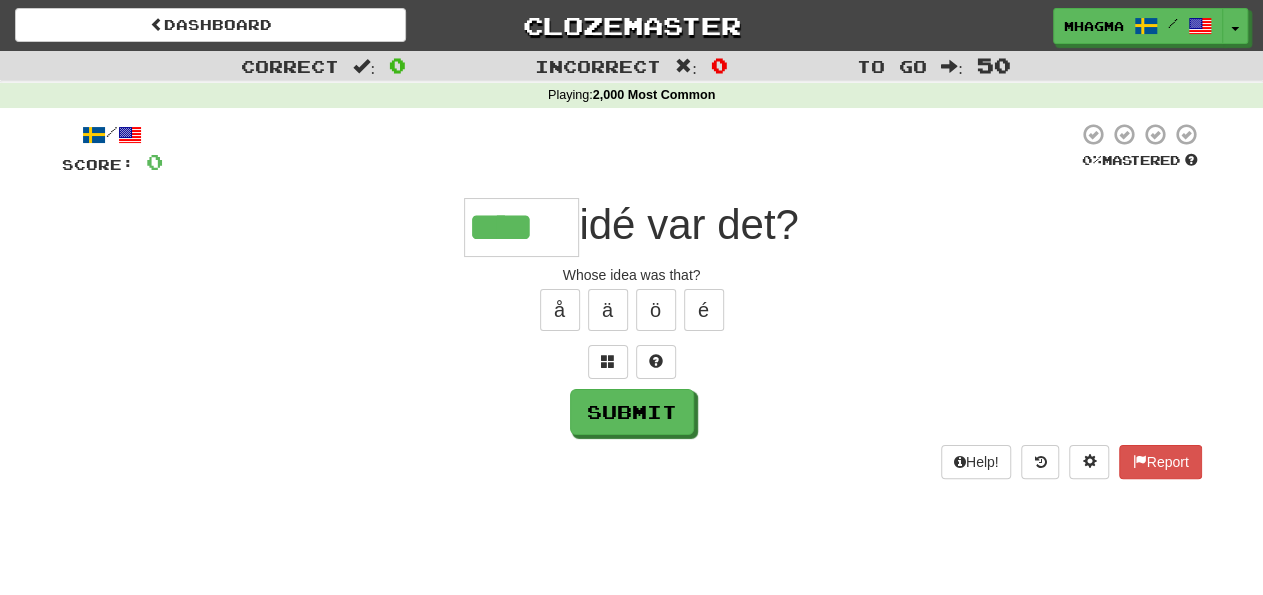 type on "****" 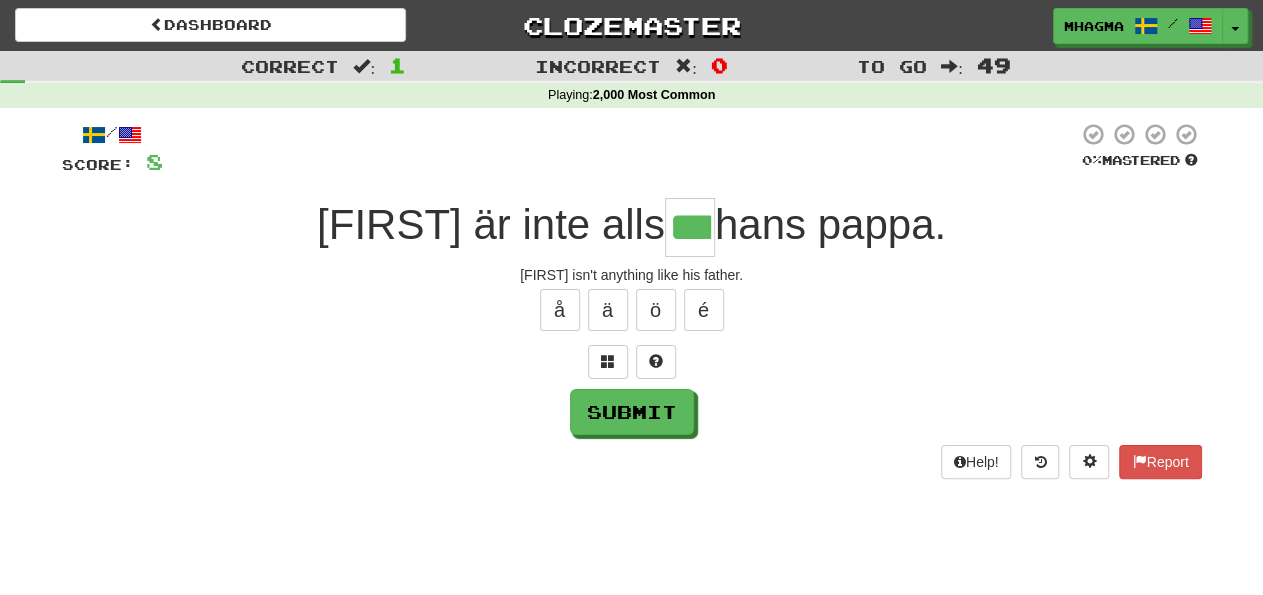 type on "***" 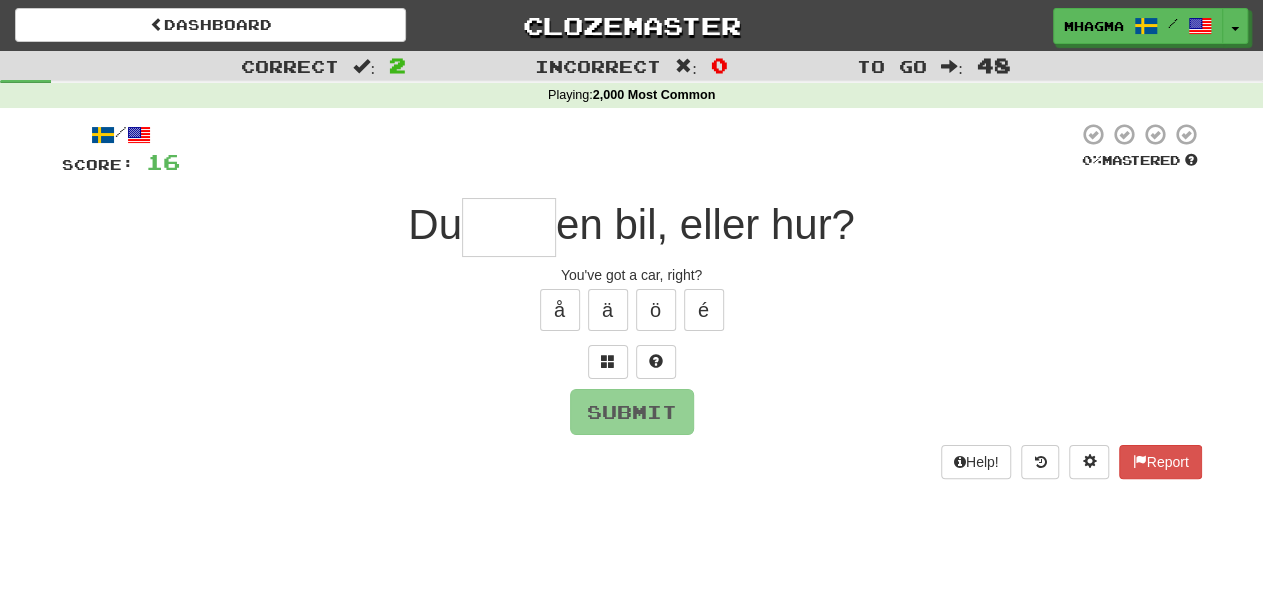 type on "*" 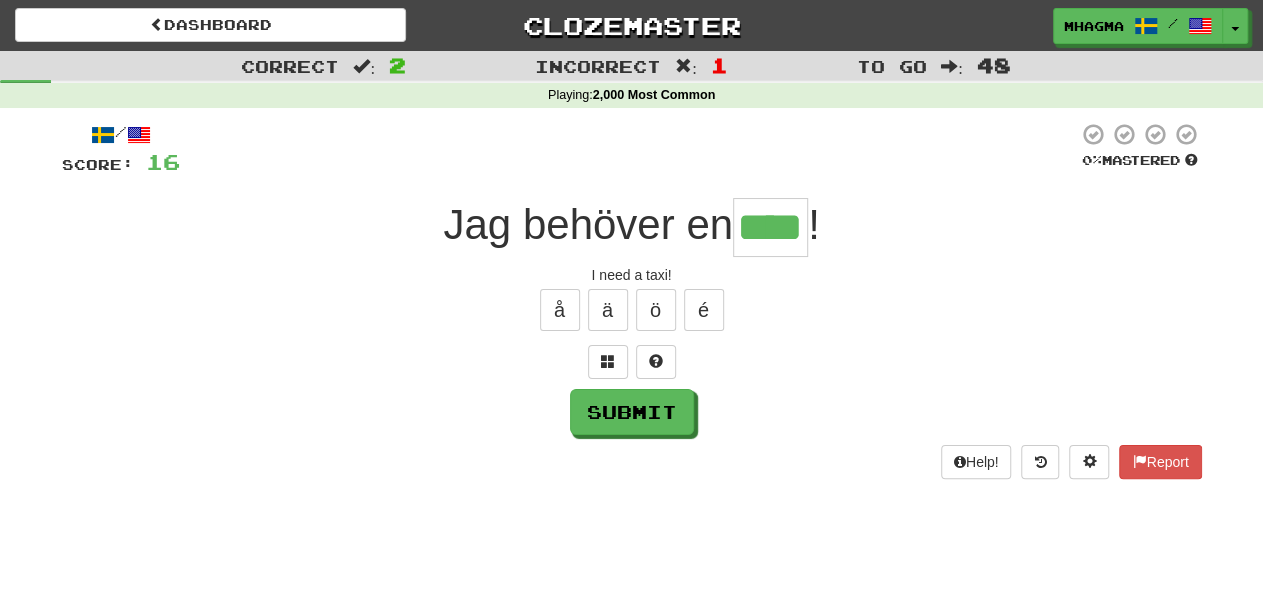 type on "****" 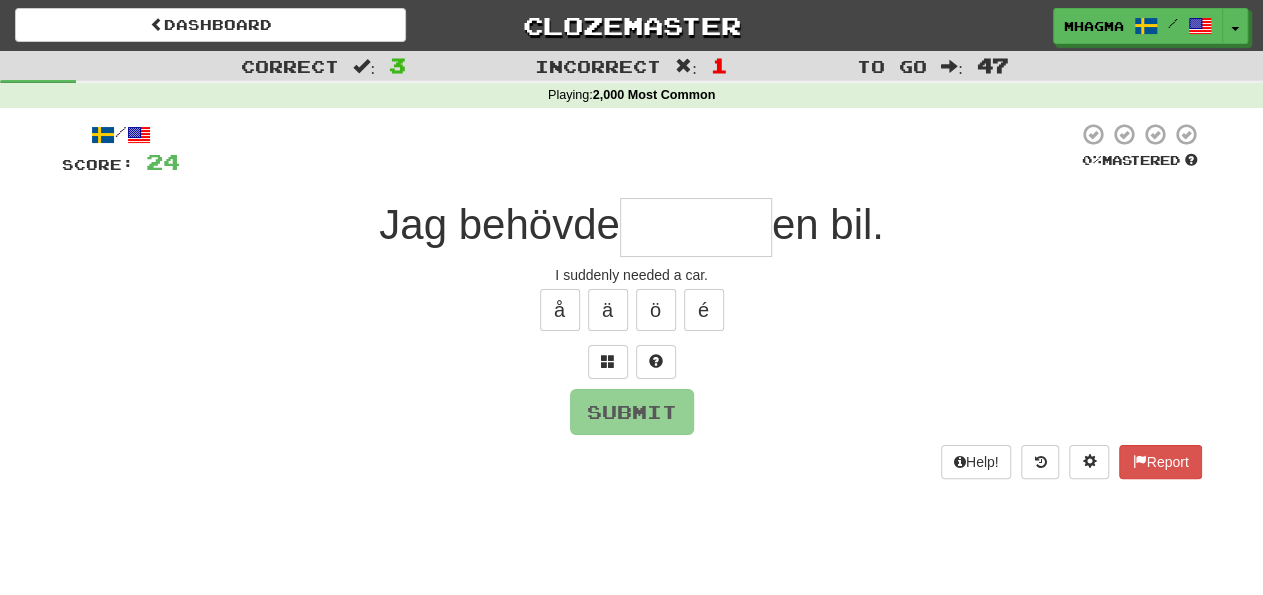 type on "*" 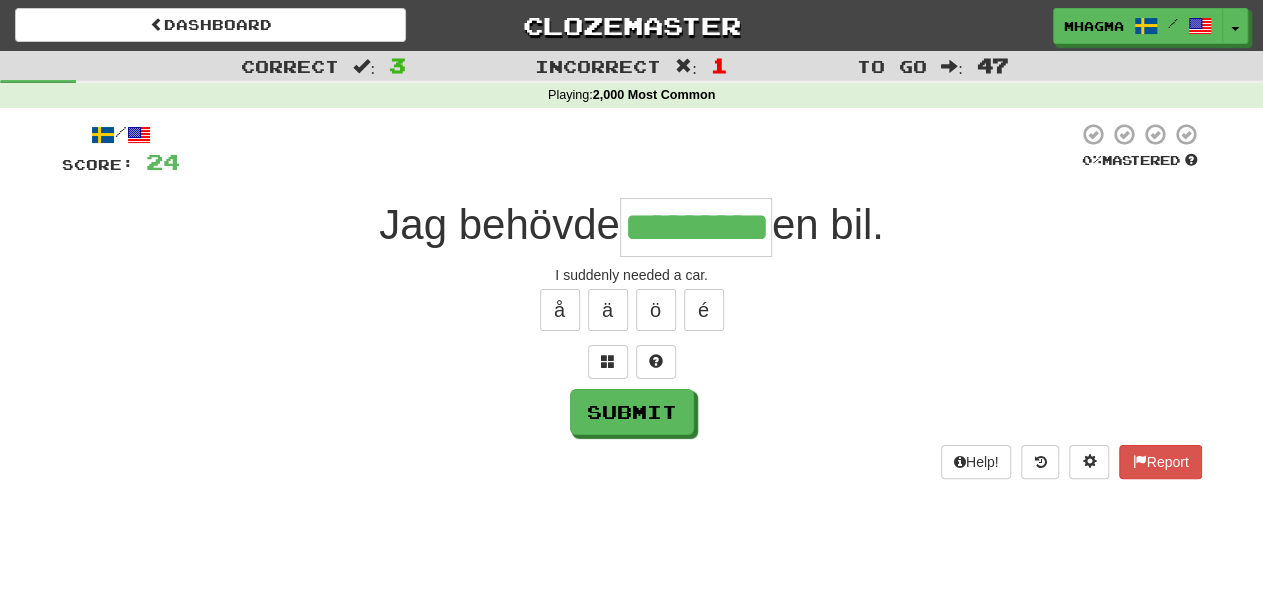 type on "*********" 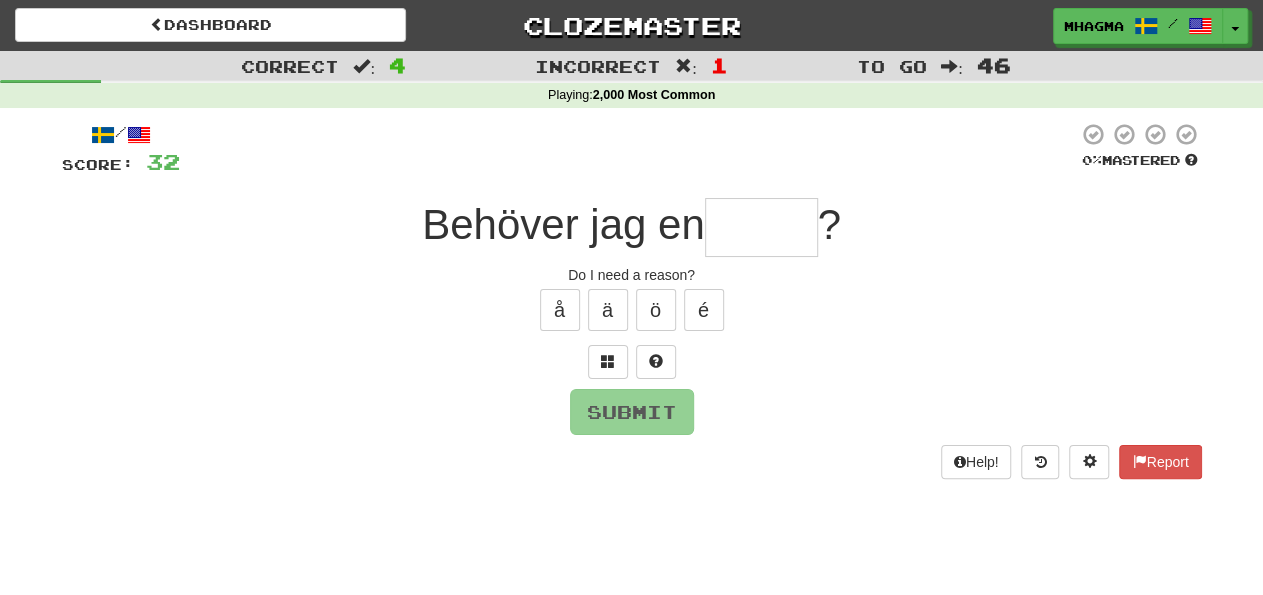 type on "*" 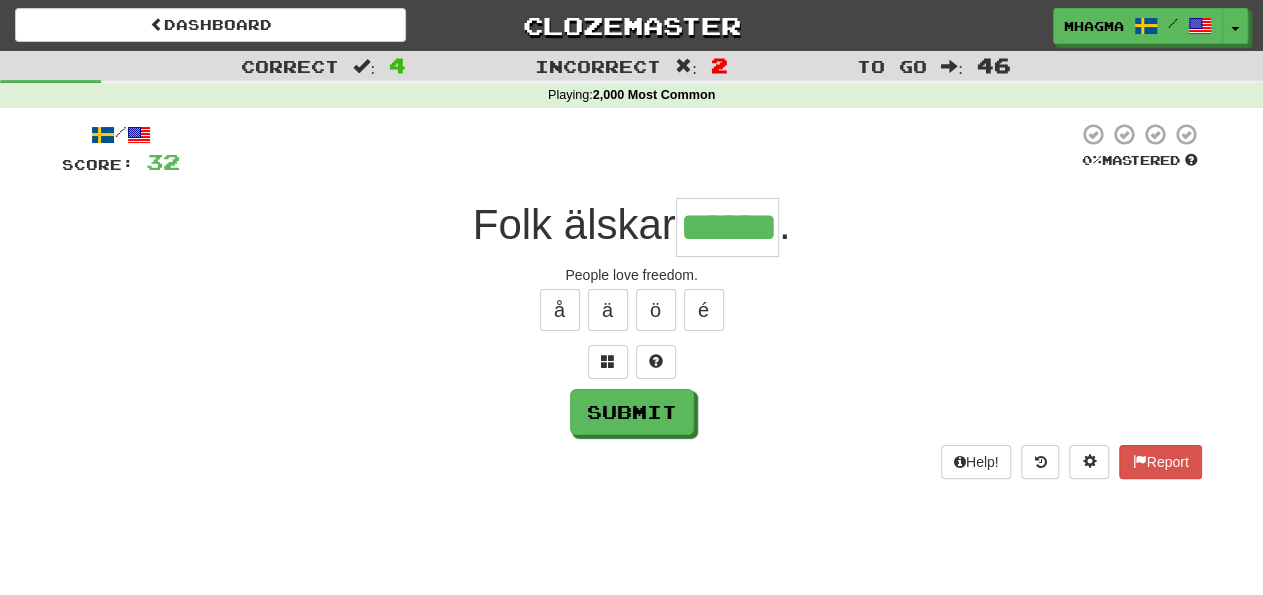 type on "******" 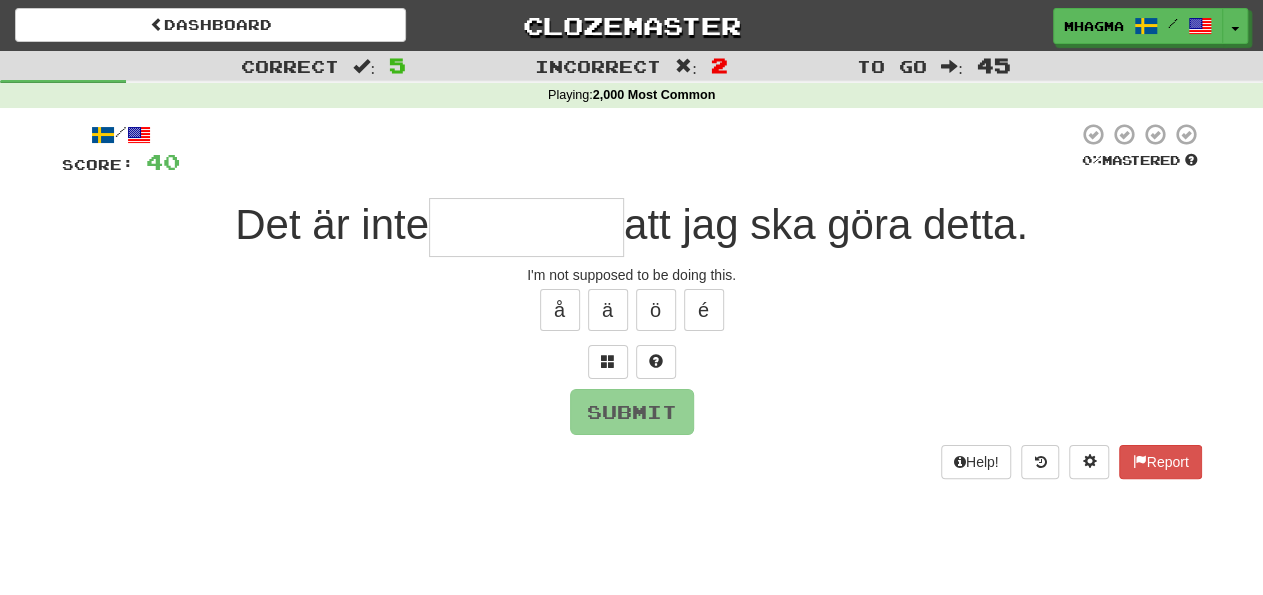 type on "*" 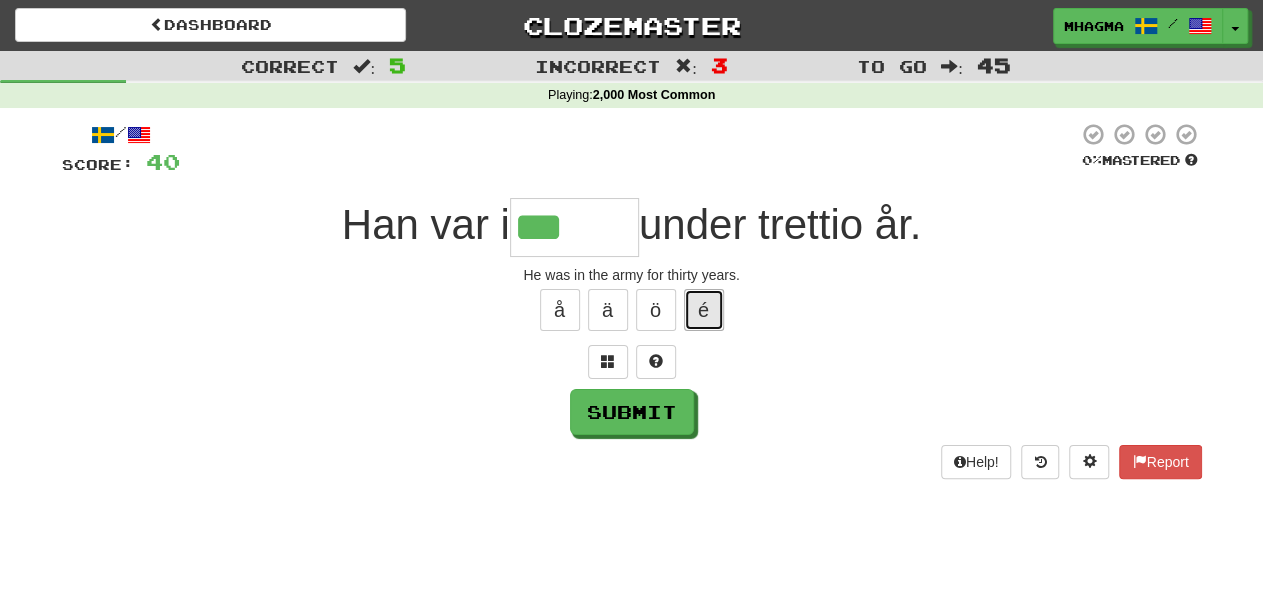 click on "é" at bounding box center (704, 310) 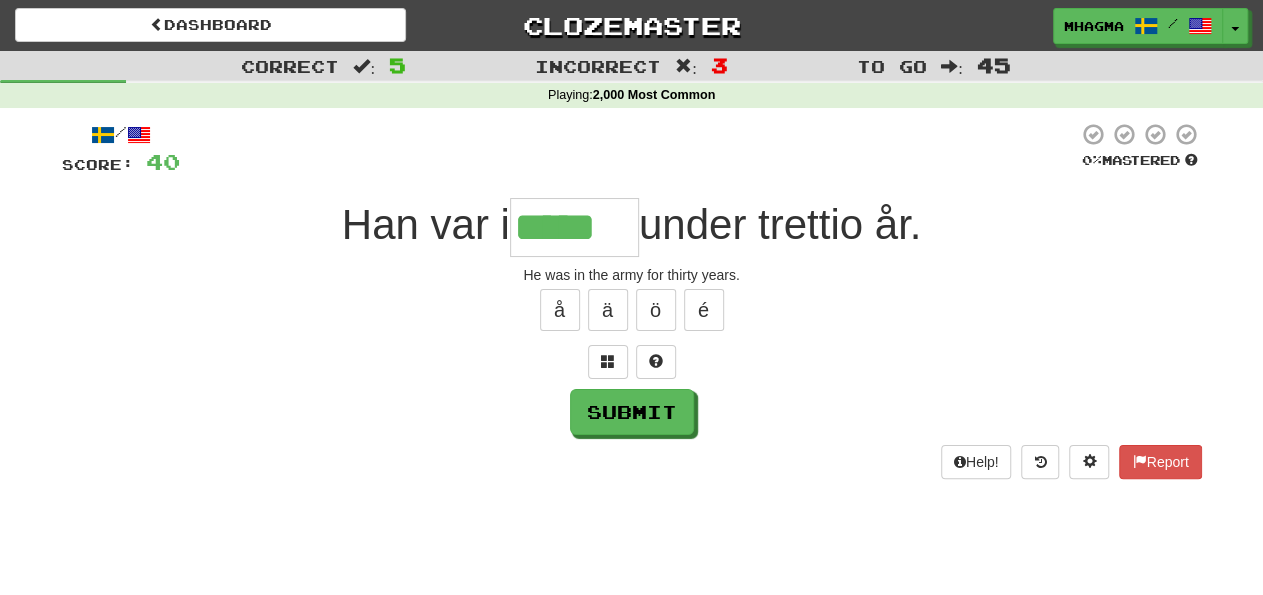 type on "*****" 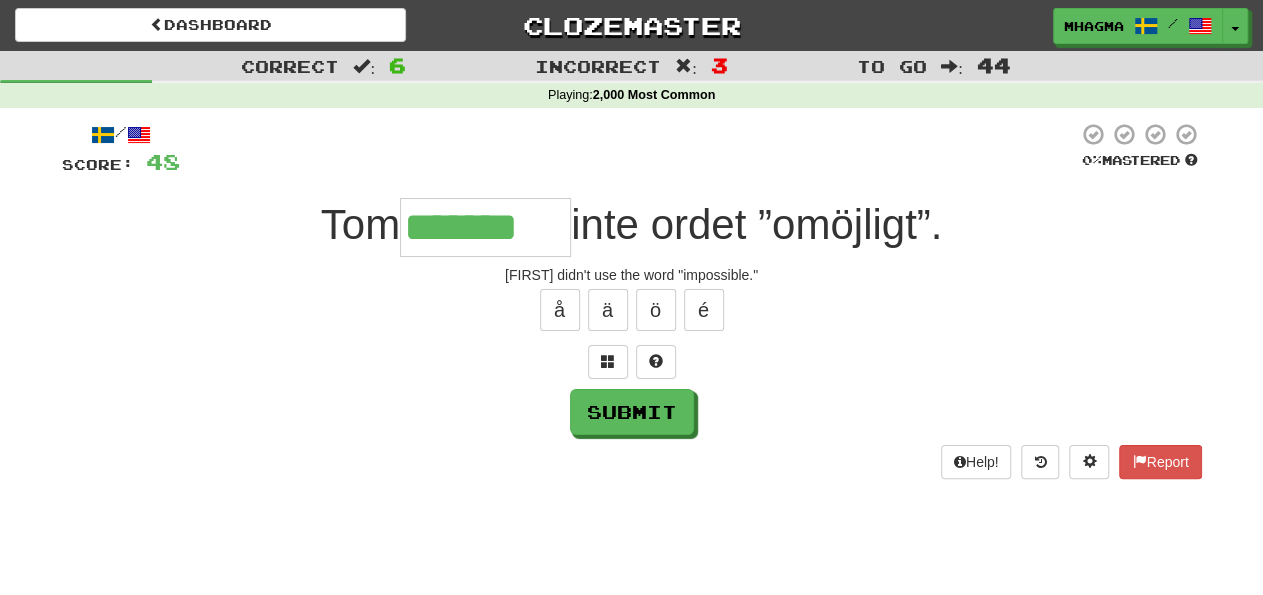 type on "*******" 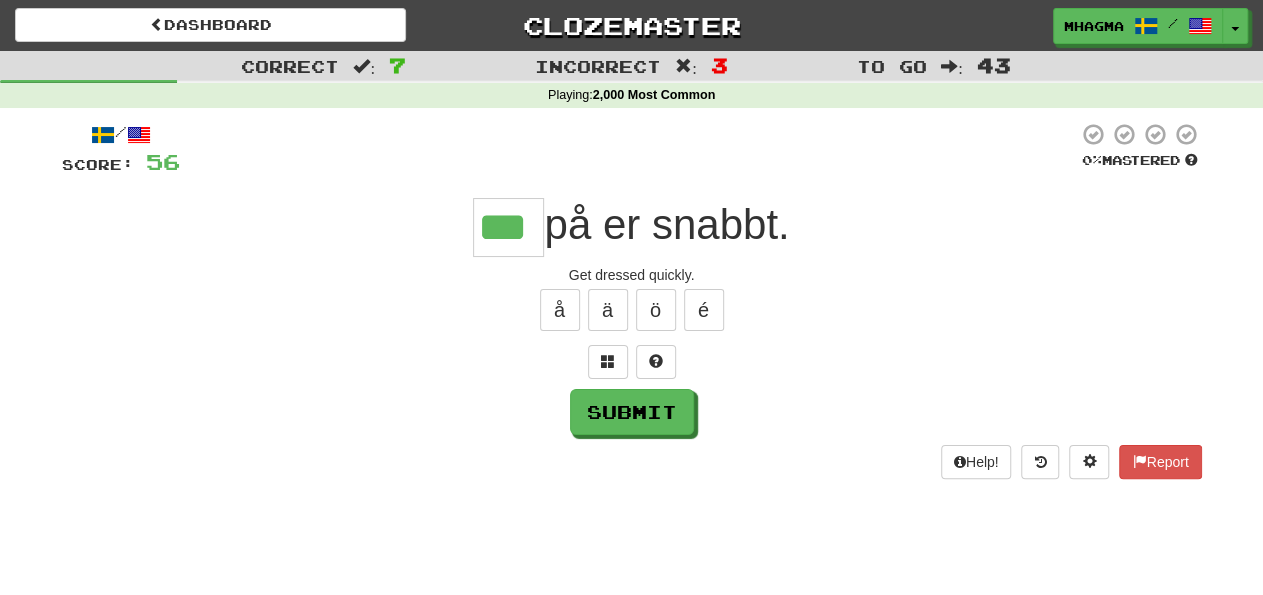 type on "***" 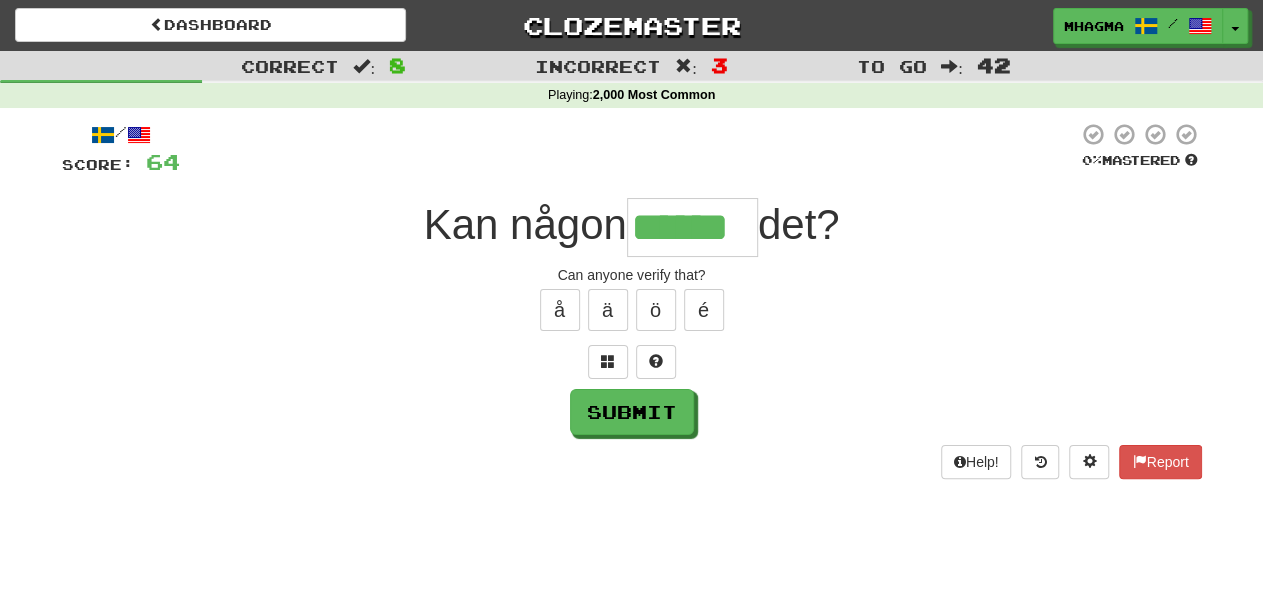 type on "******" 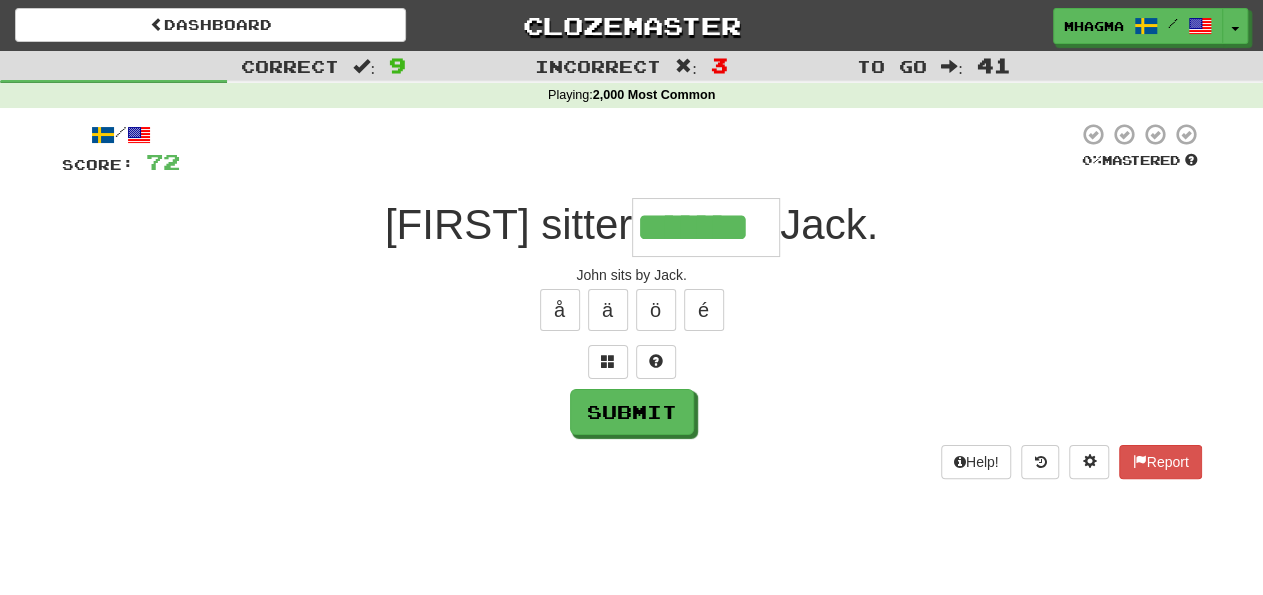type on "*******" 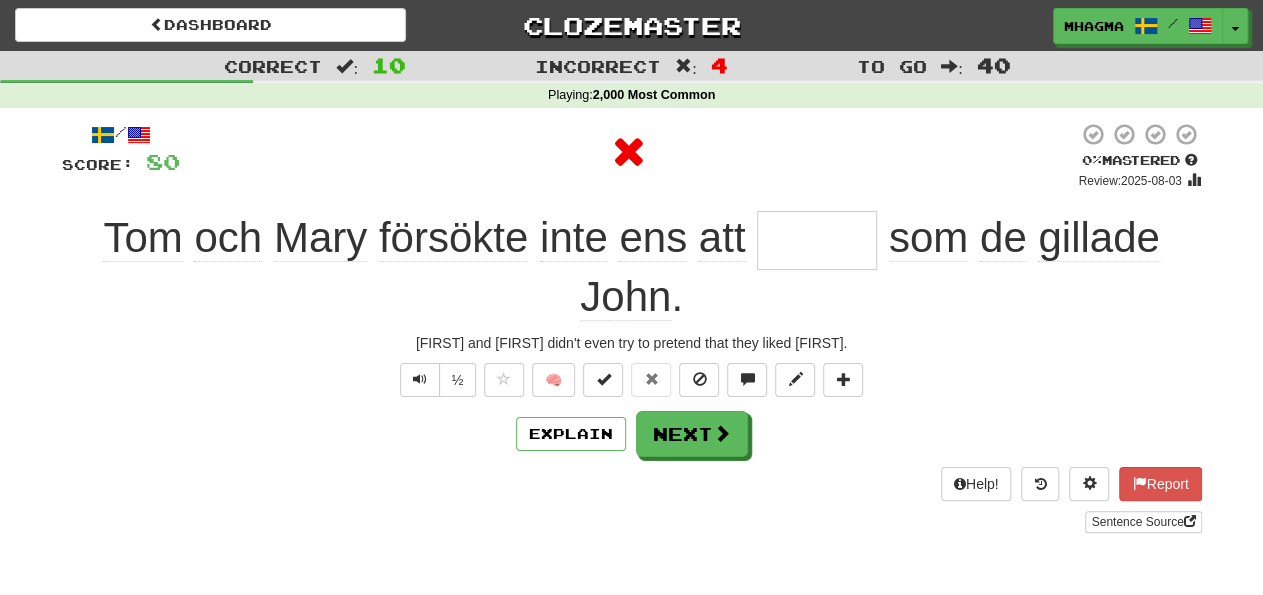 type on "******" 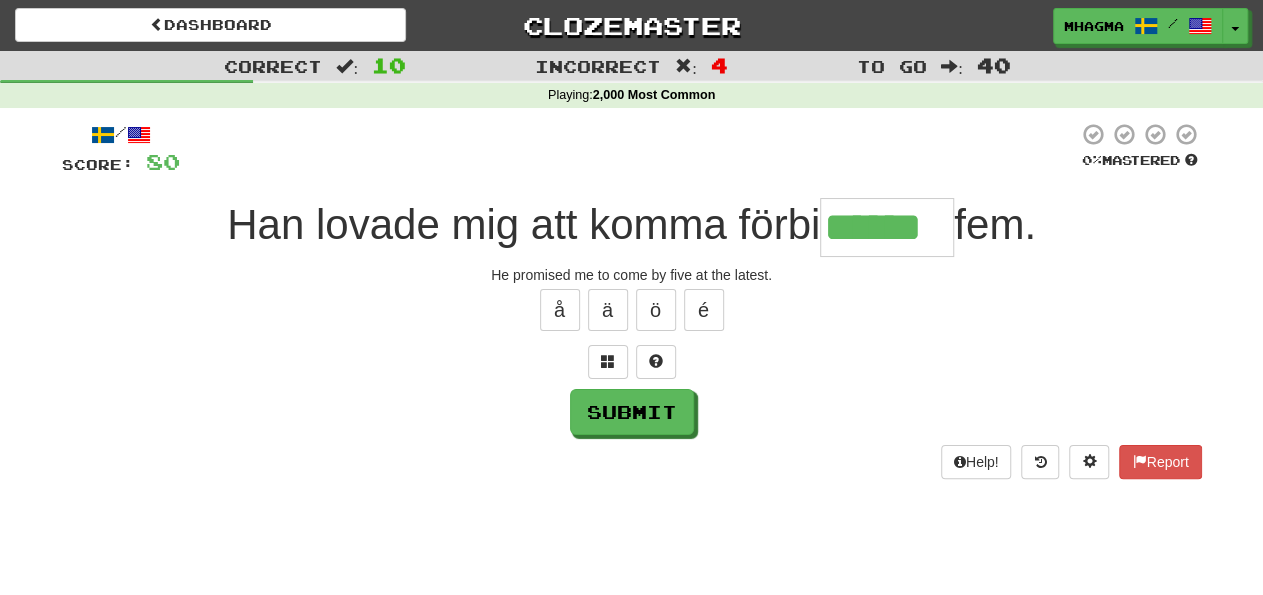 type on "******" 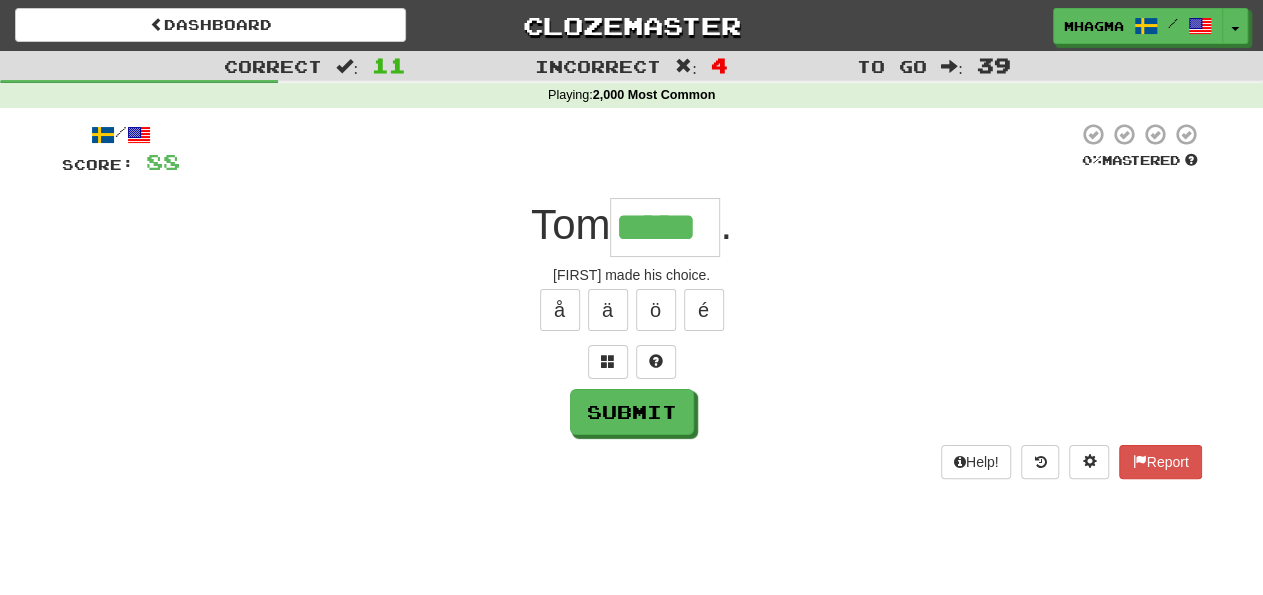type on "*****" 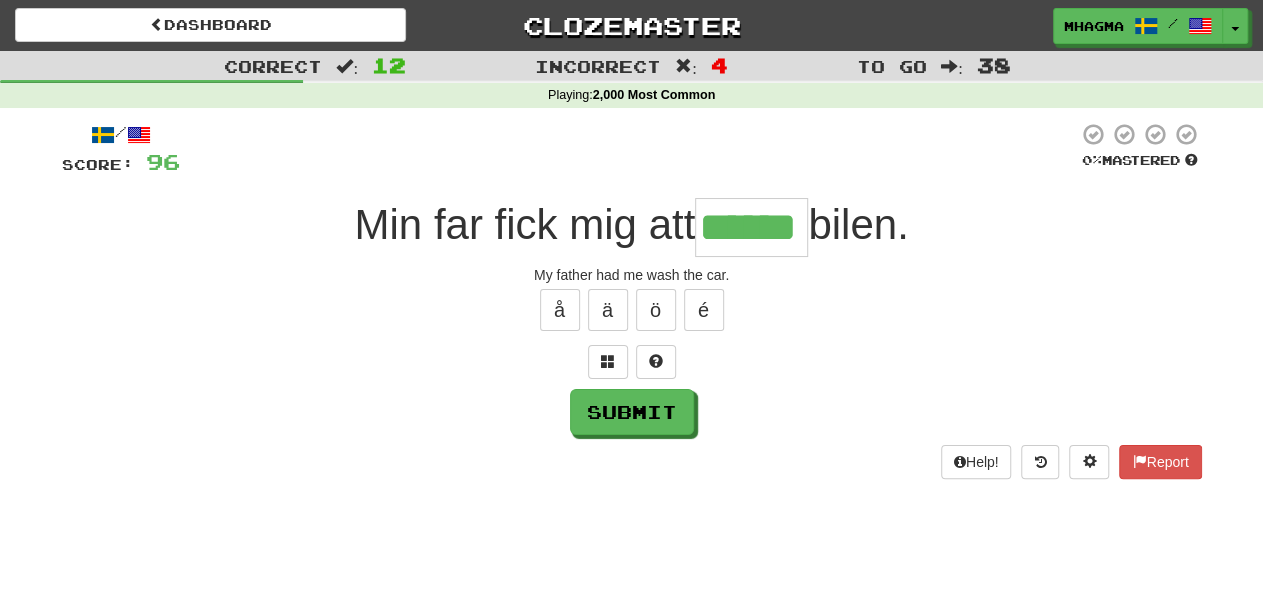 type on "******" 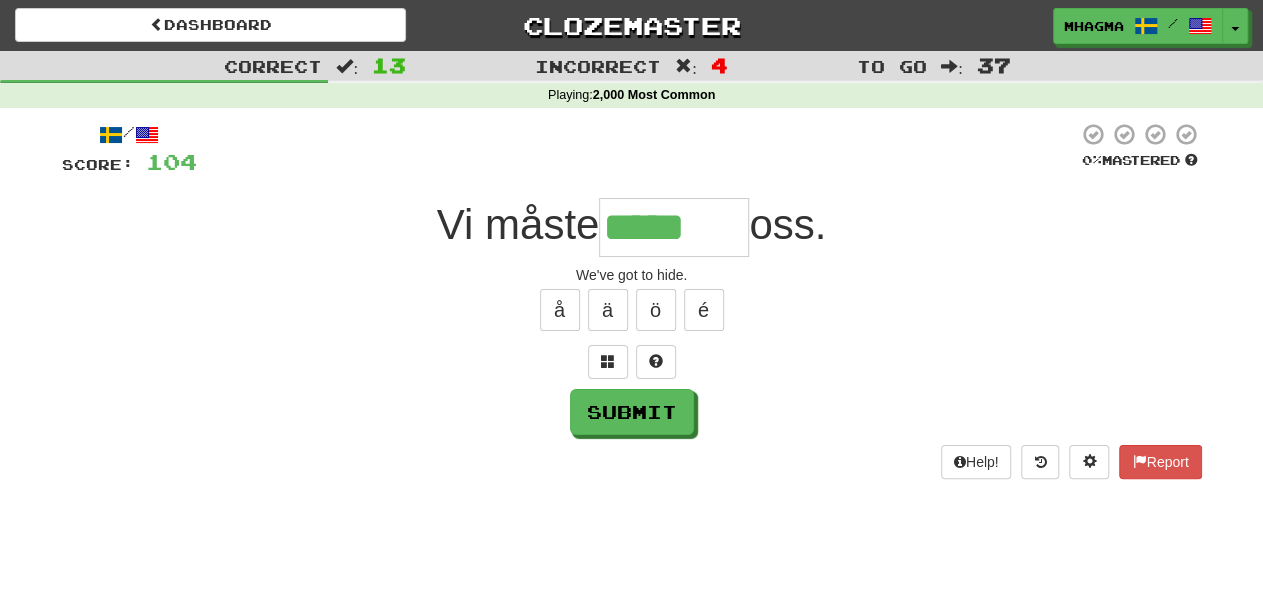 type on "*****" 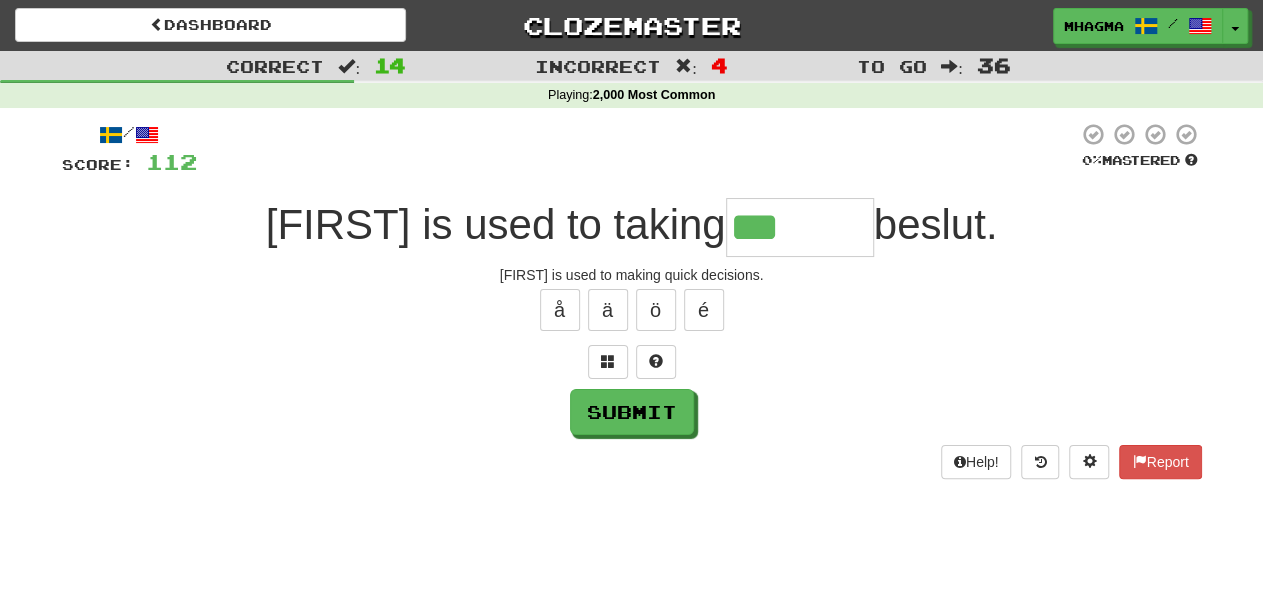 type on "******" 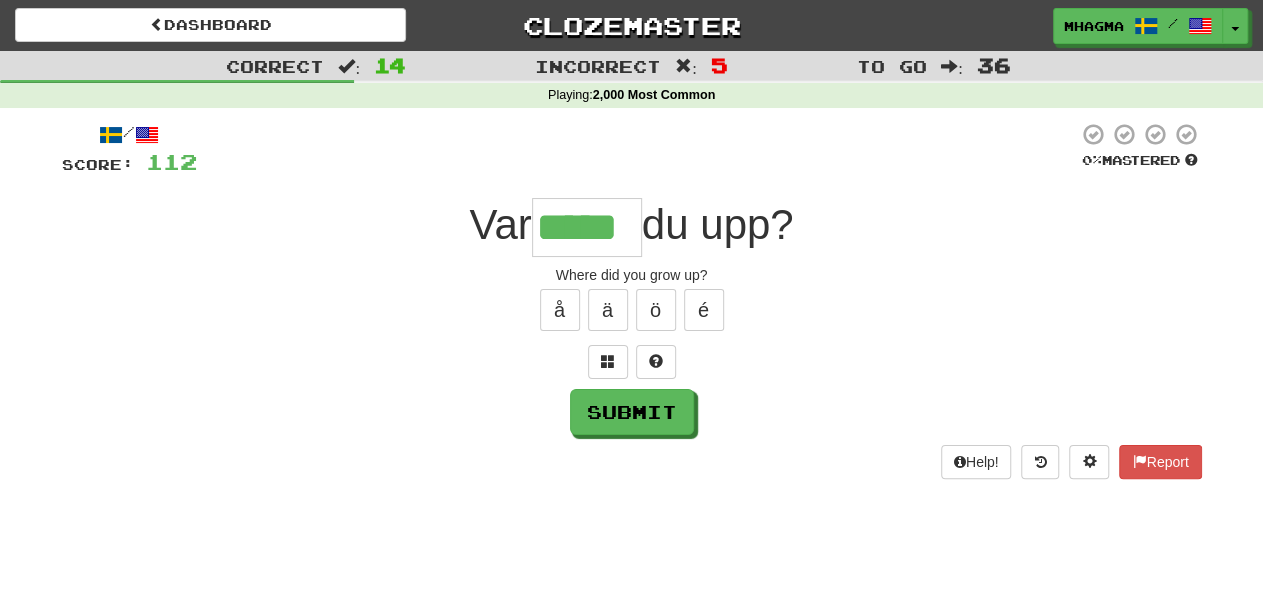 type on "*****" 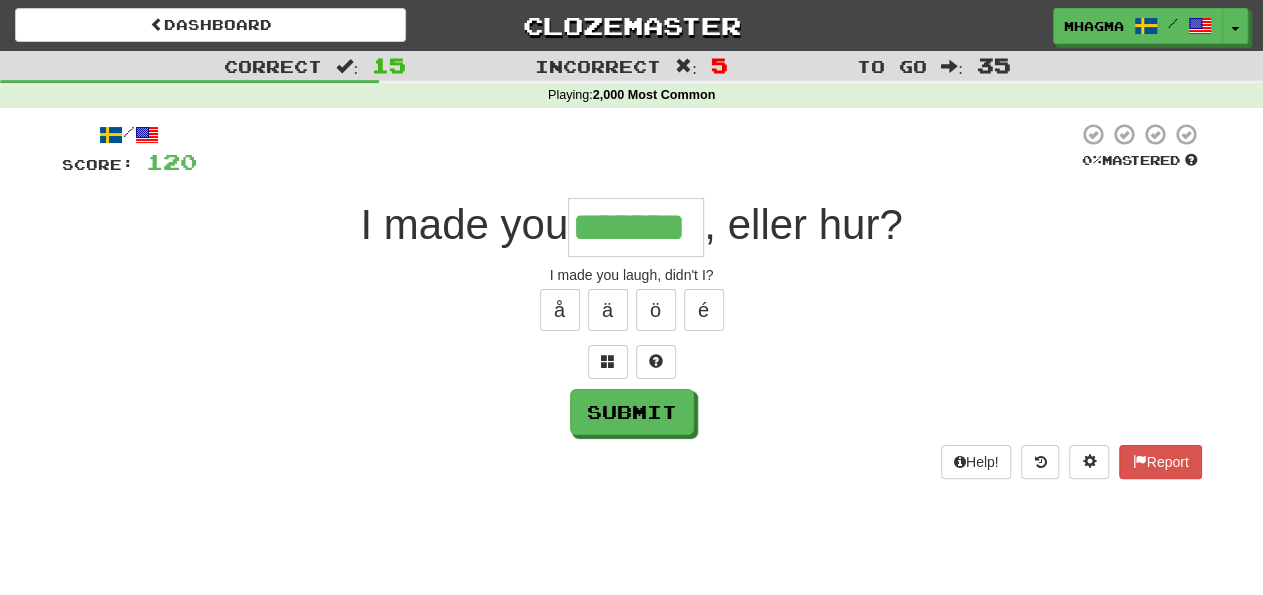 type on "*******" 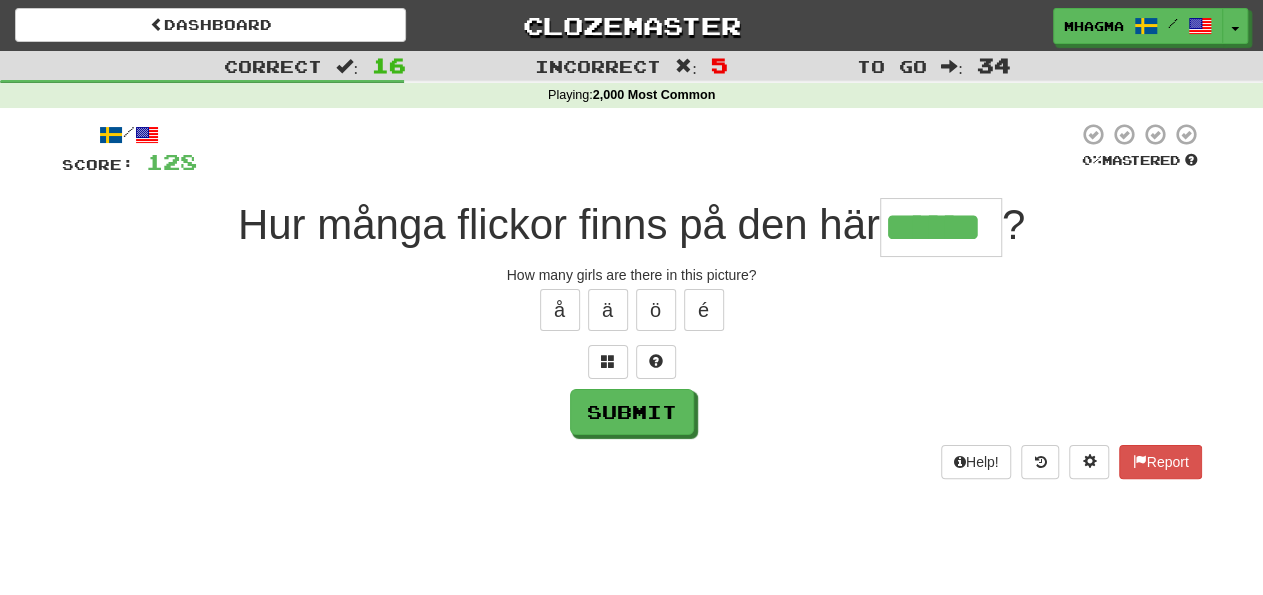 type on "******" 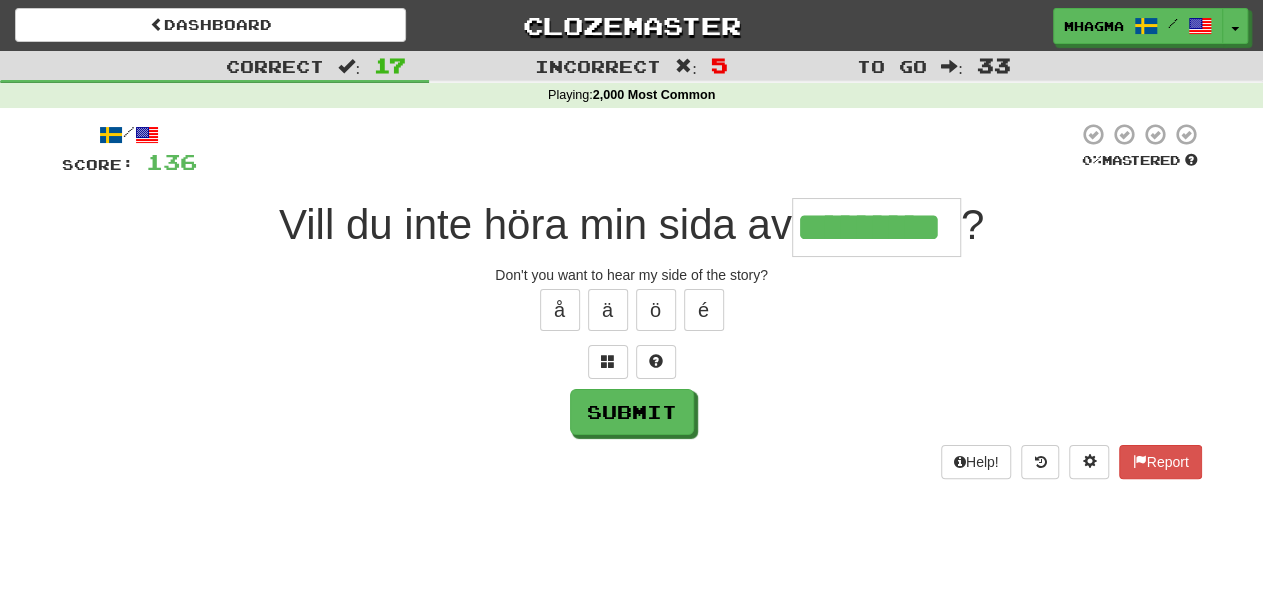 type on "*********" 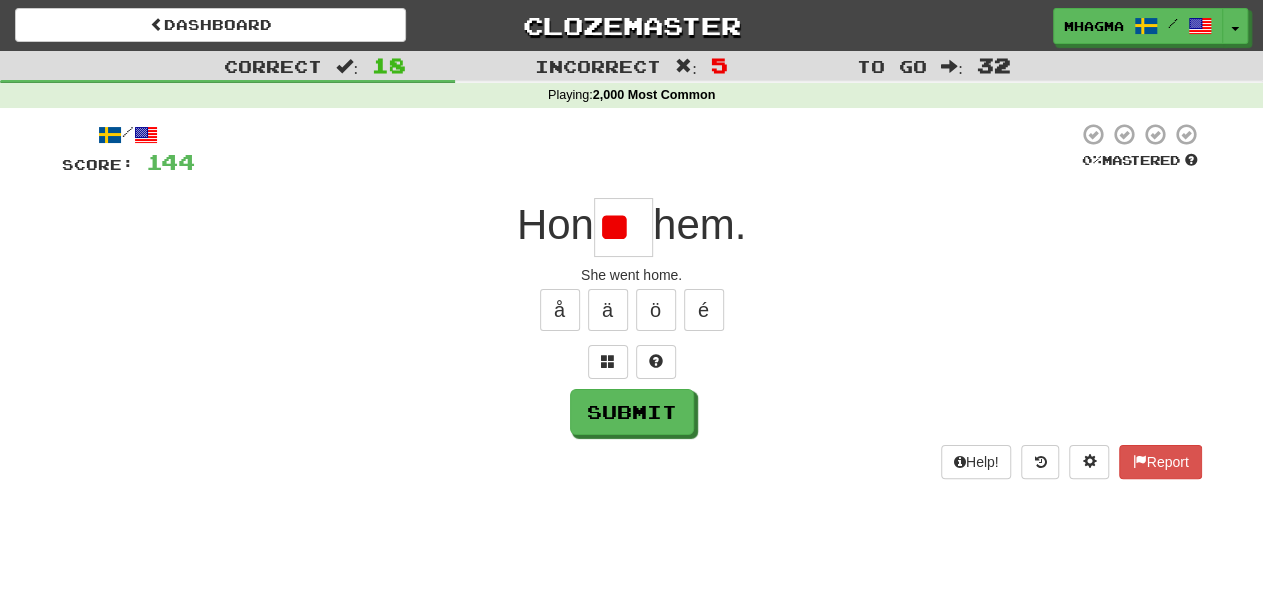 type on "*" 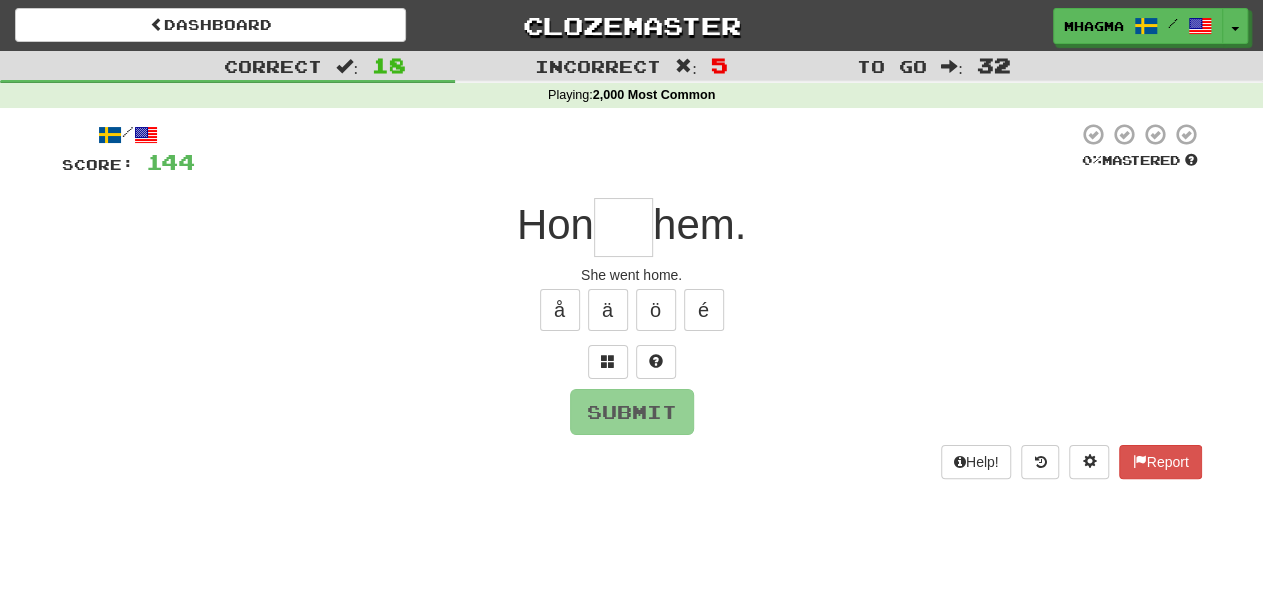 type on "***" 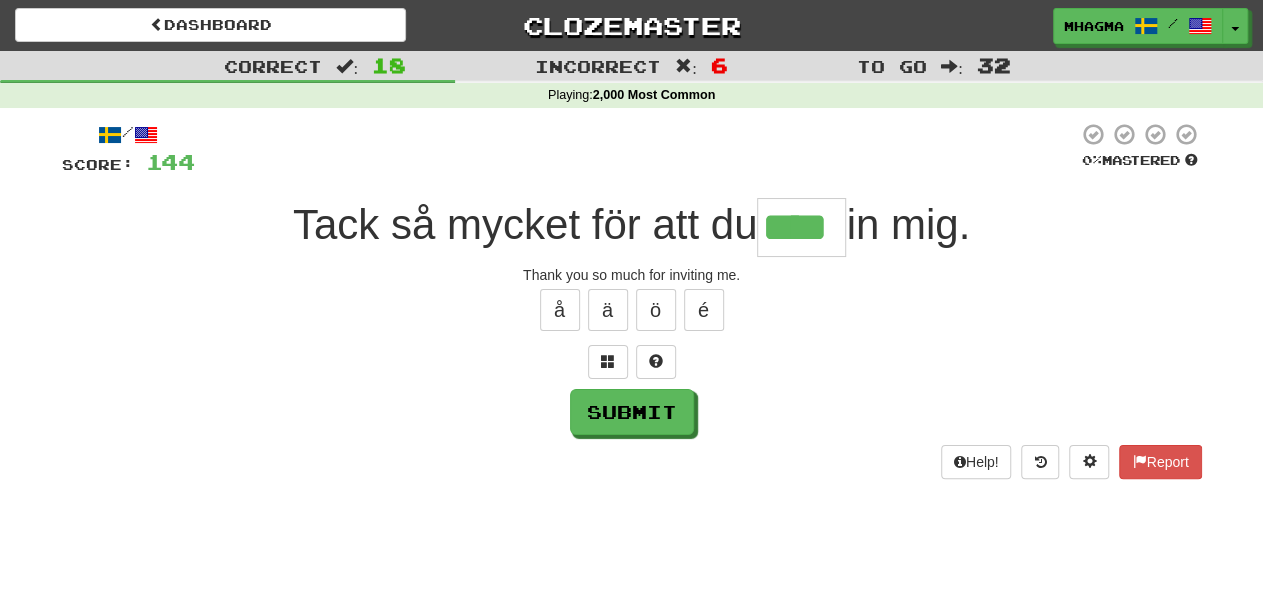 type on "****" 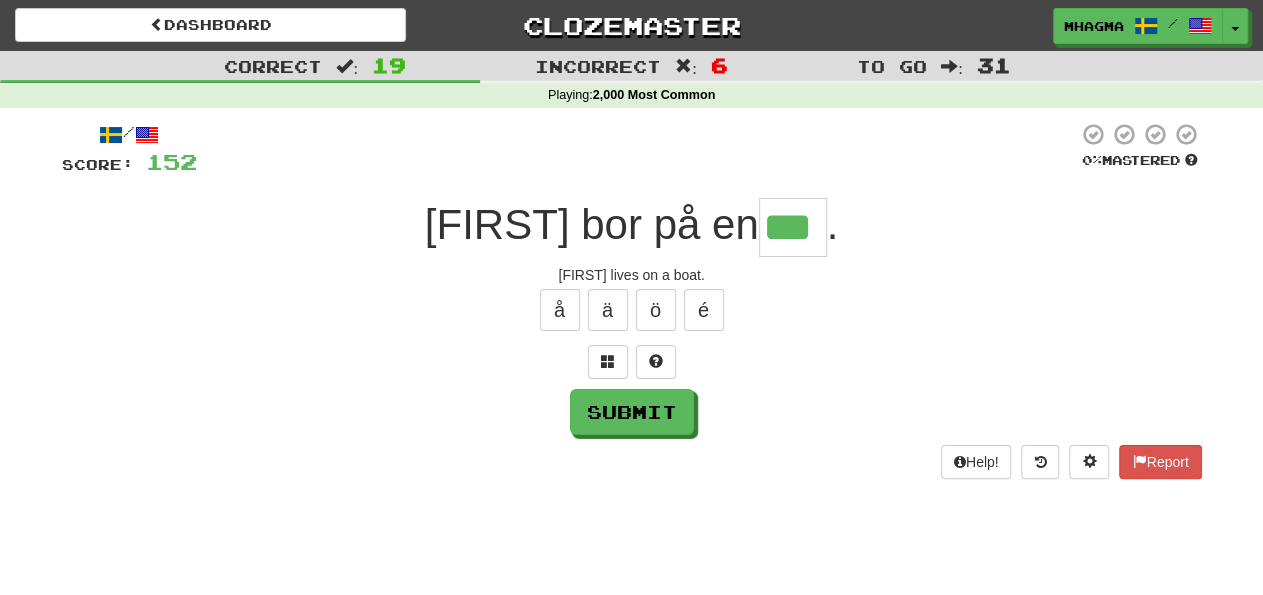 type on "***" 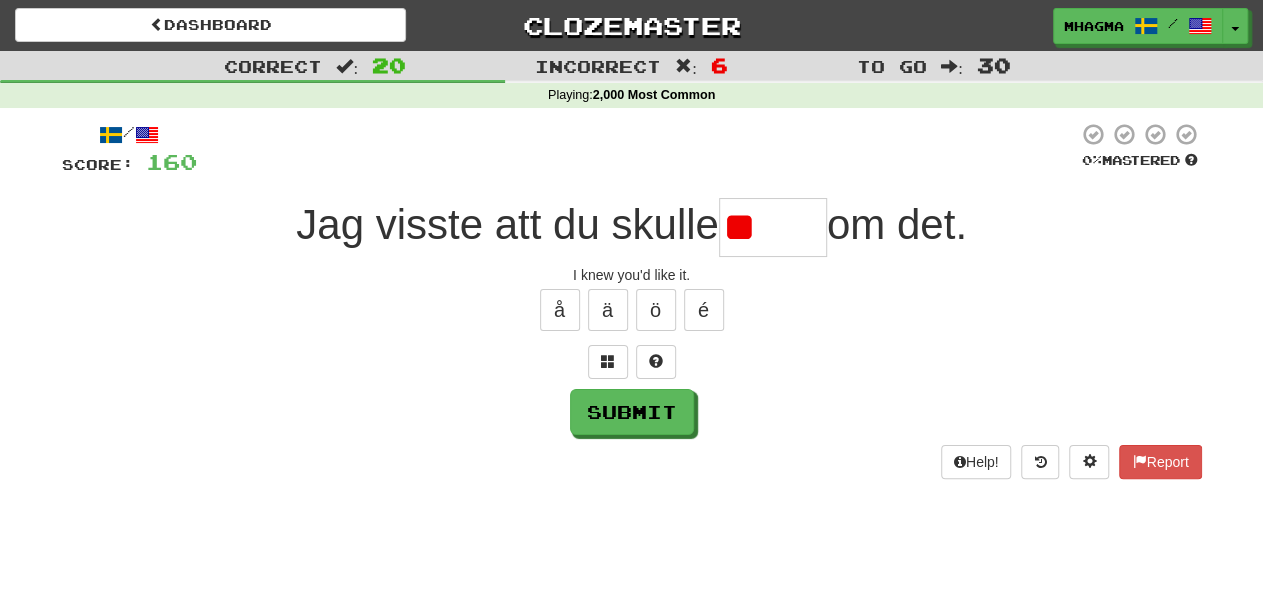 type on "*" 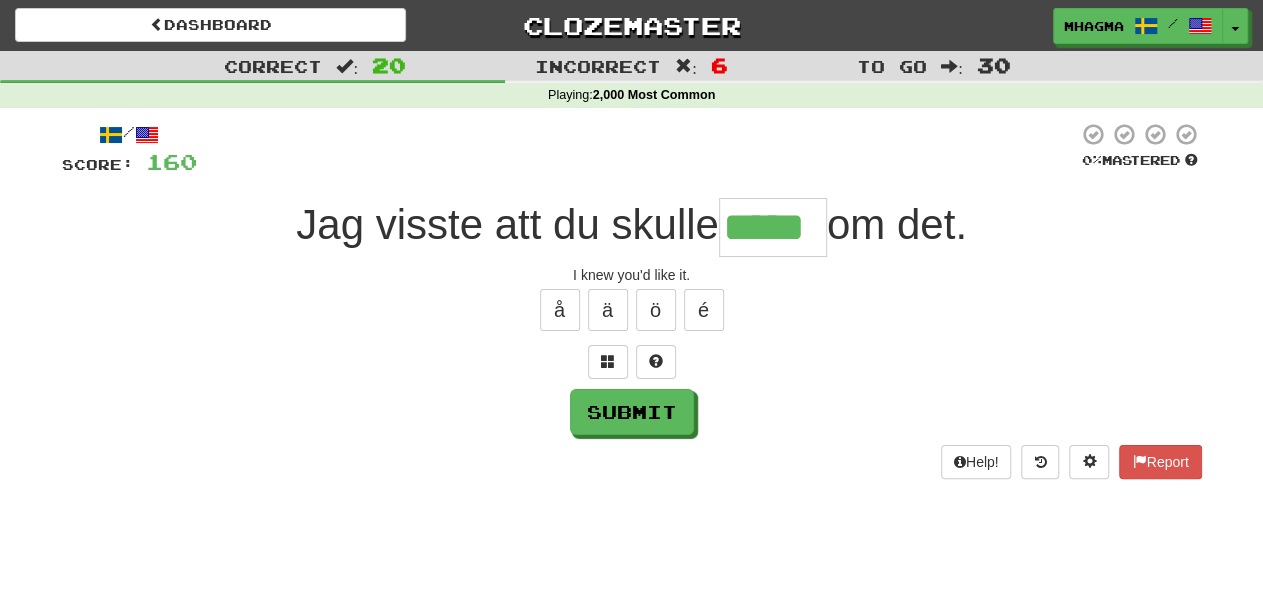 type on "*****" 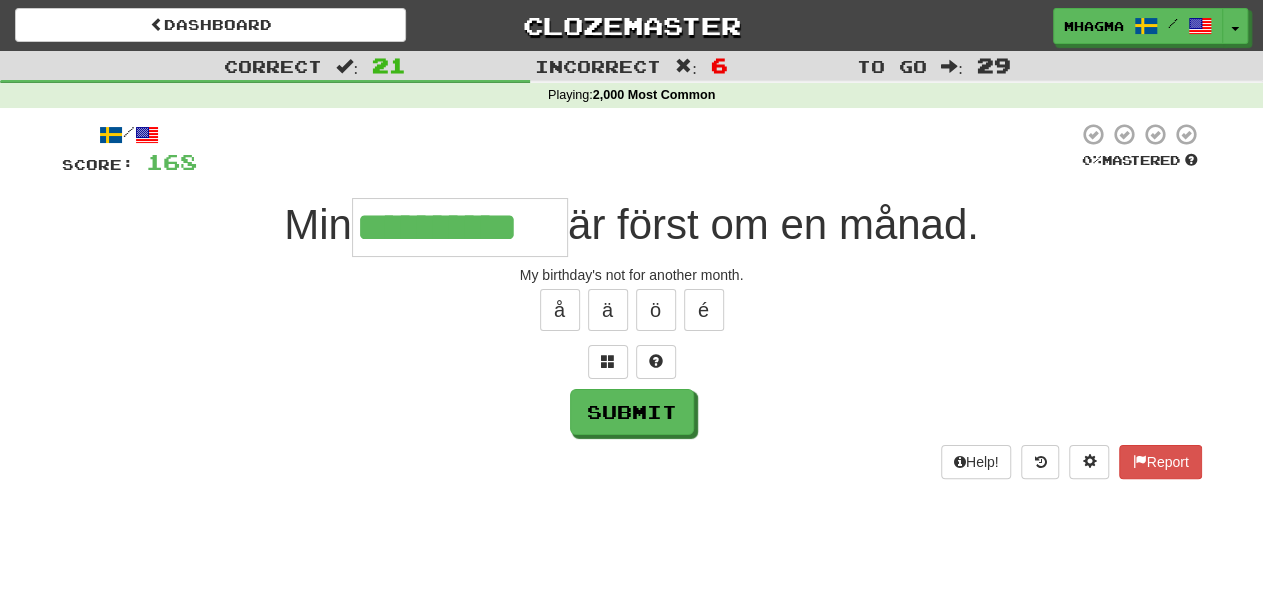 type on "**********" 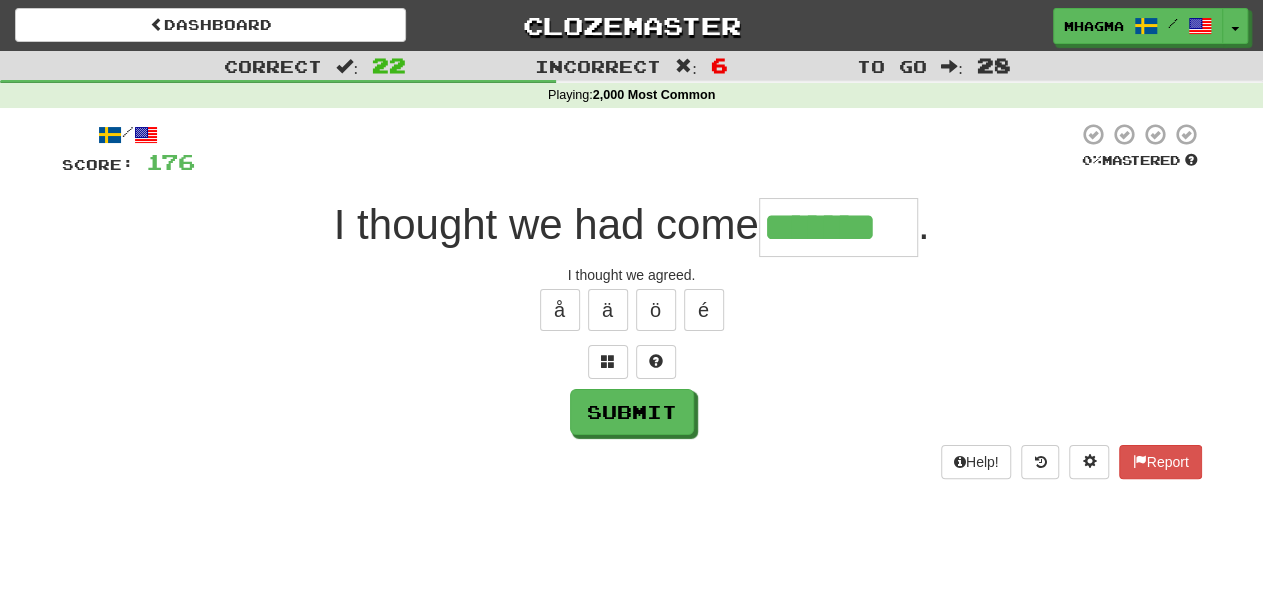 type on "*******" 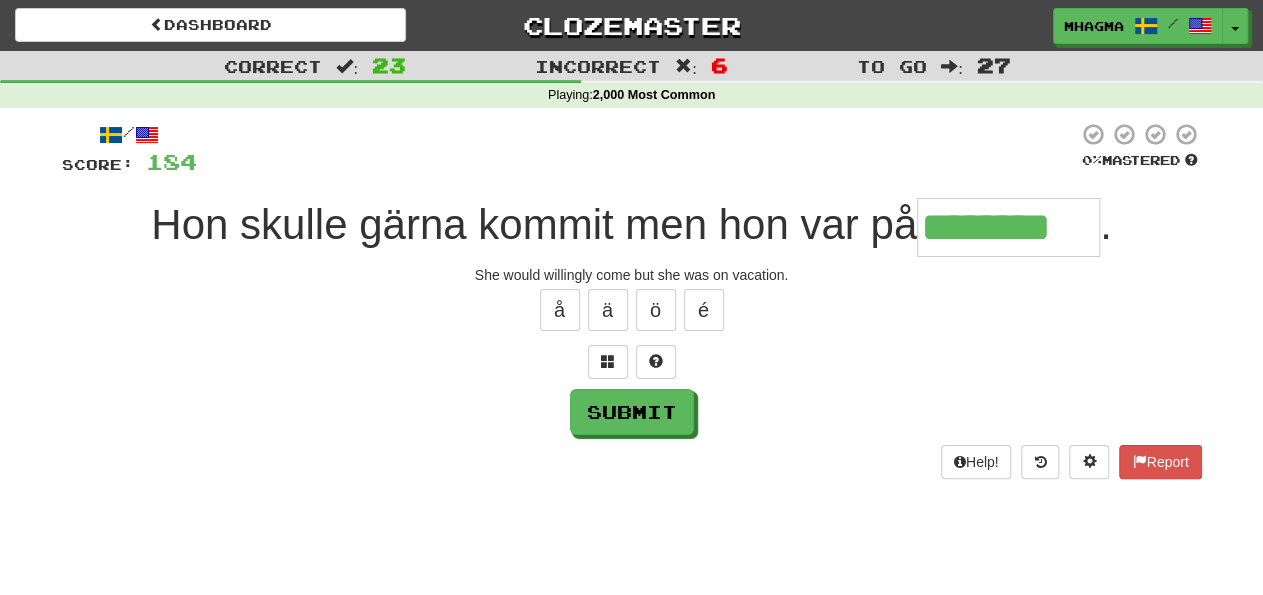 type on "********" 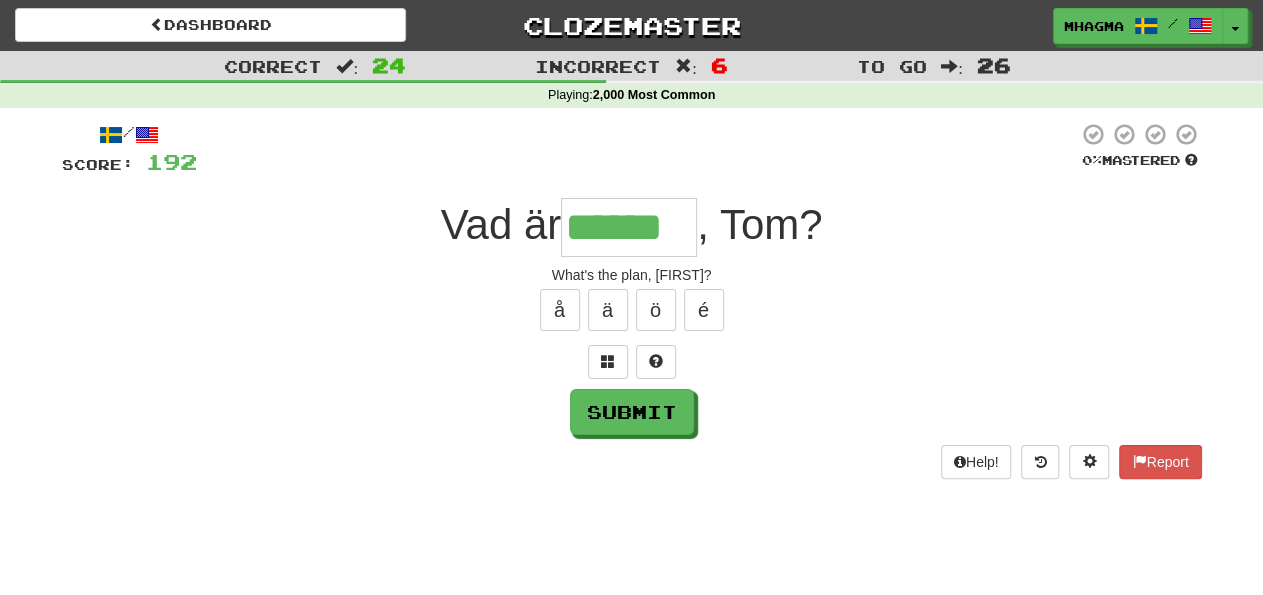 type on "******" 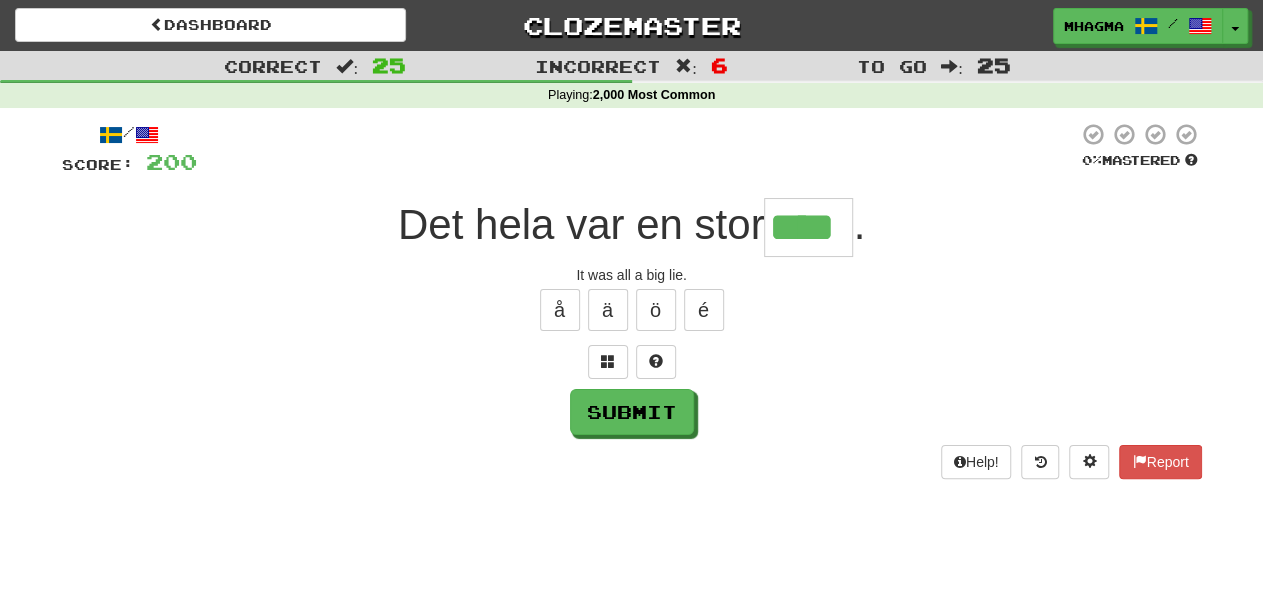 type on "****" 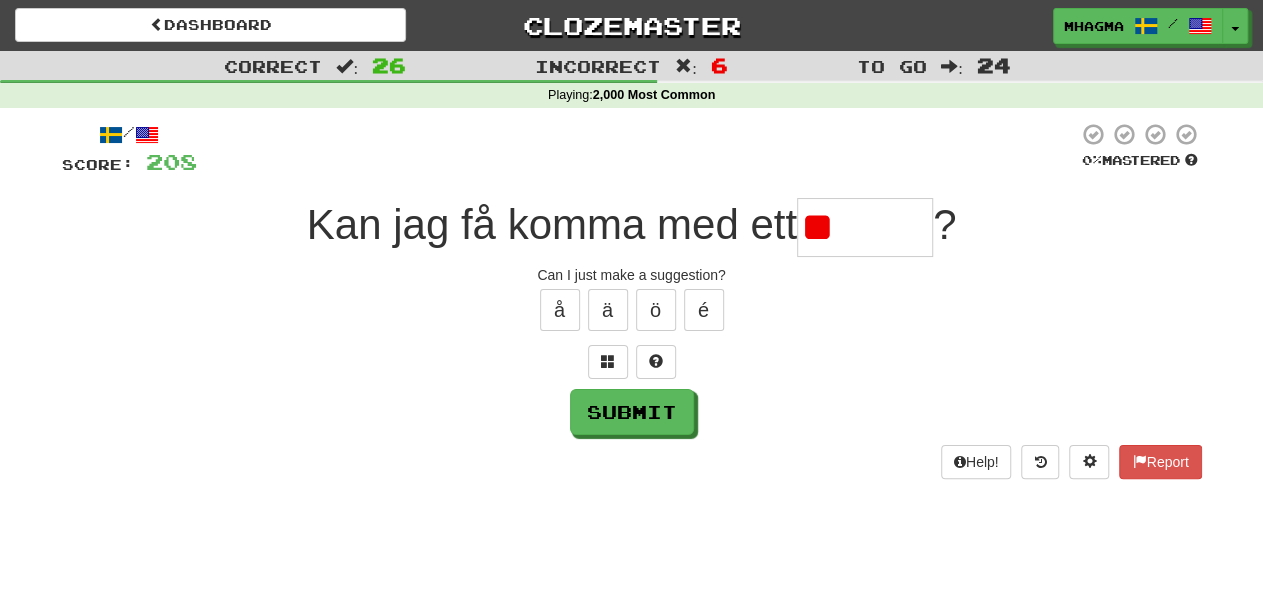 type on "*" 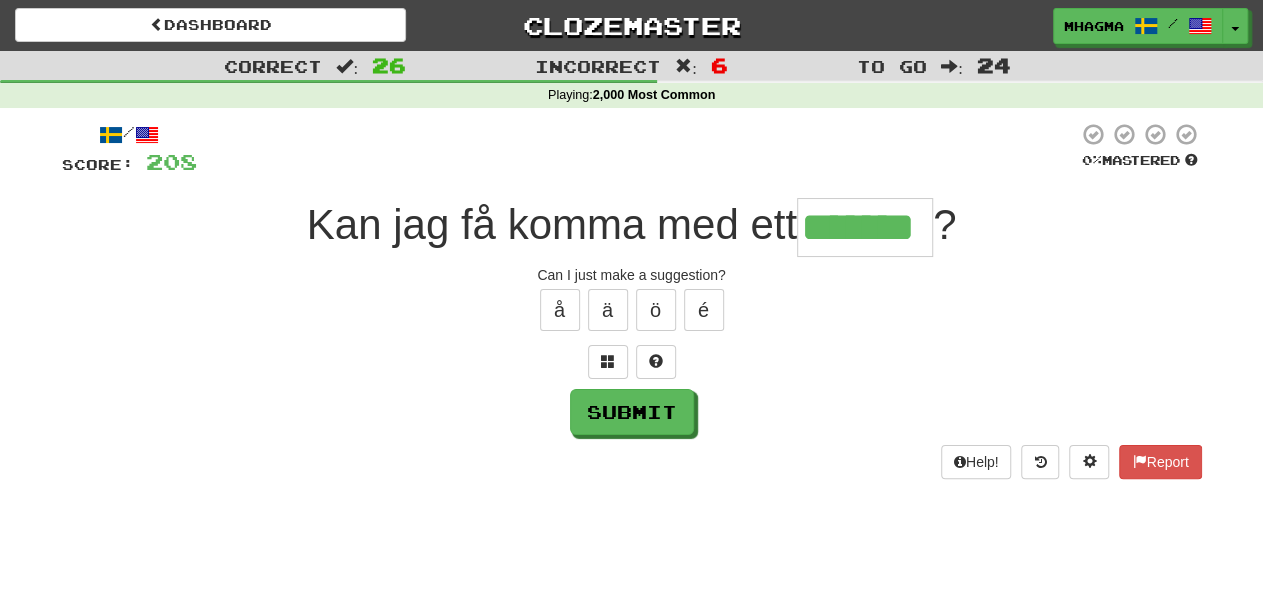 type on "*******" 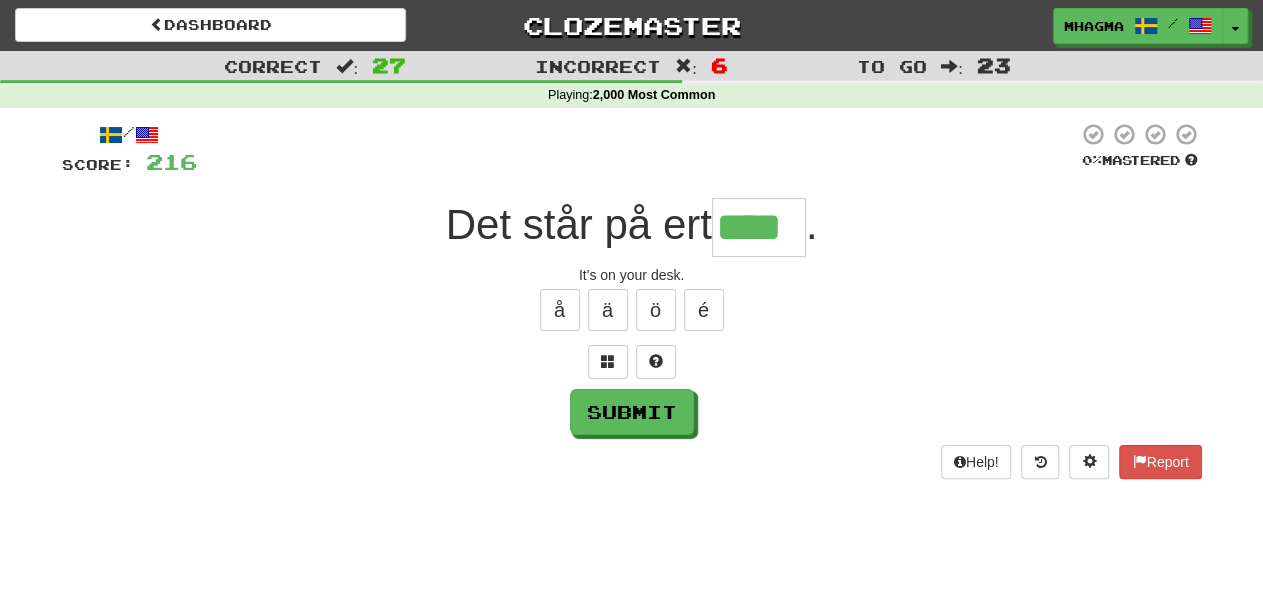 type on "****" 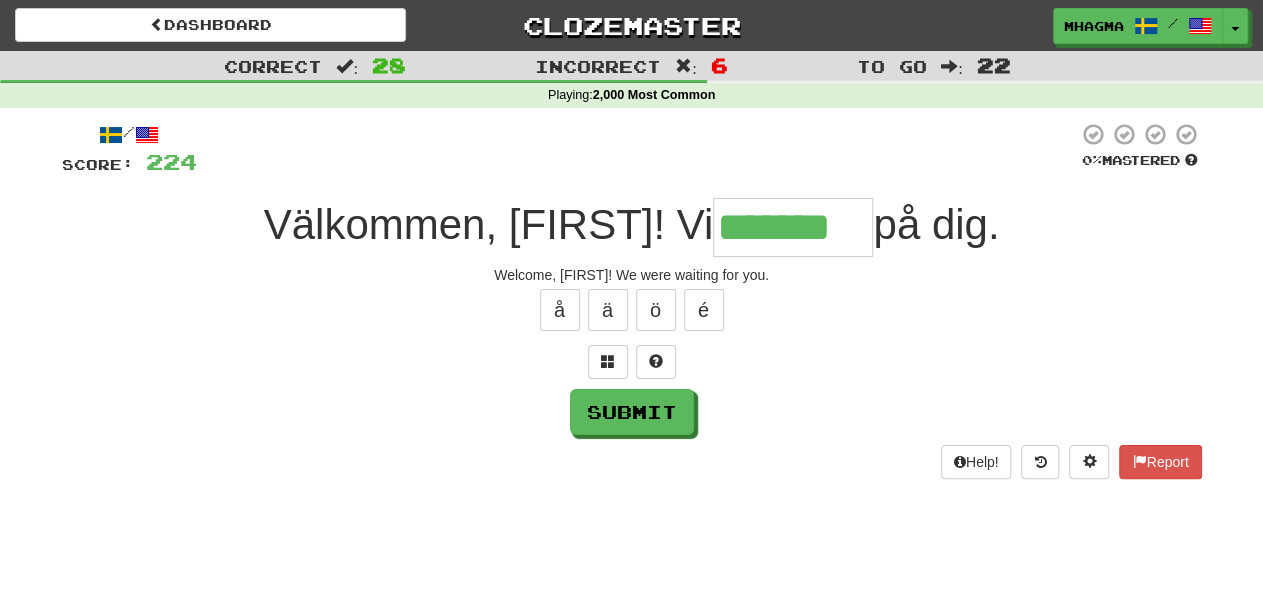 type on "*******" 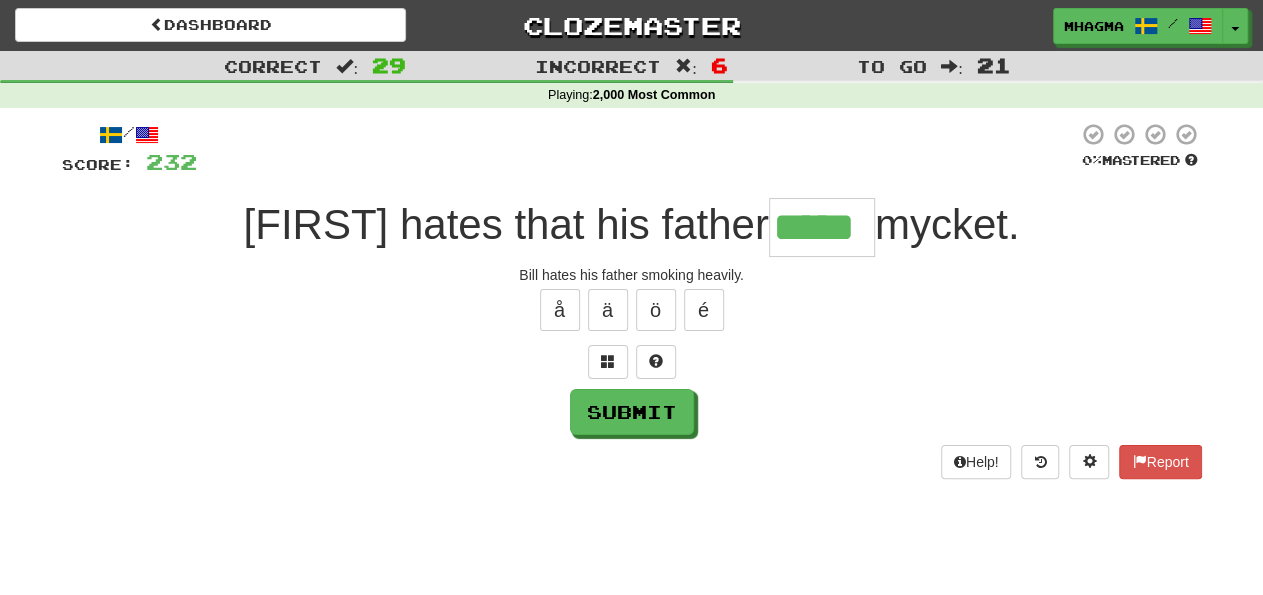 type on "*****" 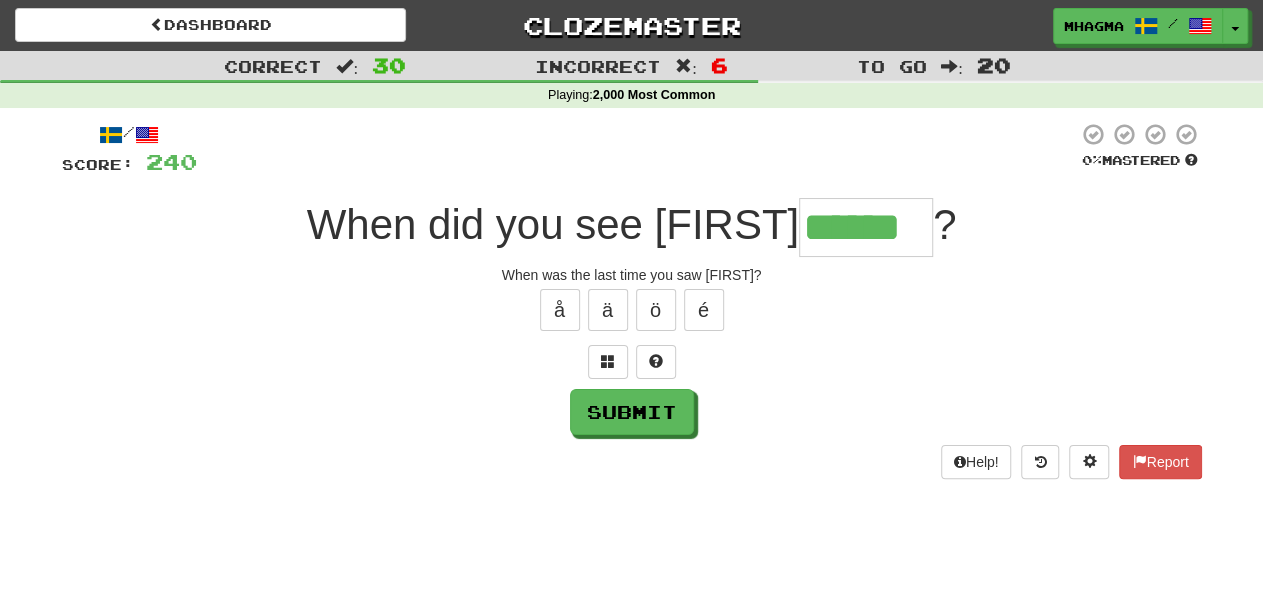 type on "******" 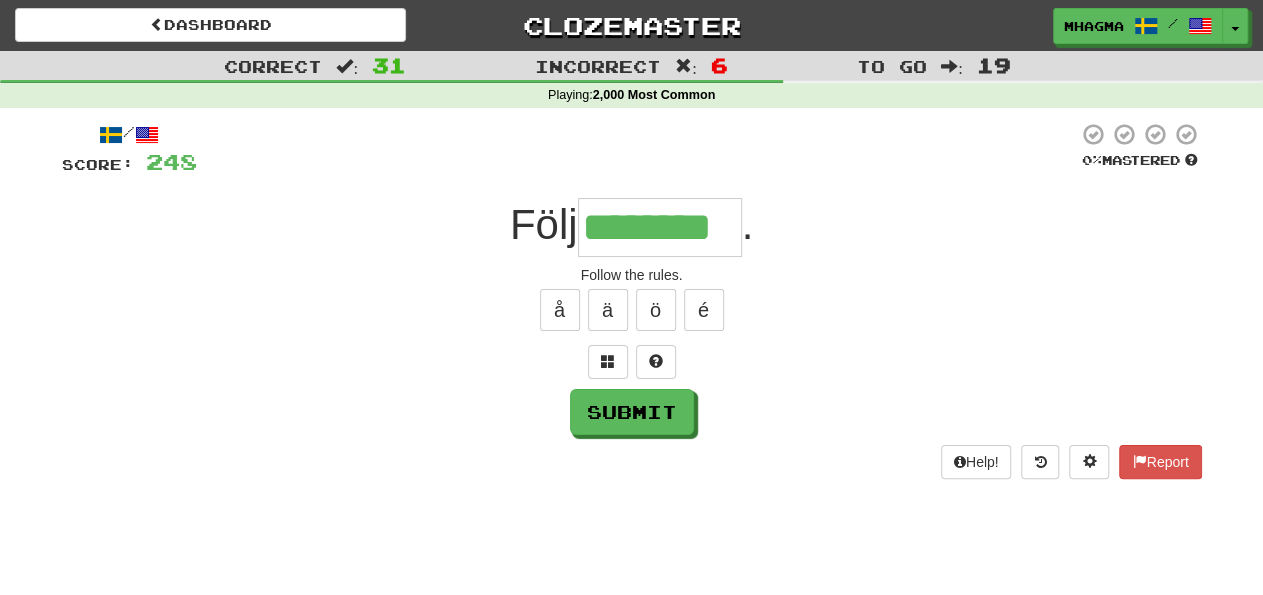 type on "********" 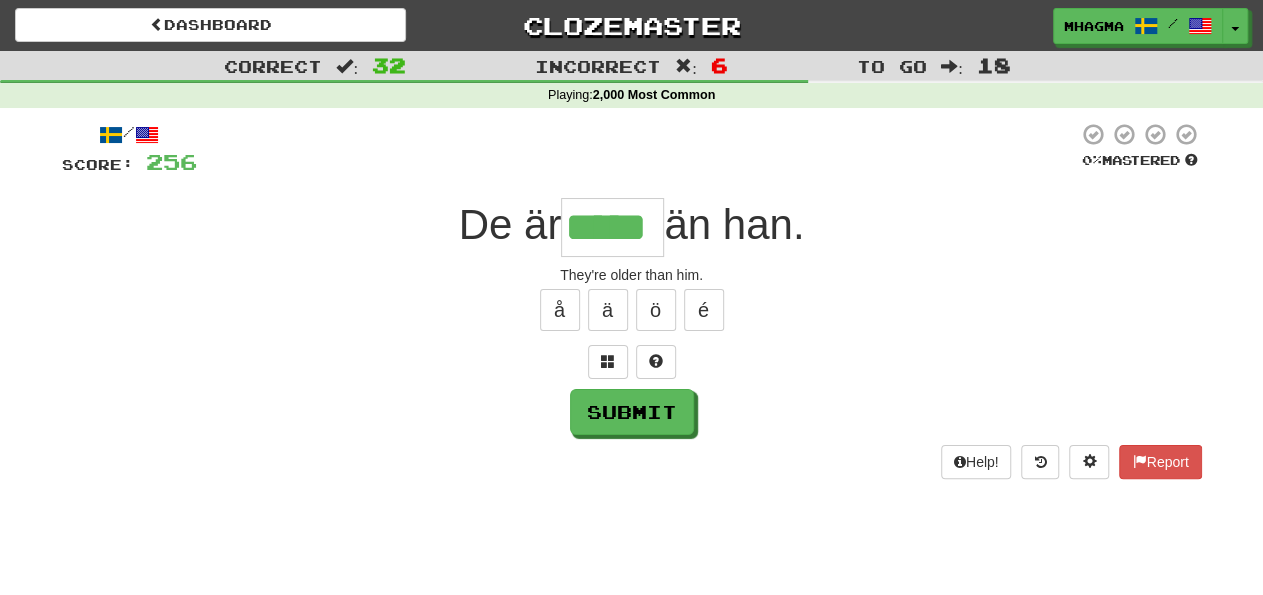 type on "*****" 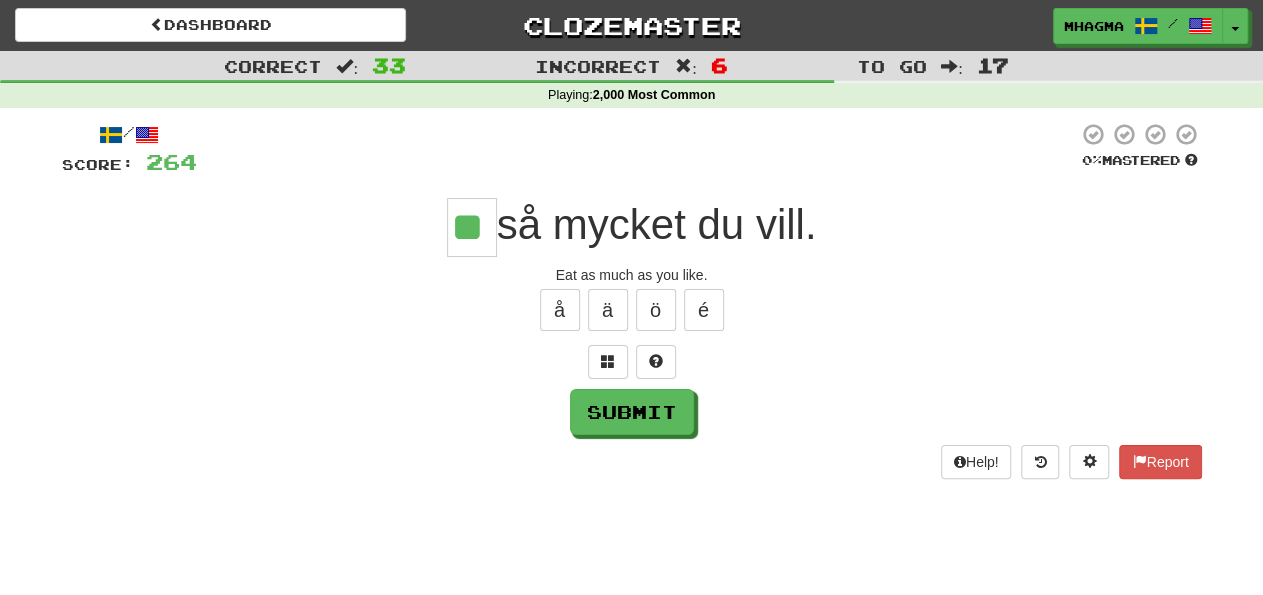 type on "**" 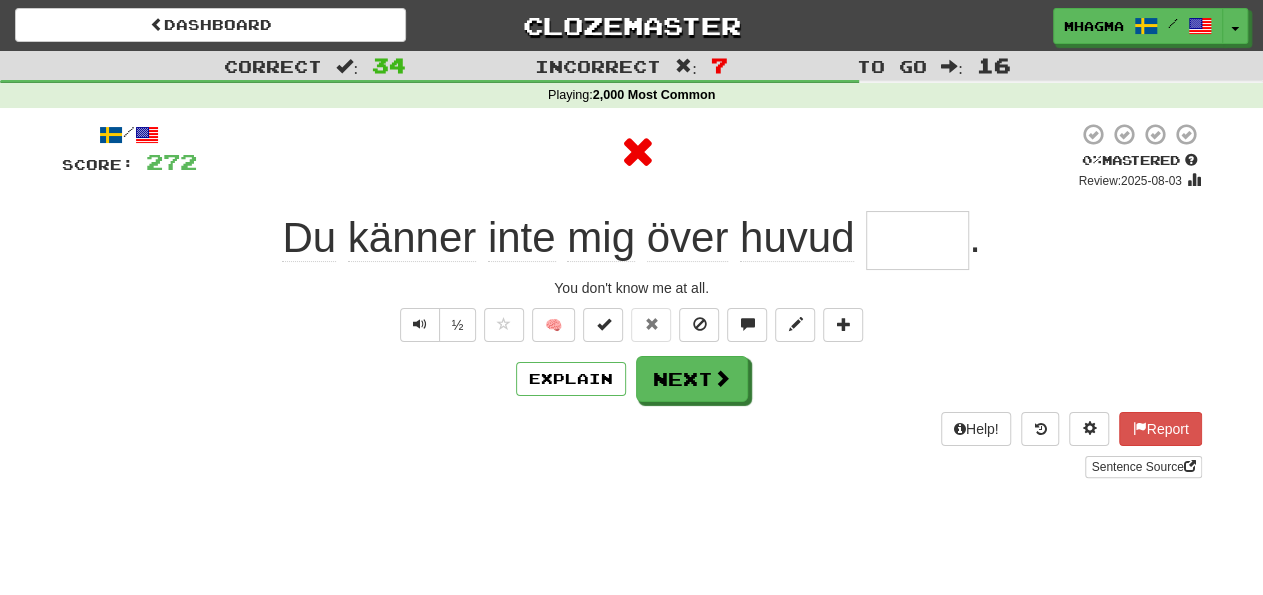 type on "*****" 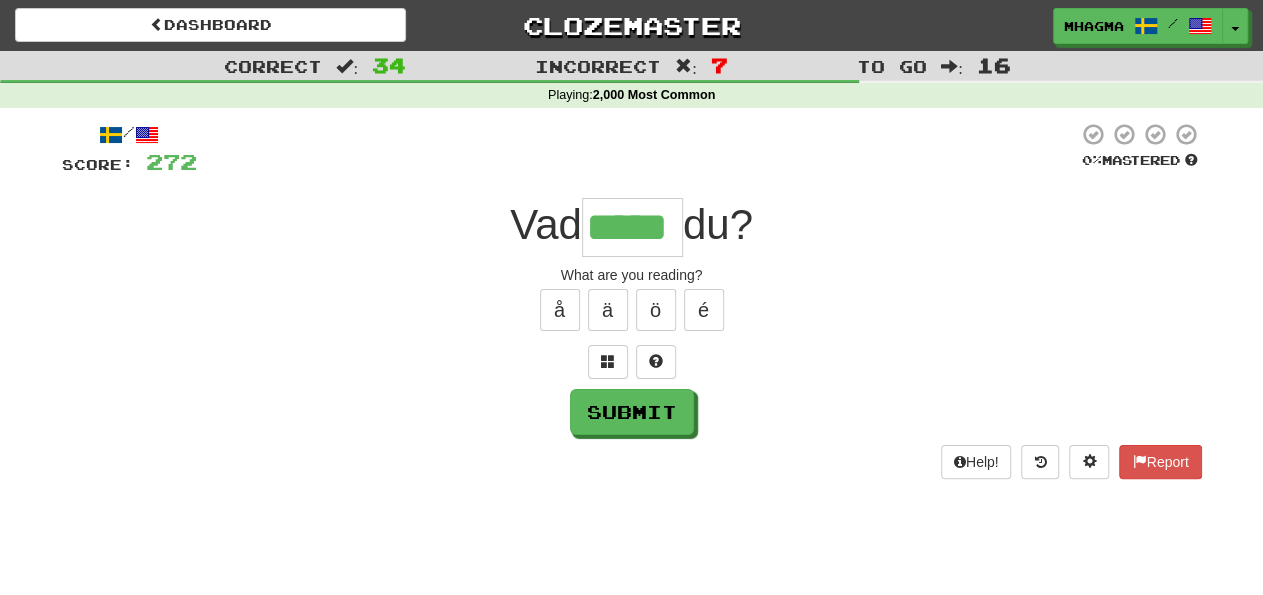 type on "*****" 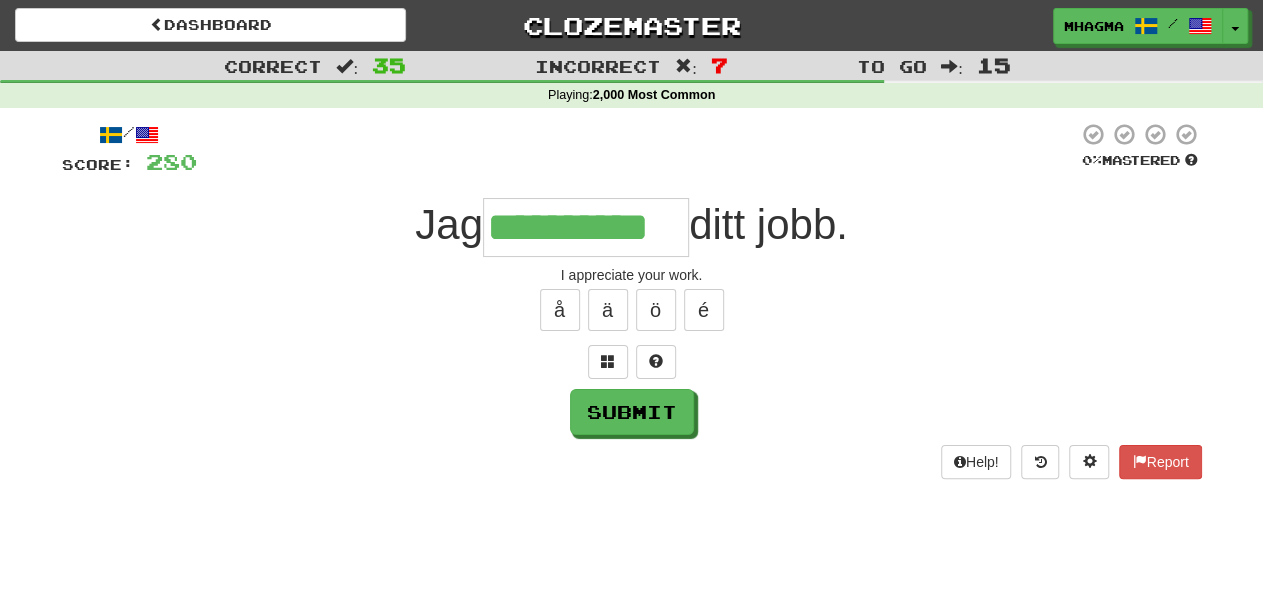 type on "**********" 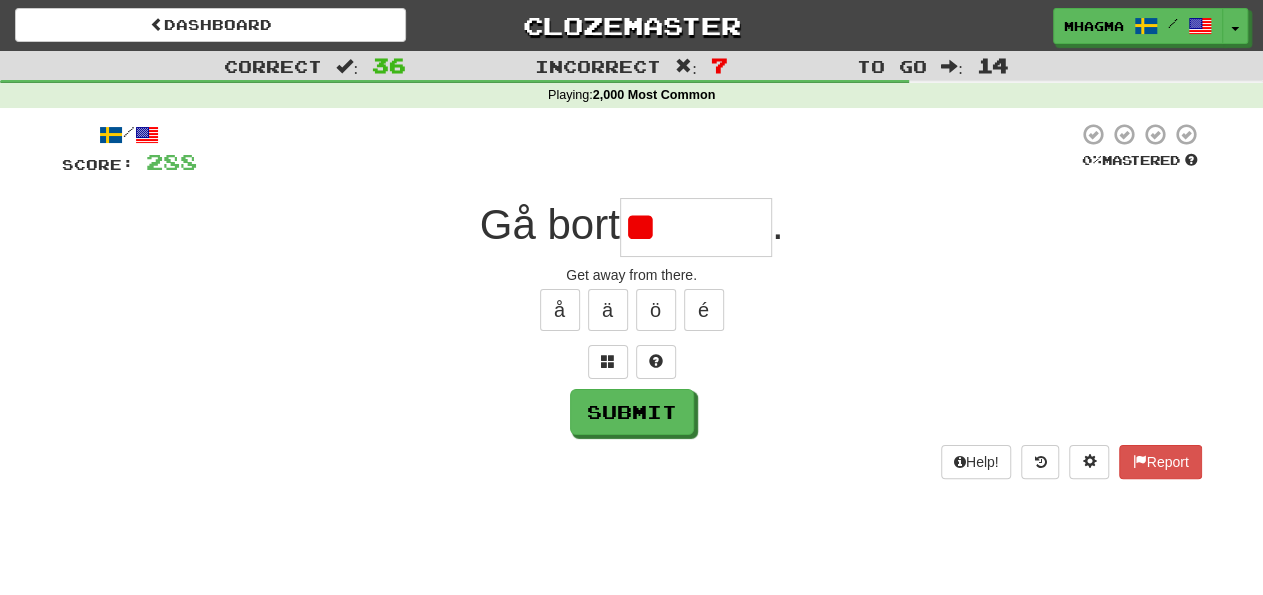 type on "*" 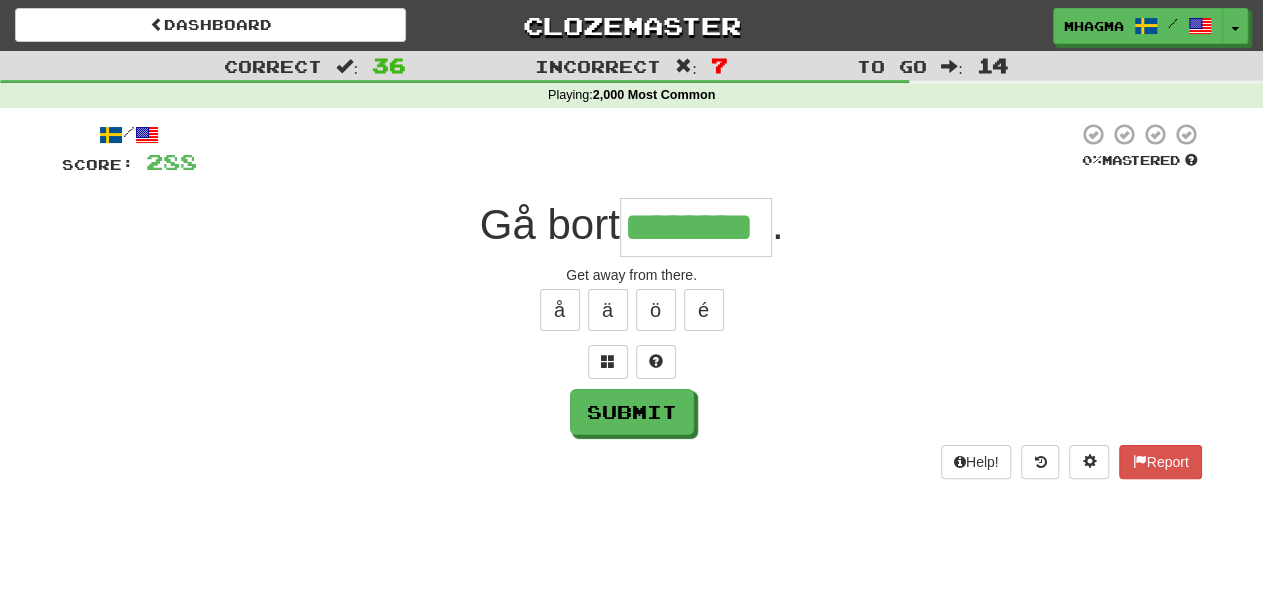 type on "********" 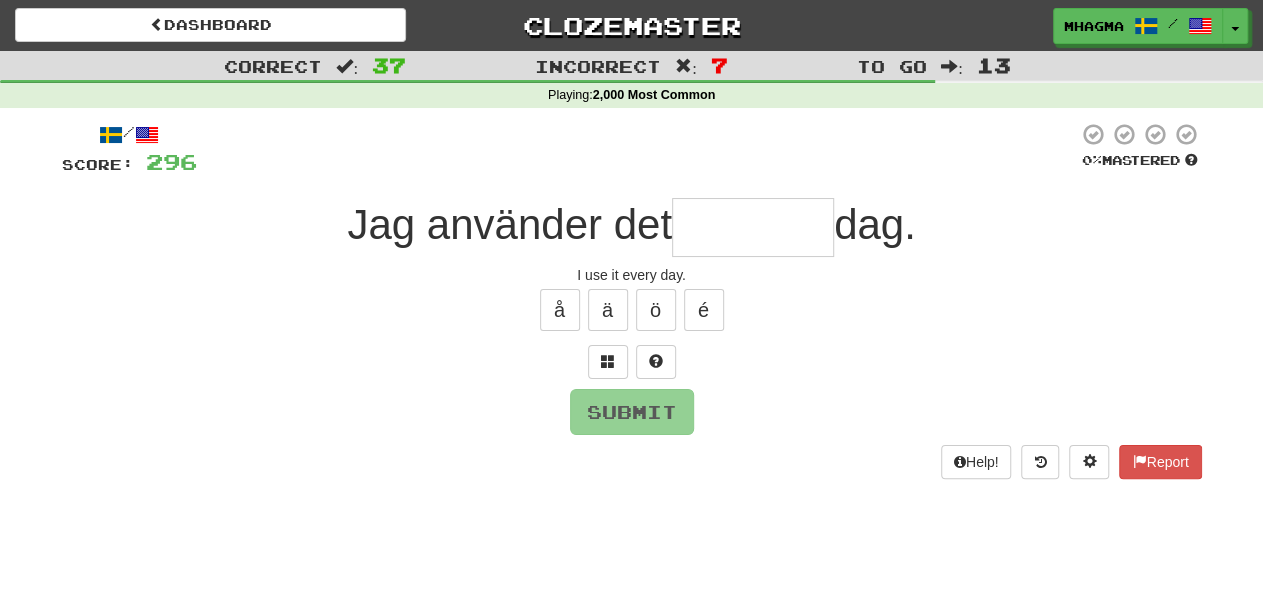 type on "*******" 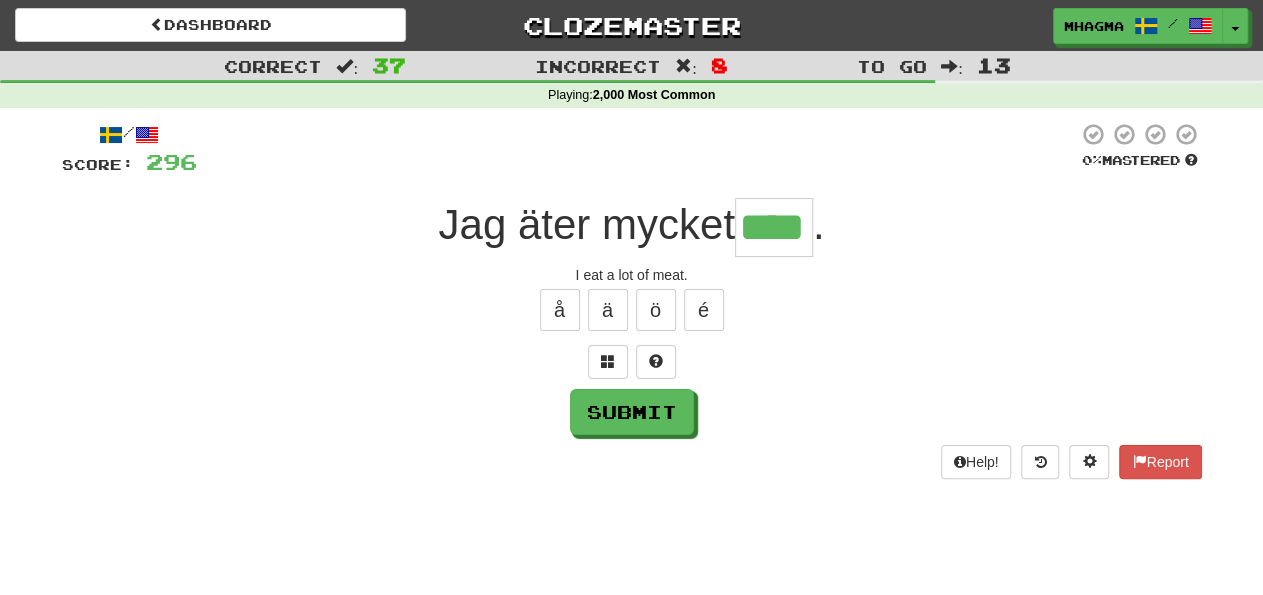 type on "****" 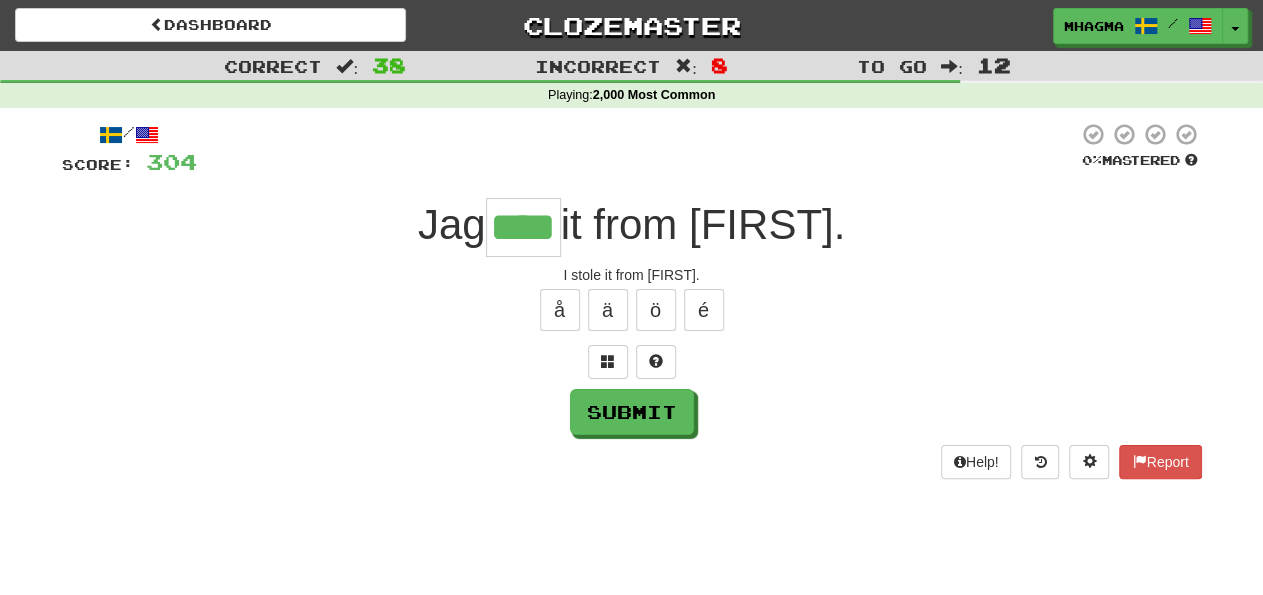 type on "****" 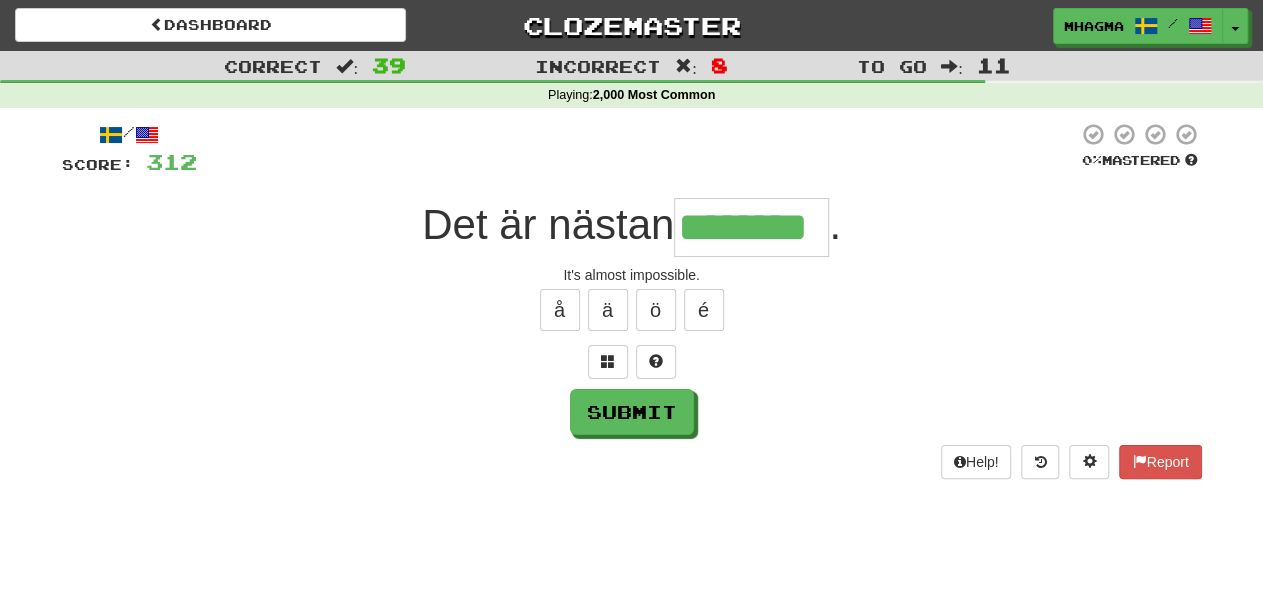 type on "********" 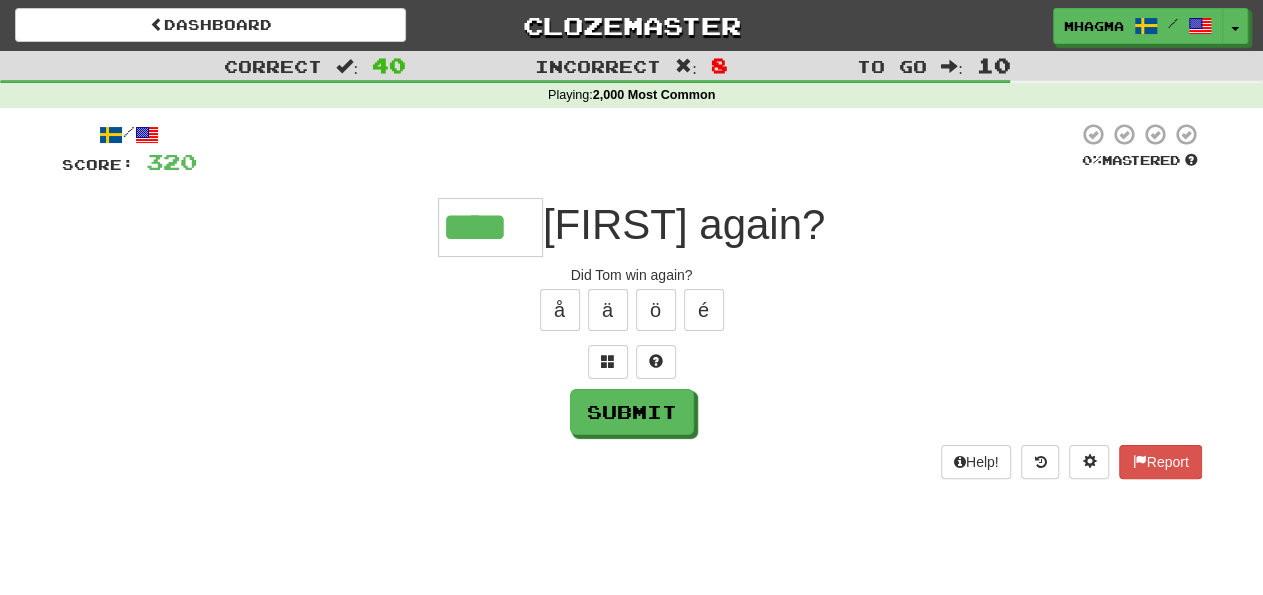 type on "****" 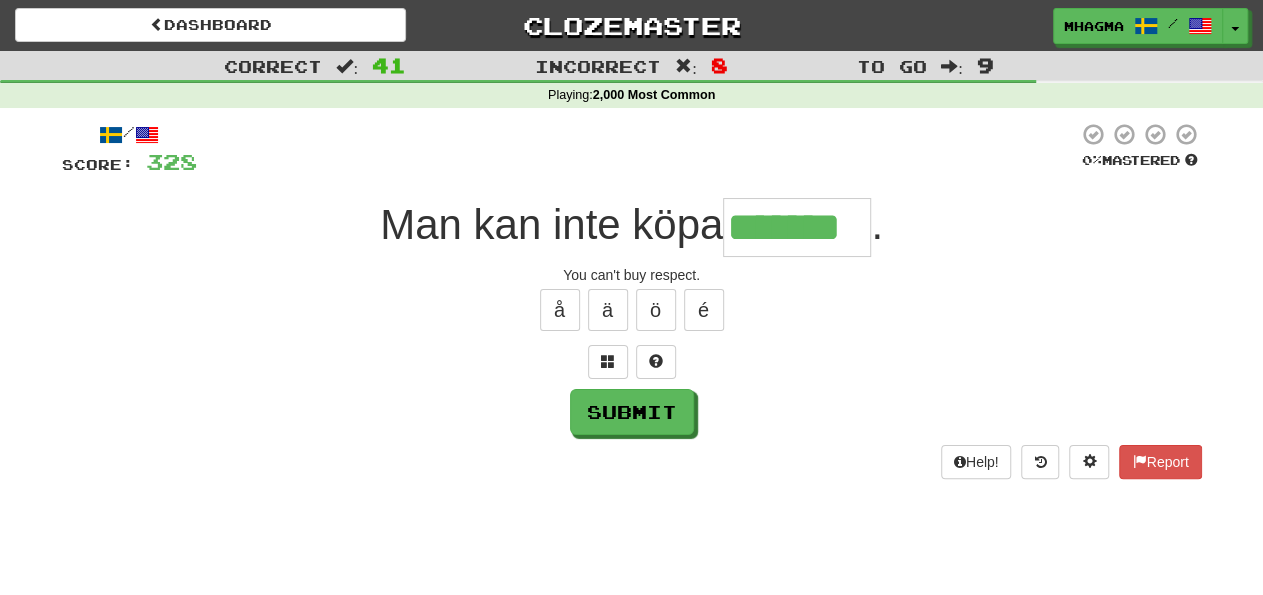 type on "*******" 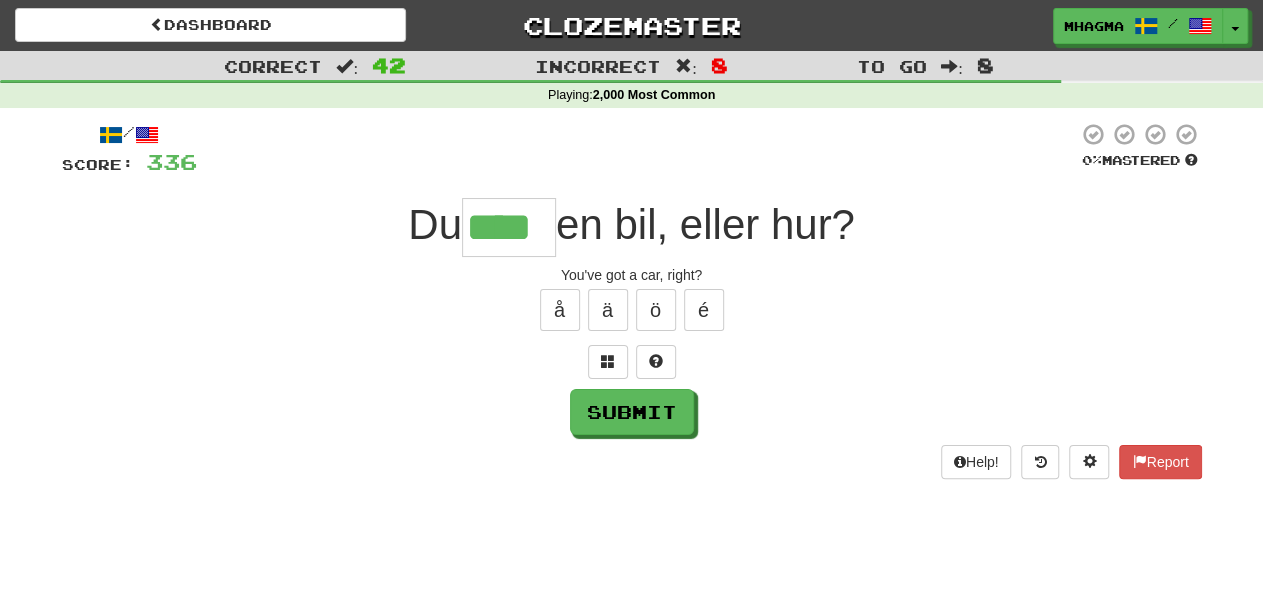 type on "****" 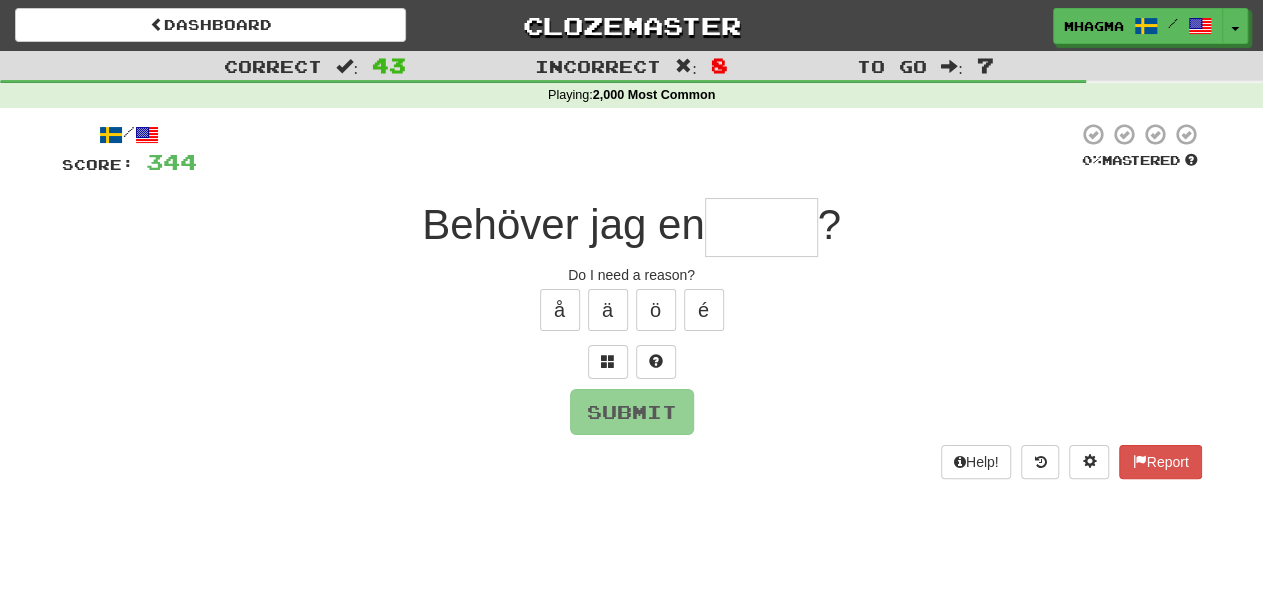 type on "*****" 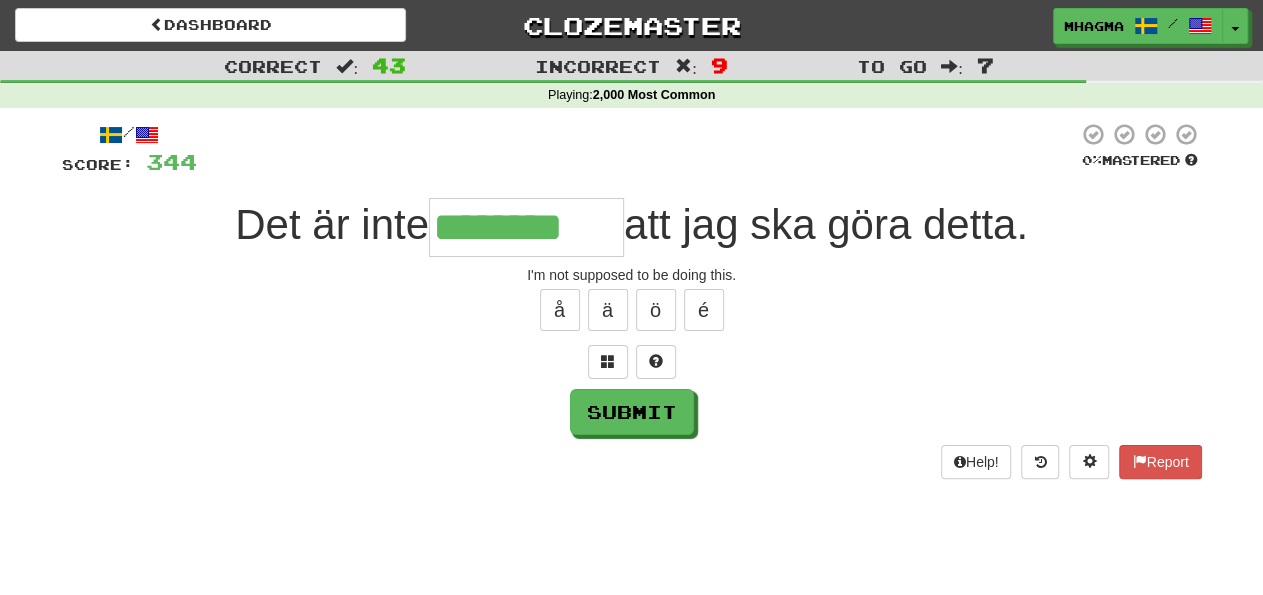 type on "********" 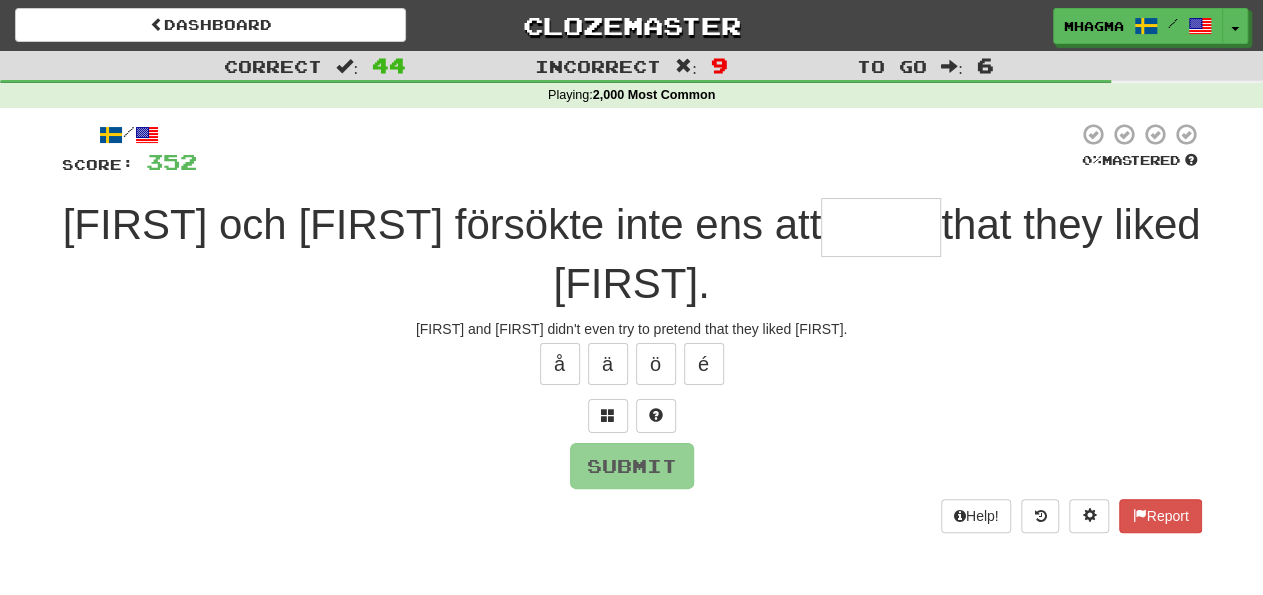 type on "******" 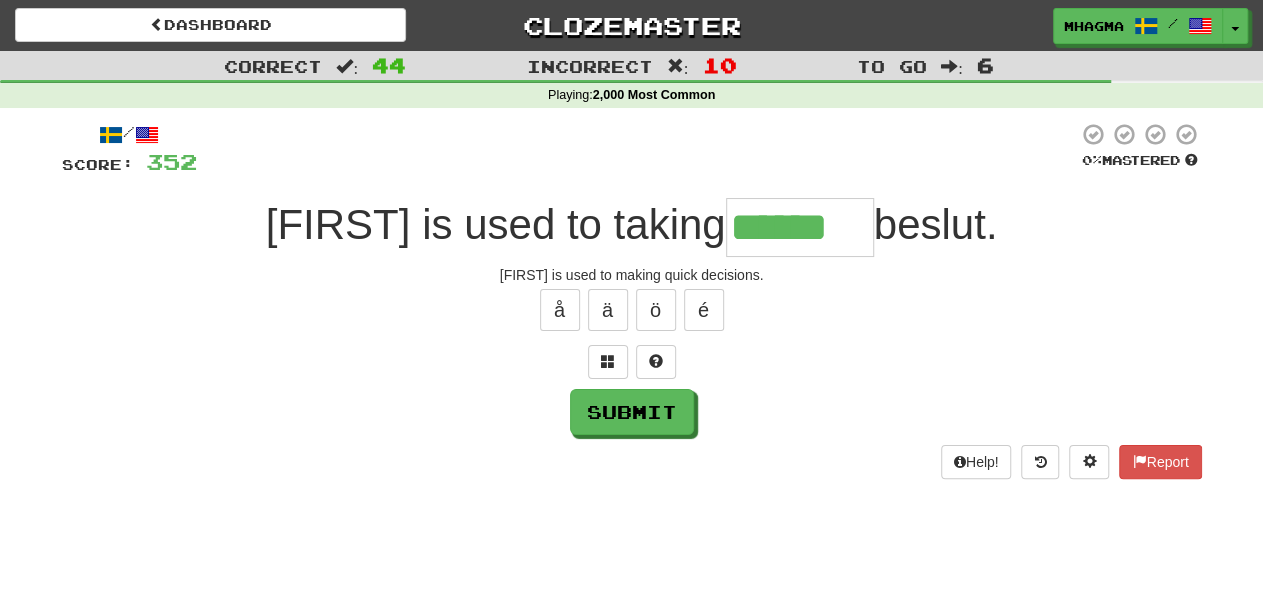 type on "******" 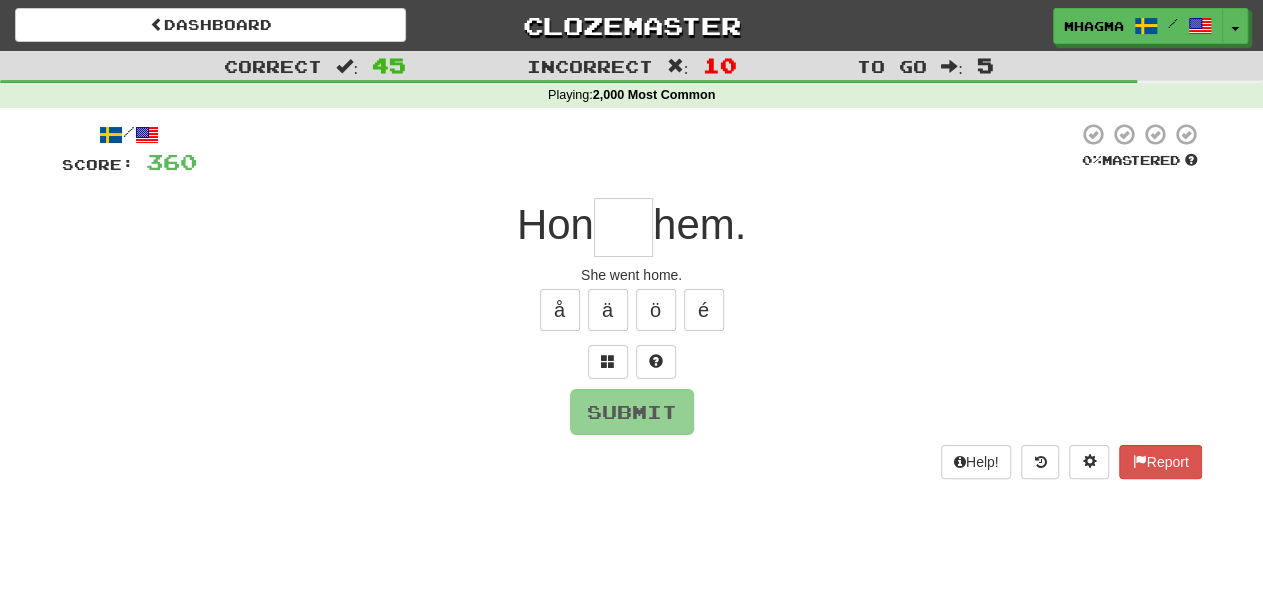type 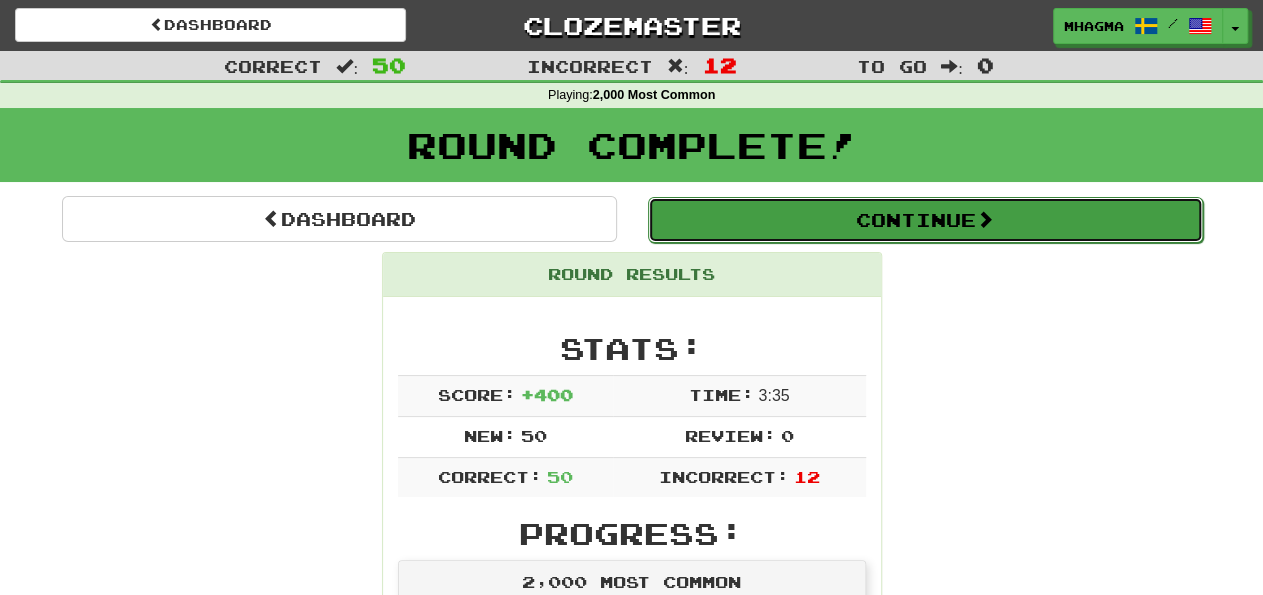 click at bounding box center [985, 219] 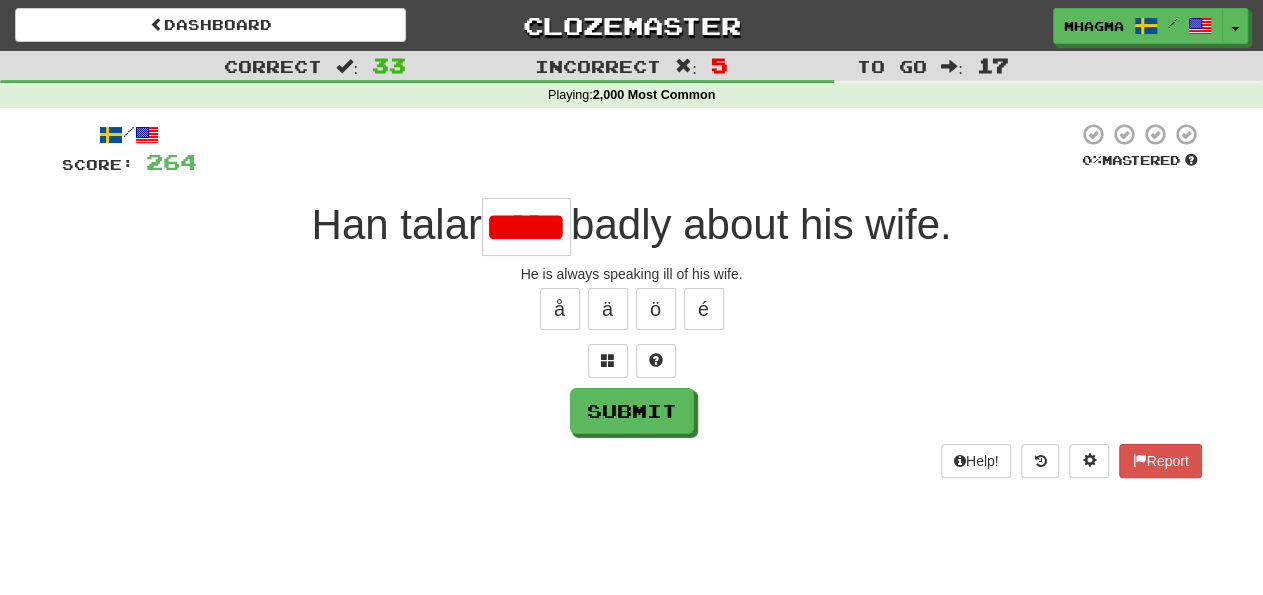 scroll, scrollTop: 0, scrollLeft: 0, axis: both 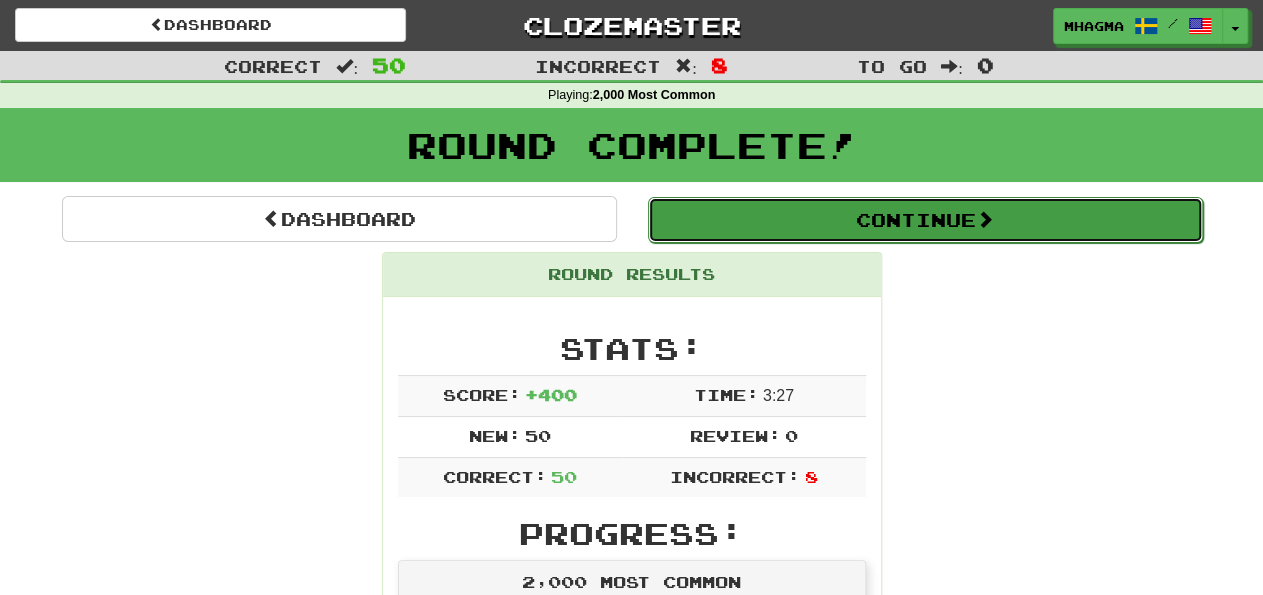 click on "Continue" at bounding box center [925, 220] 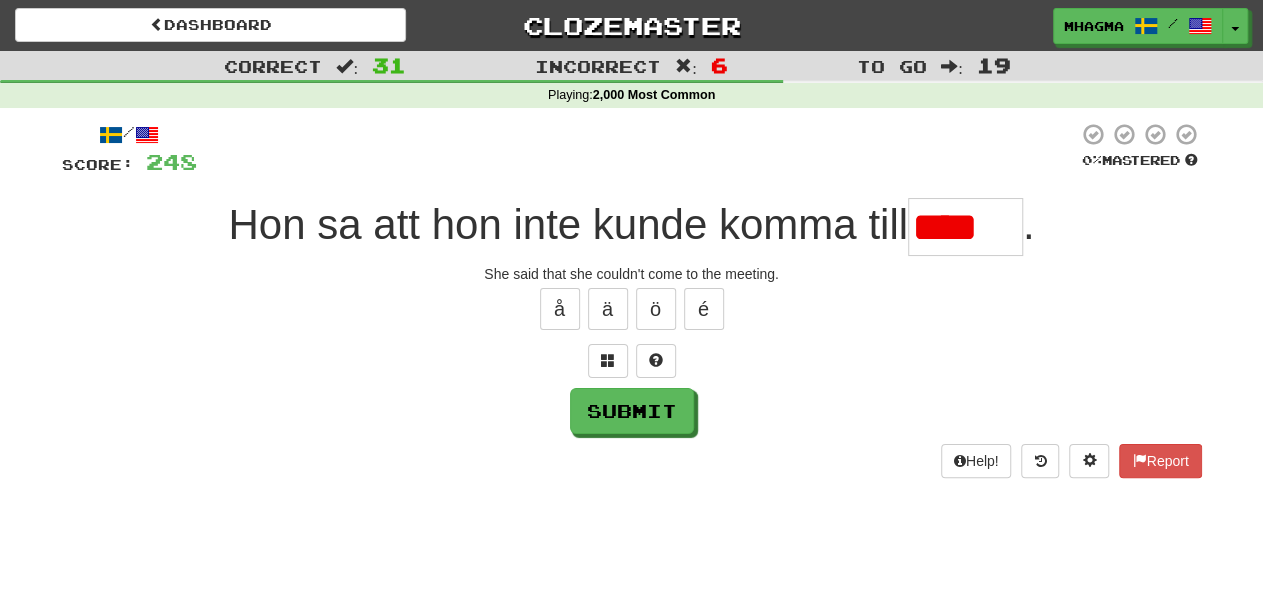 scroll, scrollTop: 0, scrollLeft: 0, axis: both 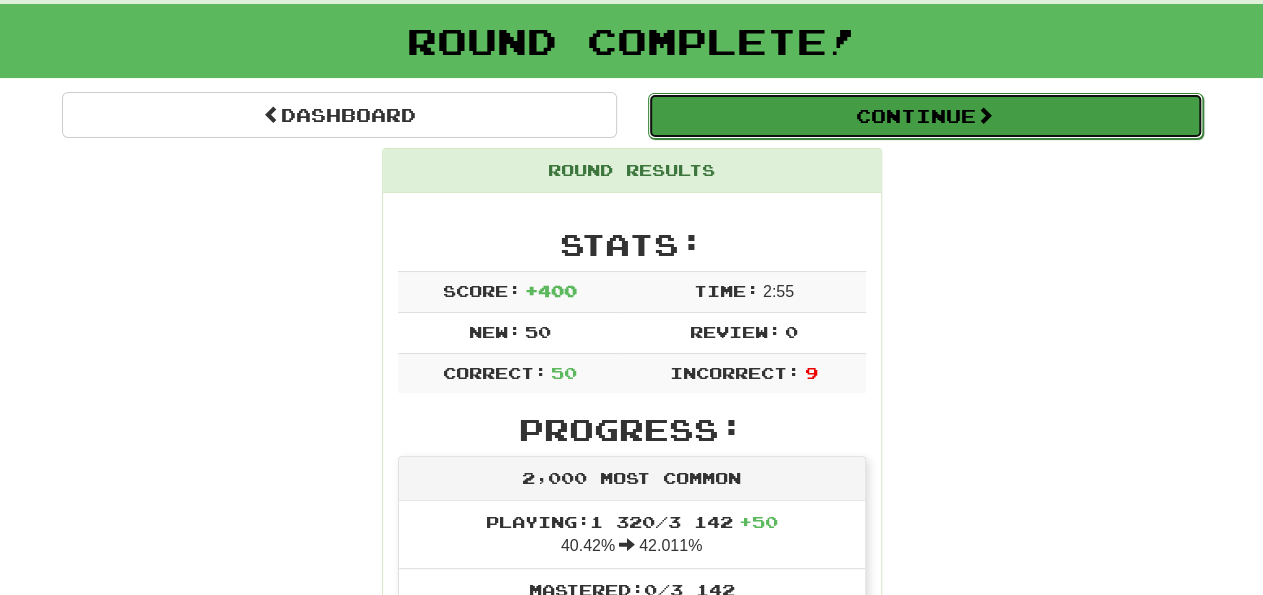 click on "Continue" at bounding box center [925, 116] 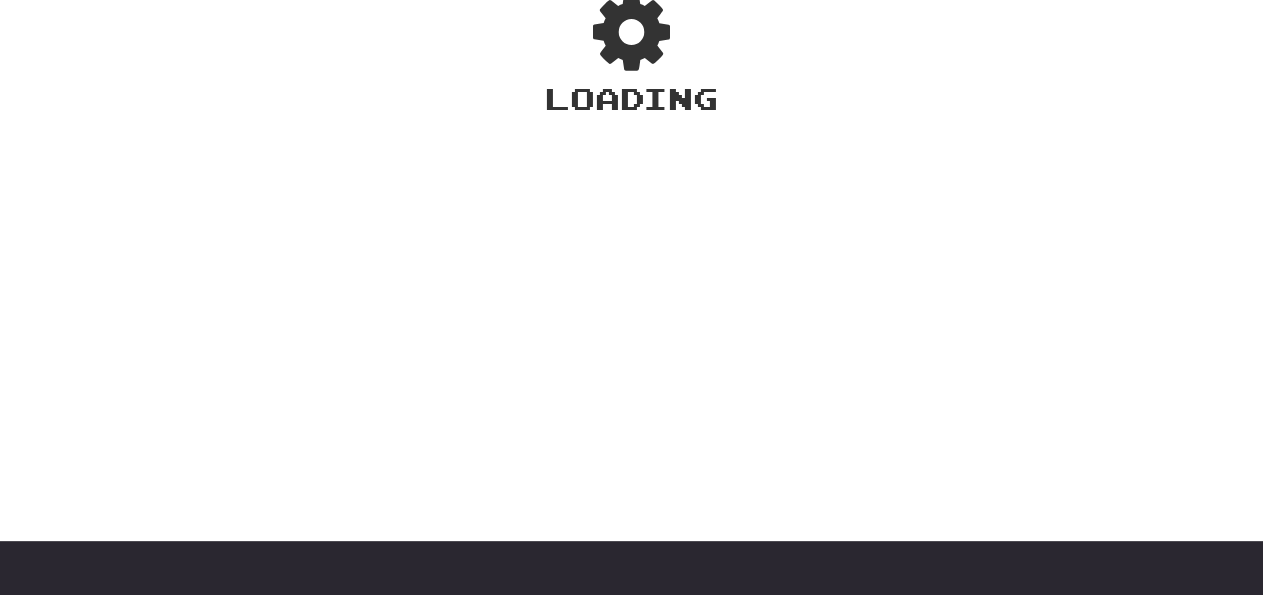 scroll, scrollTop: 144, scrollLeft: 0, axis: vertical 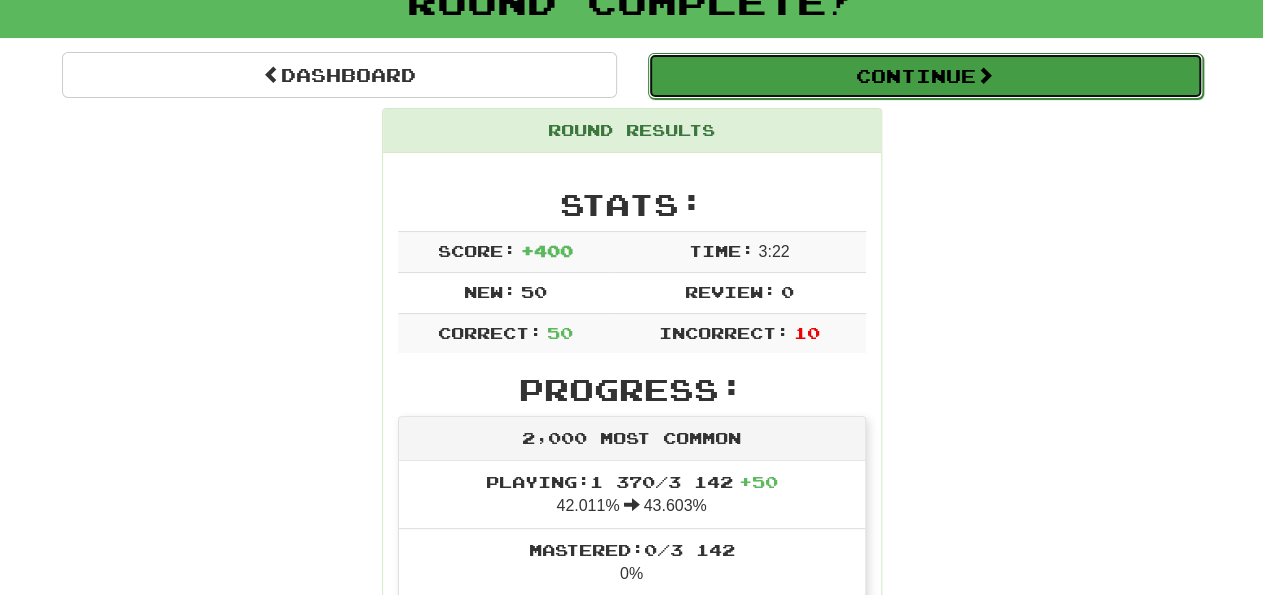 click on "Continue" at bounding box center [925, 76] 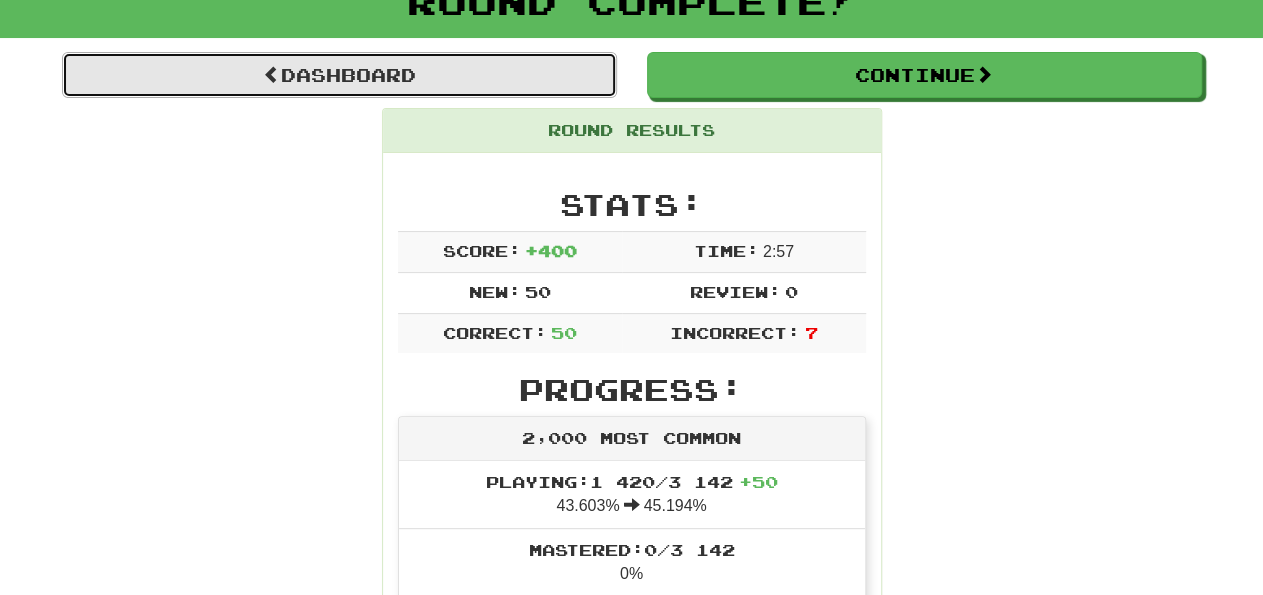 click on "Dashboard" at bounding box center [339, 75] 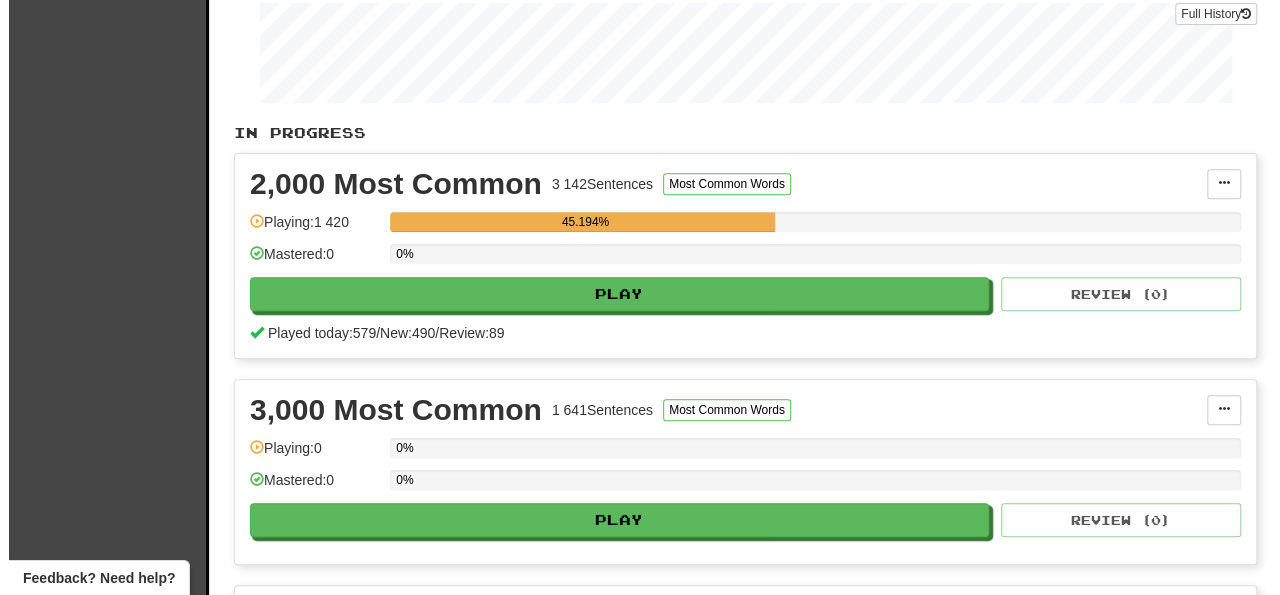 scroll, scrollTop: 312, scrollLeft: 0, axis: vertical 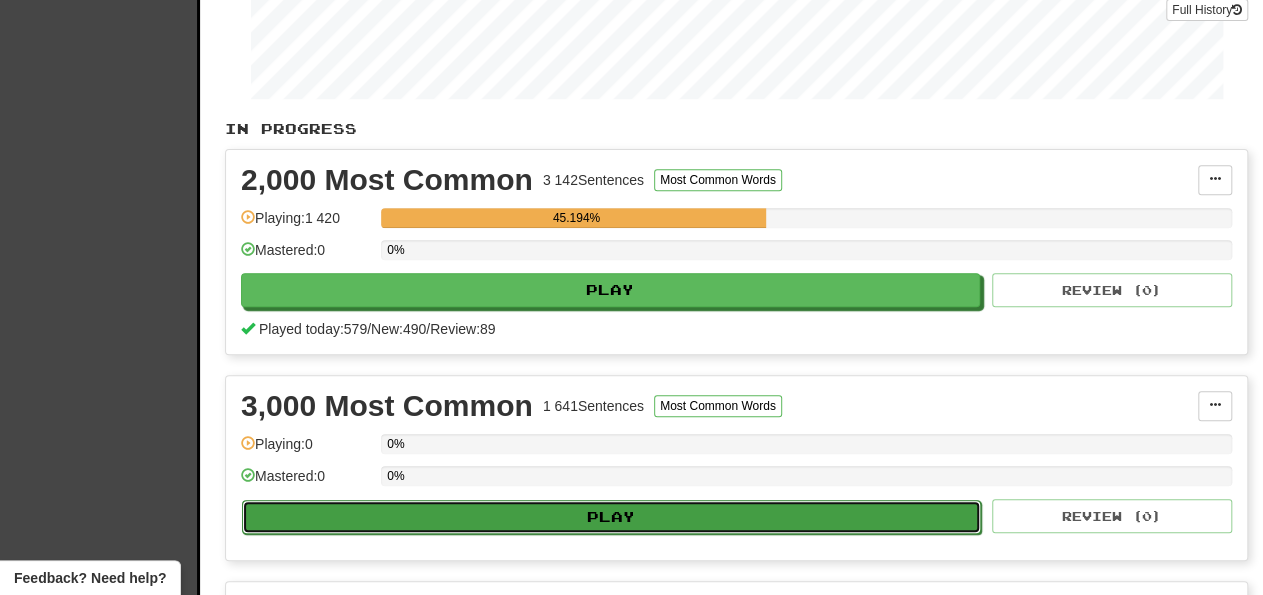 click on "Play" at bounding box center (611, 517) 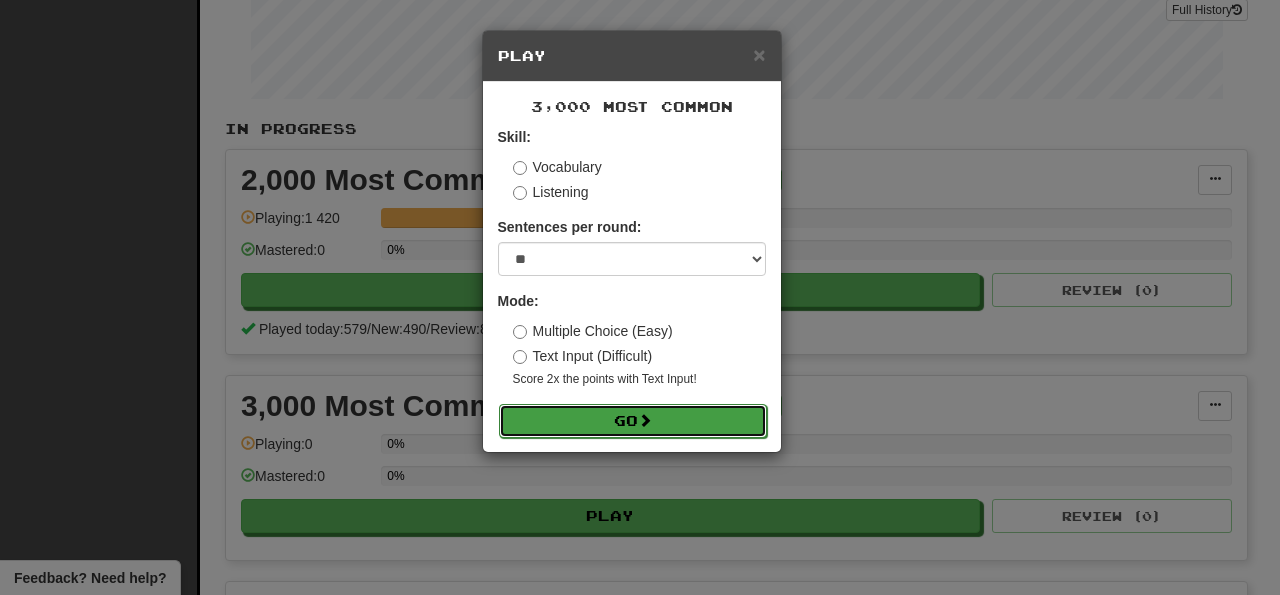 click on "Go" at bounding box center (633, 421) 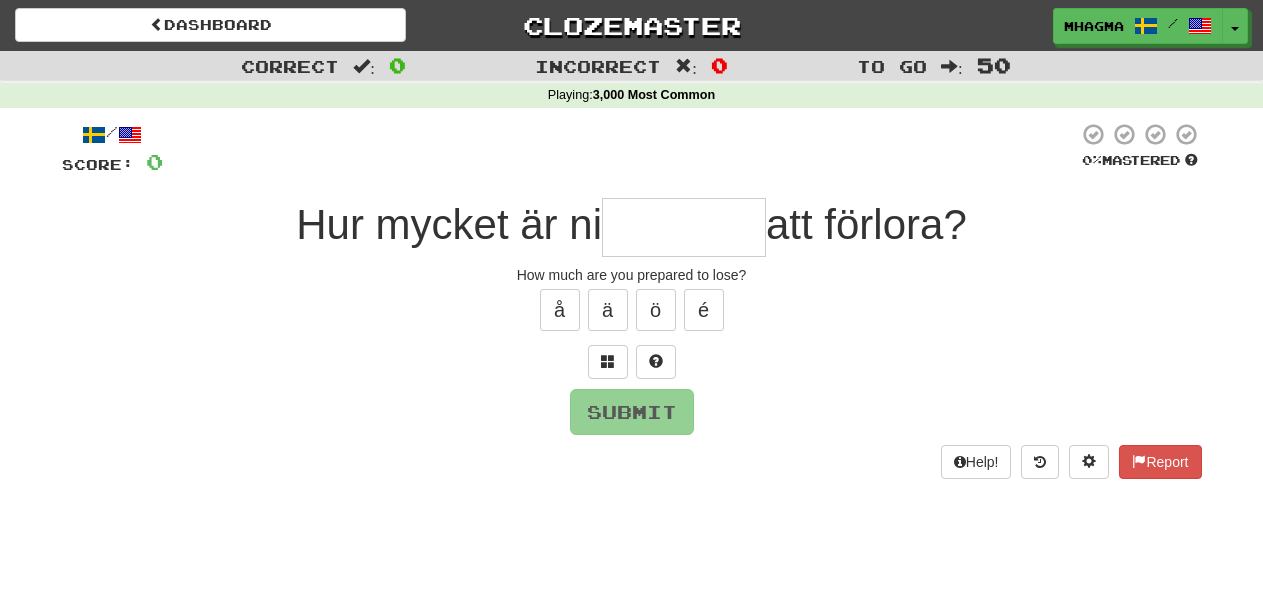scroll, scrollTop: 0, scrollLeft: 0, axis: both 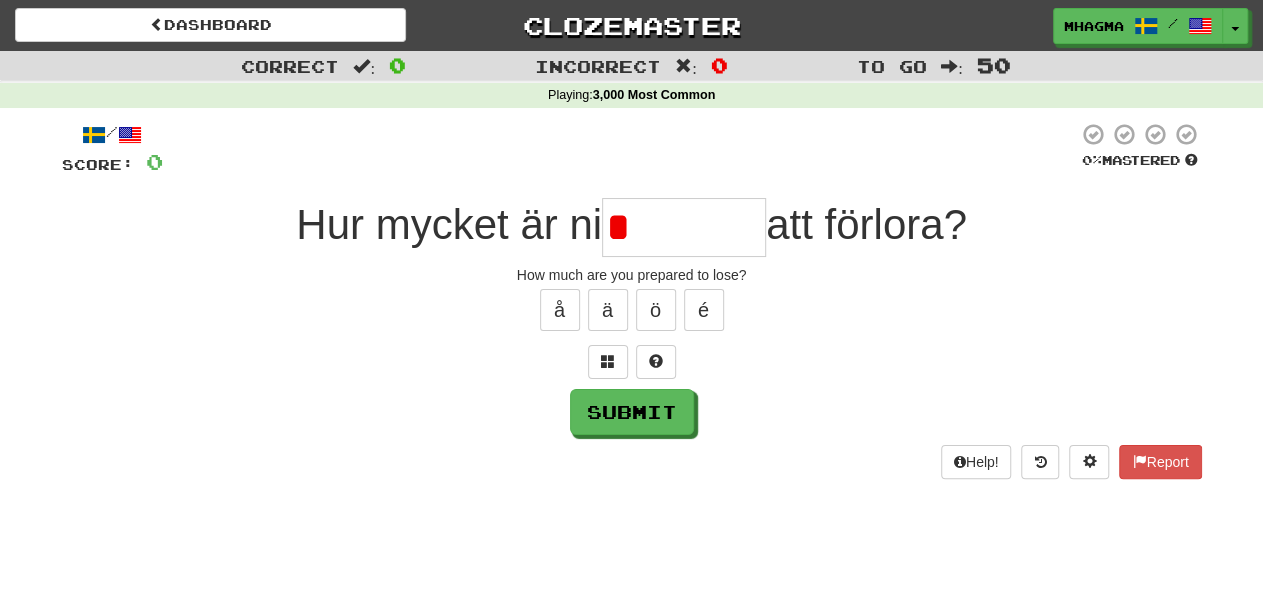type on "*" 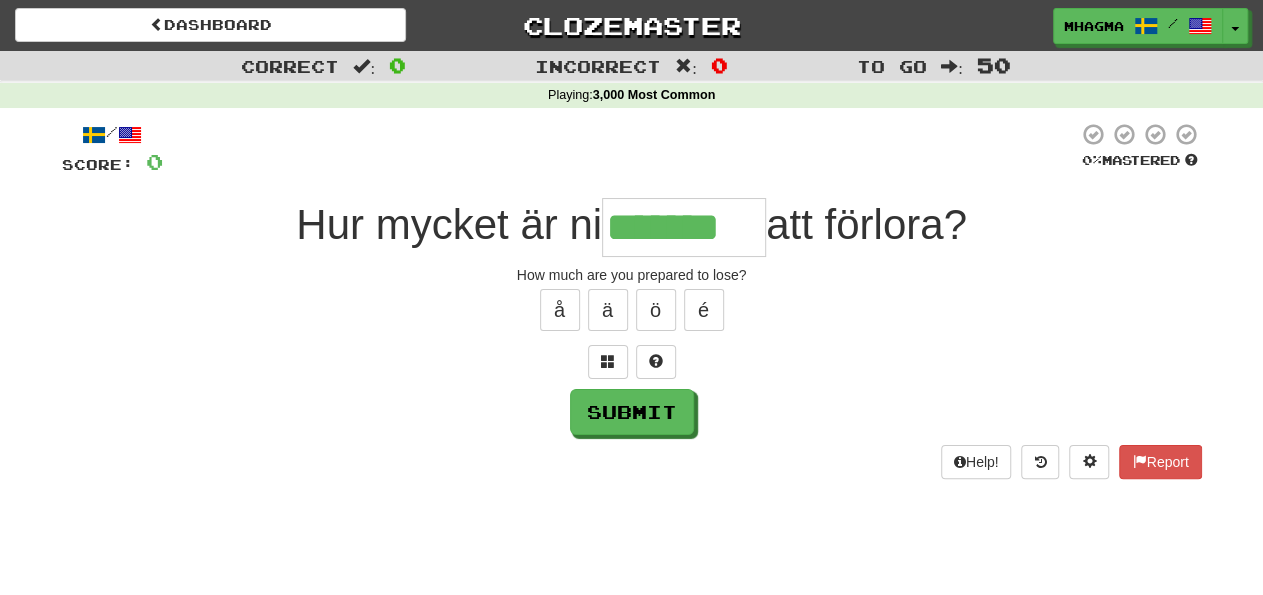 type on "*******" 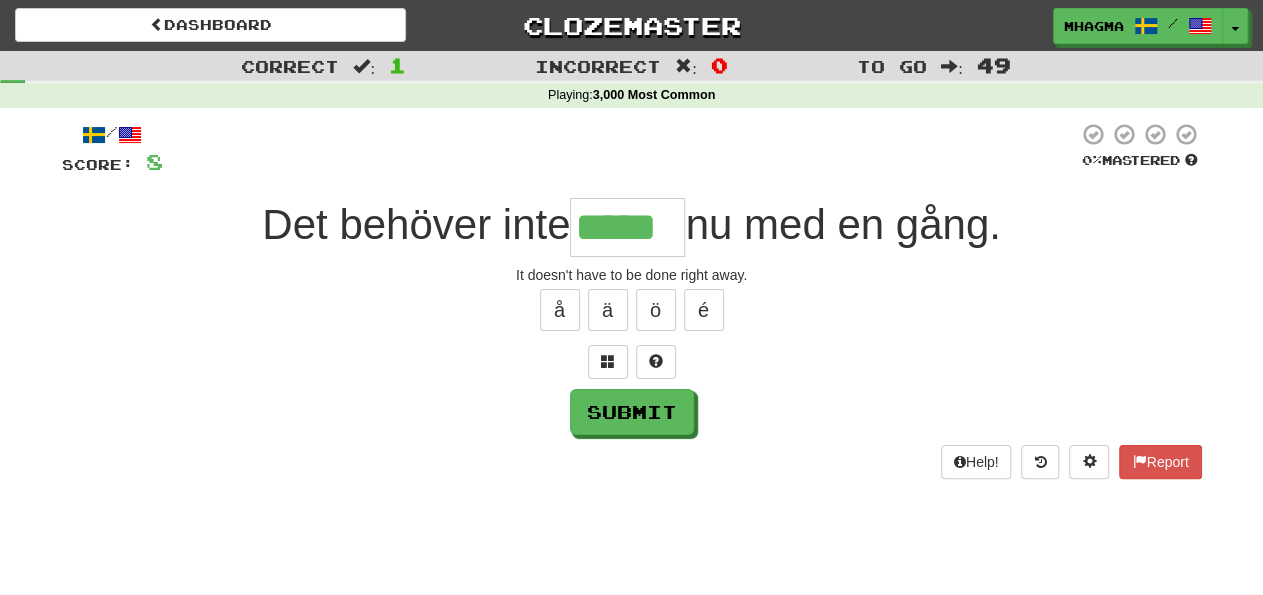type on "*****" 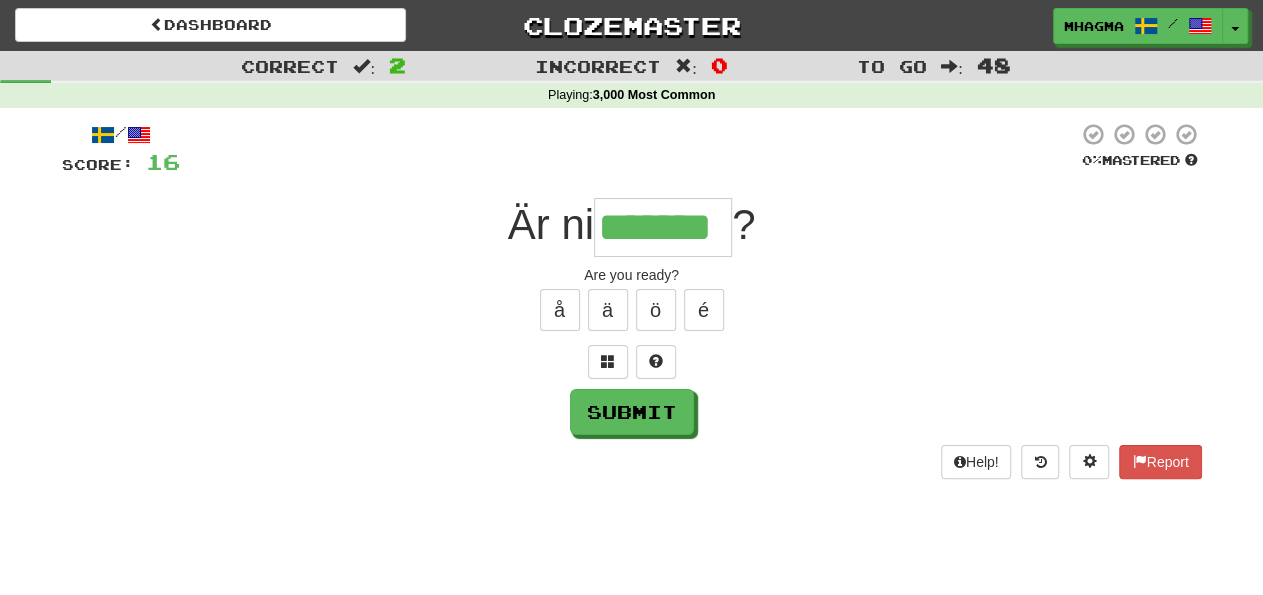 type on "*******" 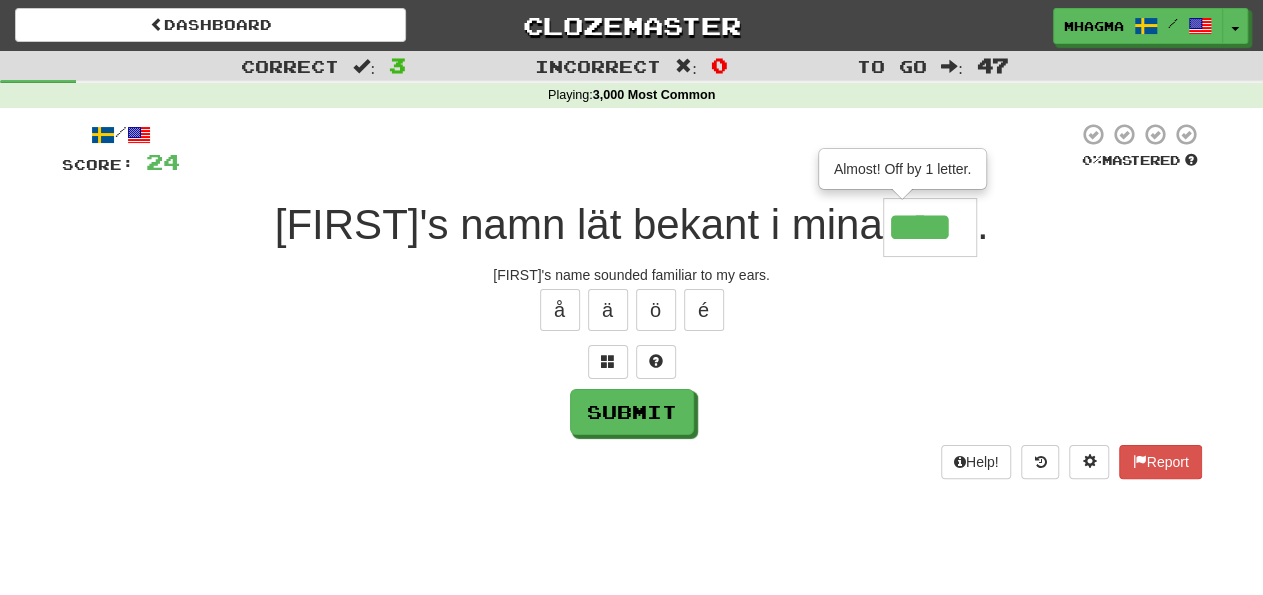 type on "****" 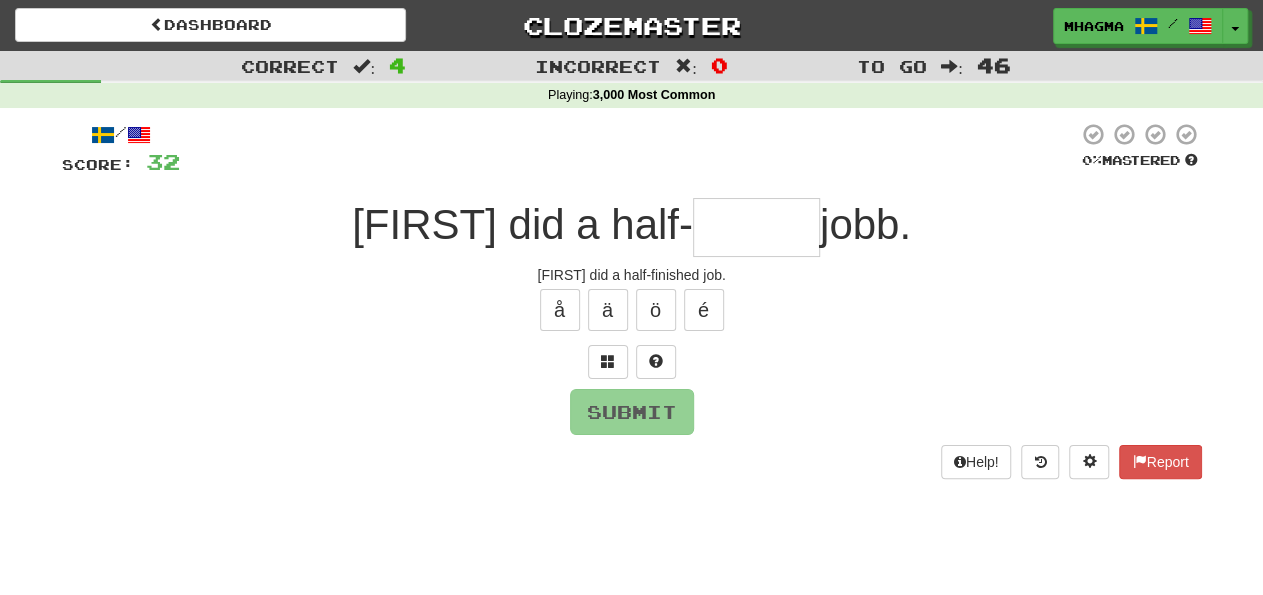 type on "*" 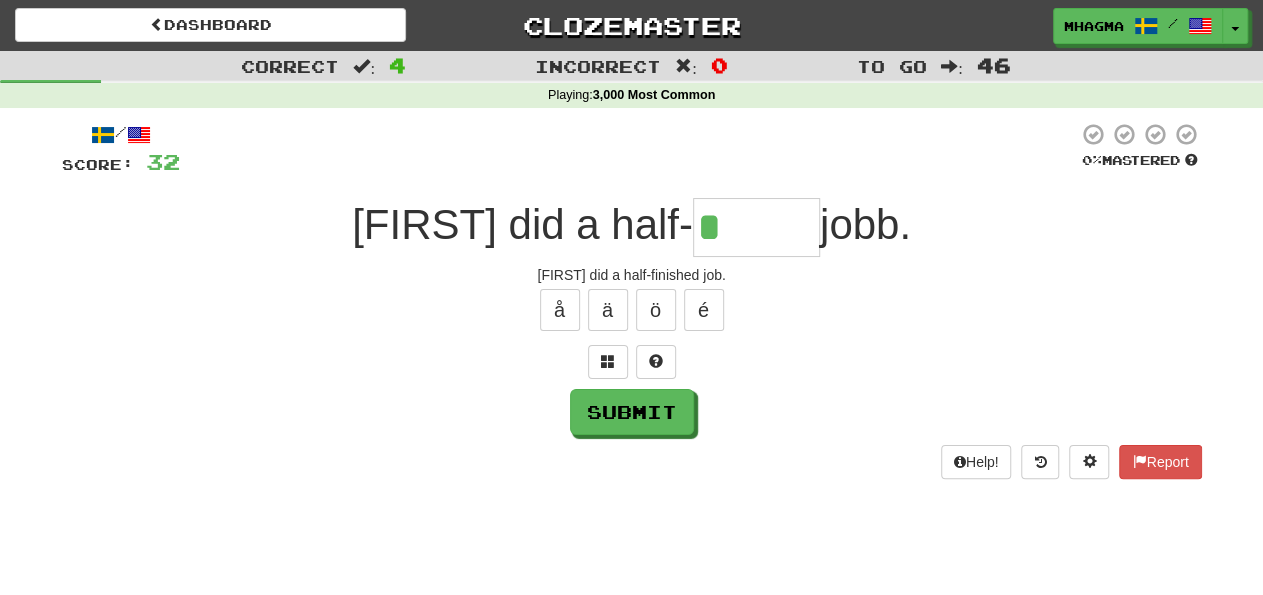 type on "*******" 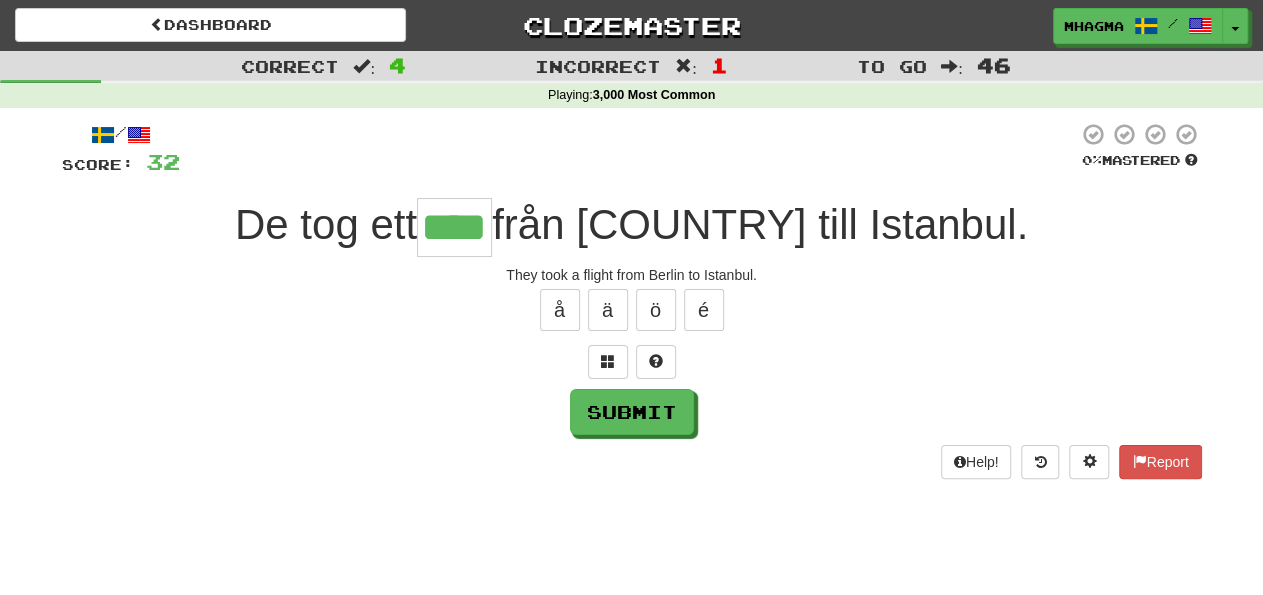 type on "****" 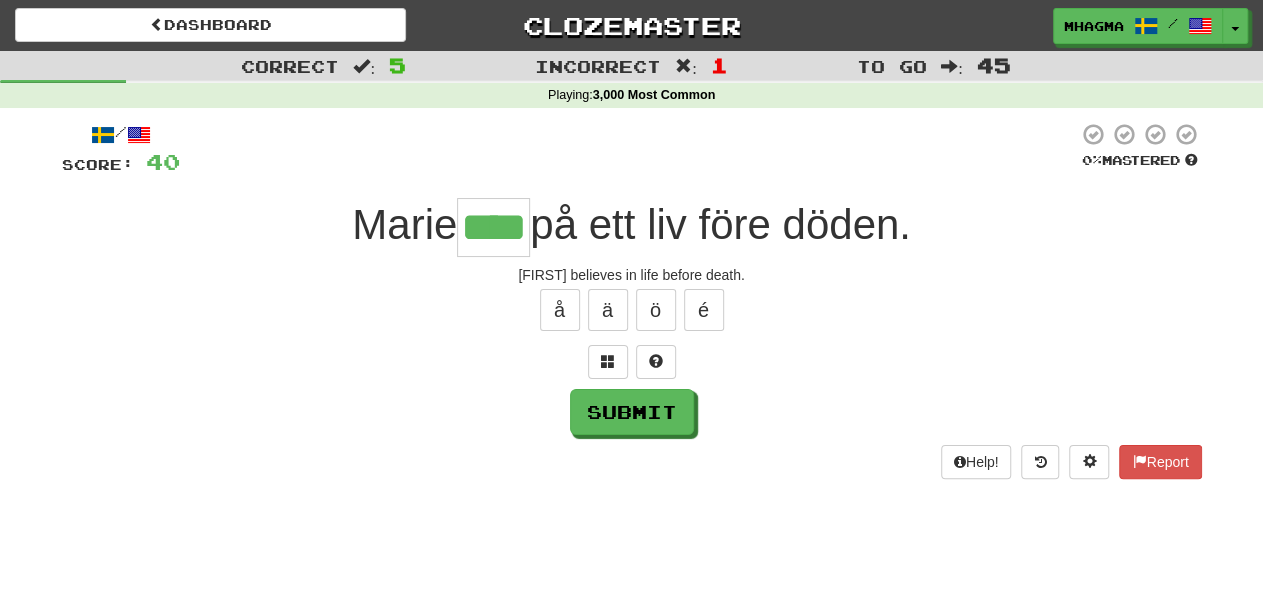 type on "****" 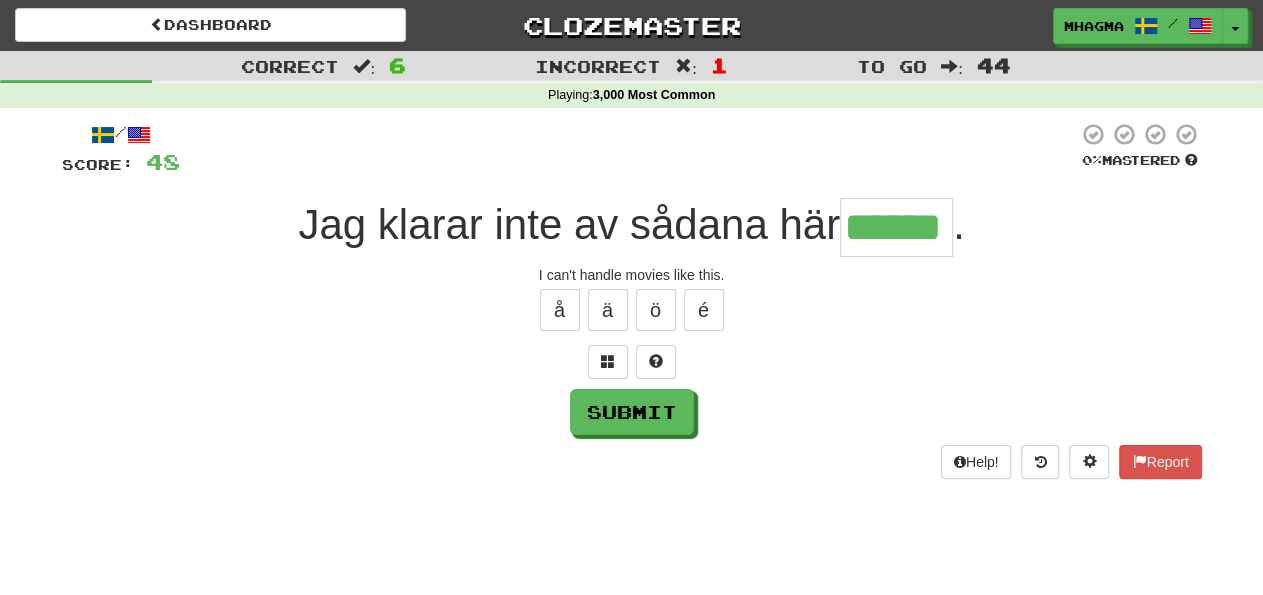 type on "******" 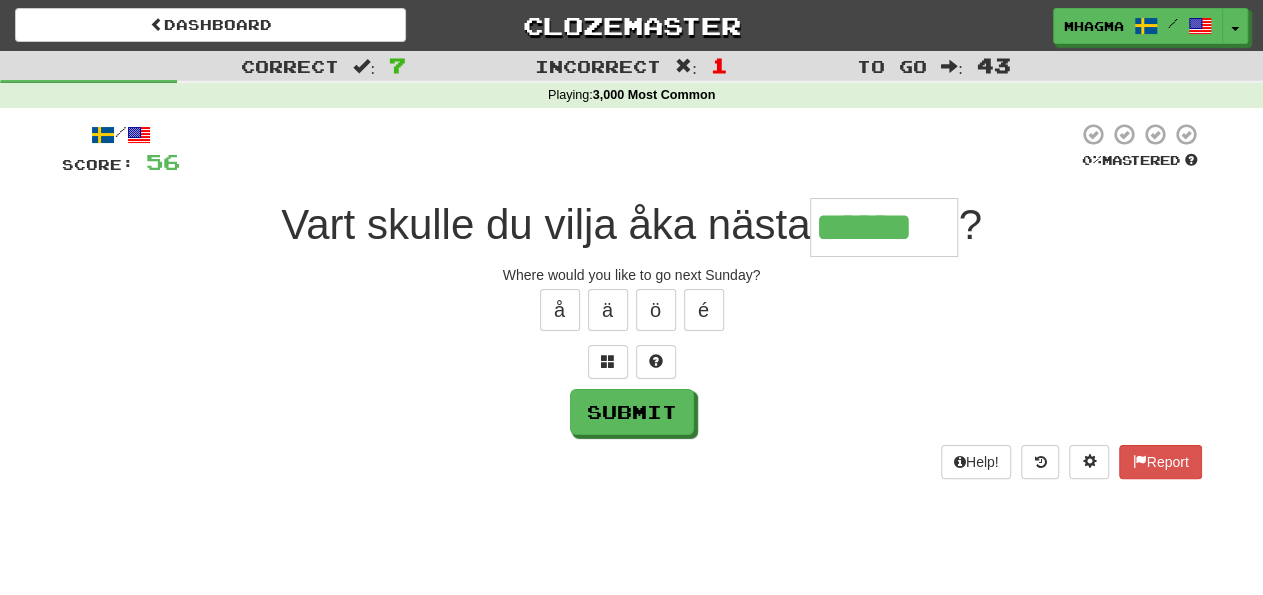 type on "******" 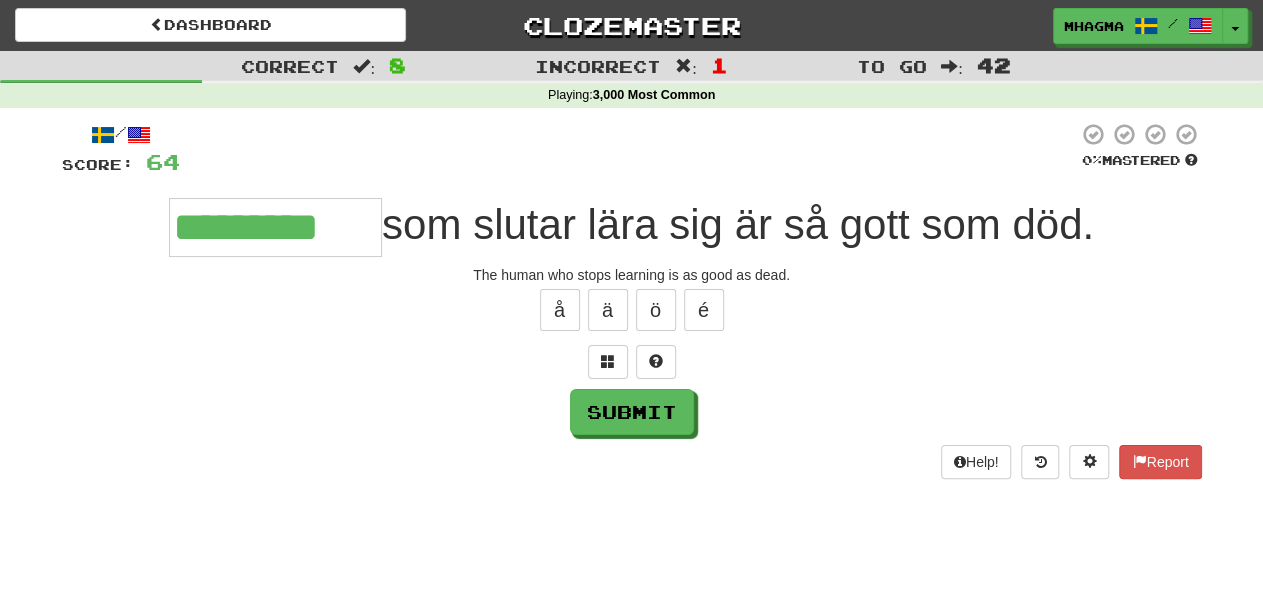 type on "*********" 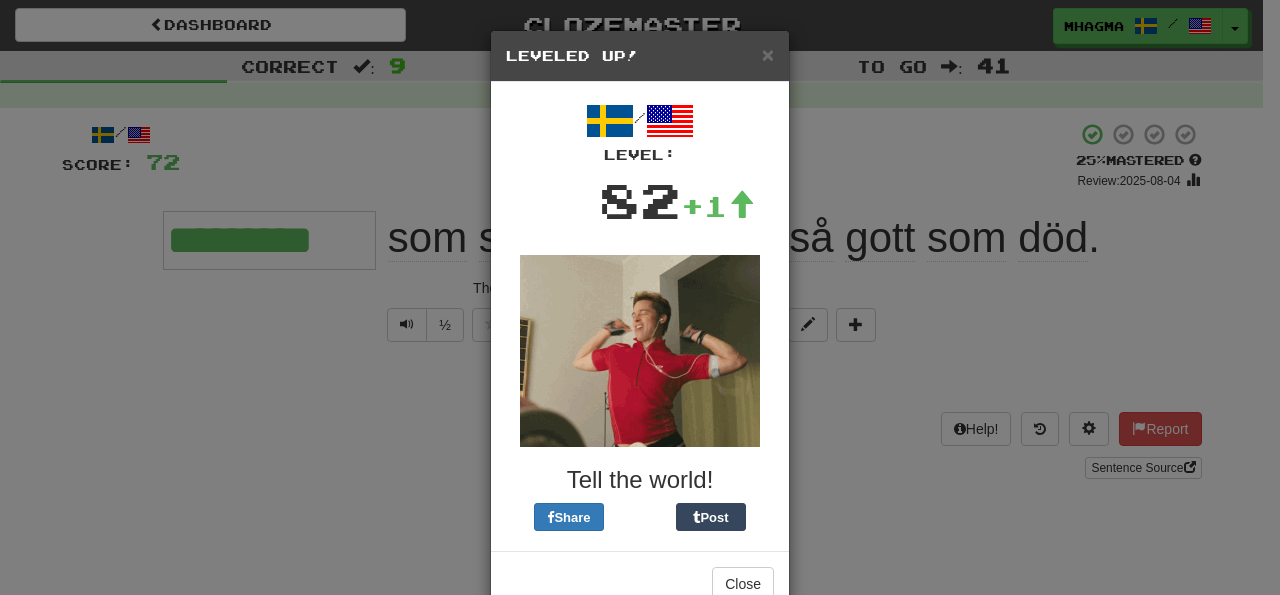 click on "Close" at bounding box center (640, 583) 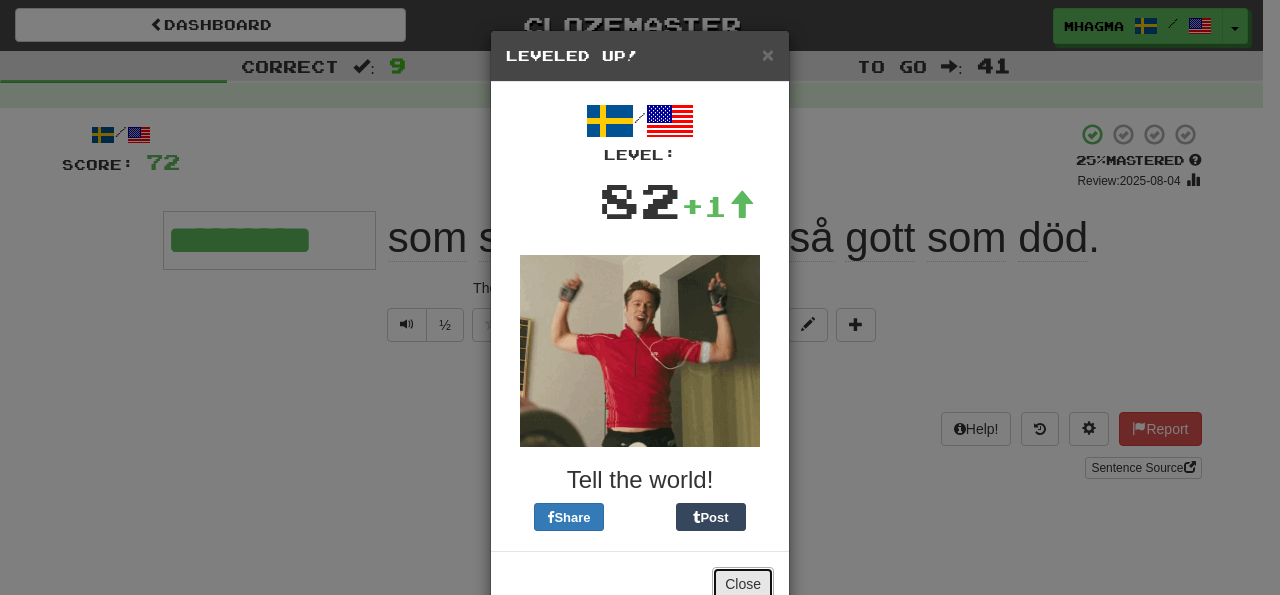 click on "Close" at bounding box center [743, 584] 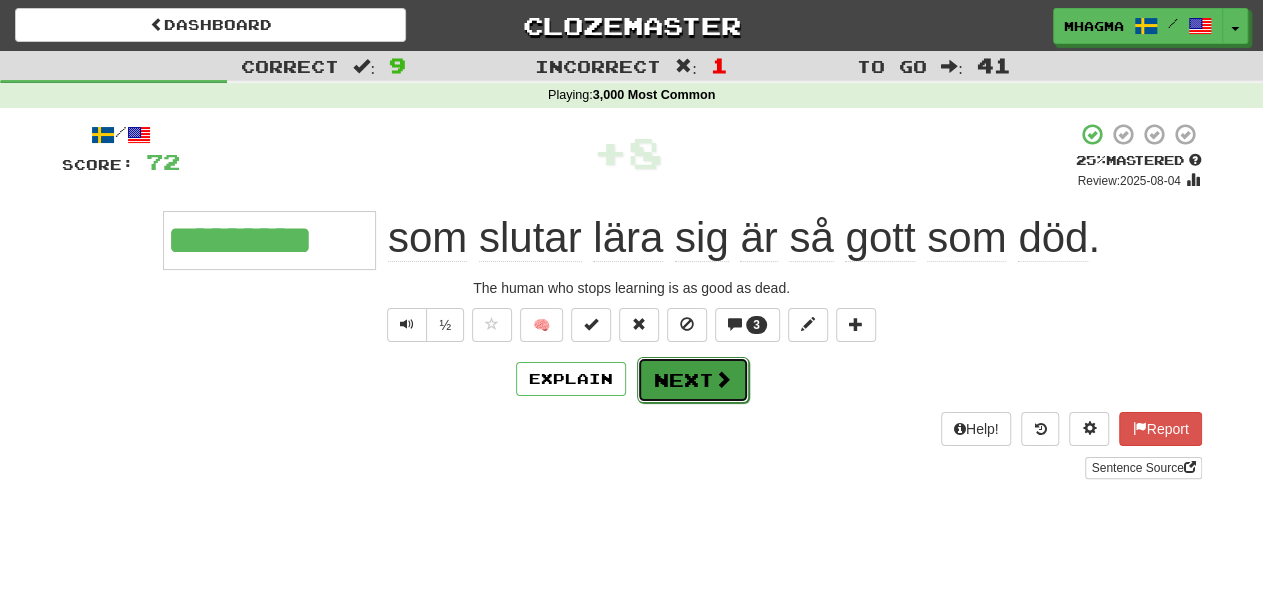 click on "Next" at bounding box center (693, 380) 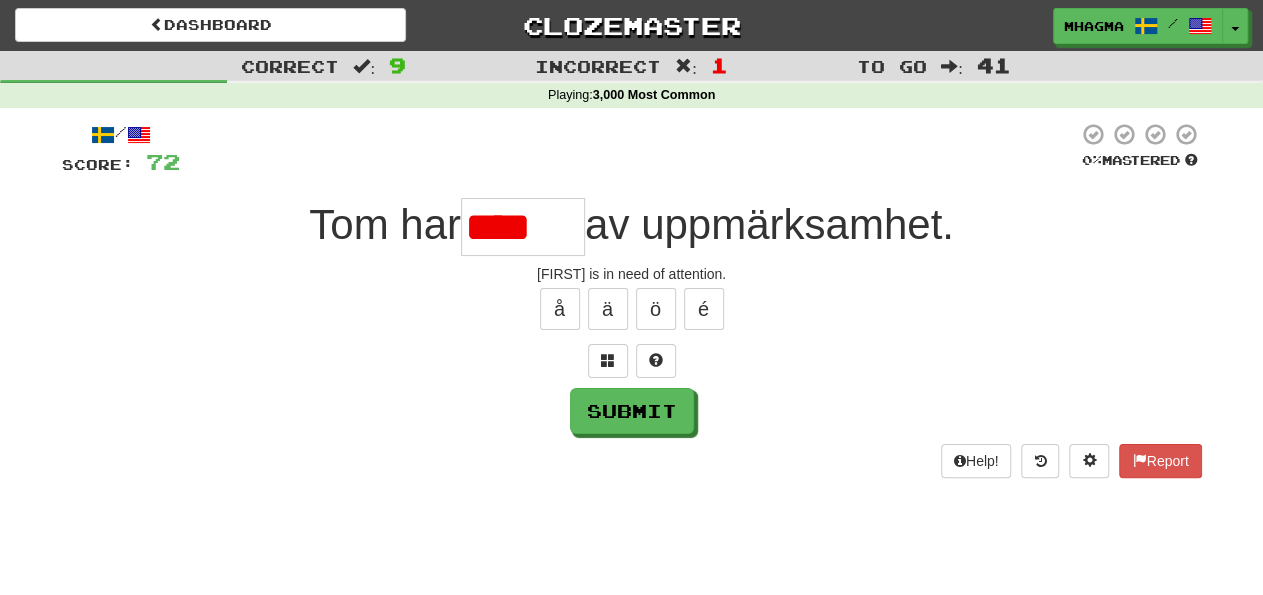 scroll, scrollTop: 0, scrollLeft: 0, axis: both 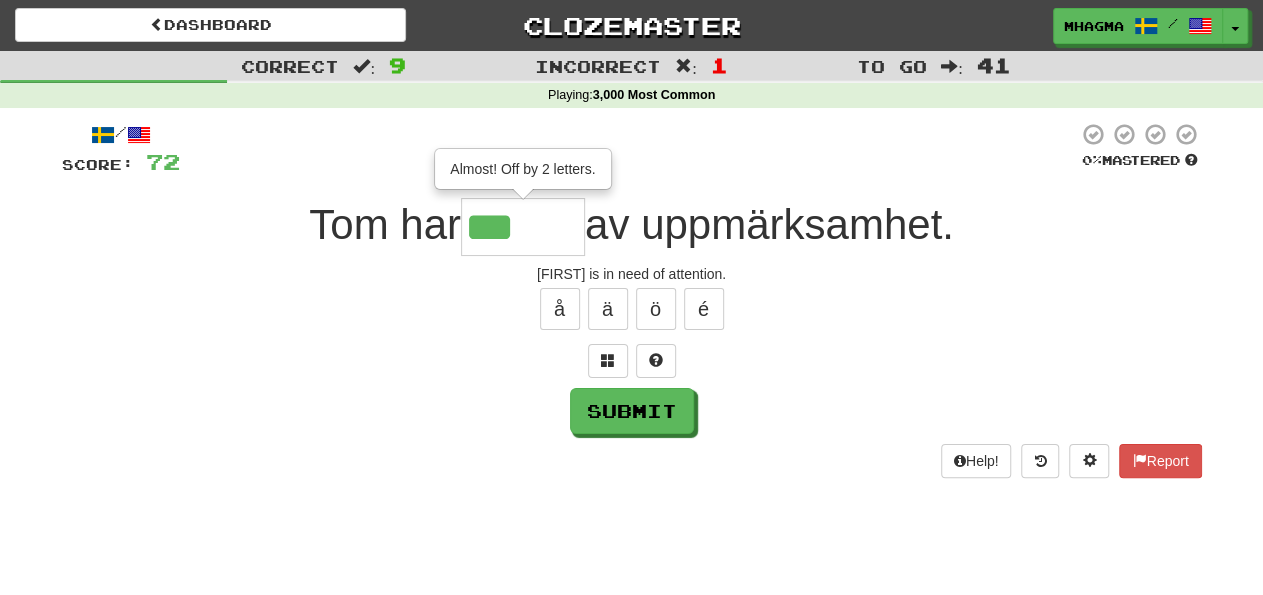 type on "*****" 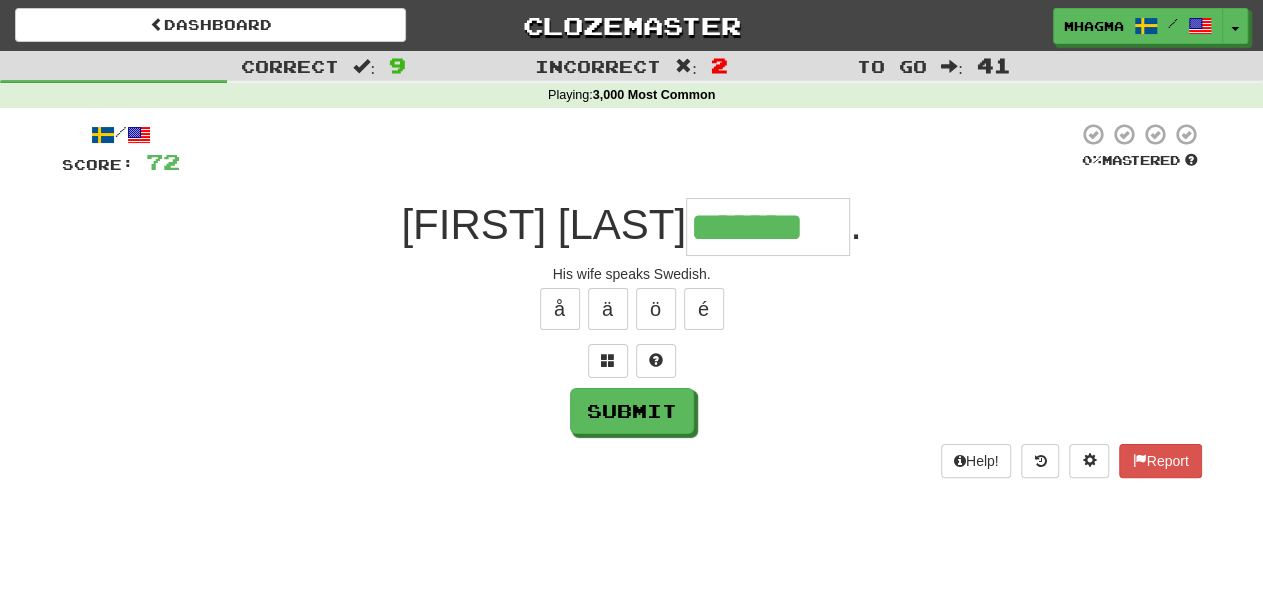 type on "*******" 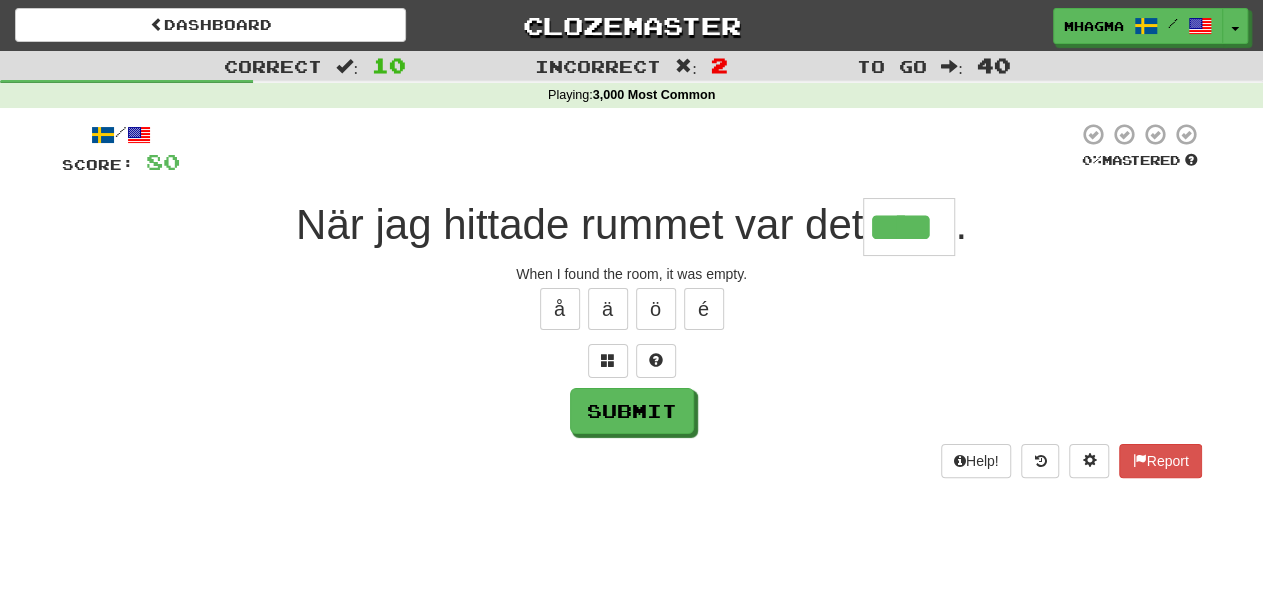 type on "****" 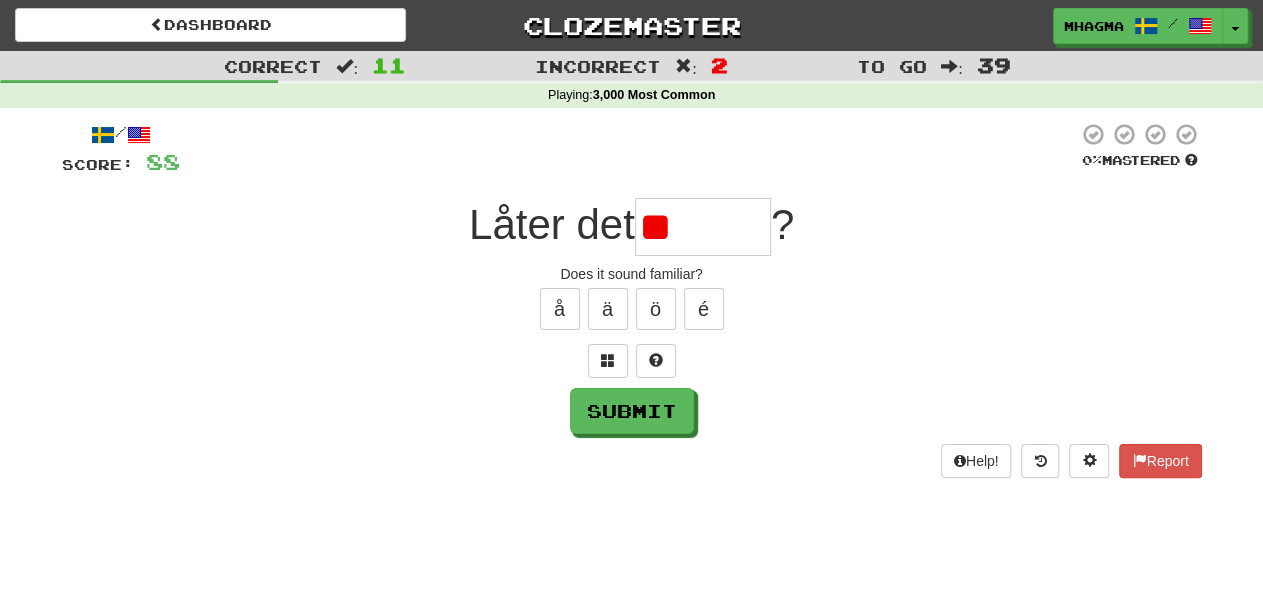type on "*" 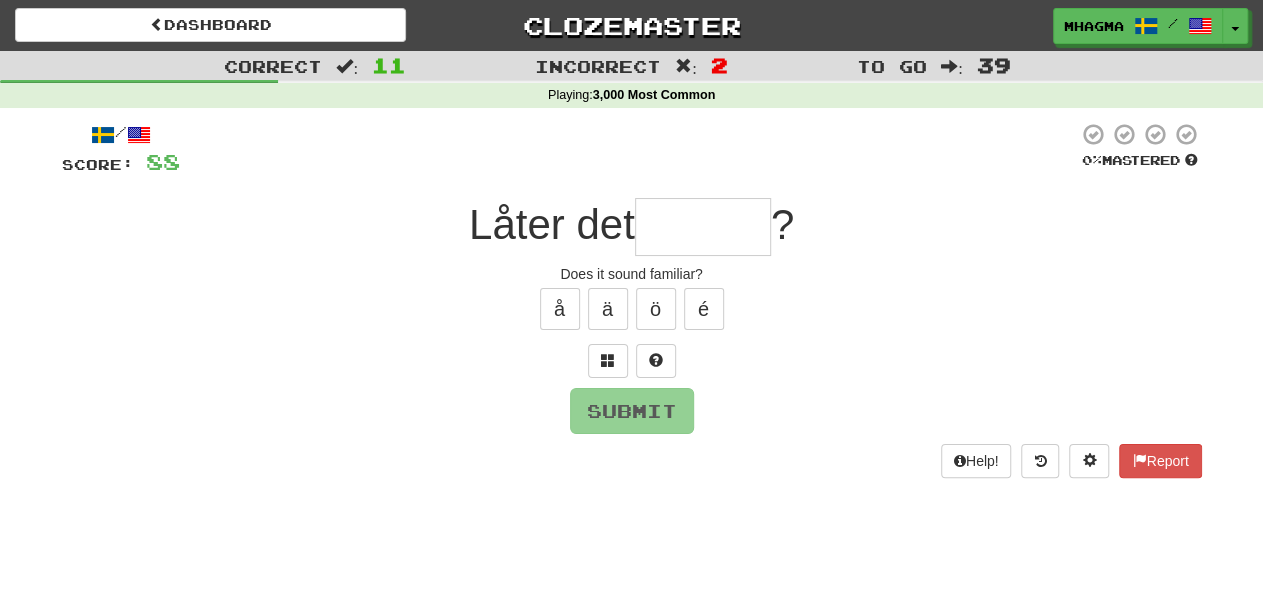 type on "******" 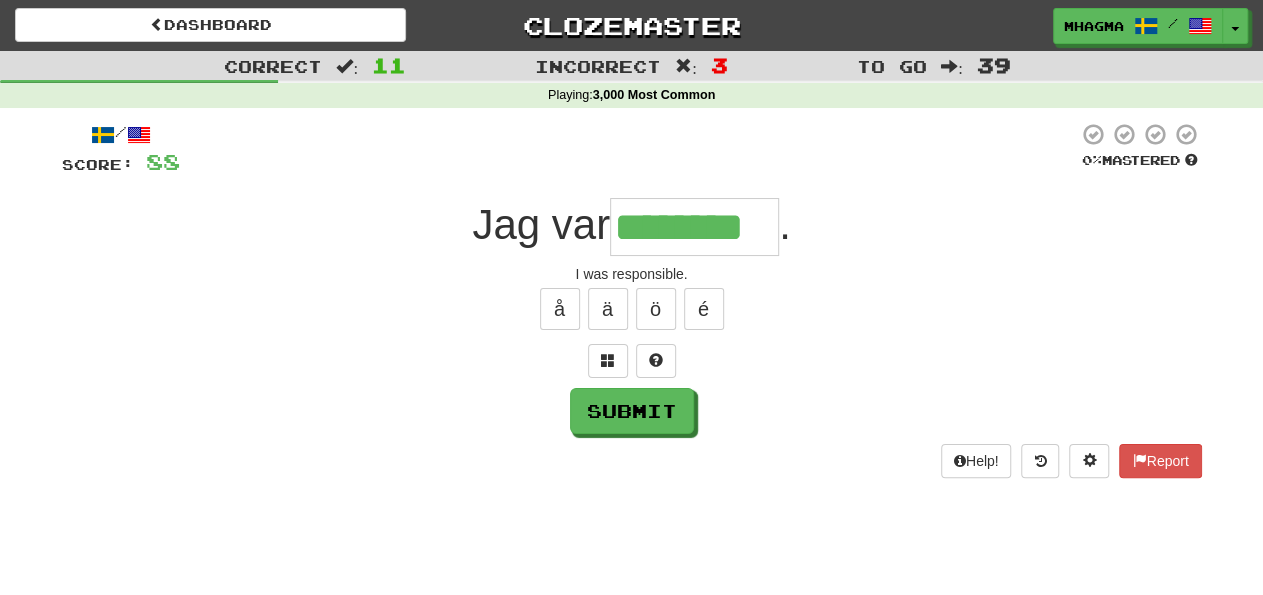 type on "********" 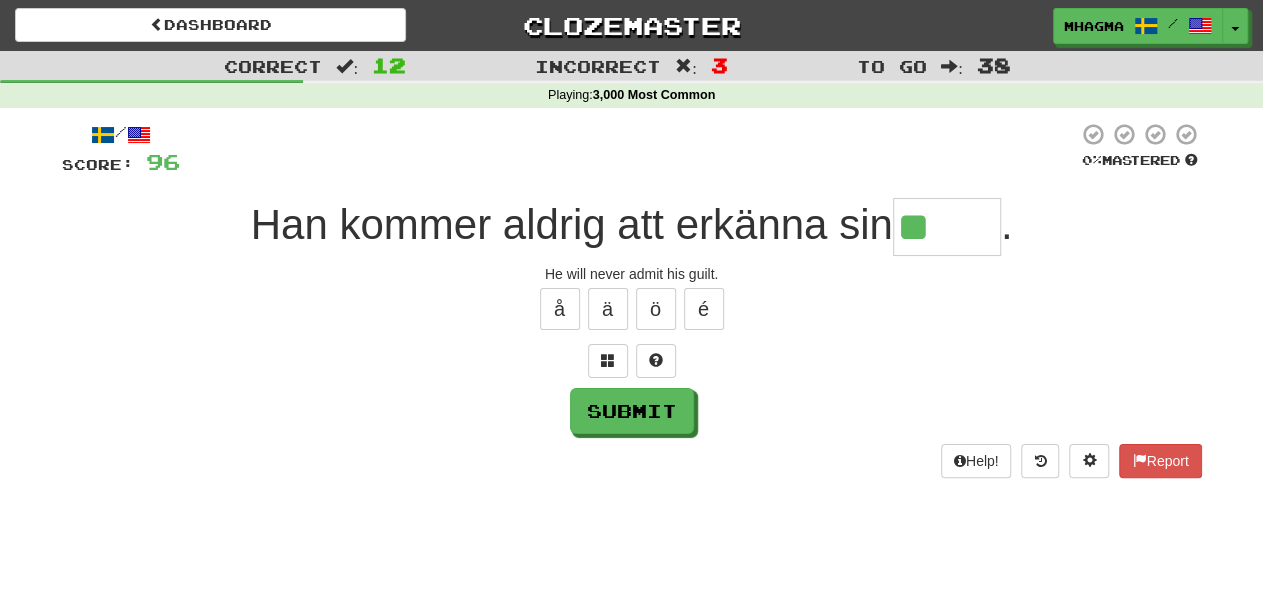 type on "*****" 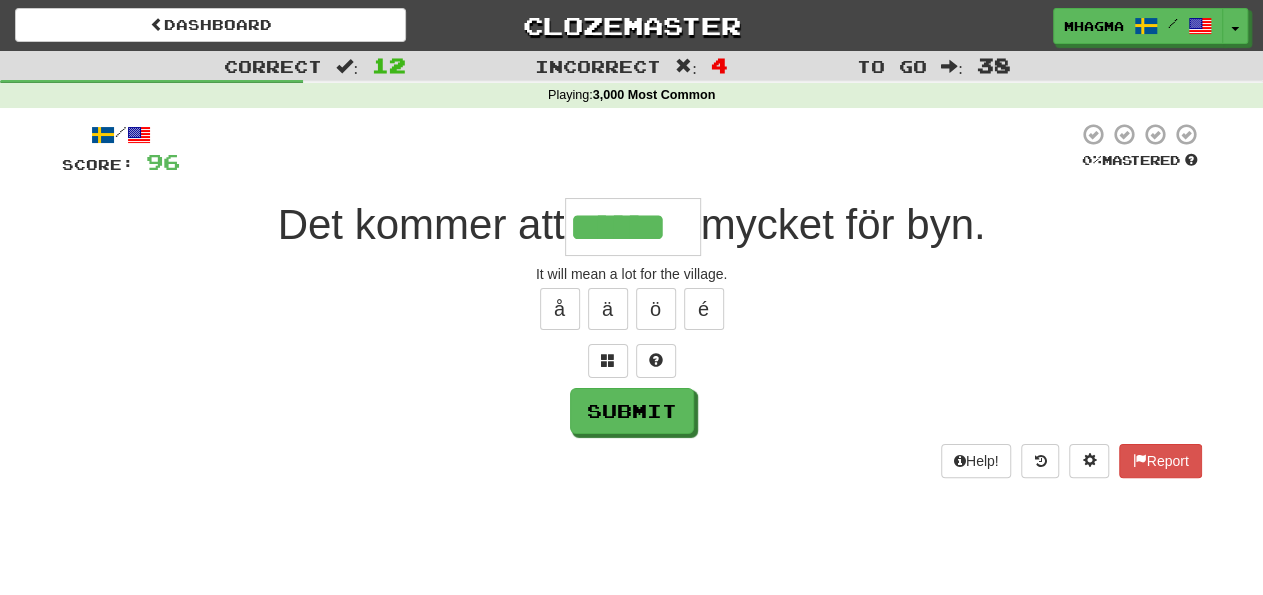type on "******" 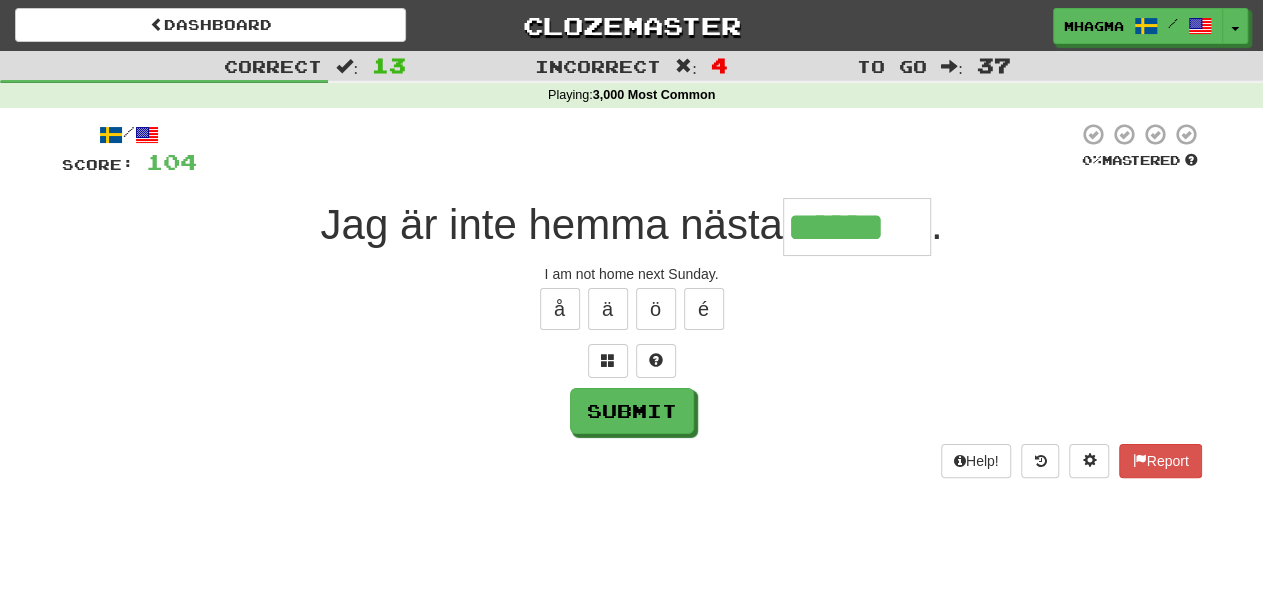 type on "******" 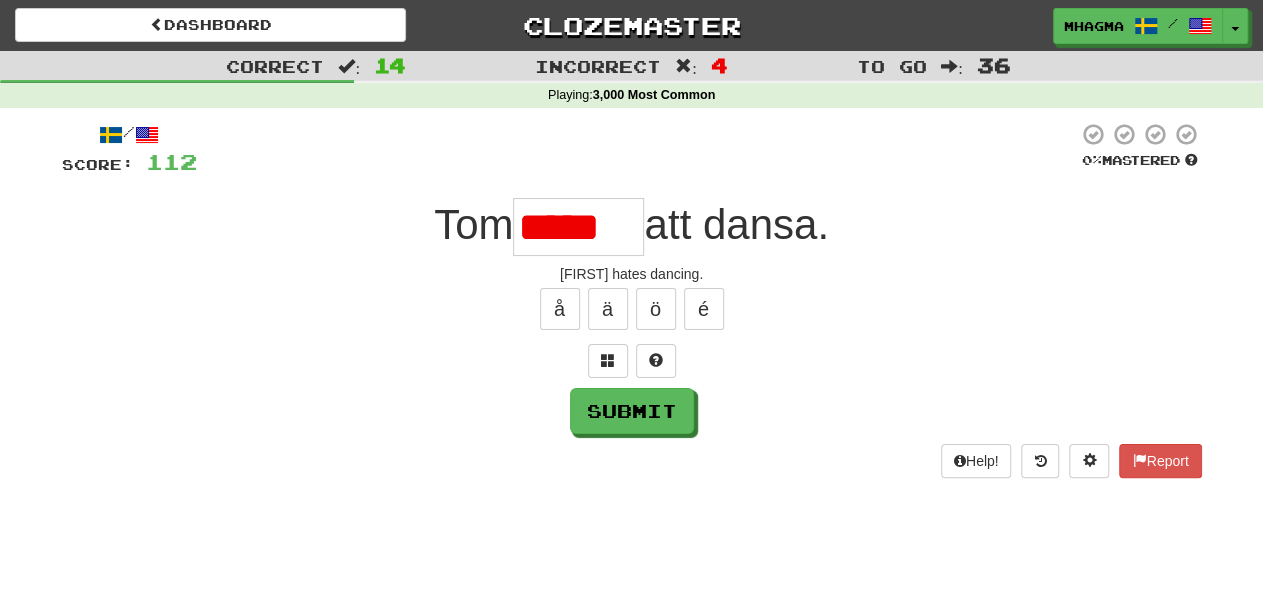 type on "******" 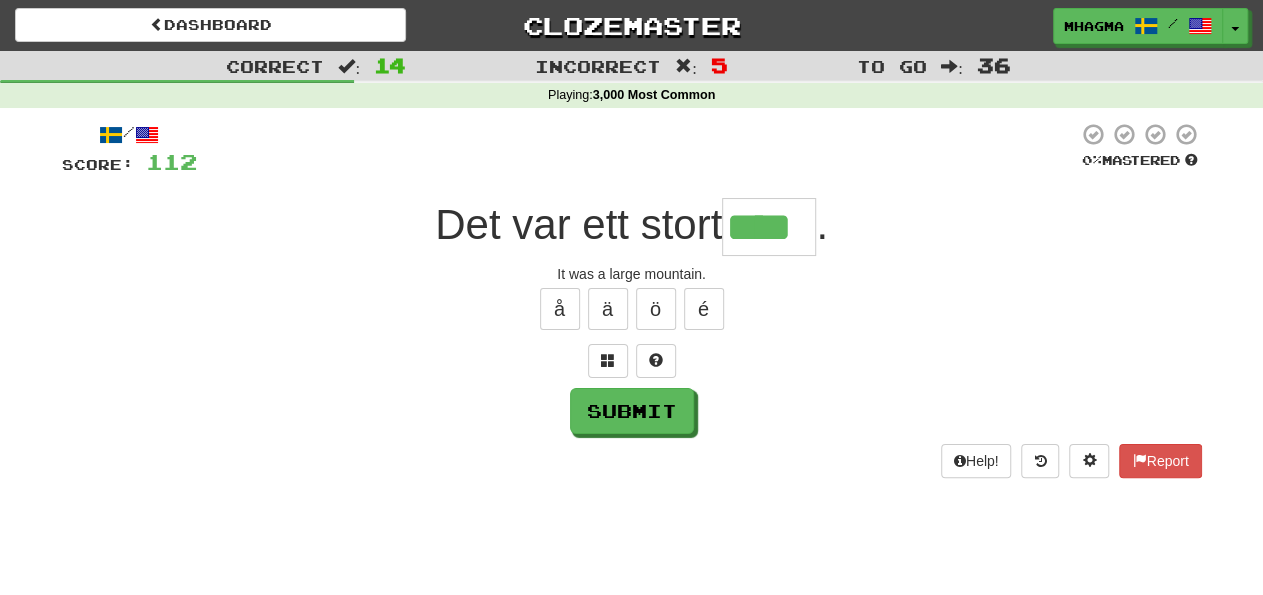 type on "****" 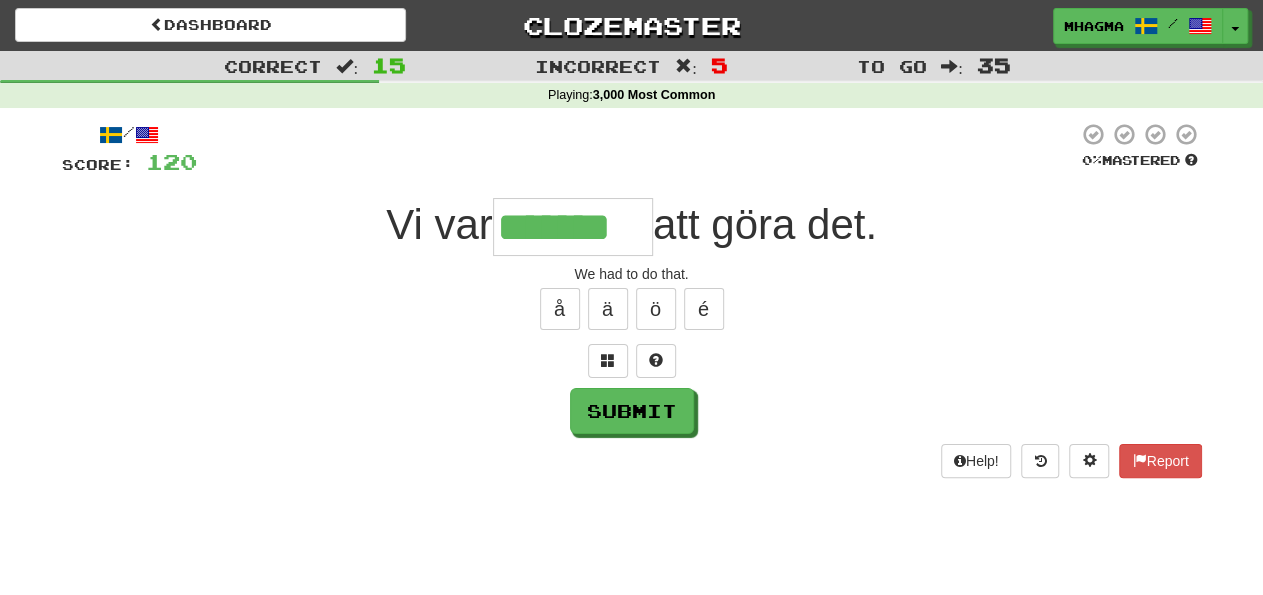 type on "*******" 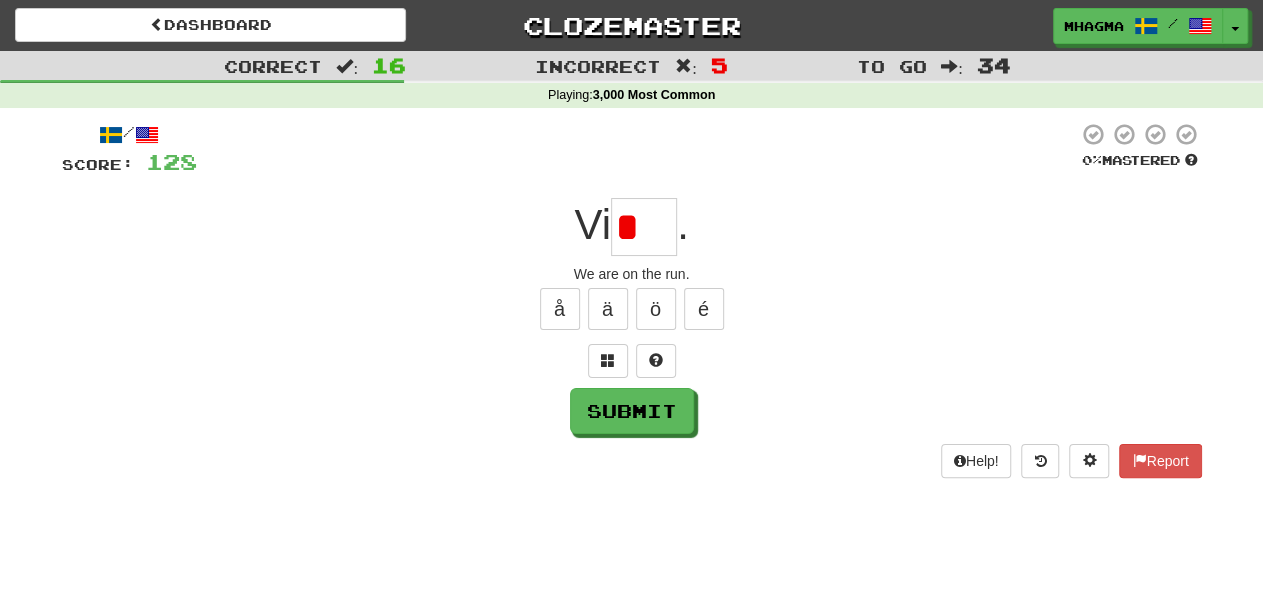 type on "****" 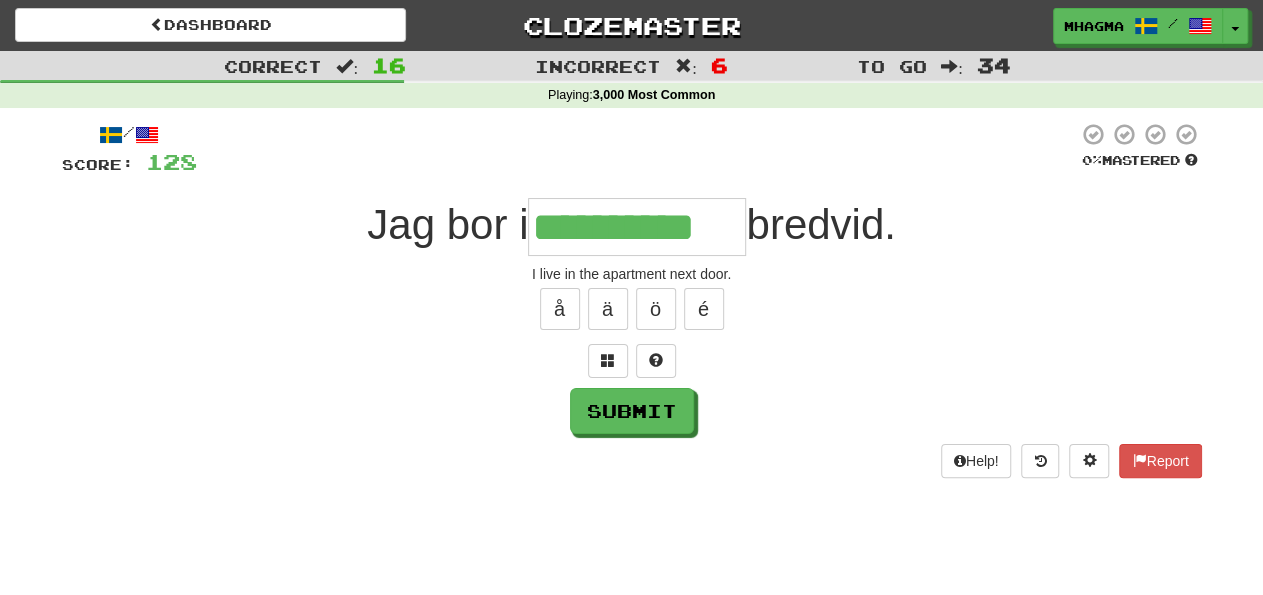 type on "**********" 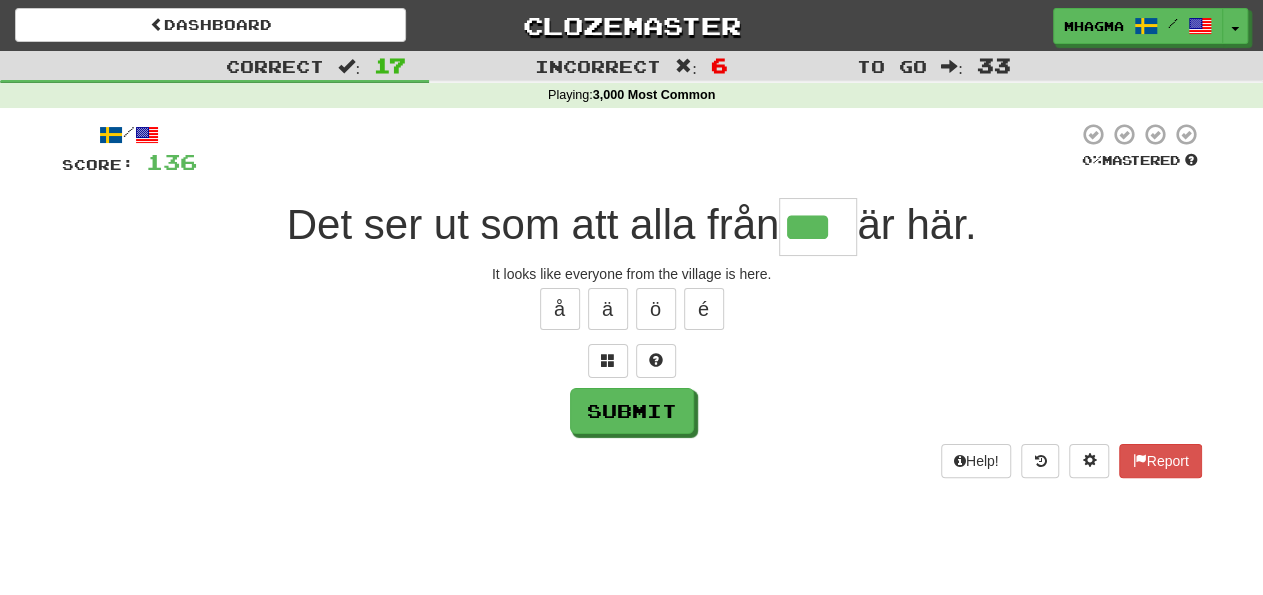 type on "***" 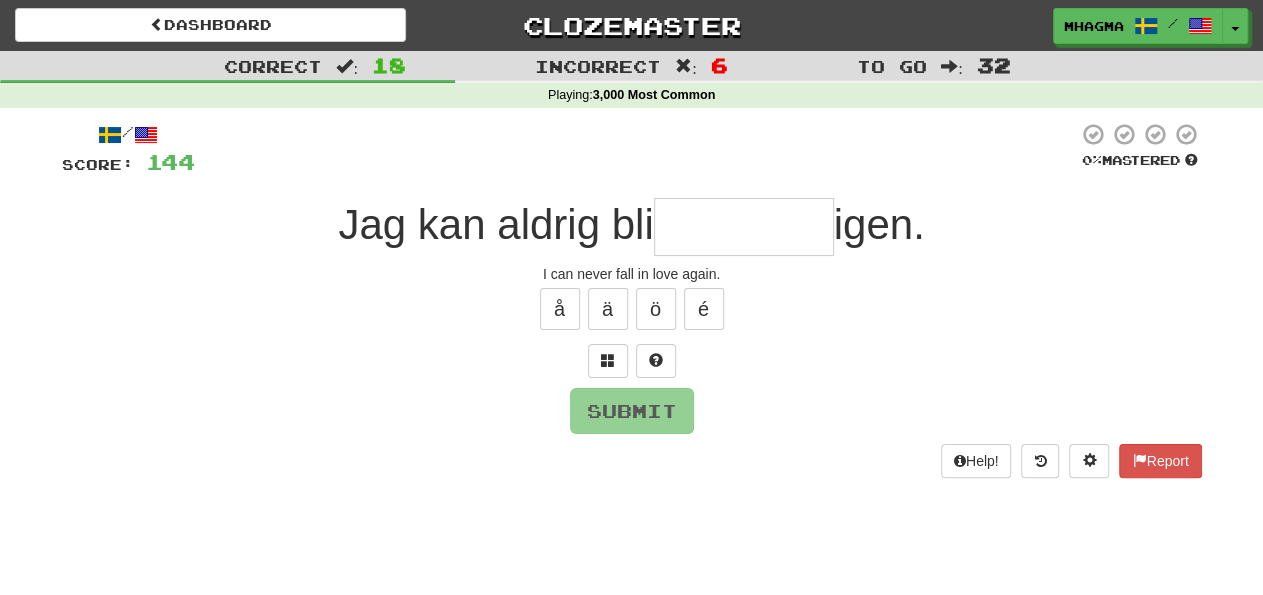type on "*********" 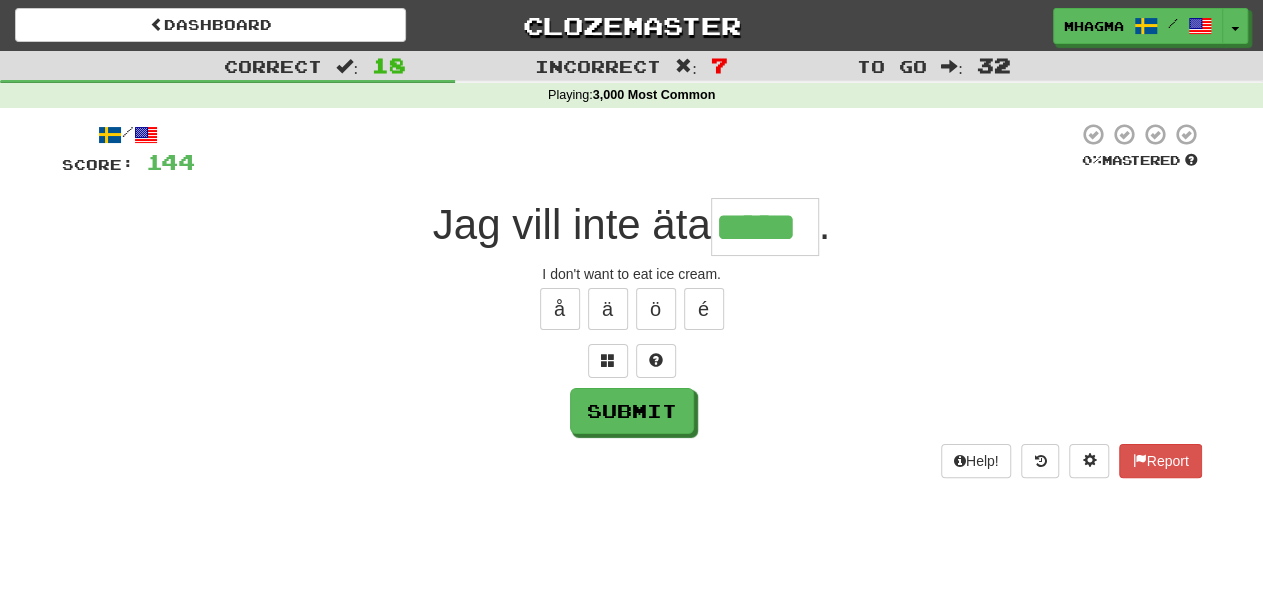 type on "*****" 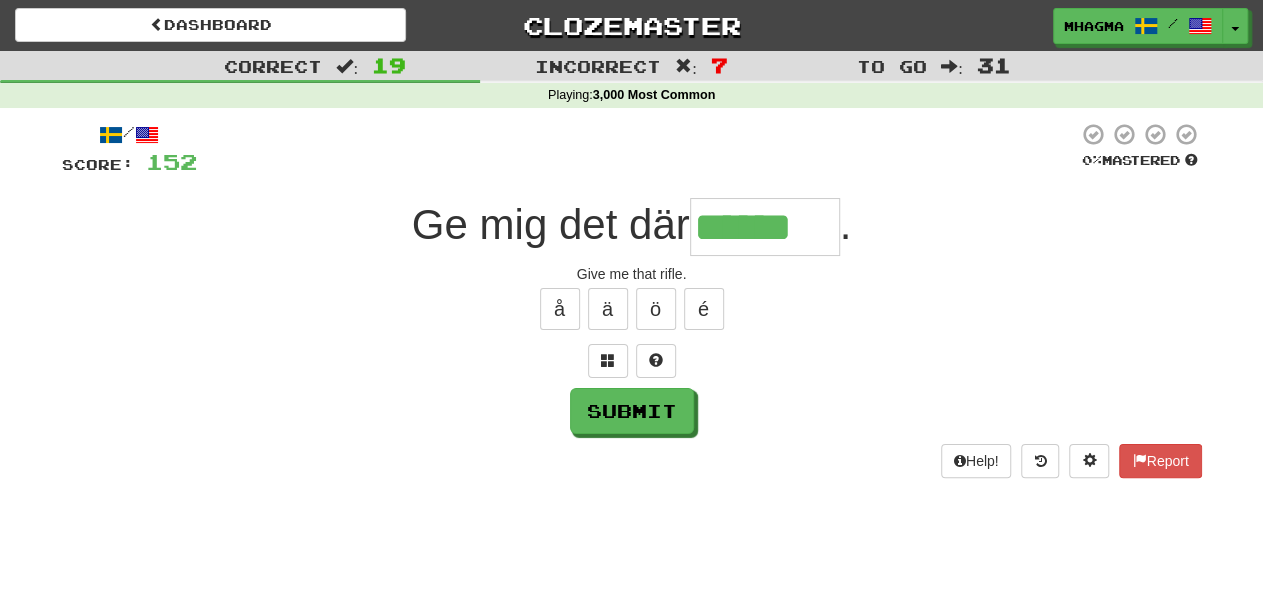 scroll, scrollTop: 0, scrollLeft: 0, axis: both 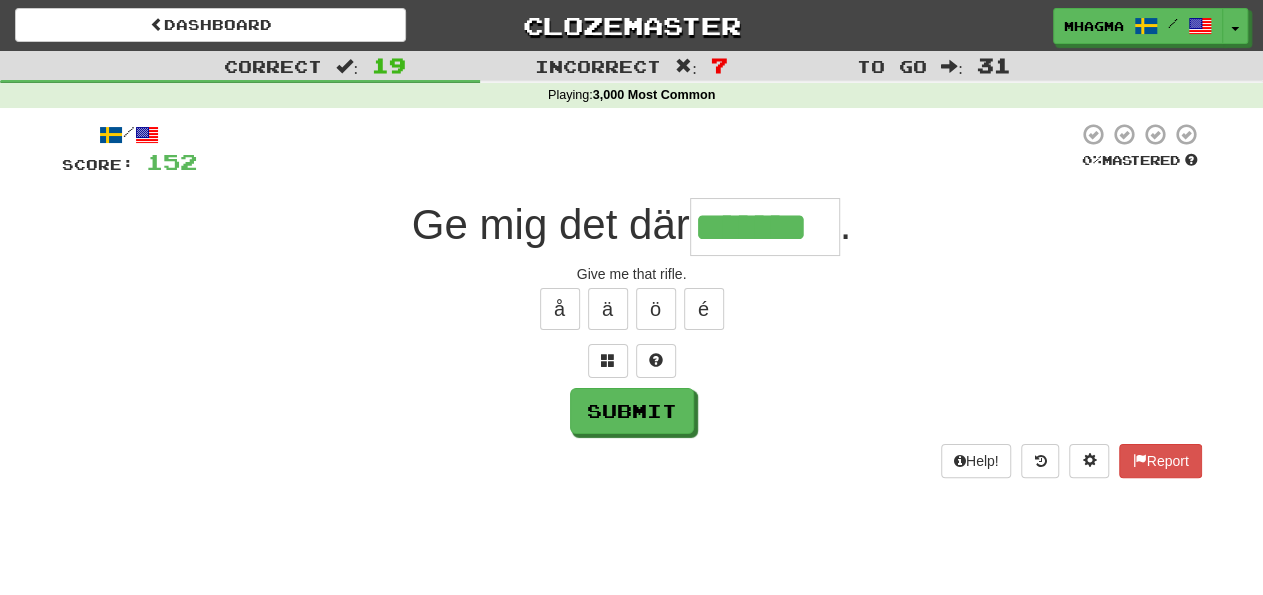 type on "*******" 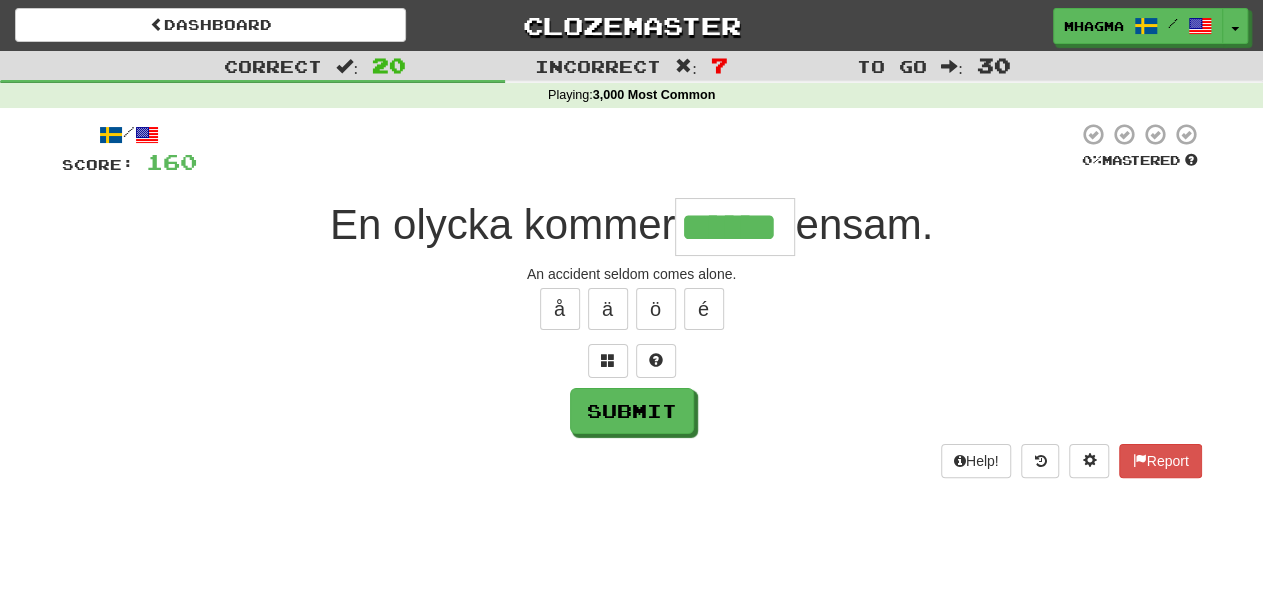 type on "******" 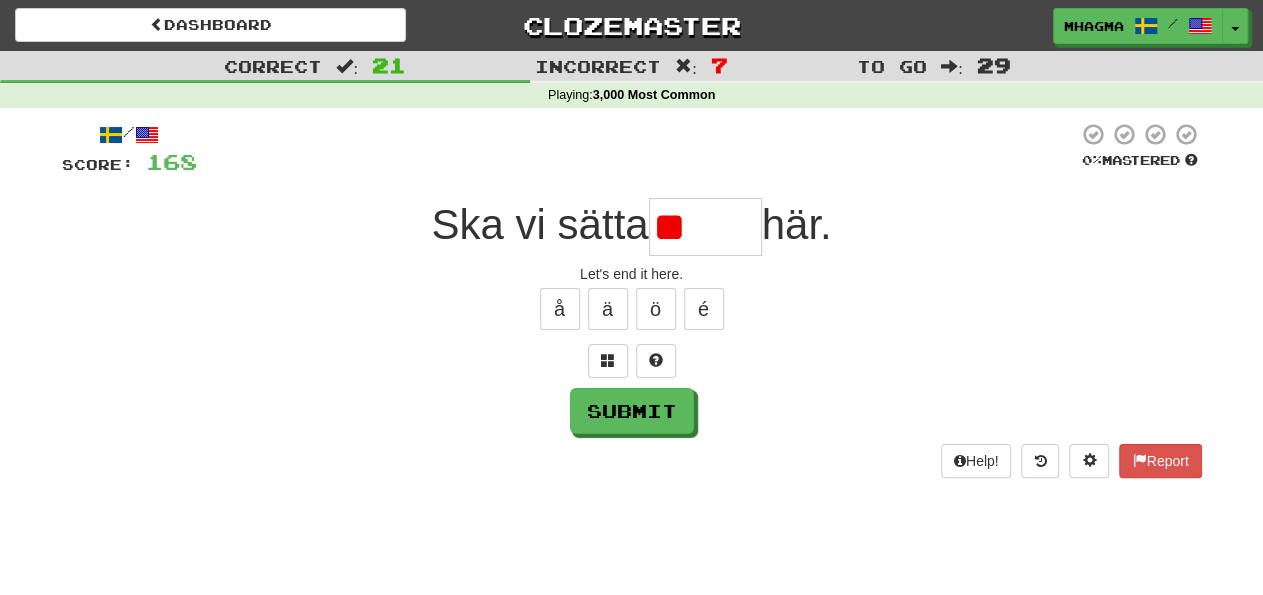 type on "*****" 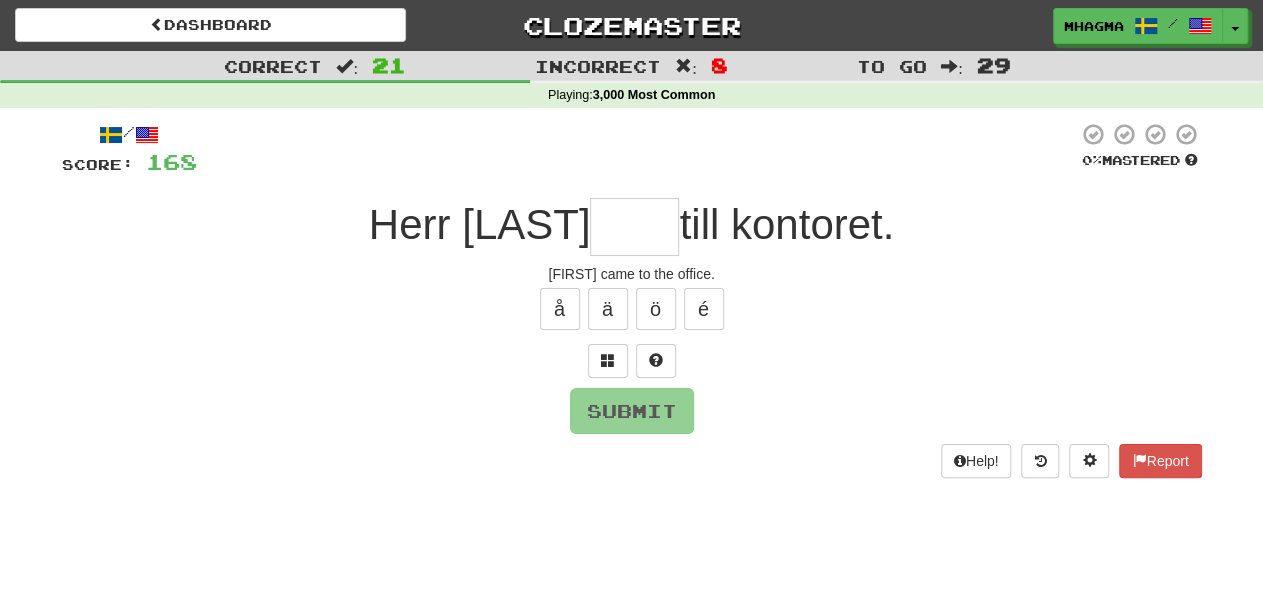 type on "***" 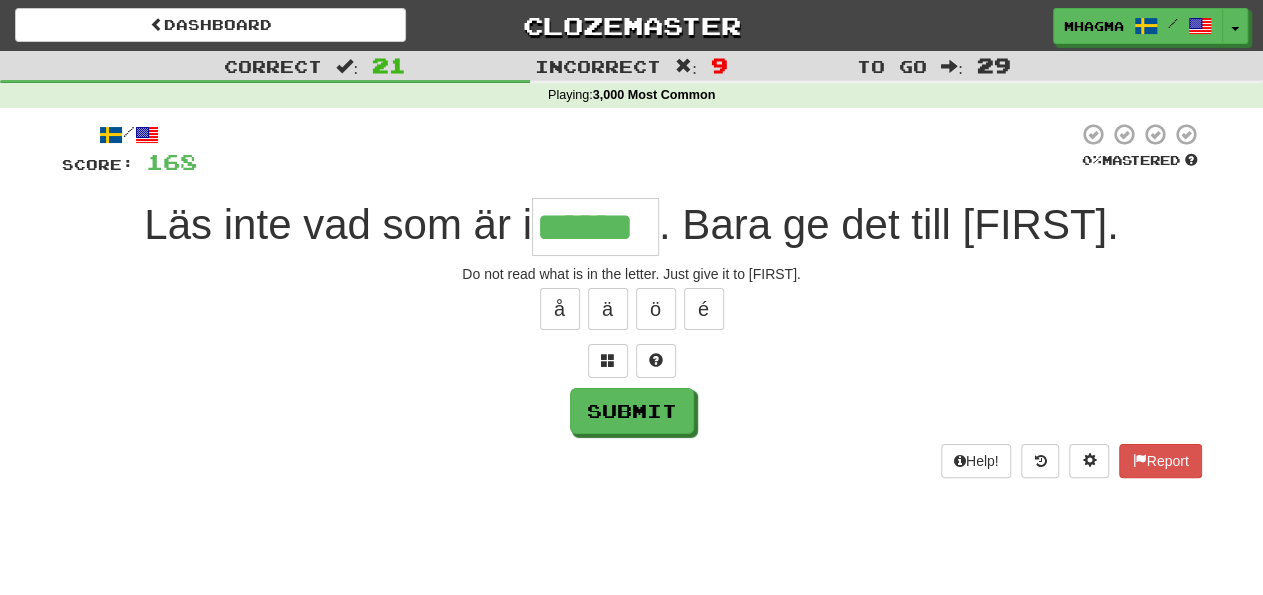 type on "******" 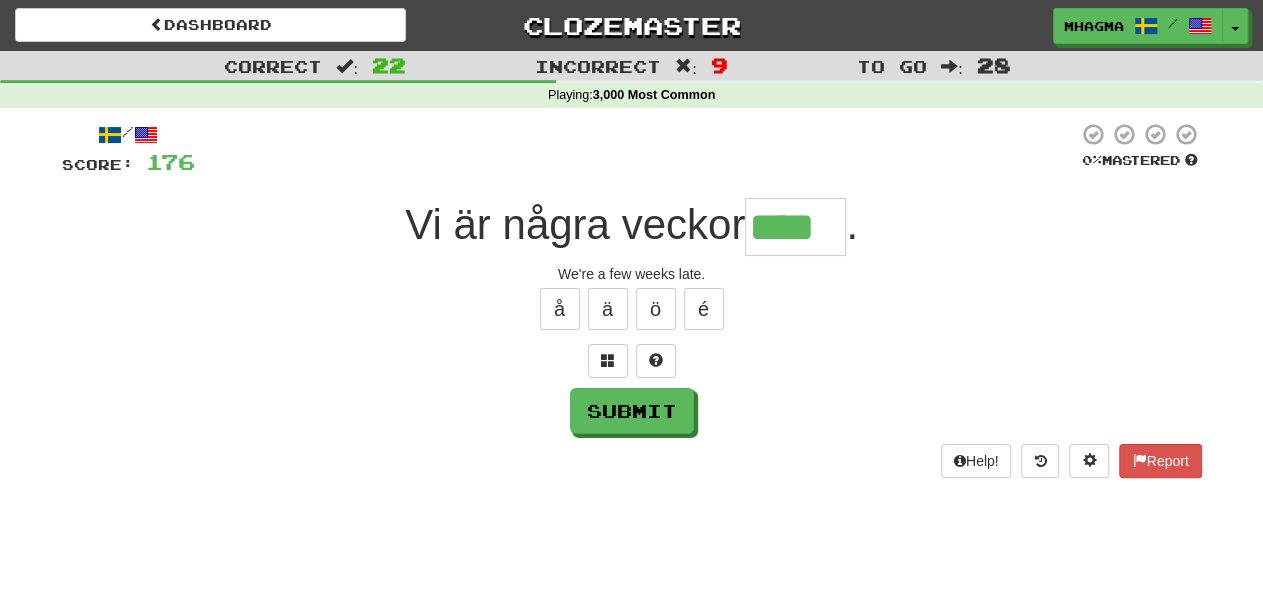 type on "****" 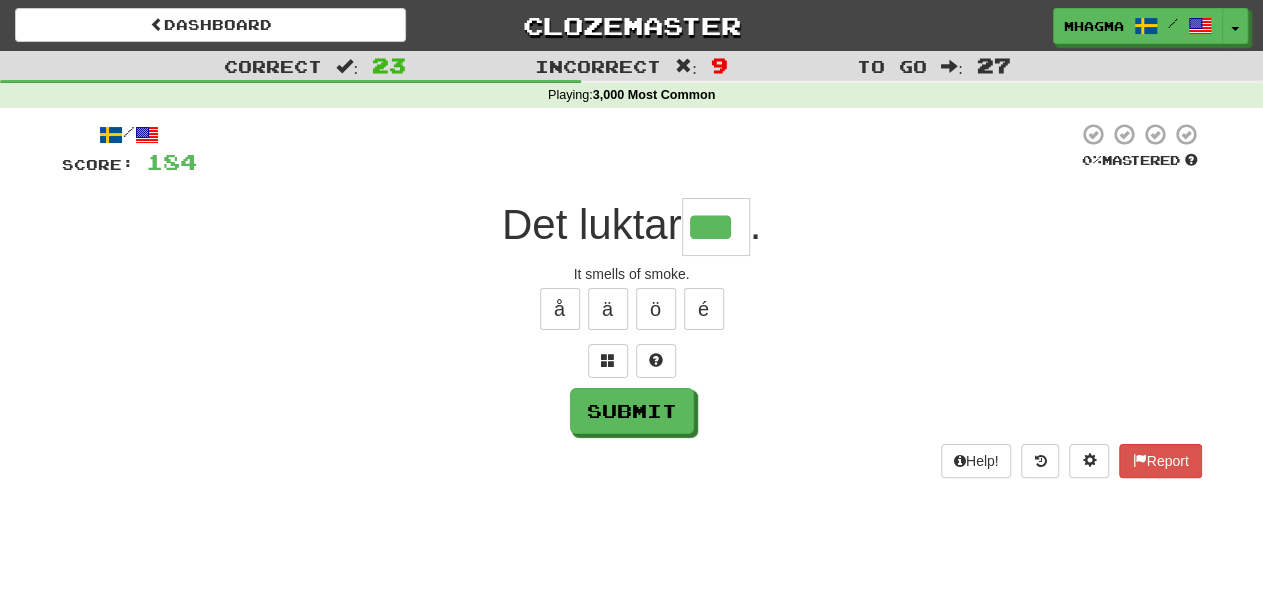 type on "***" 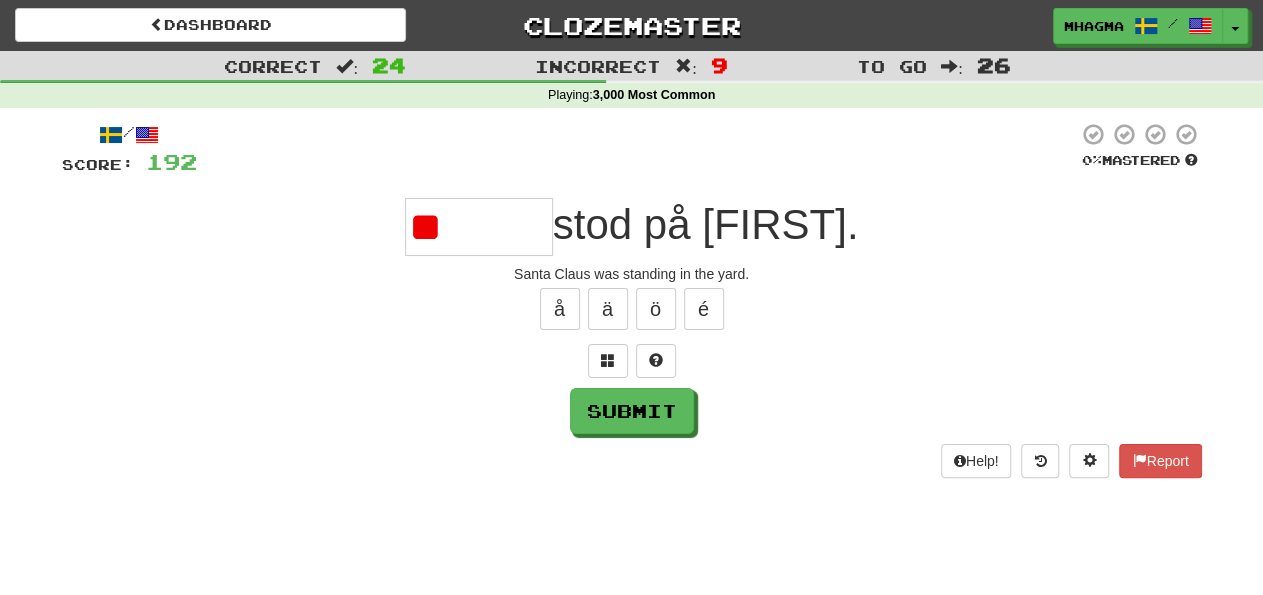 type on "*" 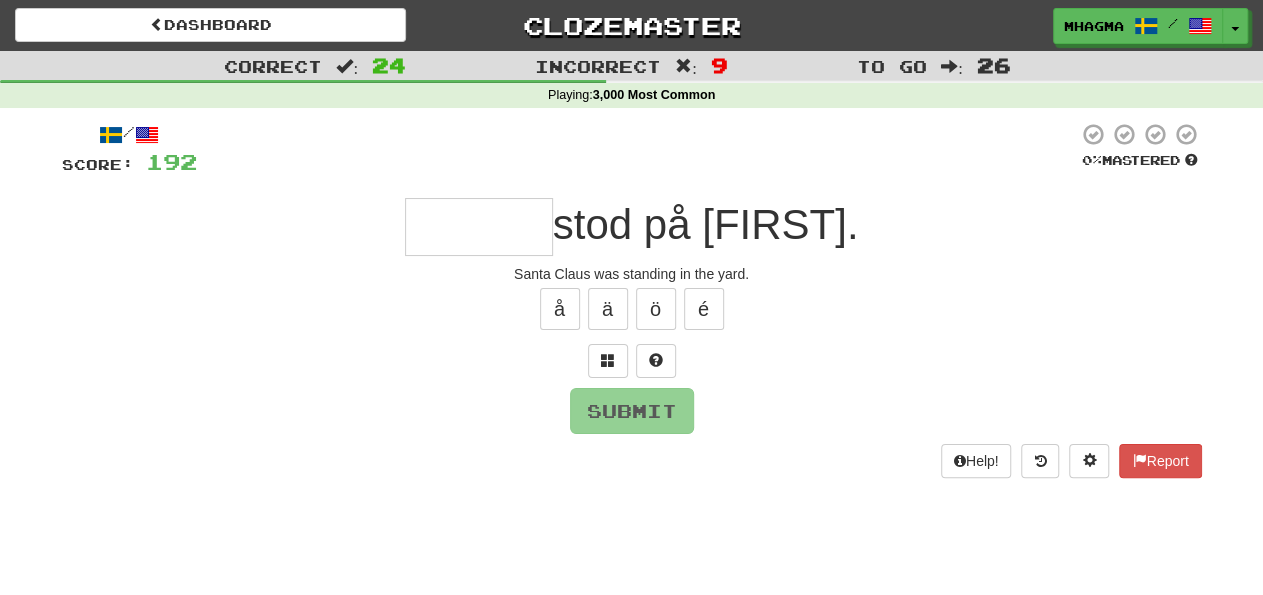 type on "******" 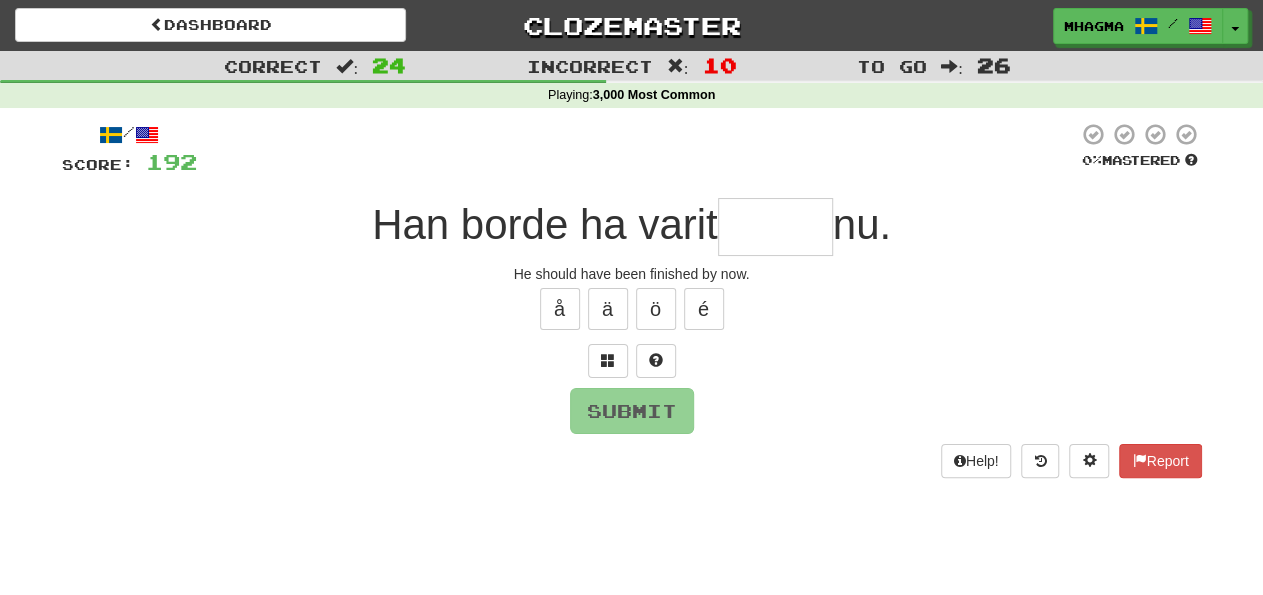 type on "*" 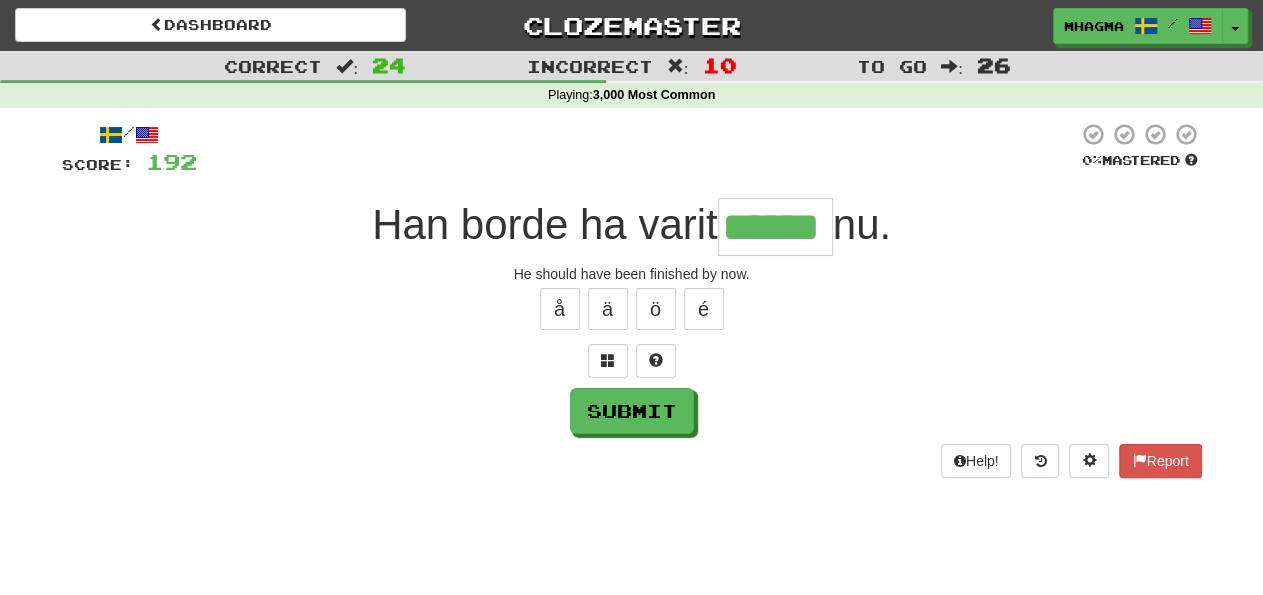 type on "******" 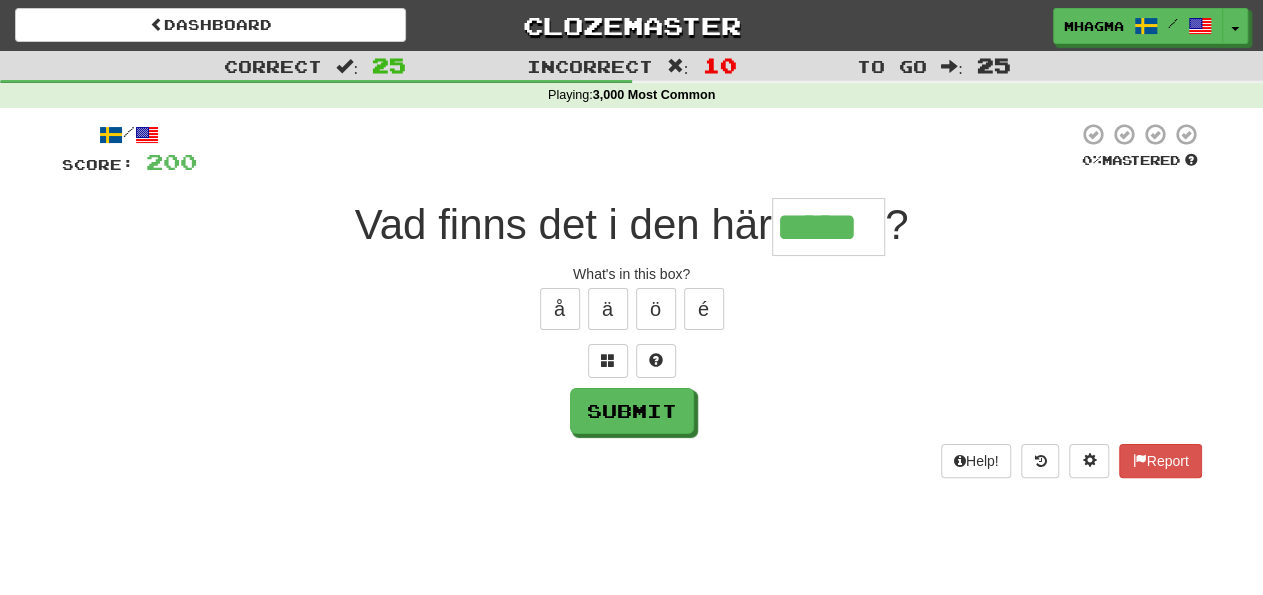 type on "*****" 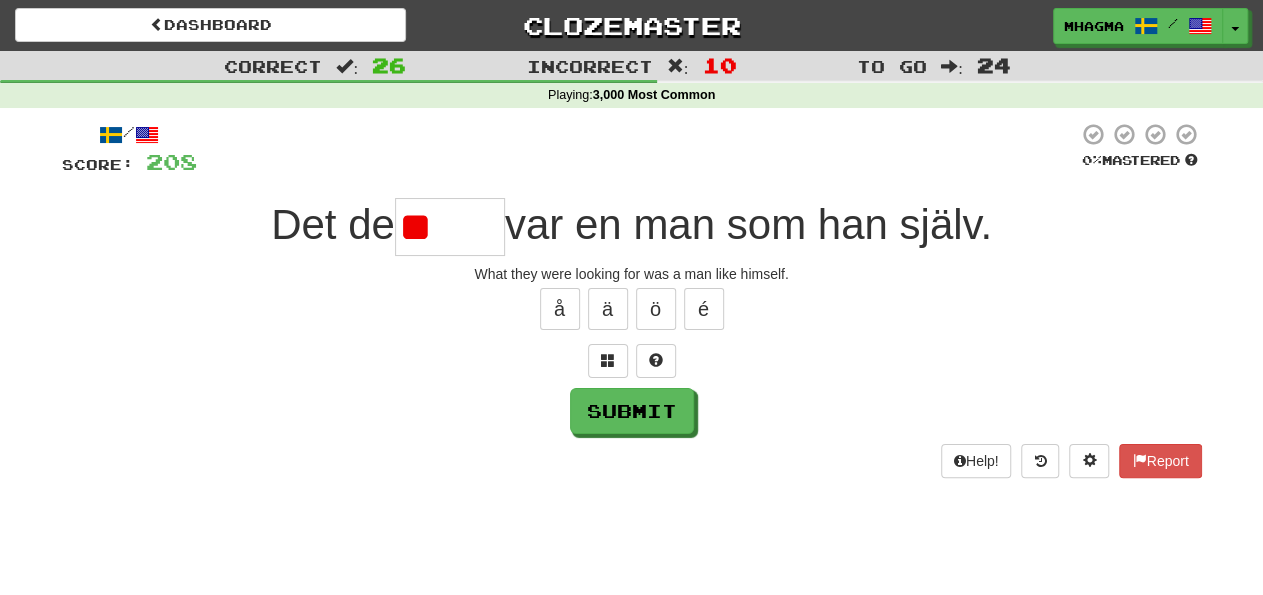 type on "*" 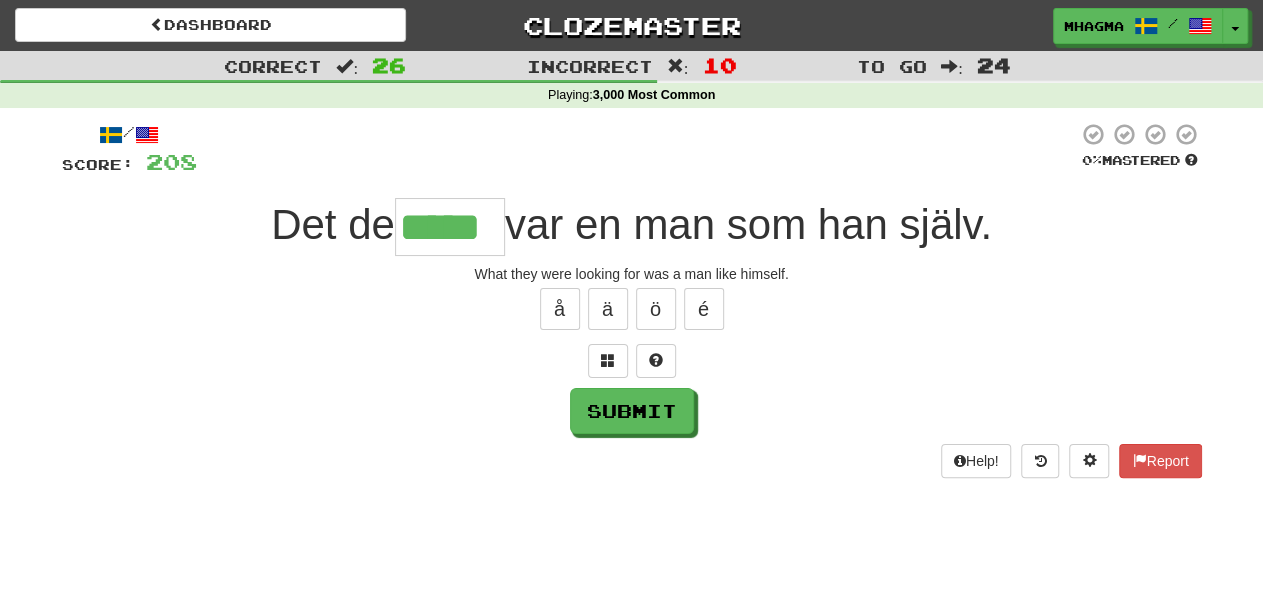 type on "*****" 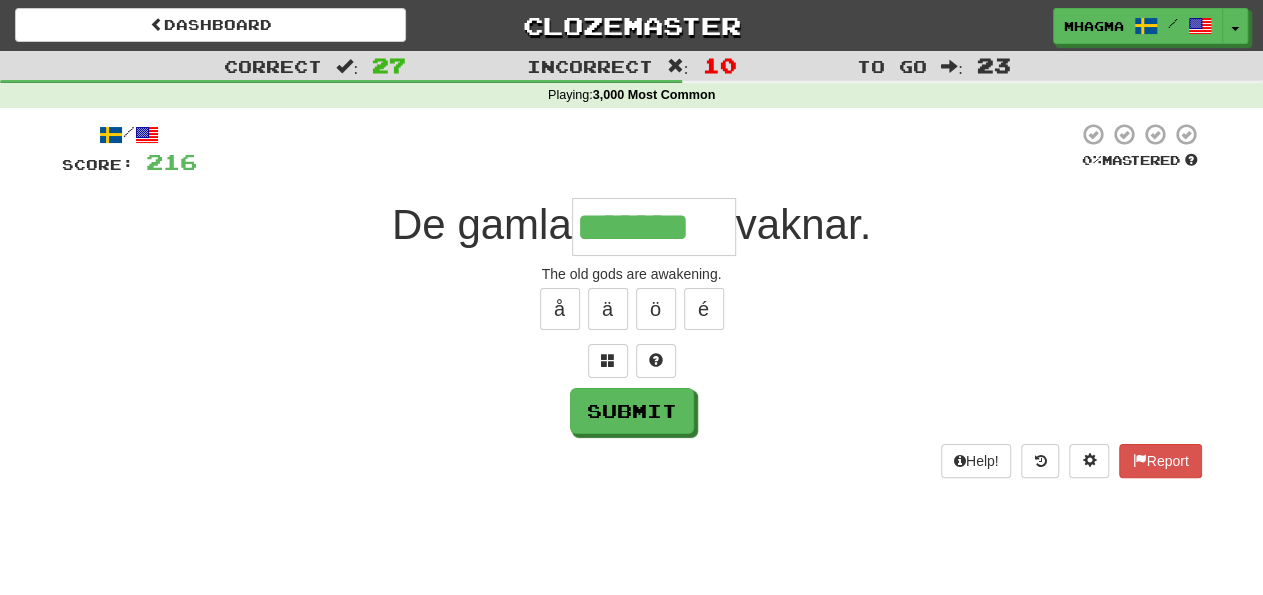 type on "*******" 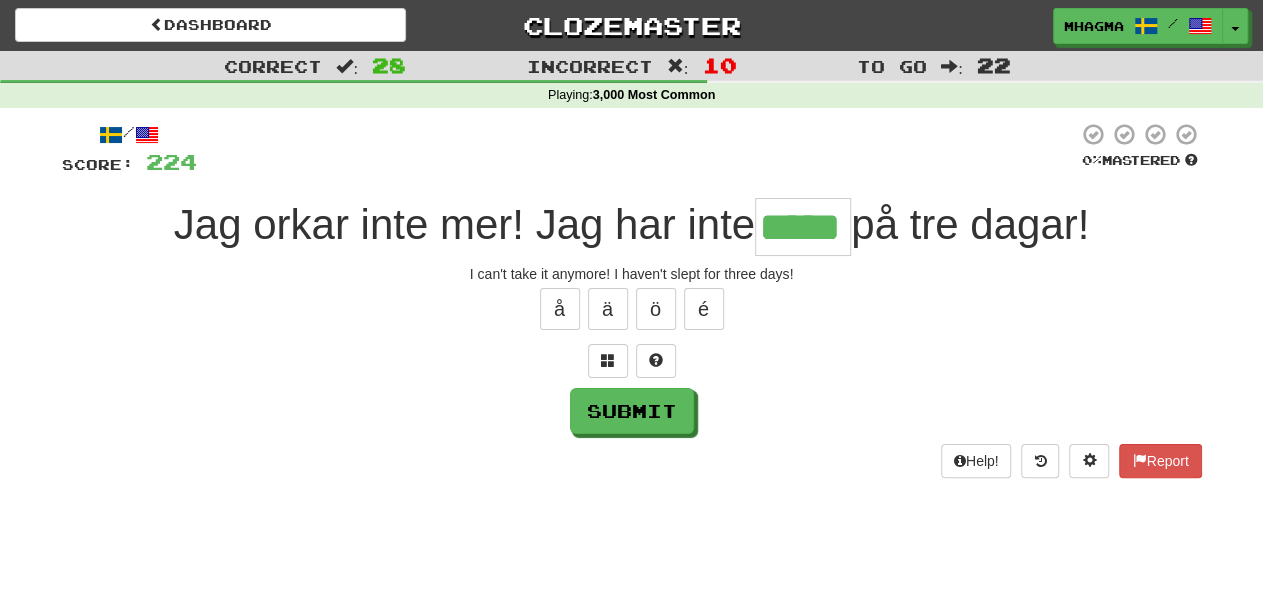 type on "*****" 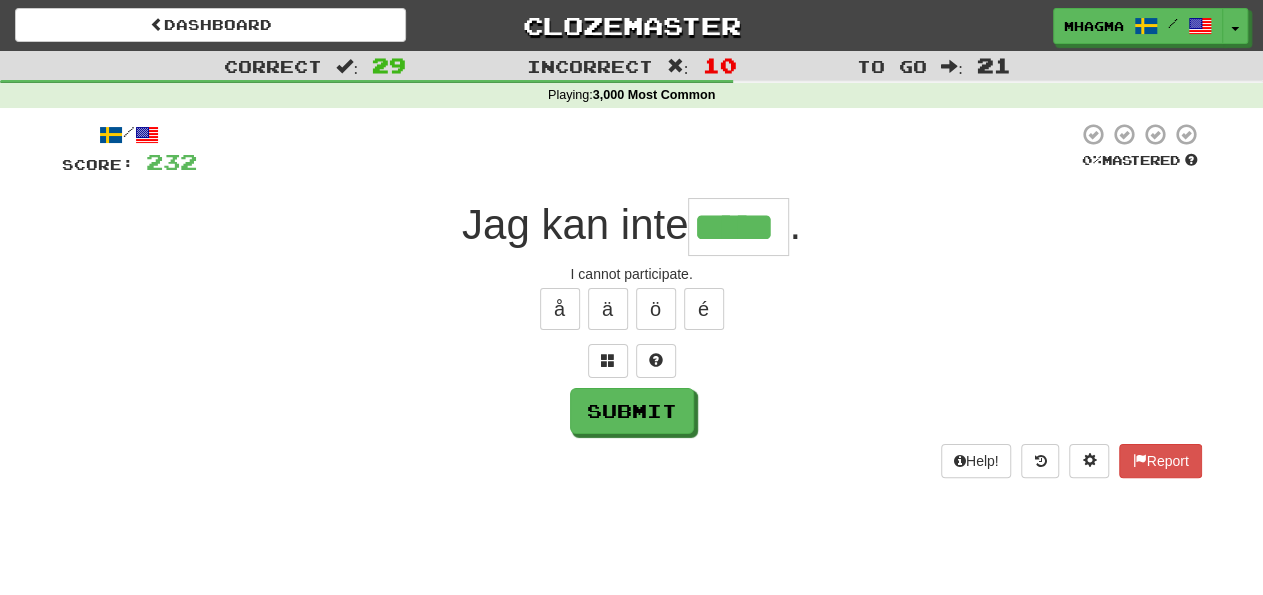 type on "*****" 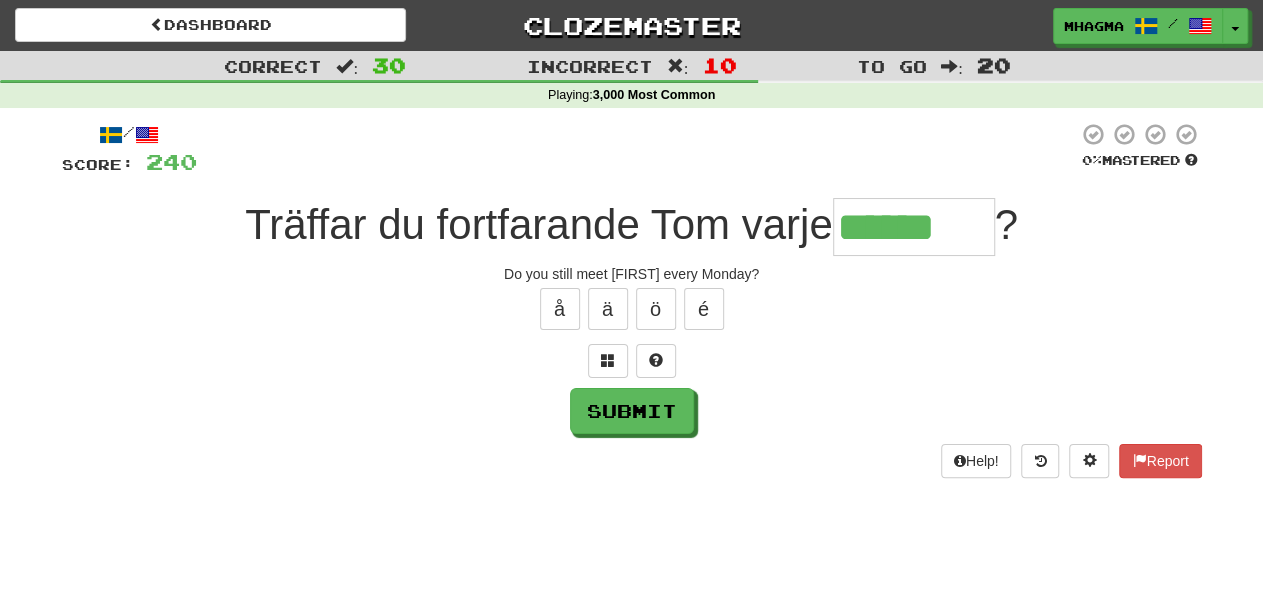 type on "******" 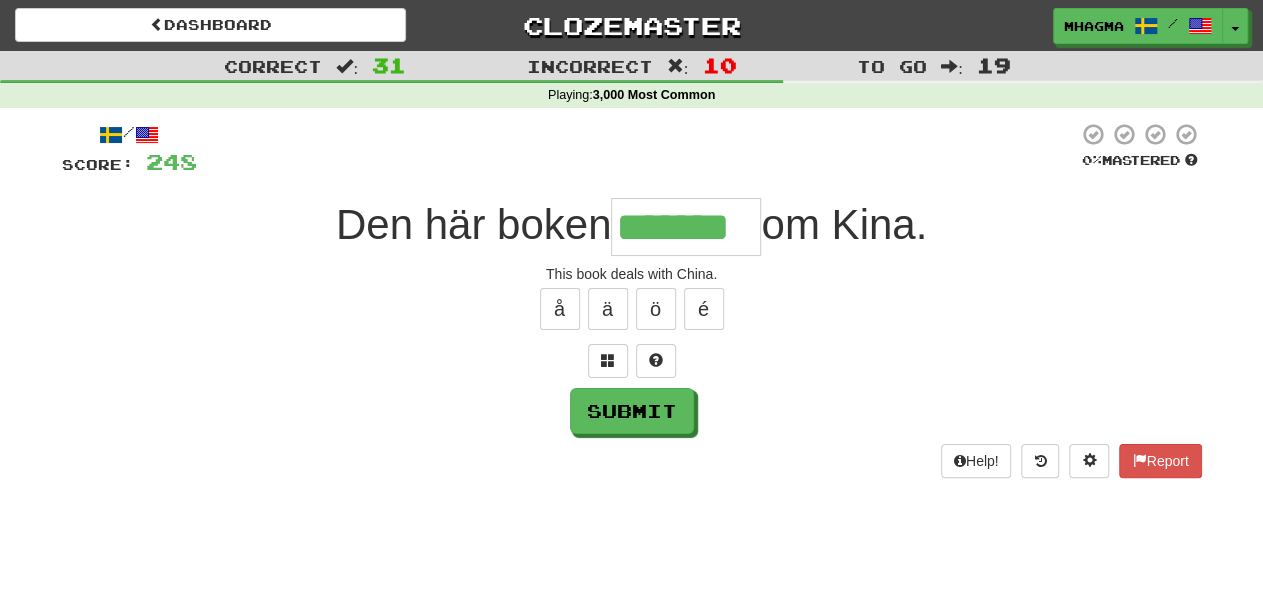 type on "*******" 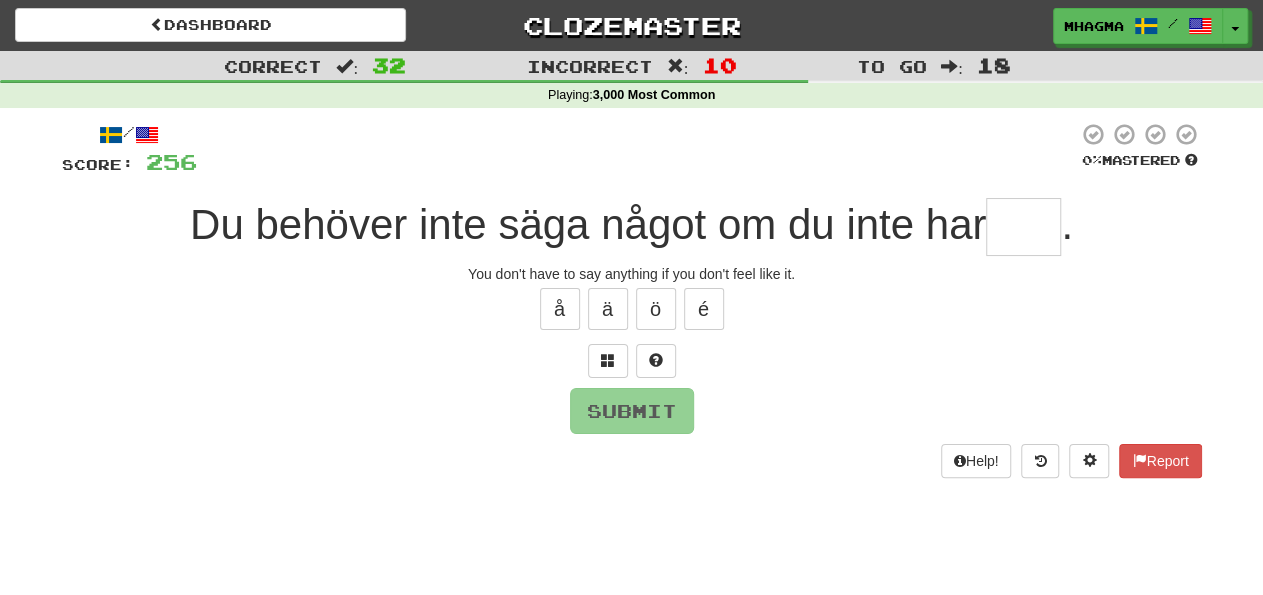 type on "****" 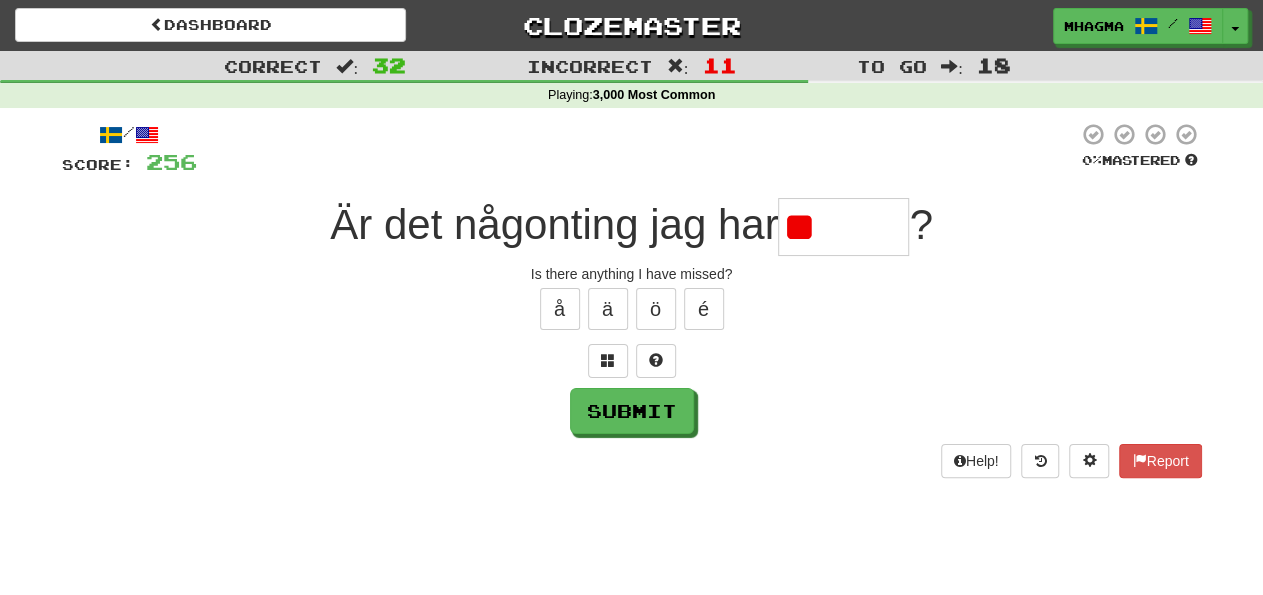 type on "*" 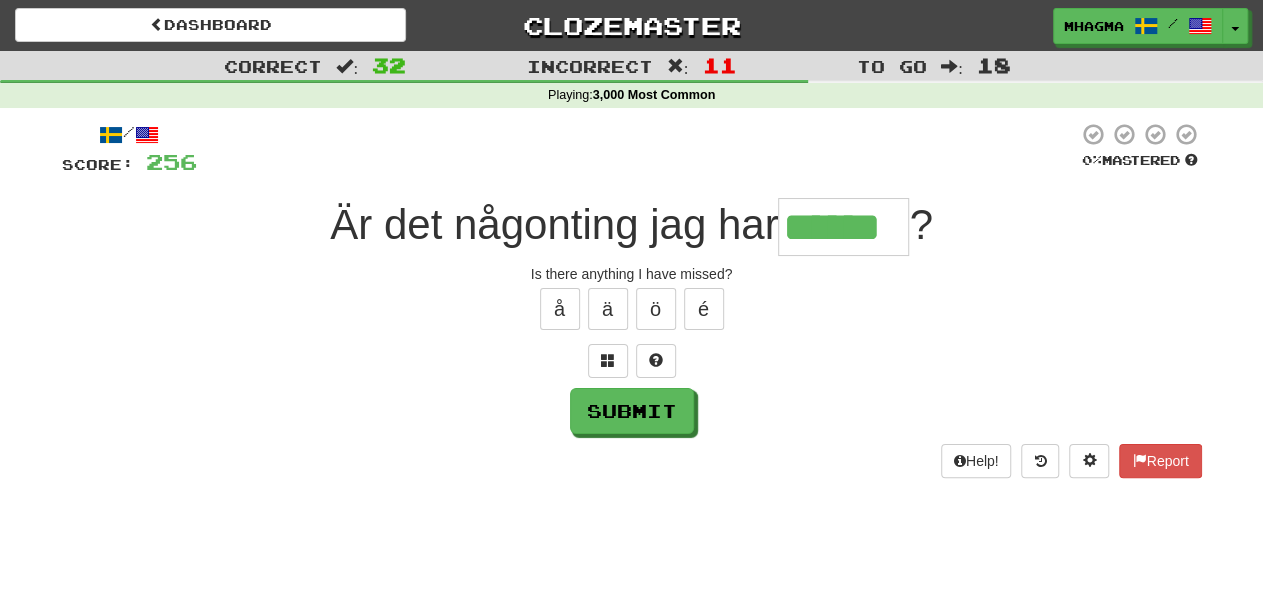 type on "******" 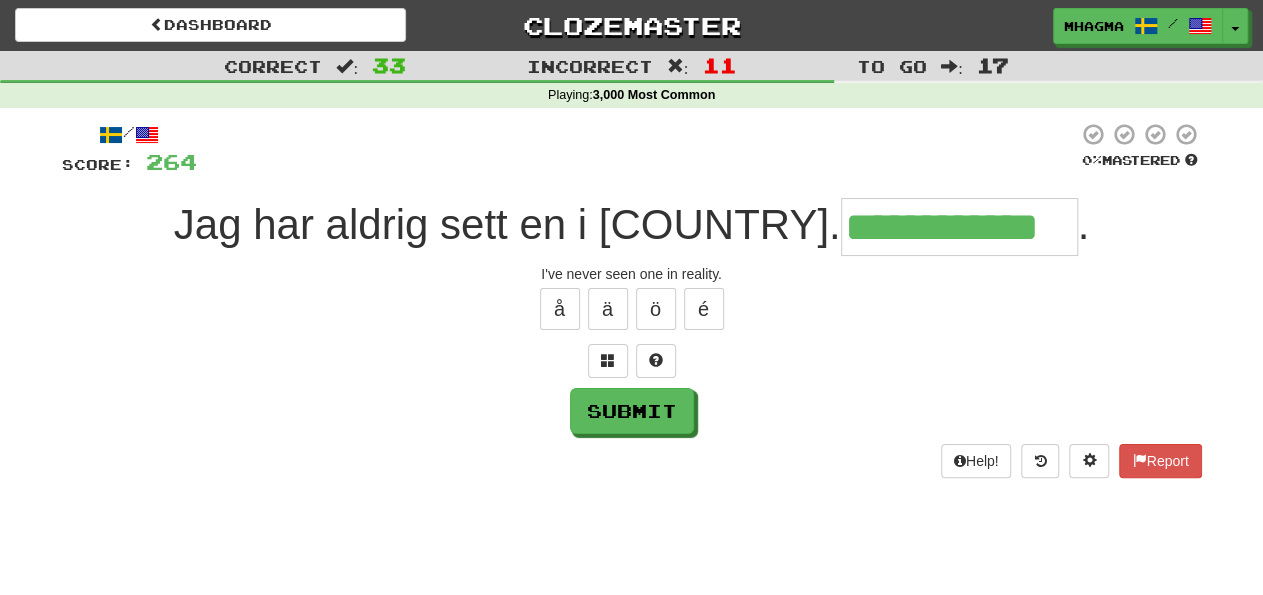 type on "**********" 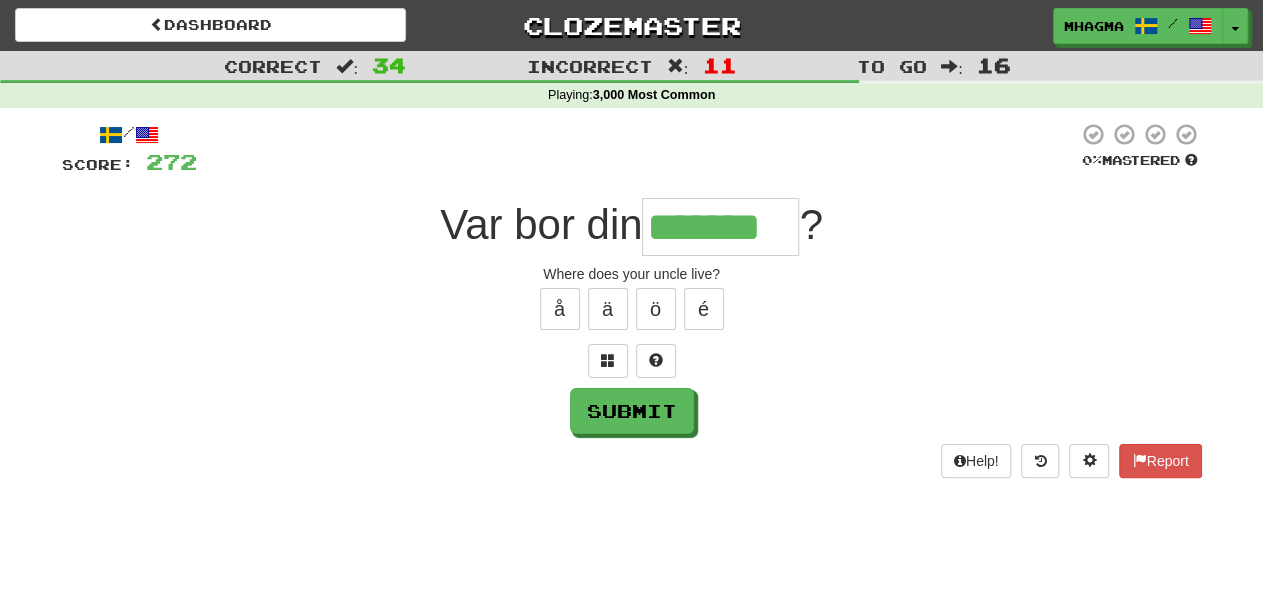 type on "*******" 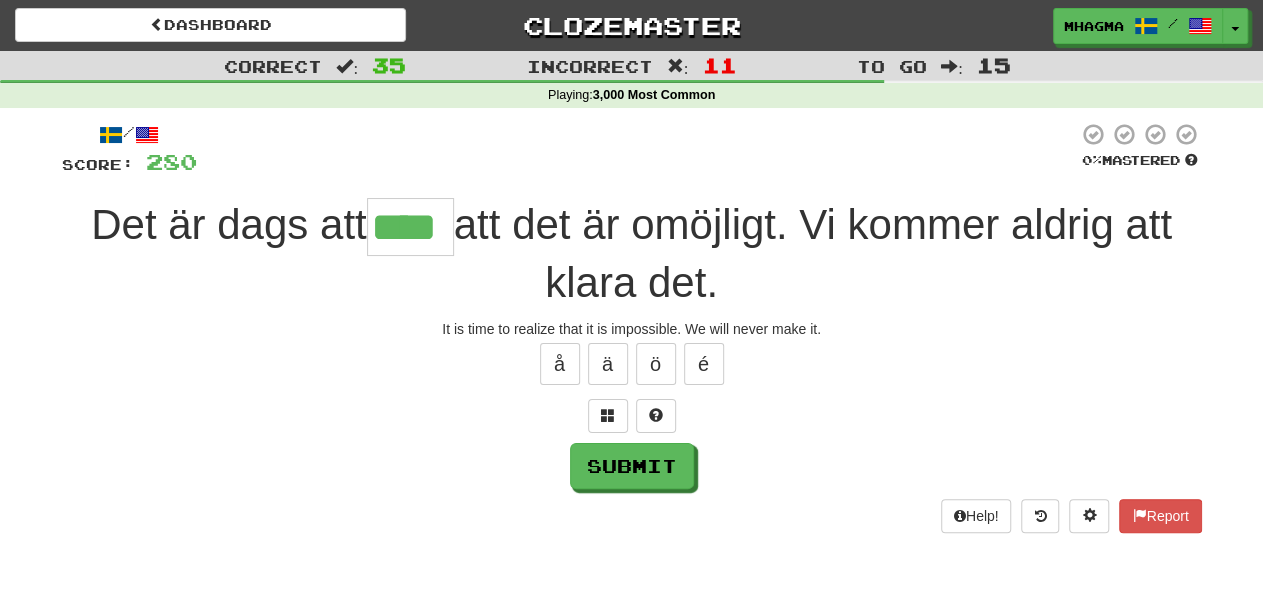 type on "****" 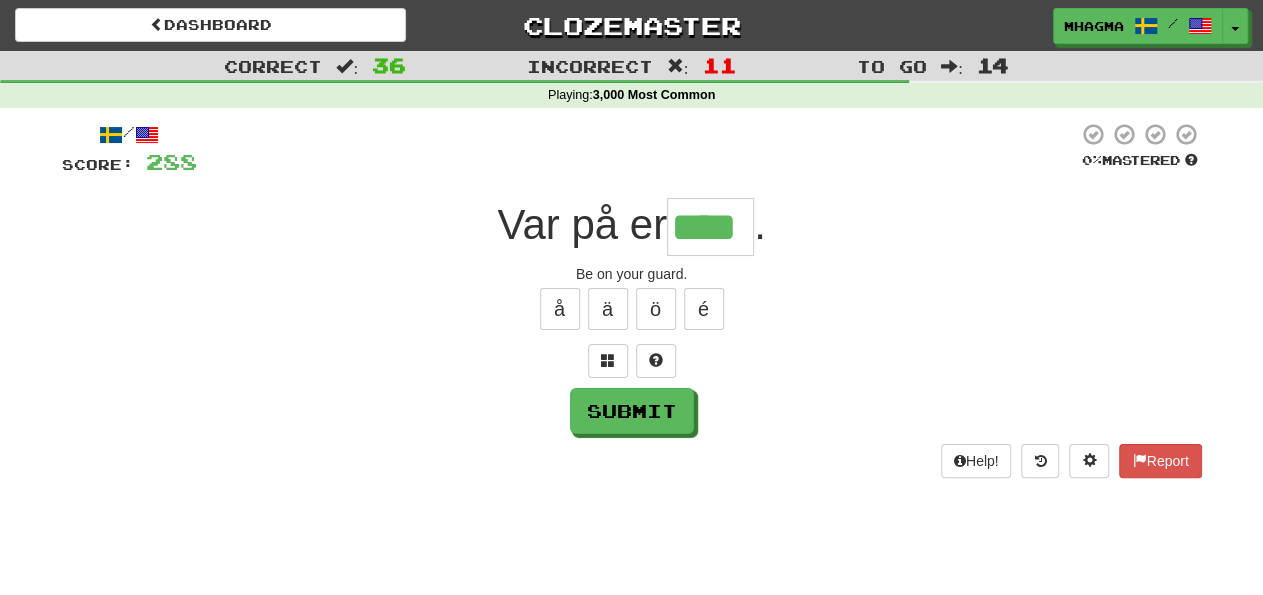 type on "****" 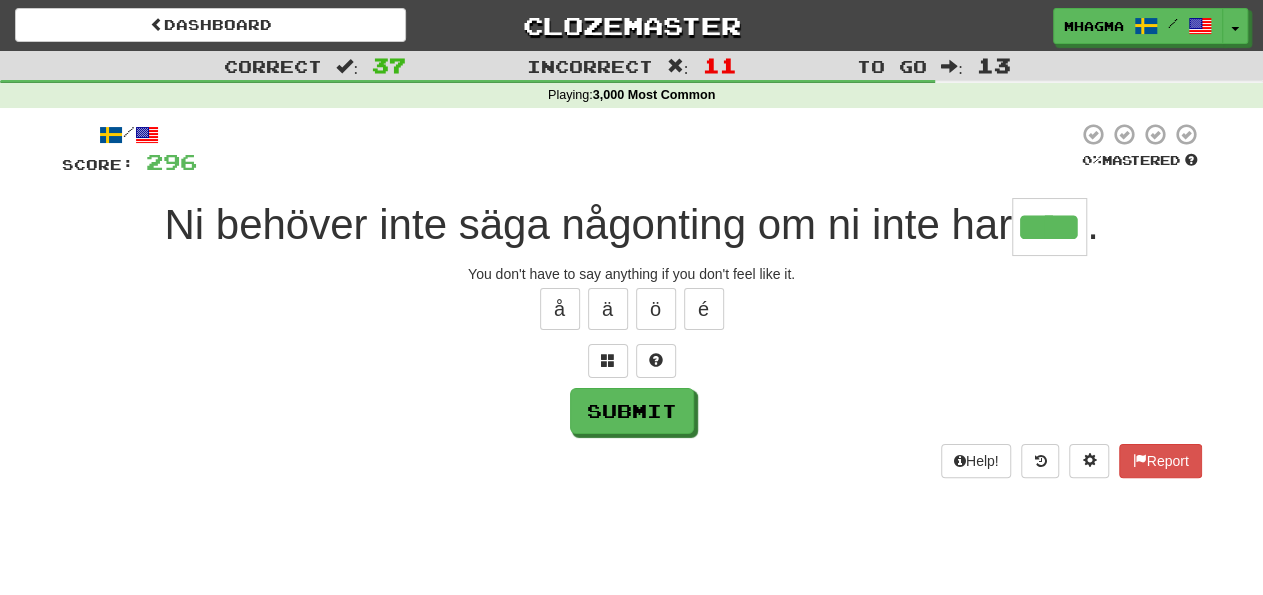 type on "****" 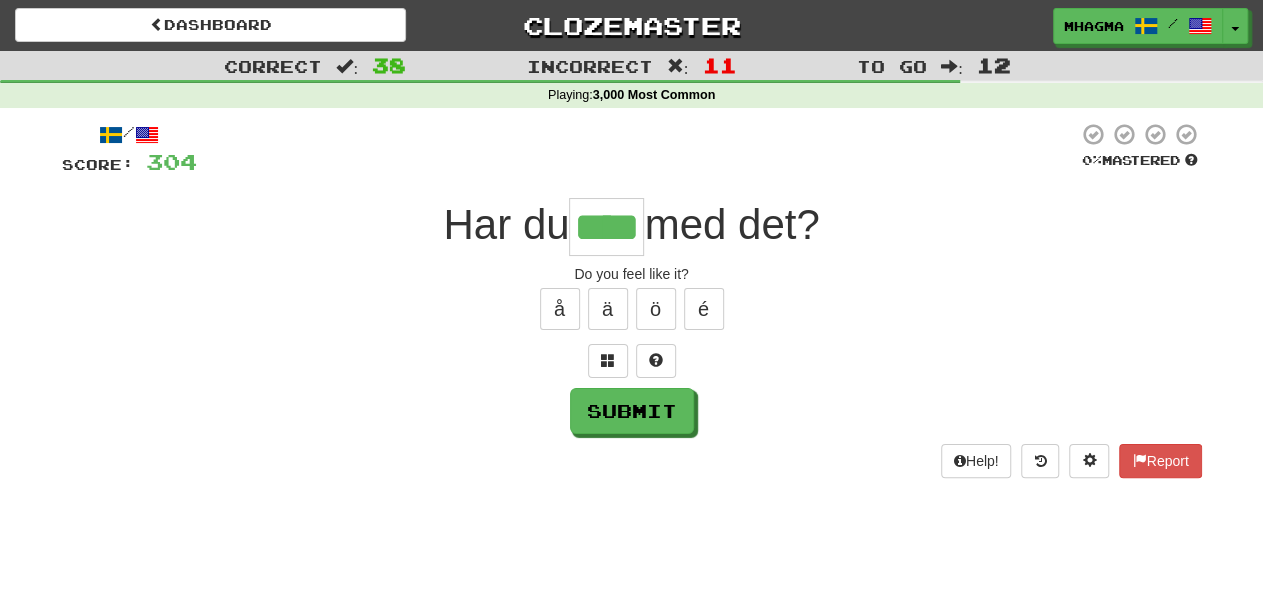 type on "****" 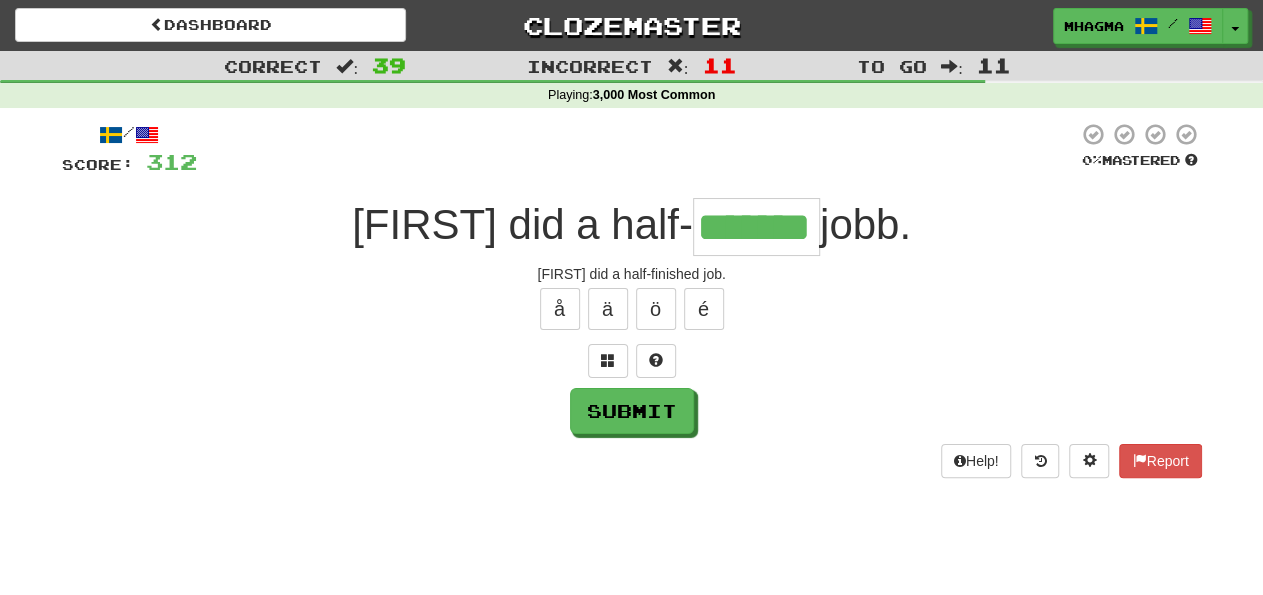 type on "*******" 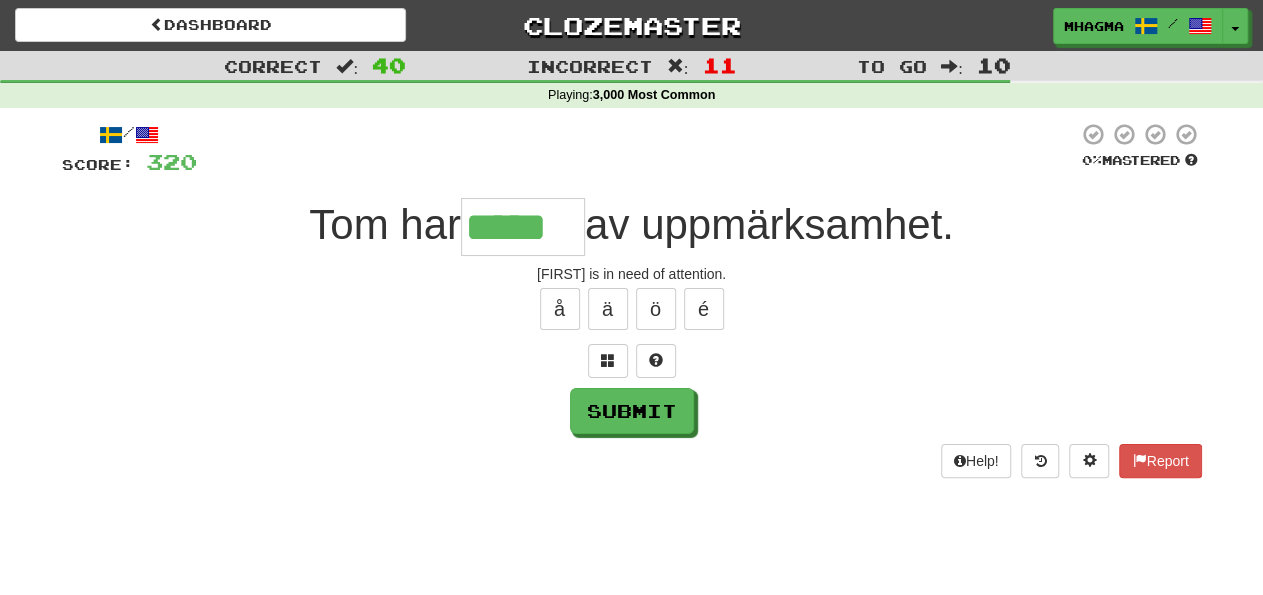 type on "*****" 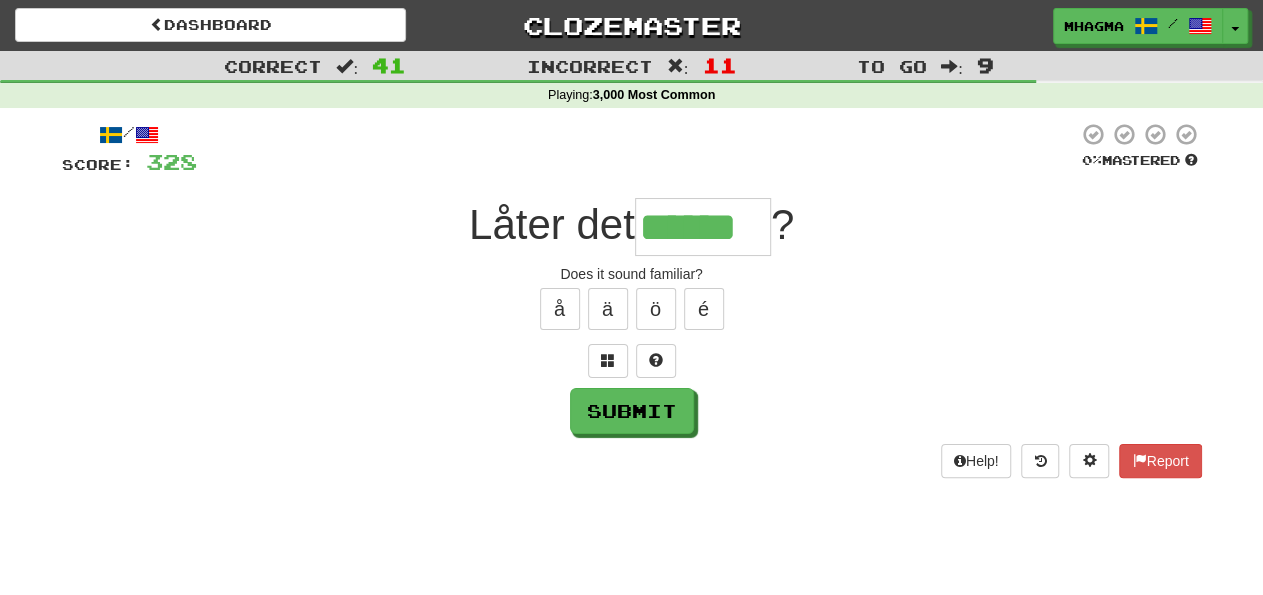 type on "******" 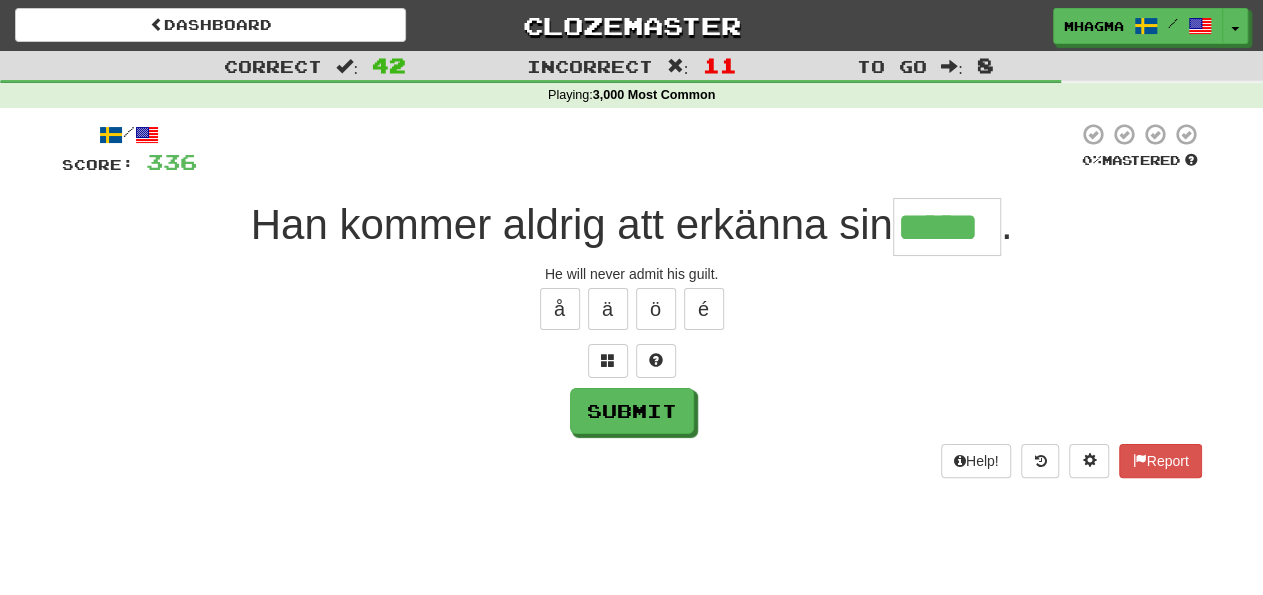 type on "*****" 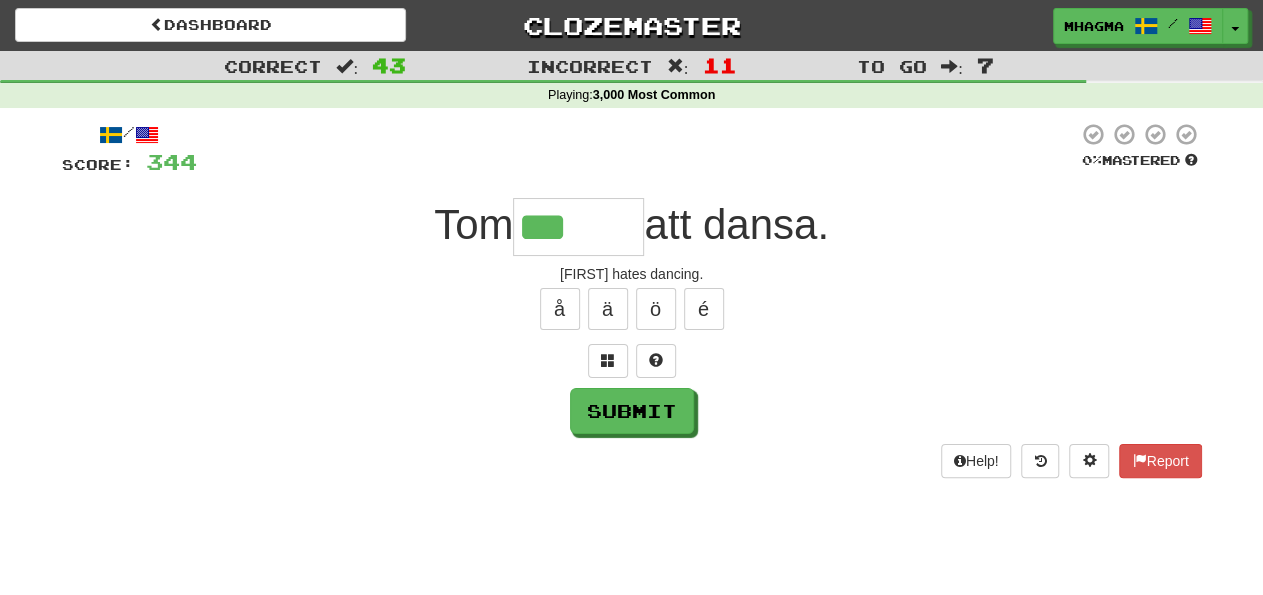 type on "******" 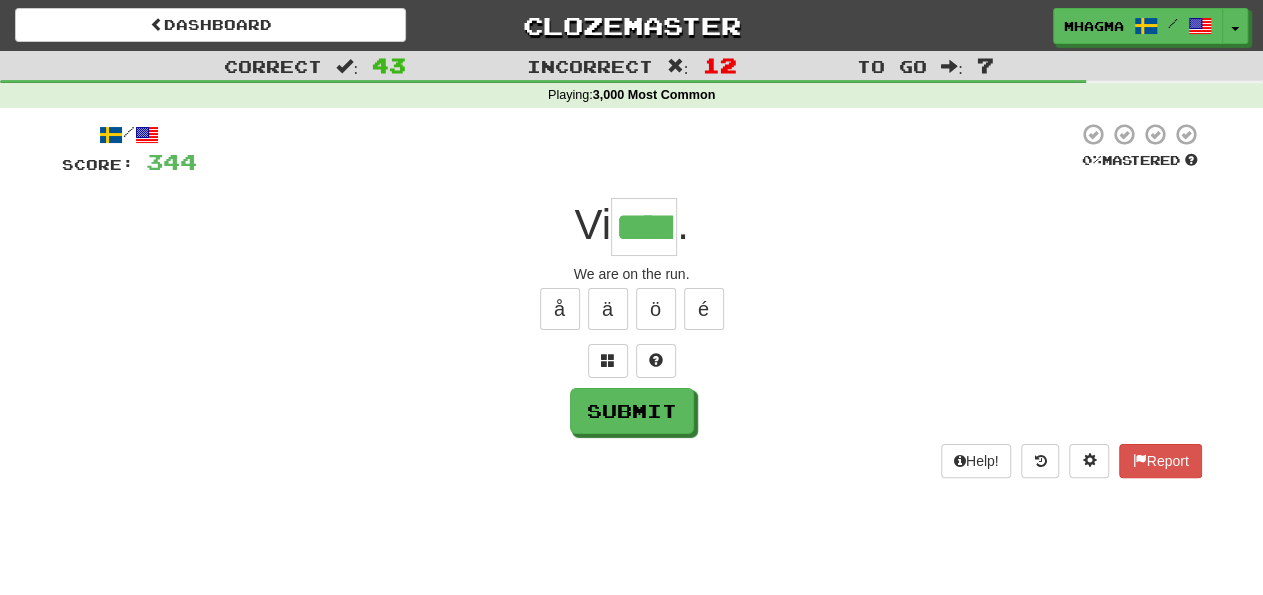 type on "****" 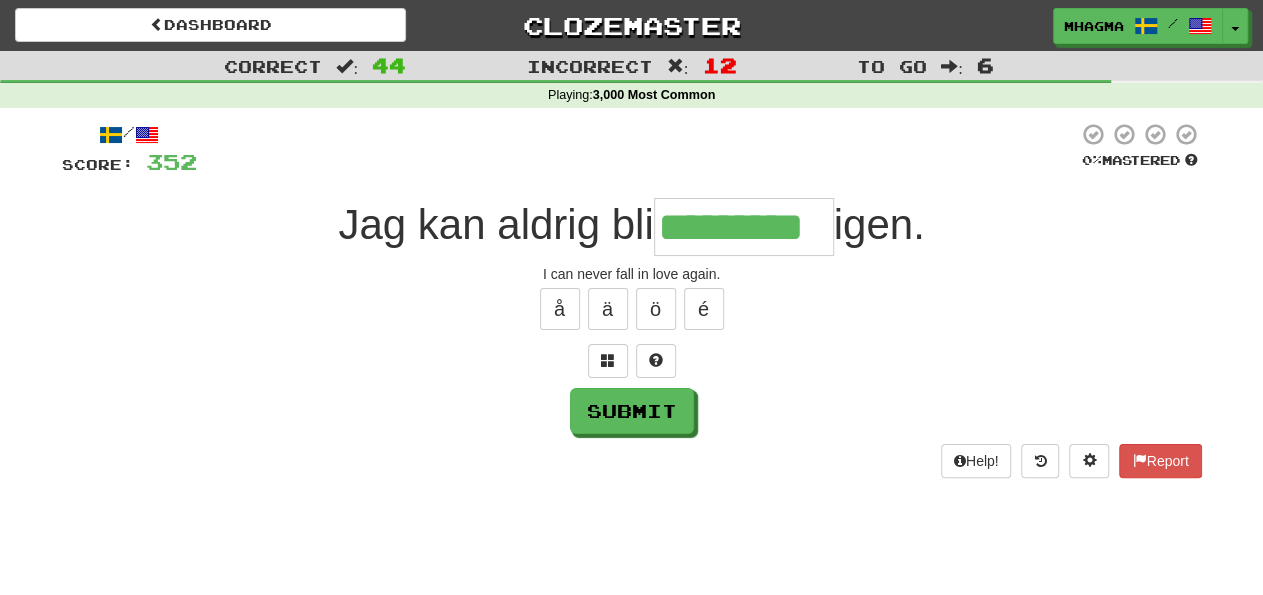 type on "*********" 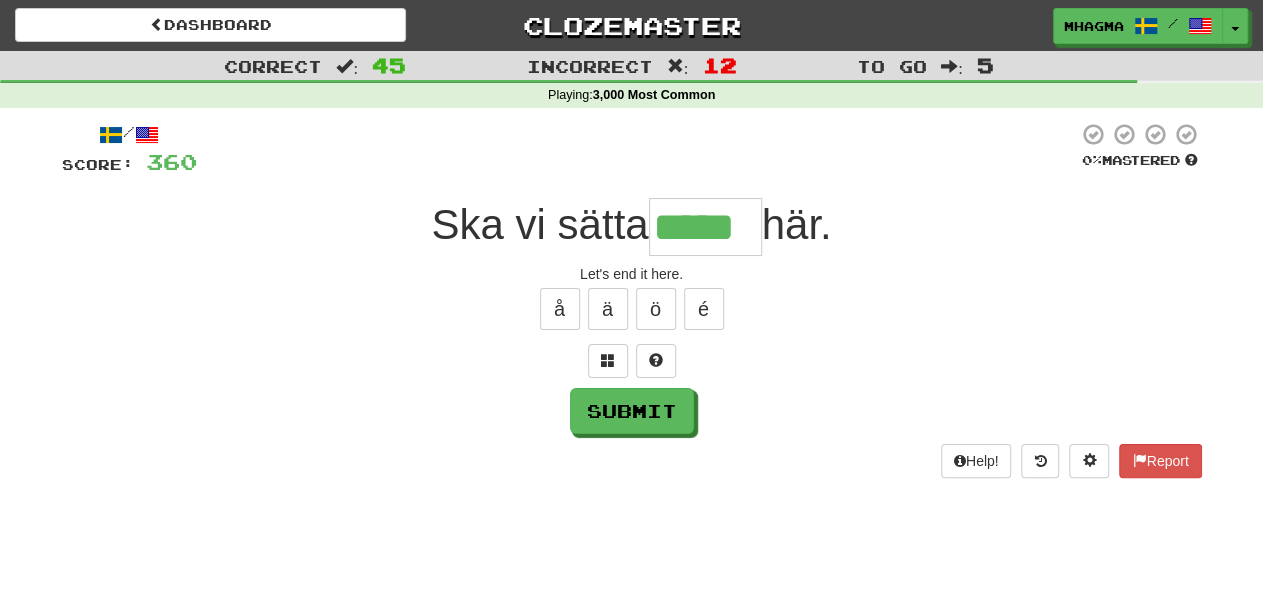 type on "*****" 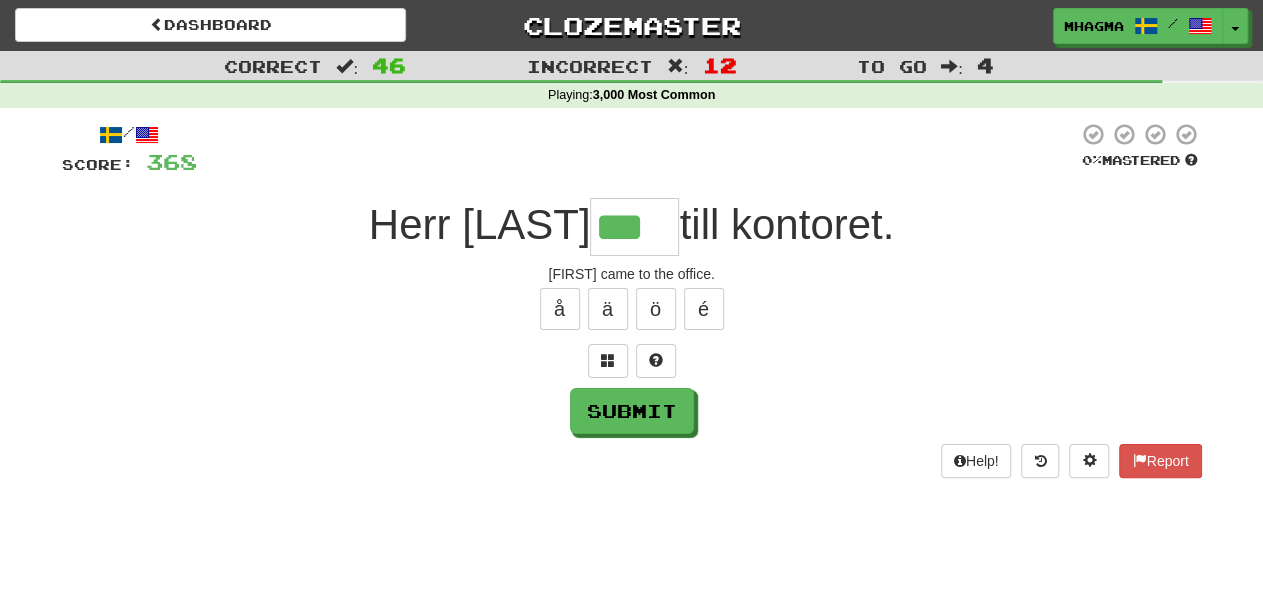 type on "***" 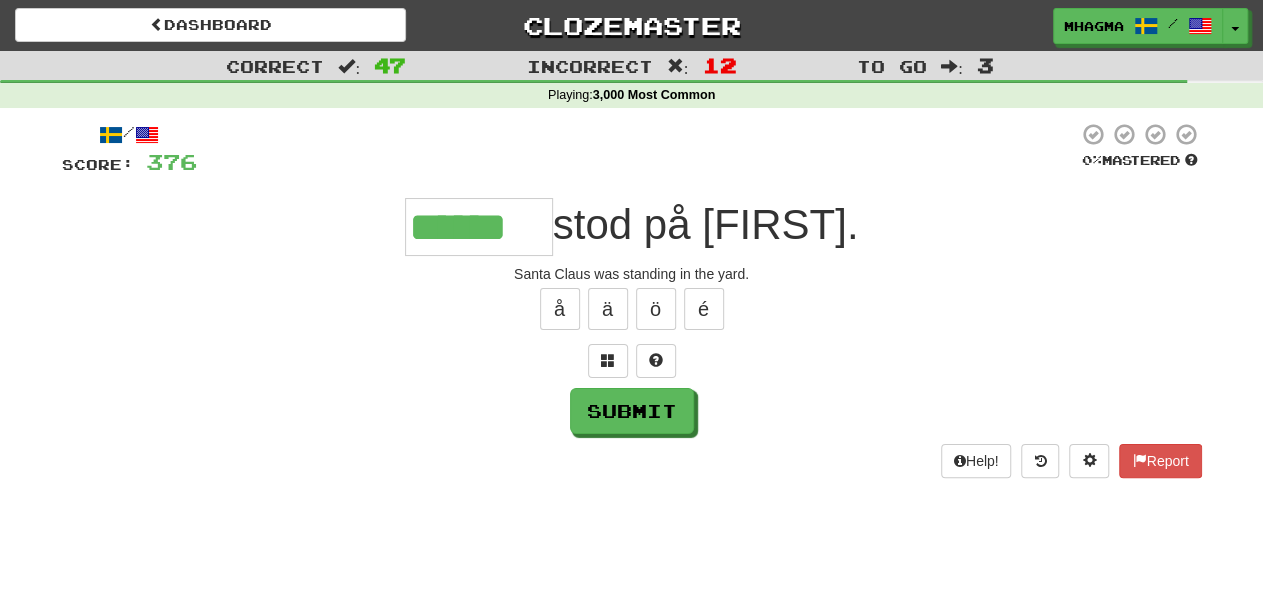 type on "******" 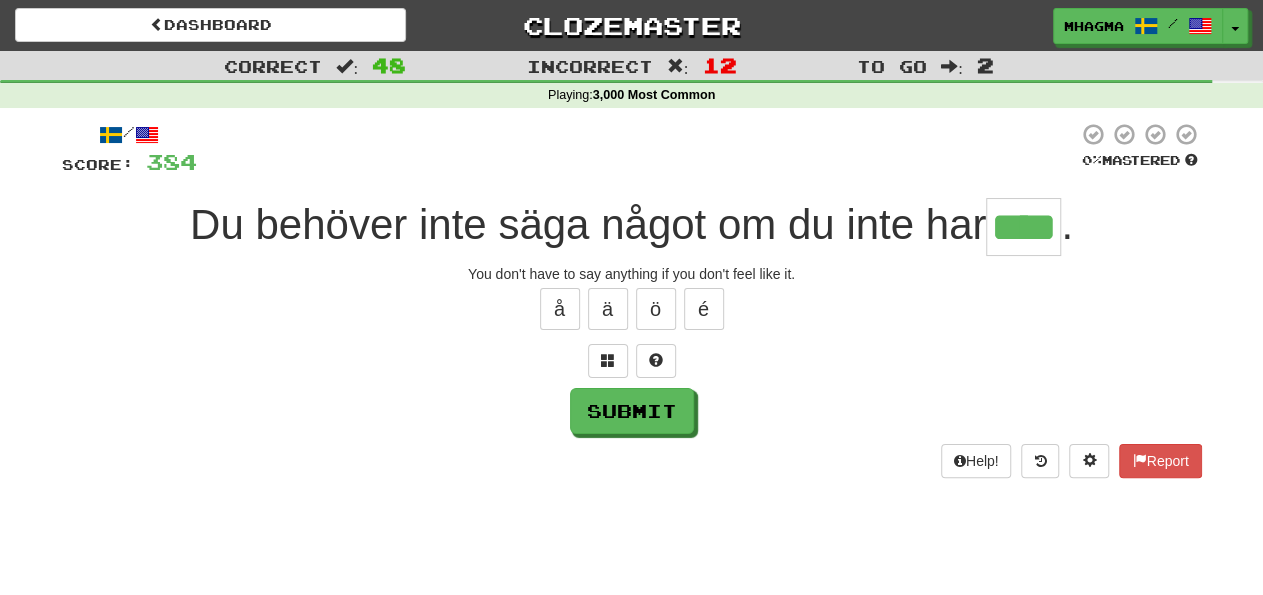type on "****" 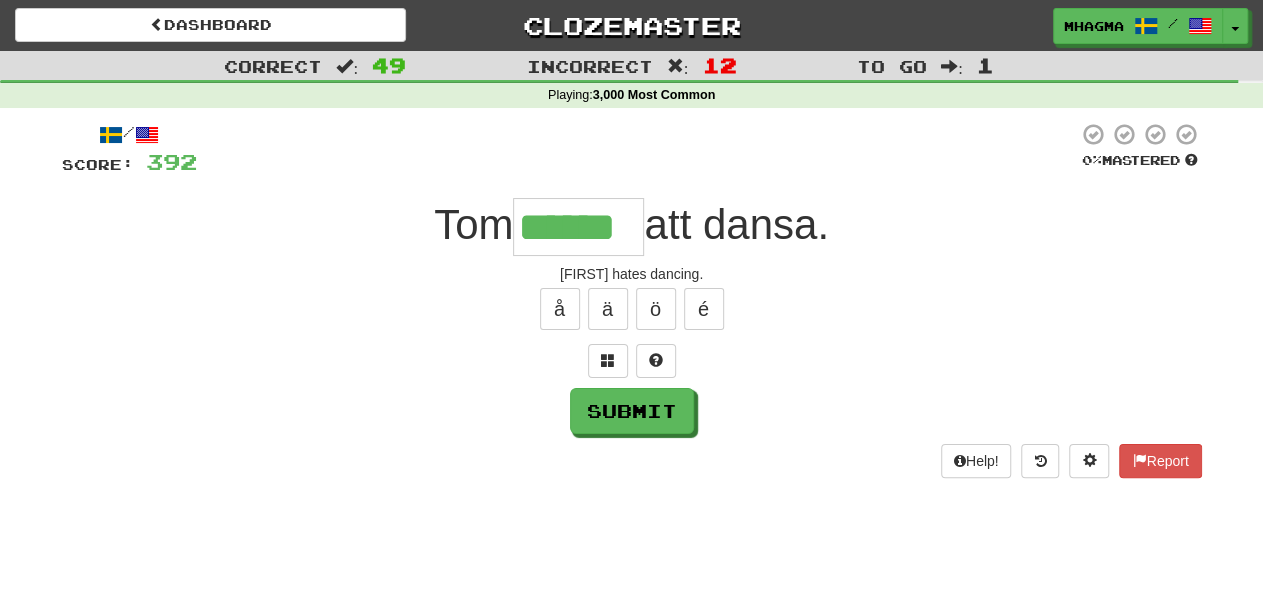 type on "******" 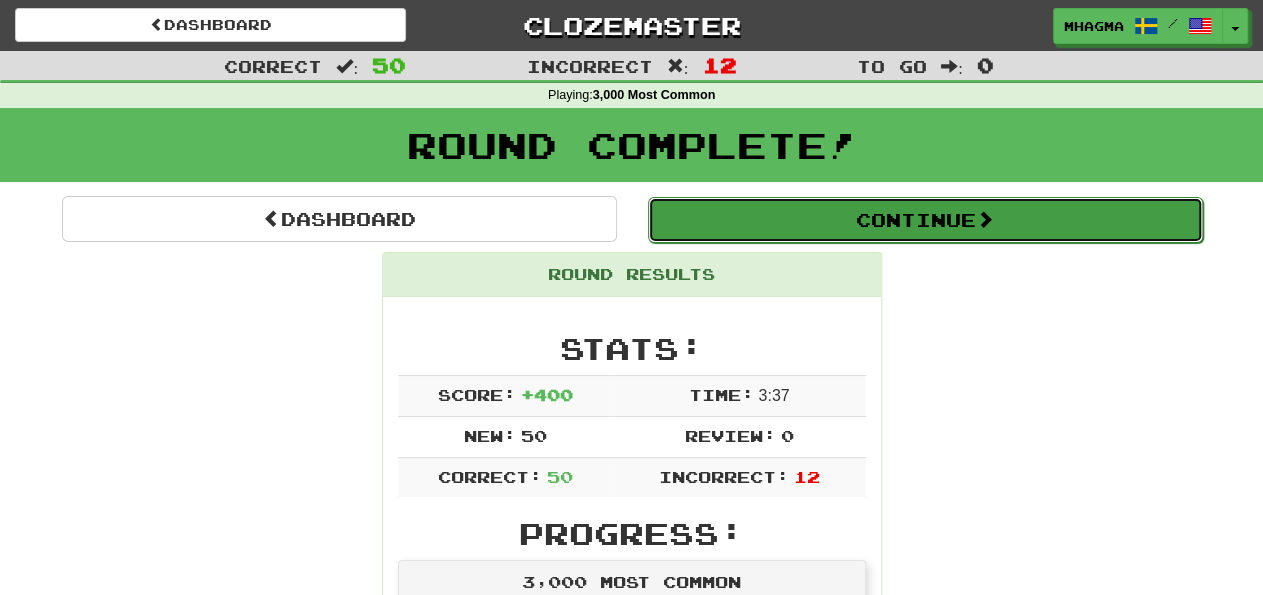 click on "Continue" at bounding box center (925, 220) 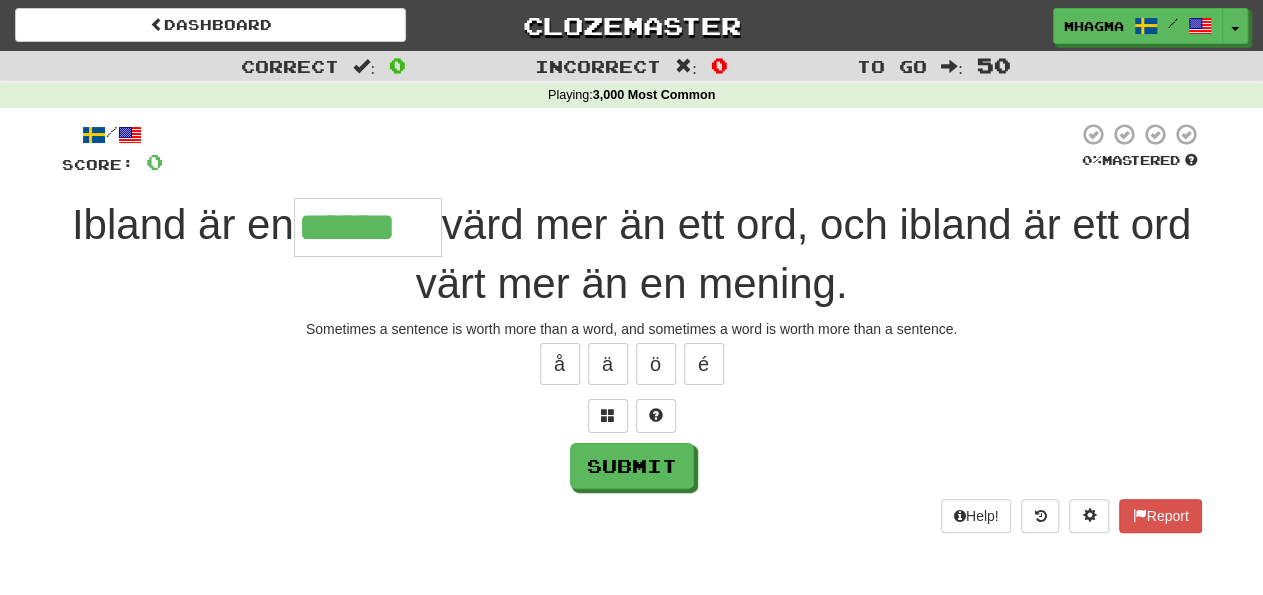 type on "******" 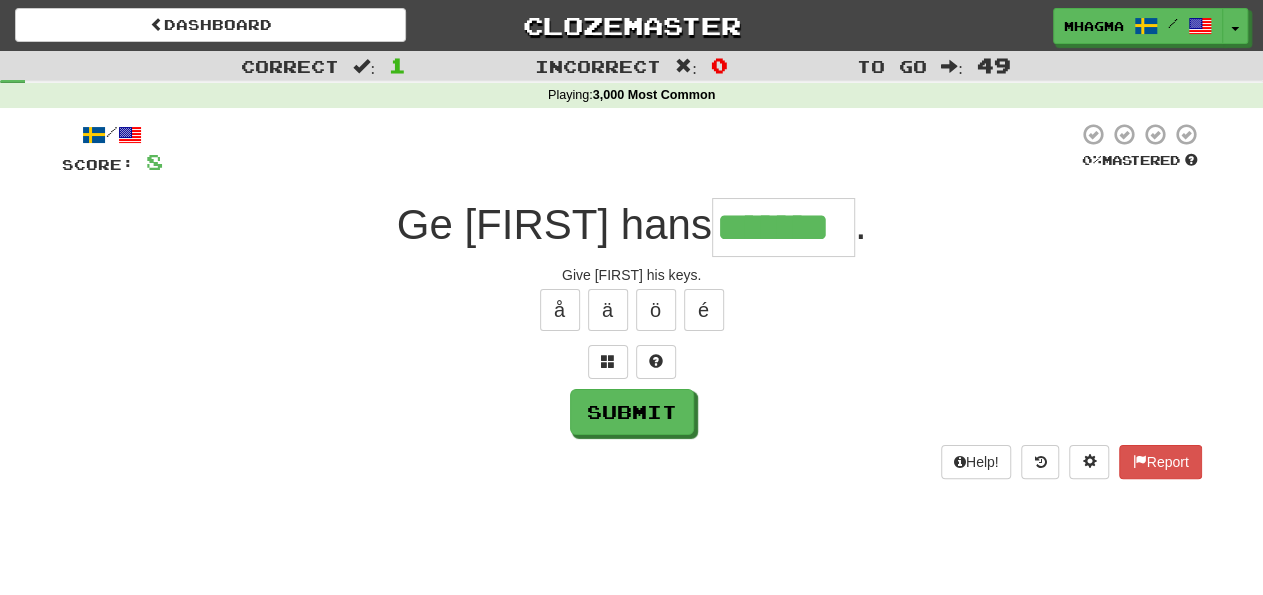 type on "*******" 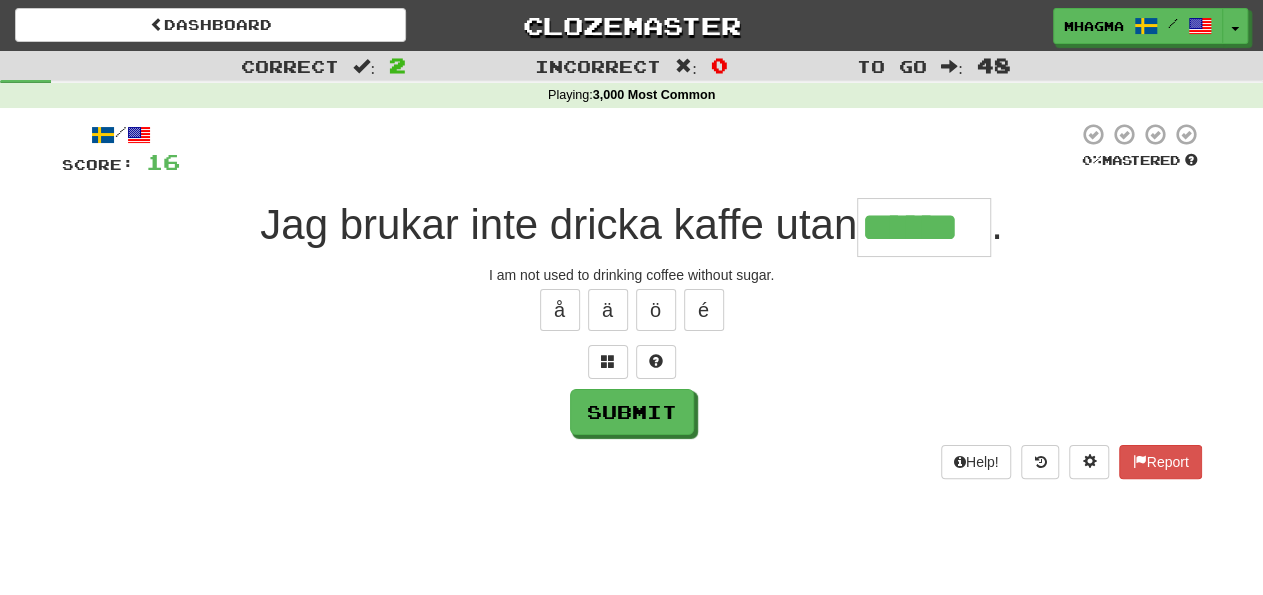 type on "******" 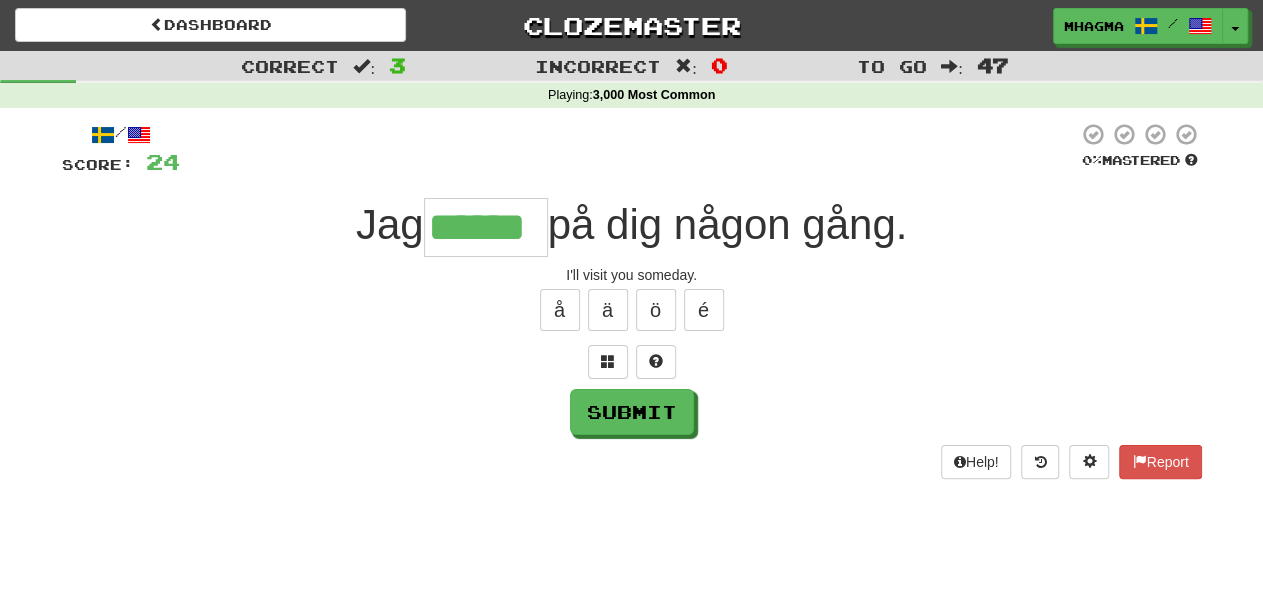 type on "******" 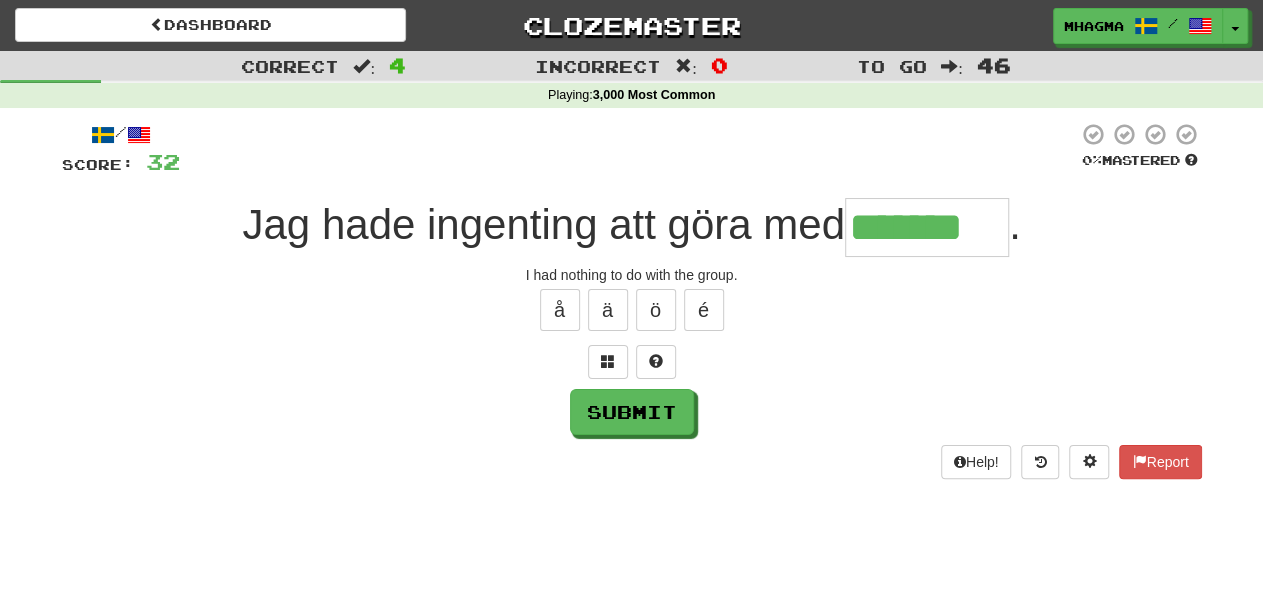 type on "*******" 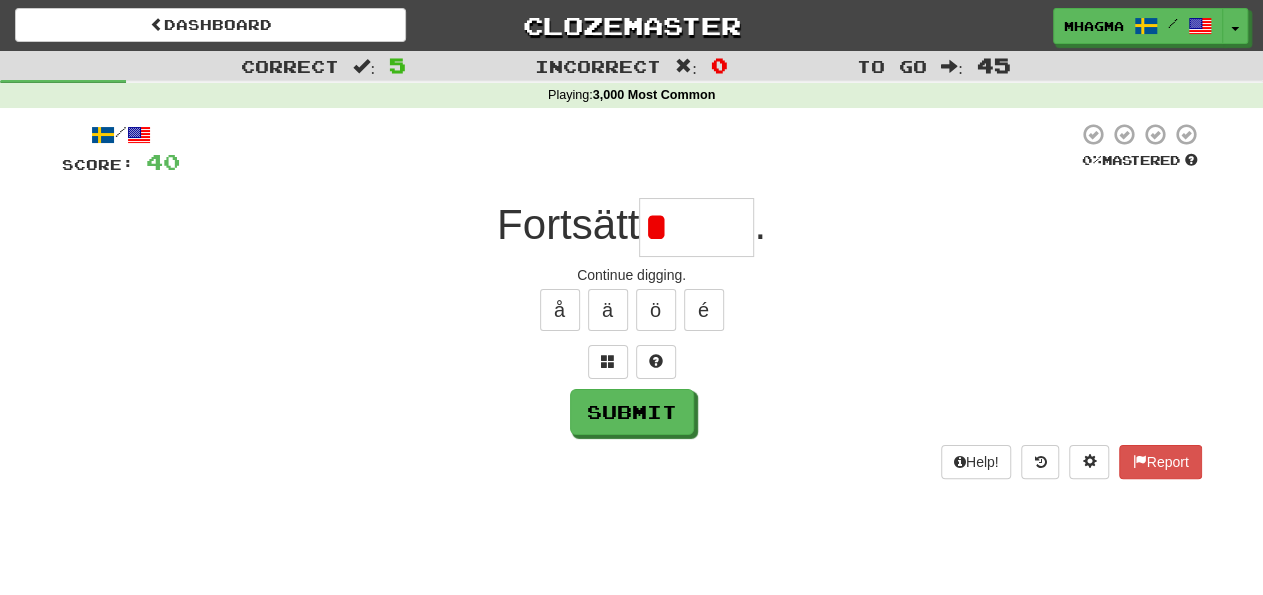 type on "*****" 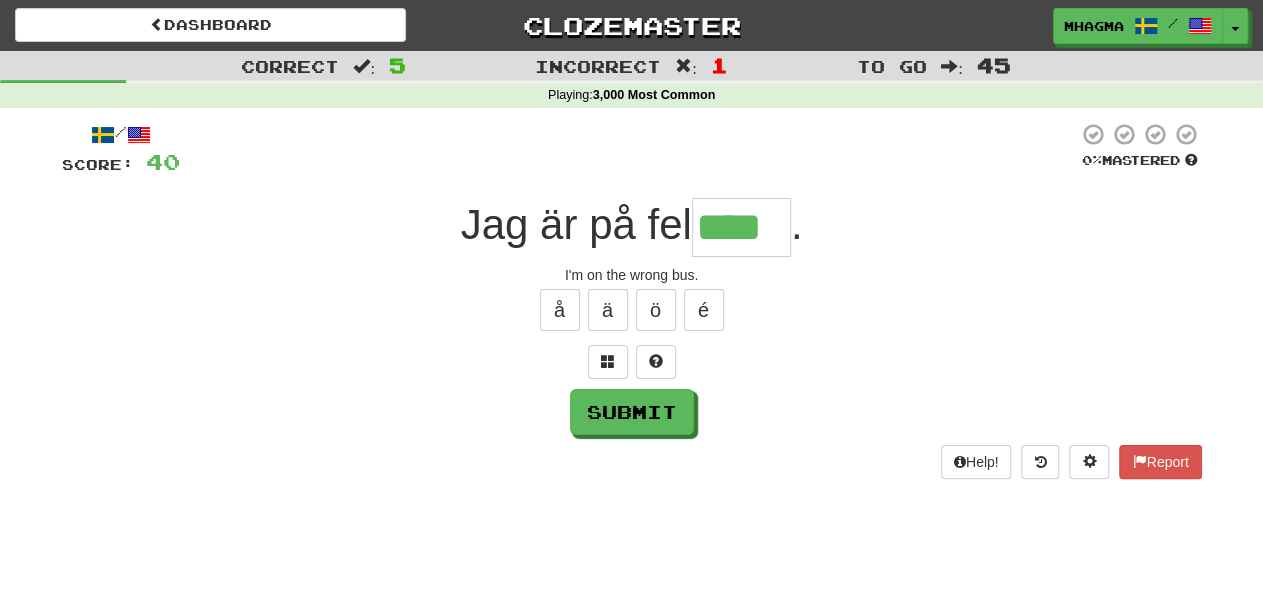 type on "****" 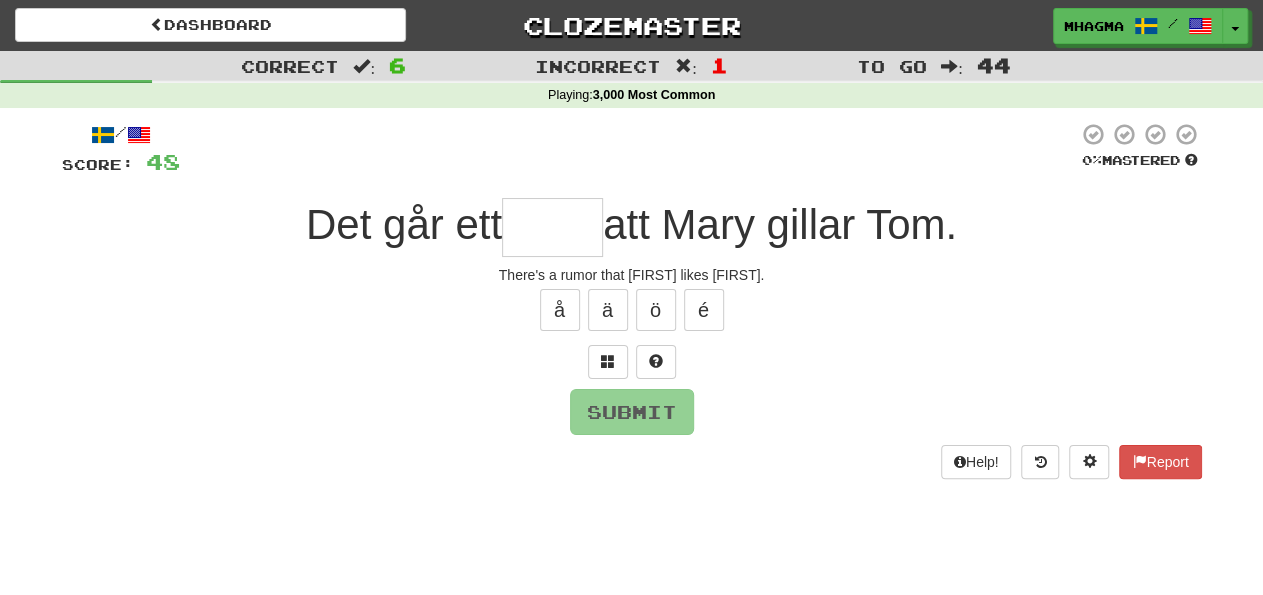 type on "*****" 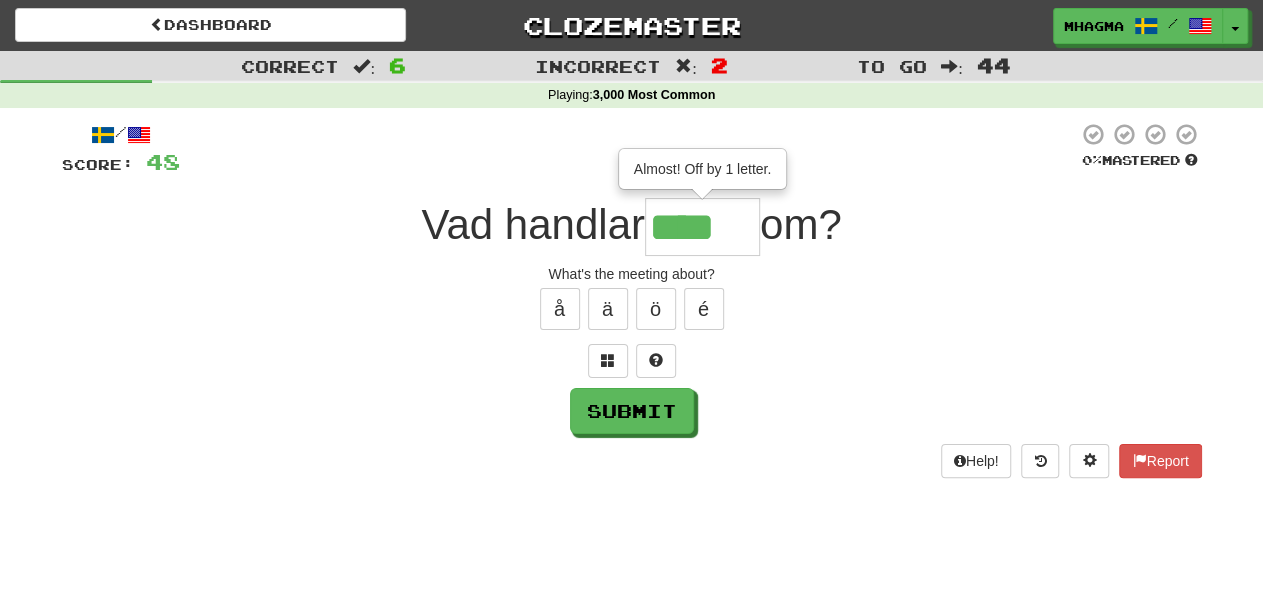 scroll, scrollTop: 0, scrollLeft: 0, axis: both 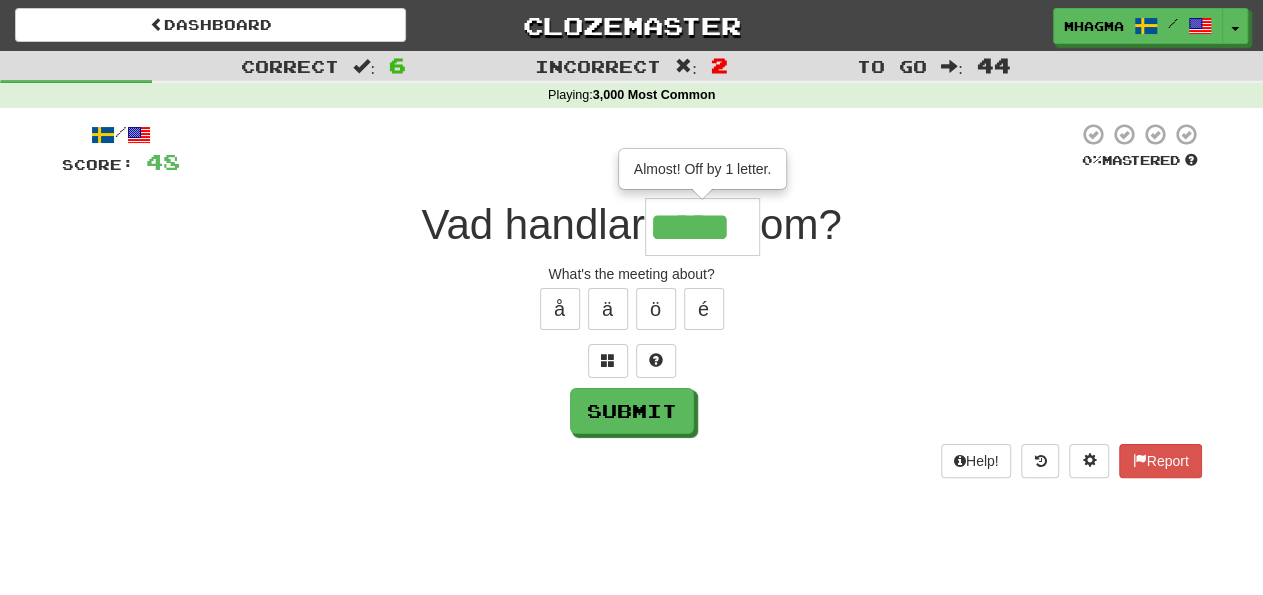 type on "*****" 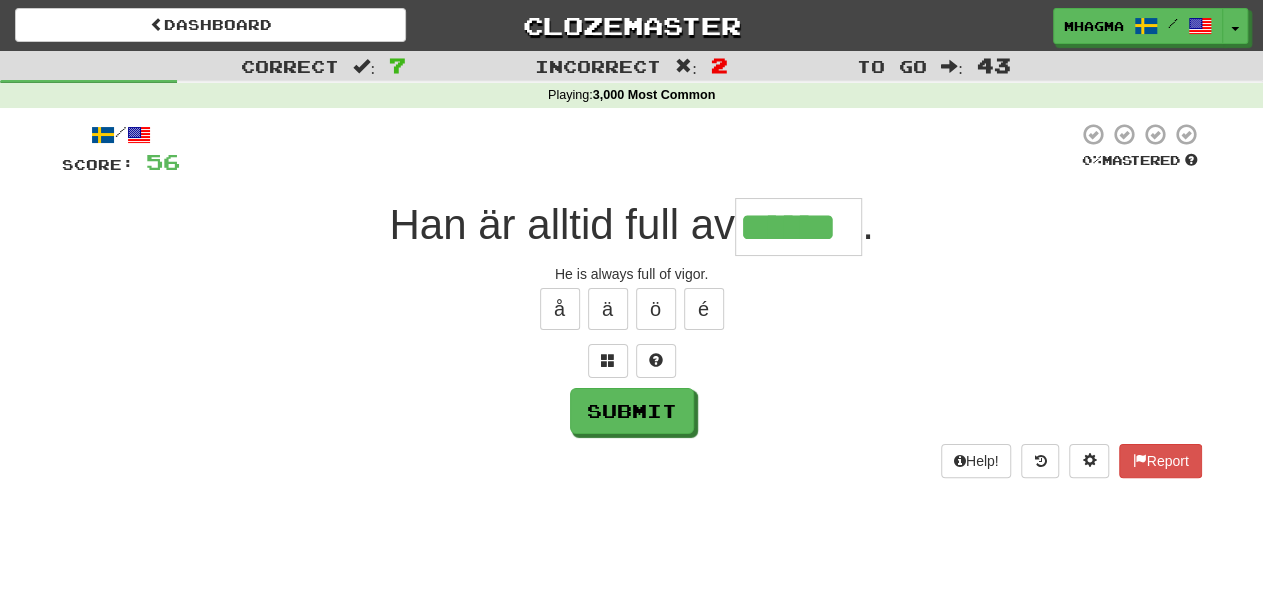 type on "******" 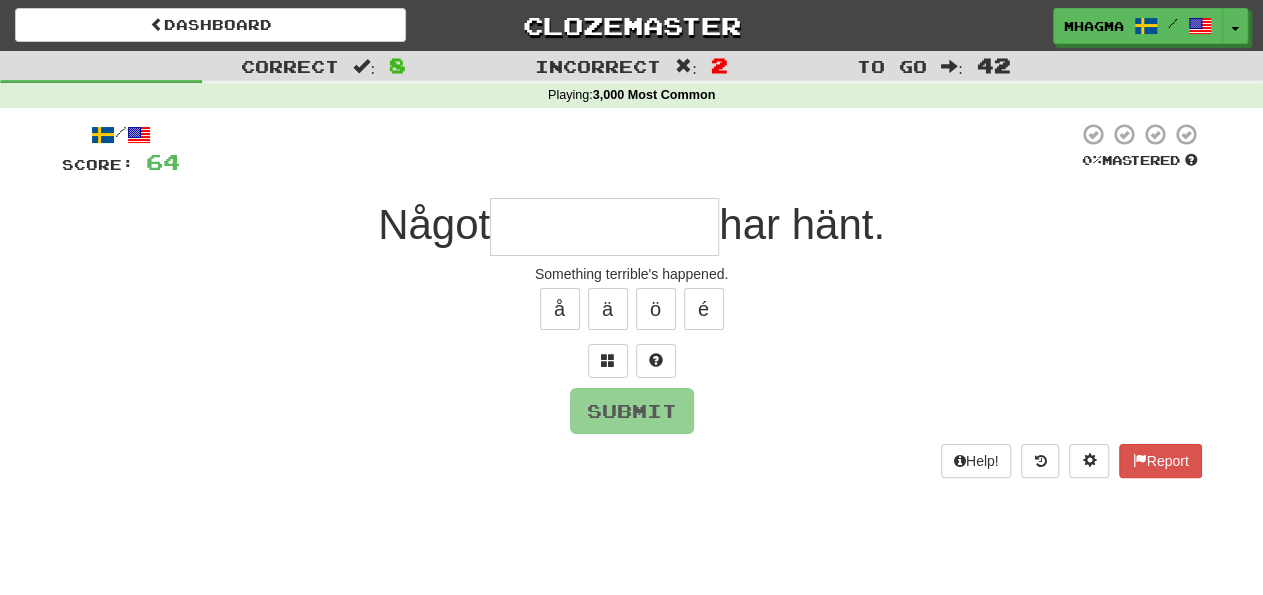 type on "**********" 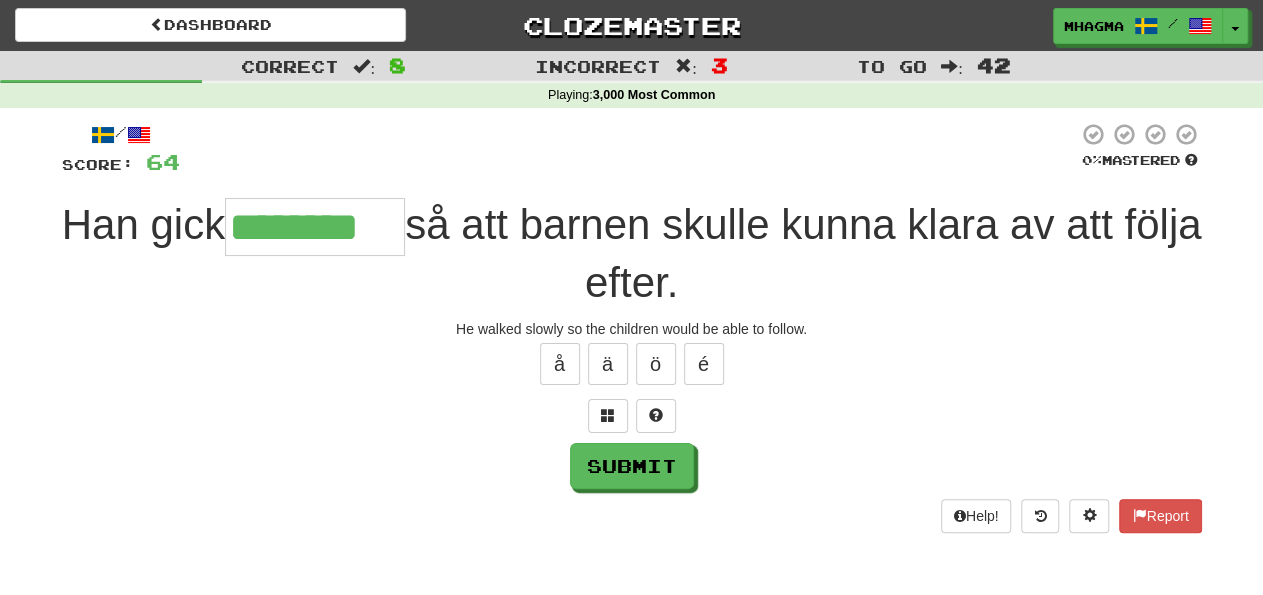 type on "********" 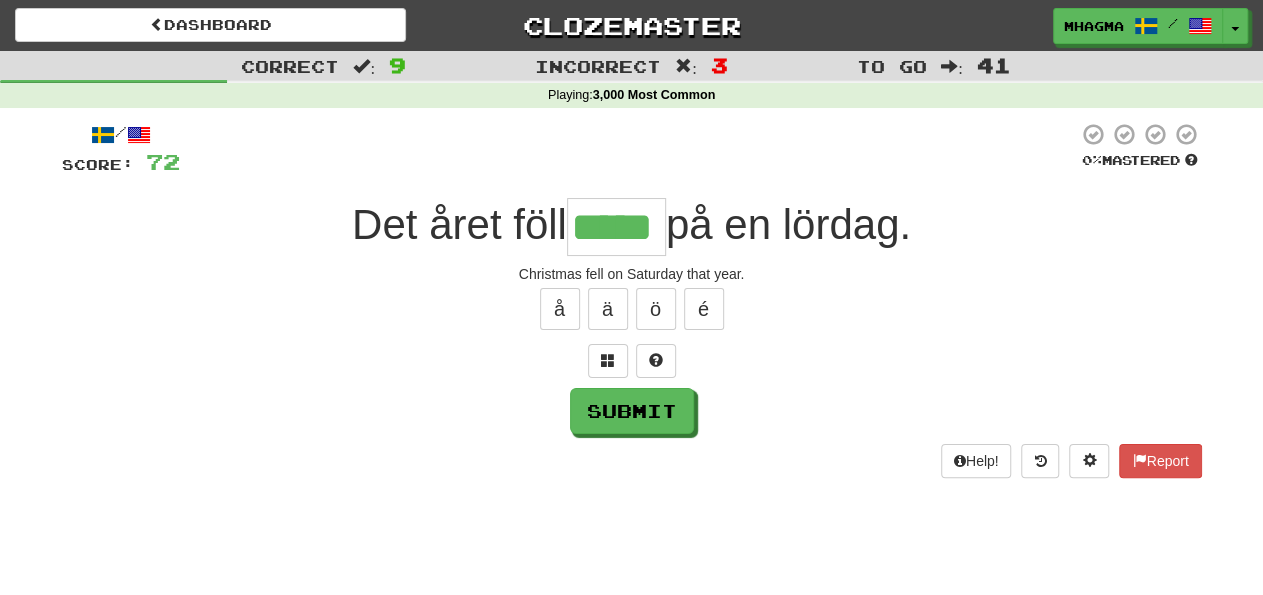 type on "*****" 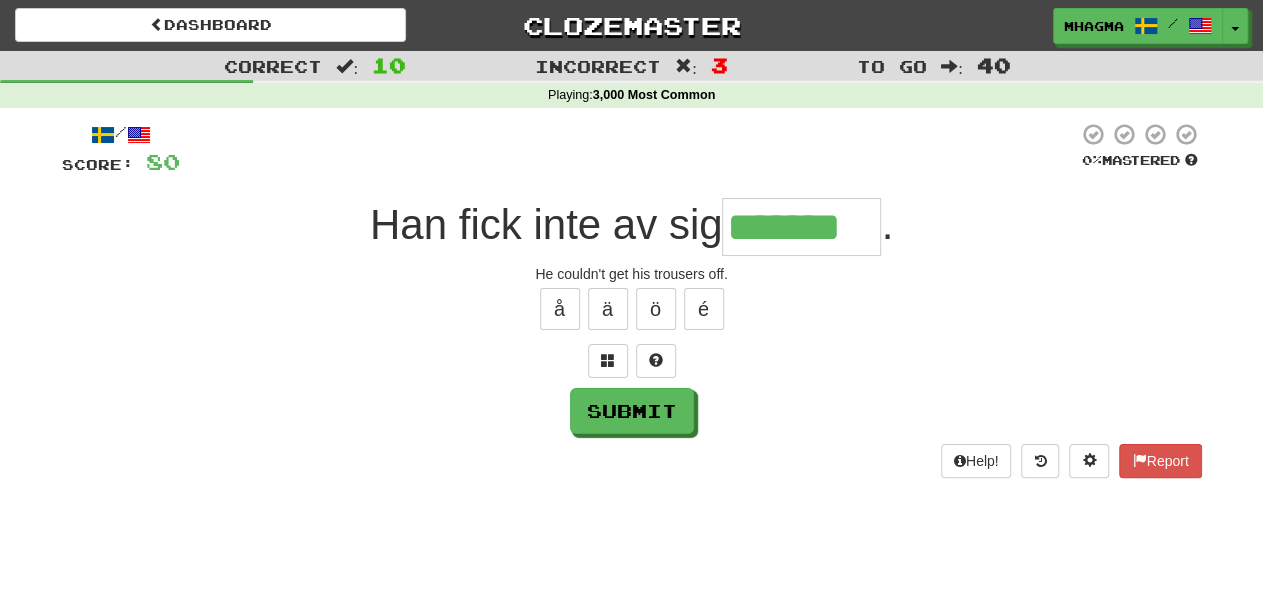 type on "*******" 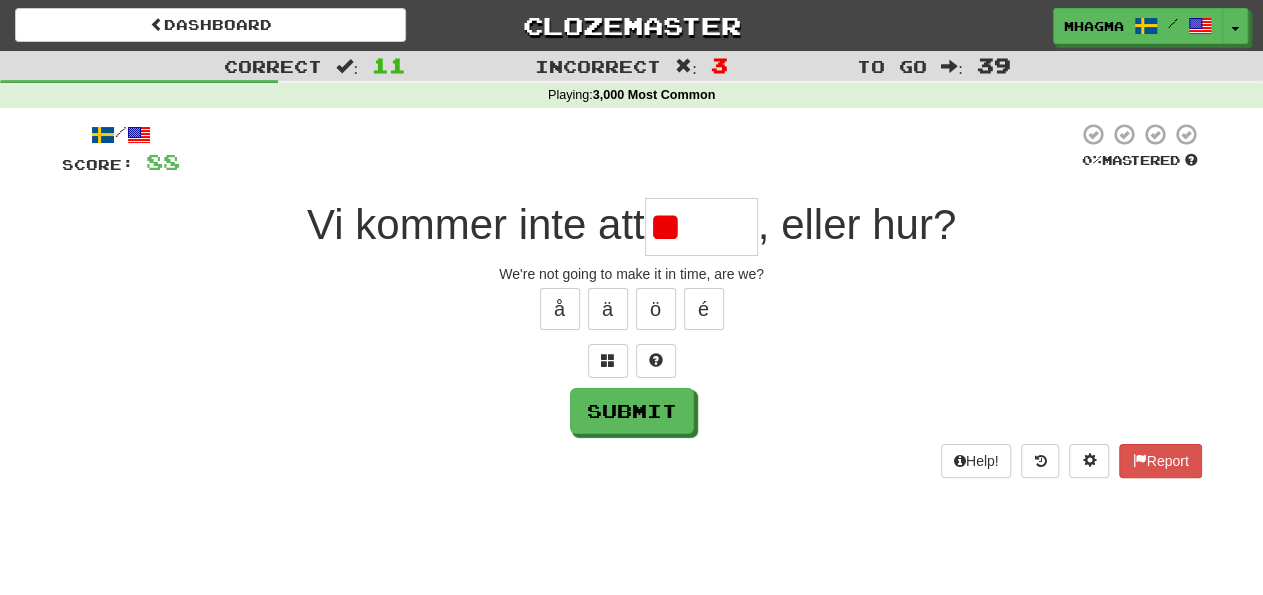 type on "*" 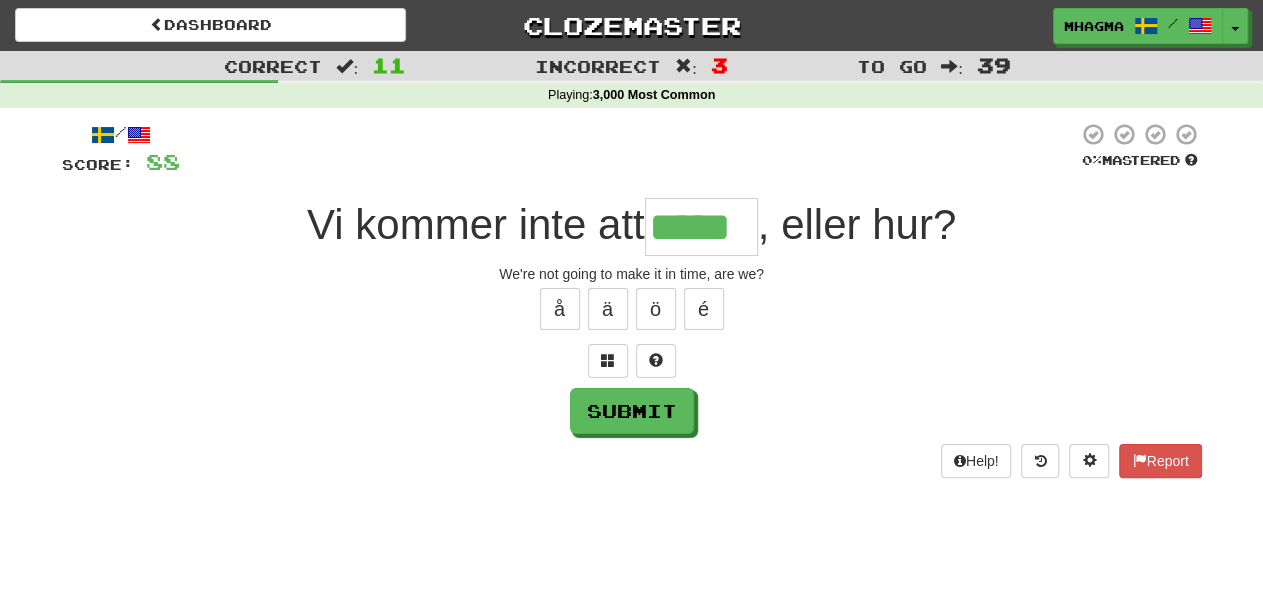 type on "*****" 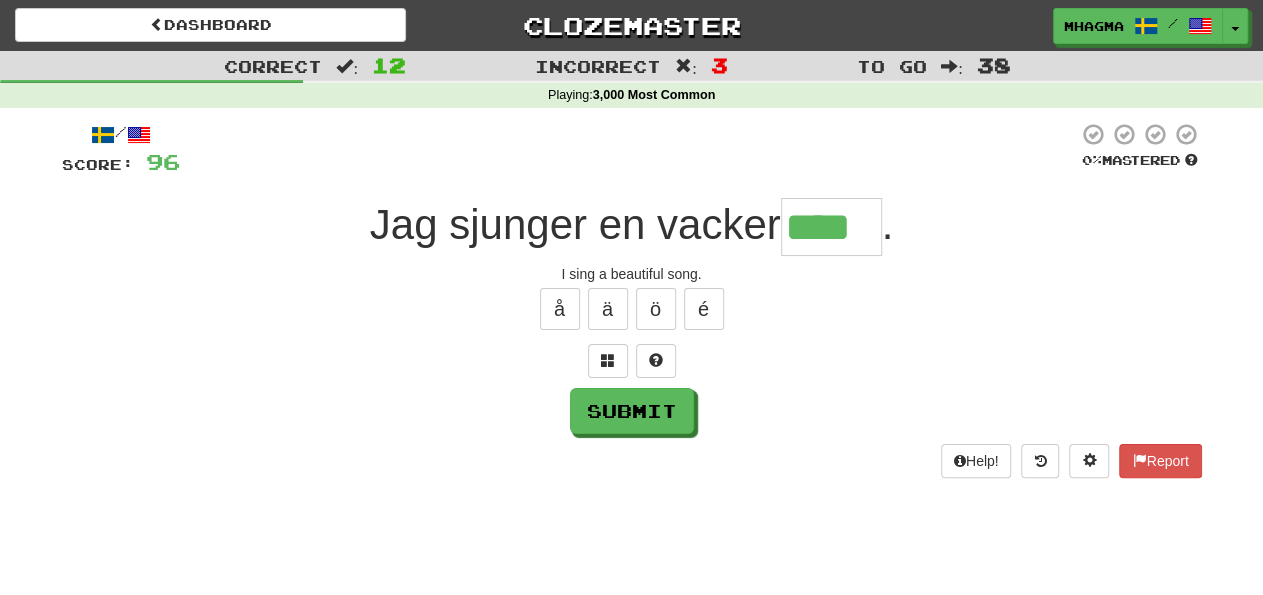 type on "****" 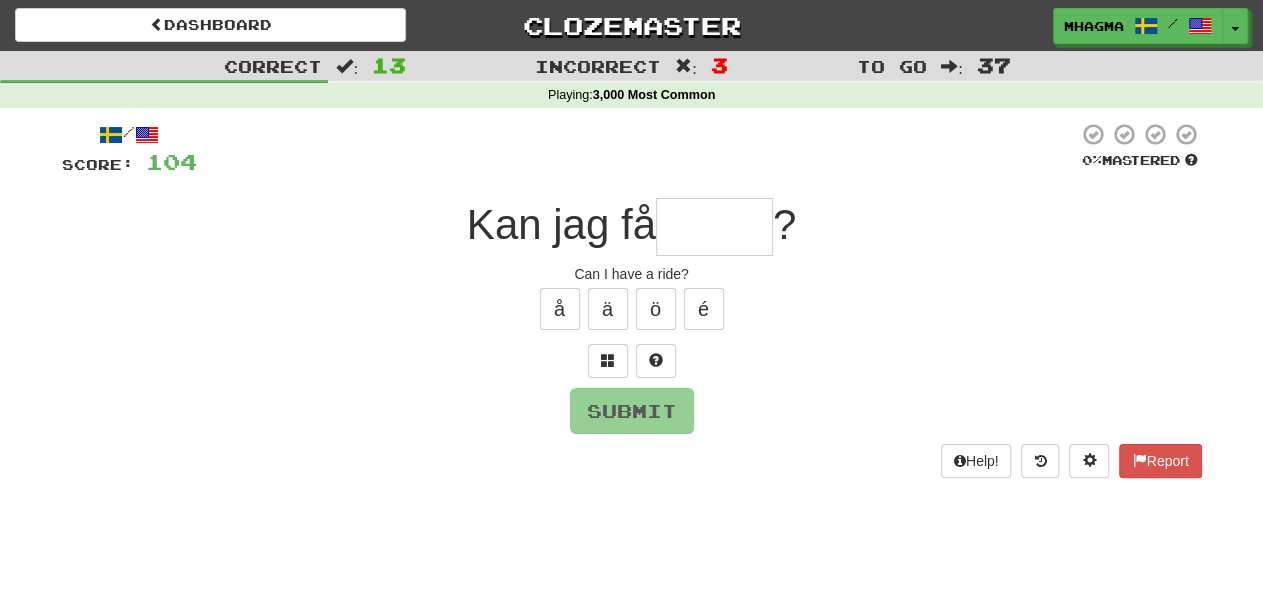 type on "*" 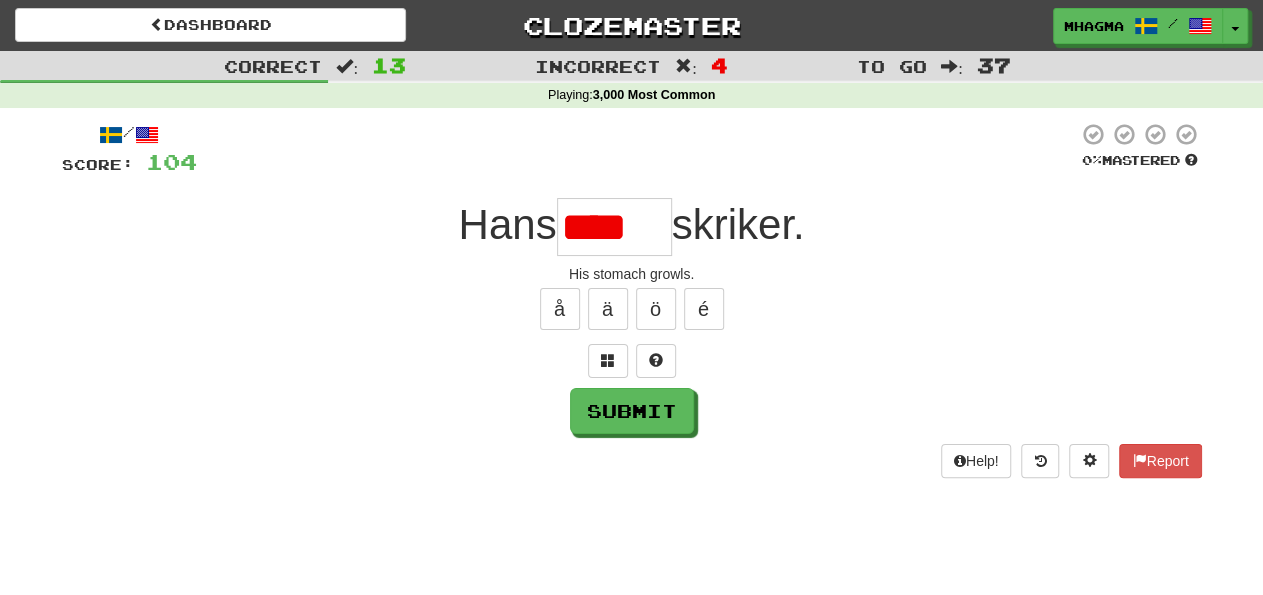 scroll, scrollTop: 0, scrollLeft: 0, axis: both 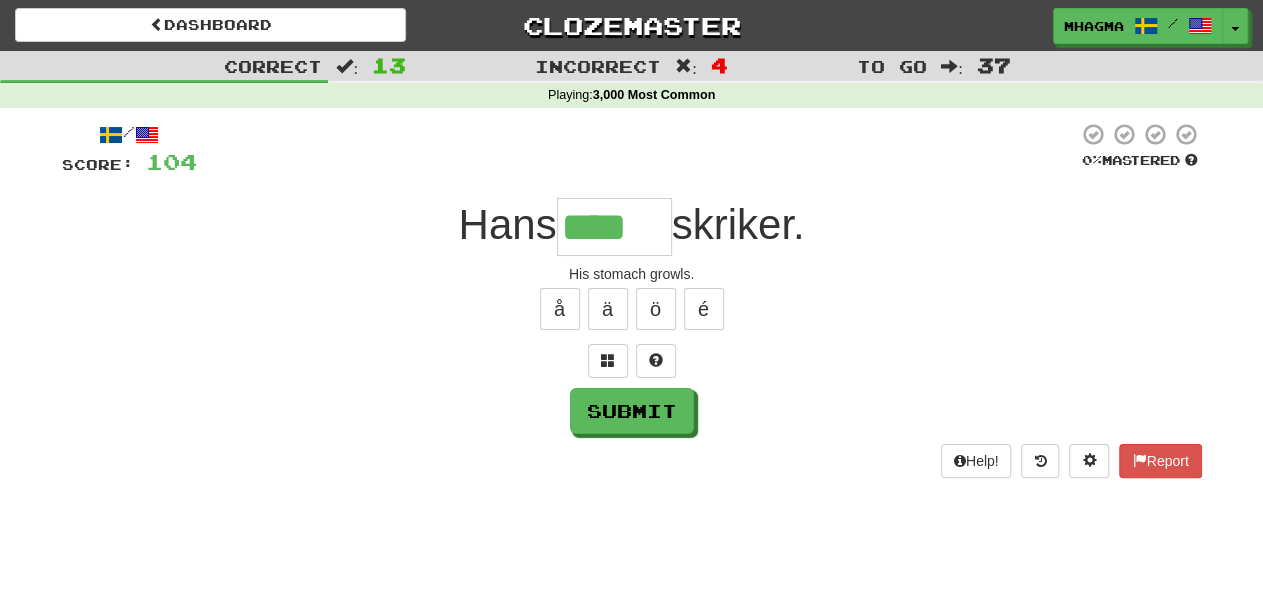 type on "****" 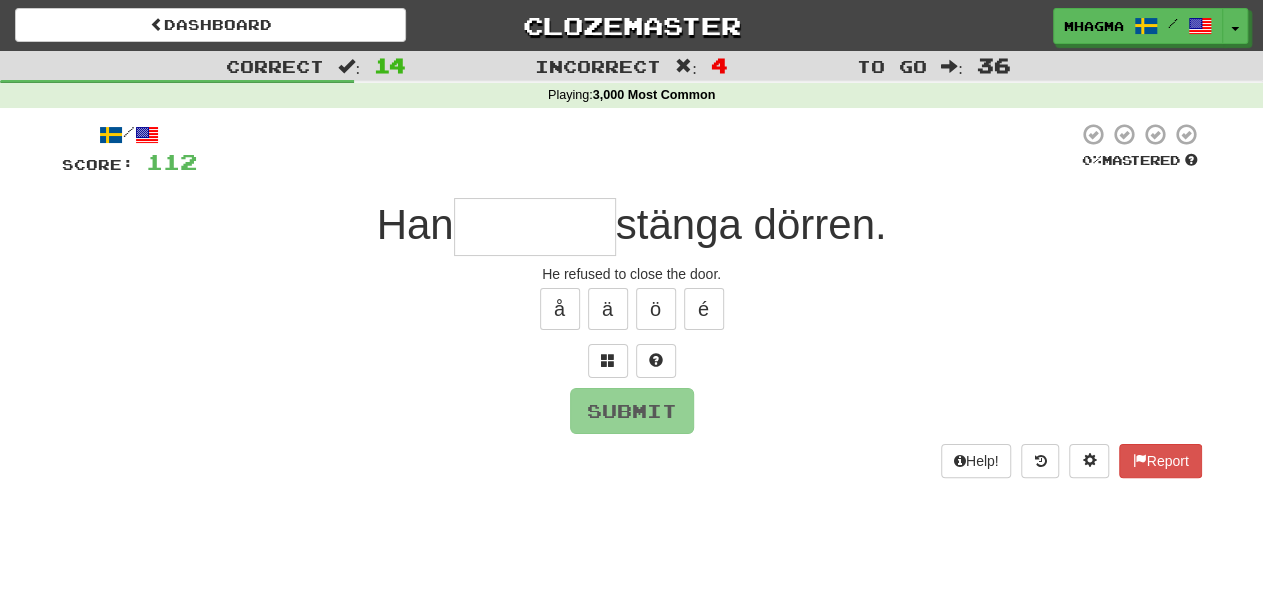 type on "*" 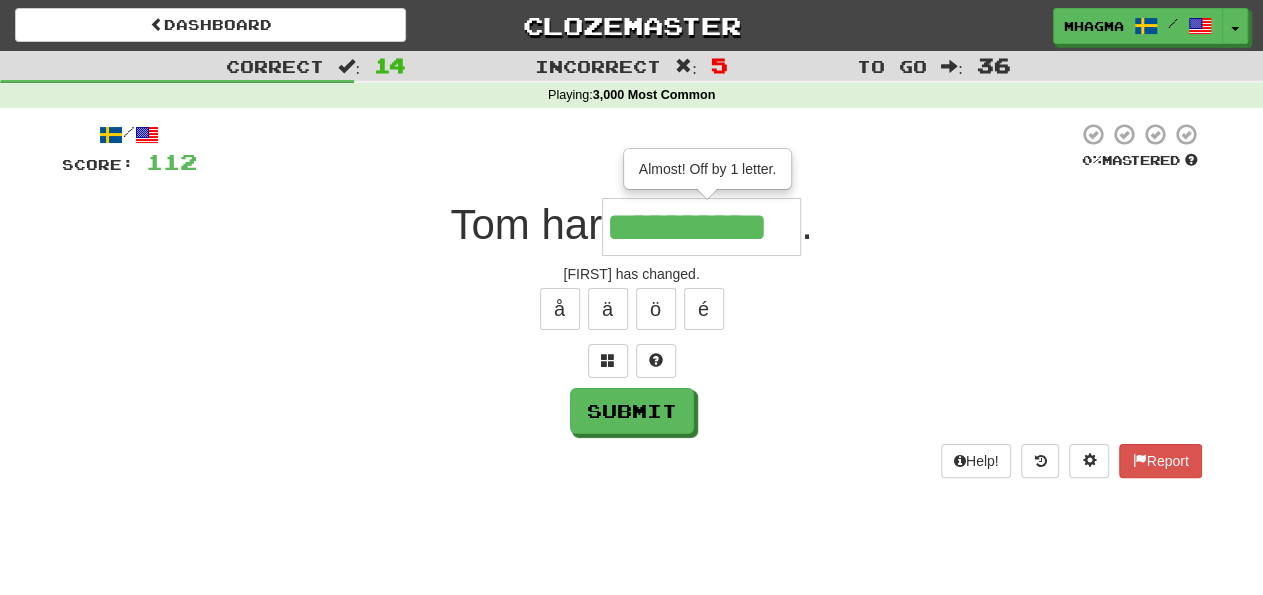 type on "**********" 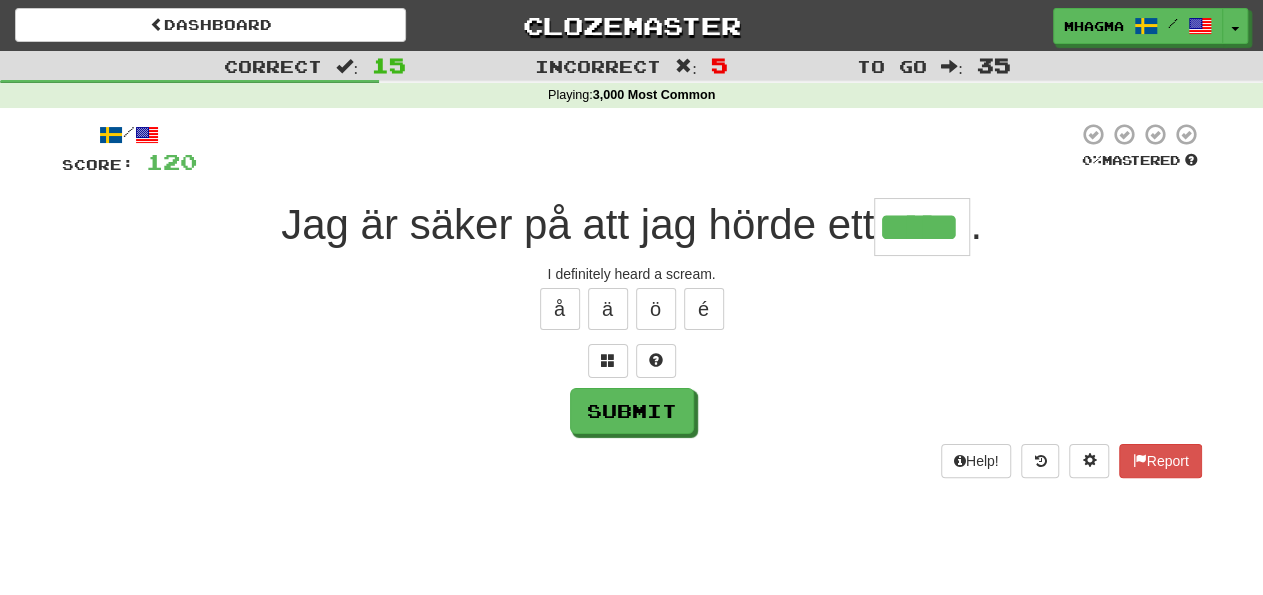 type on "*****" 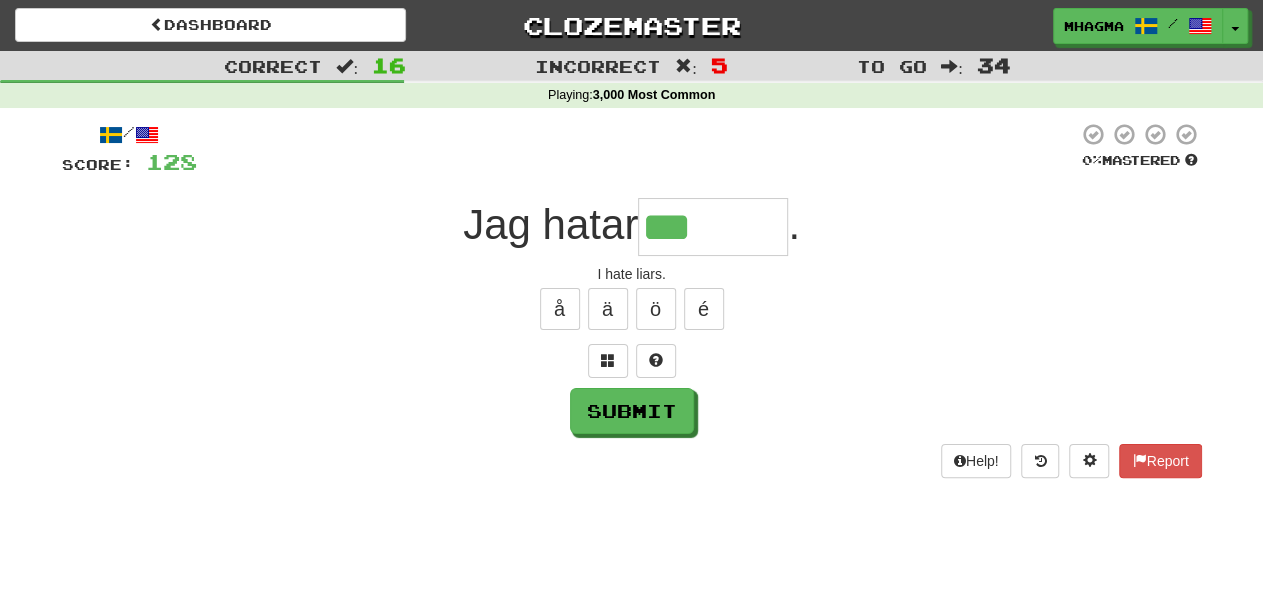 type on "*******" 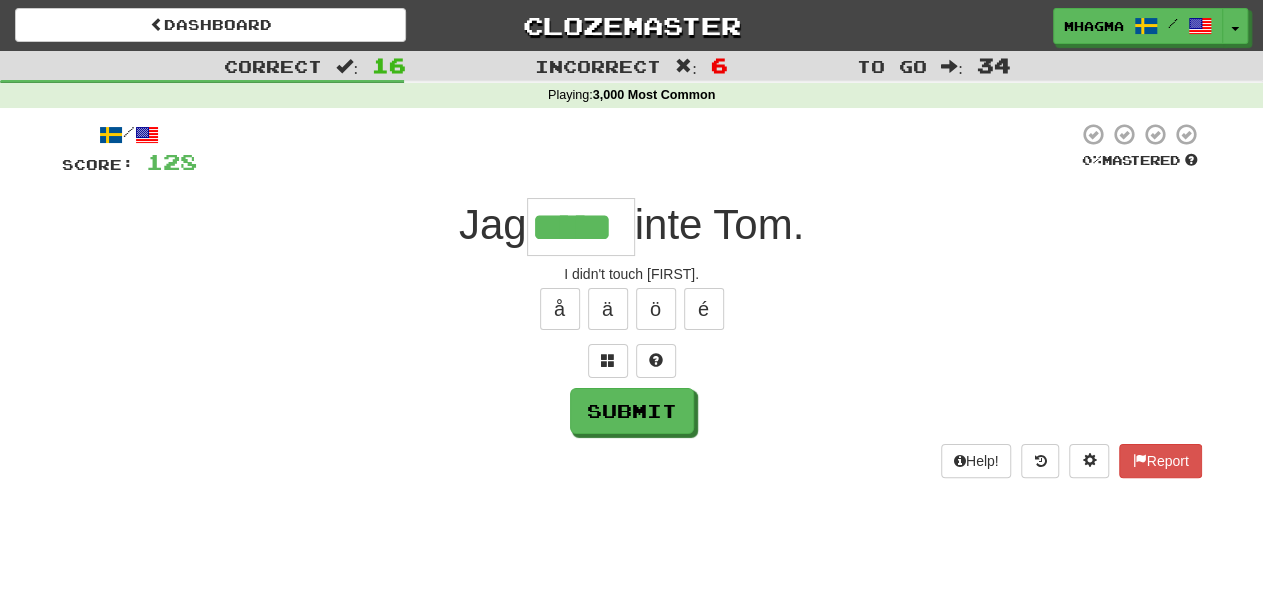type on "*****" 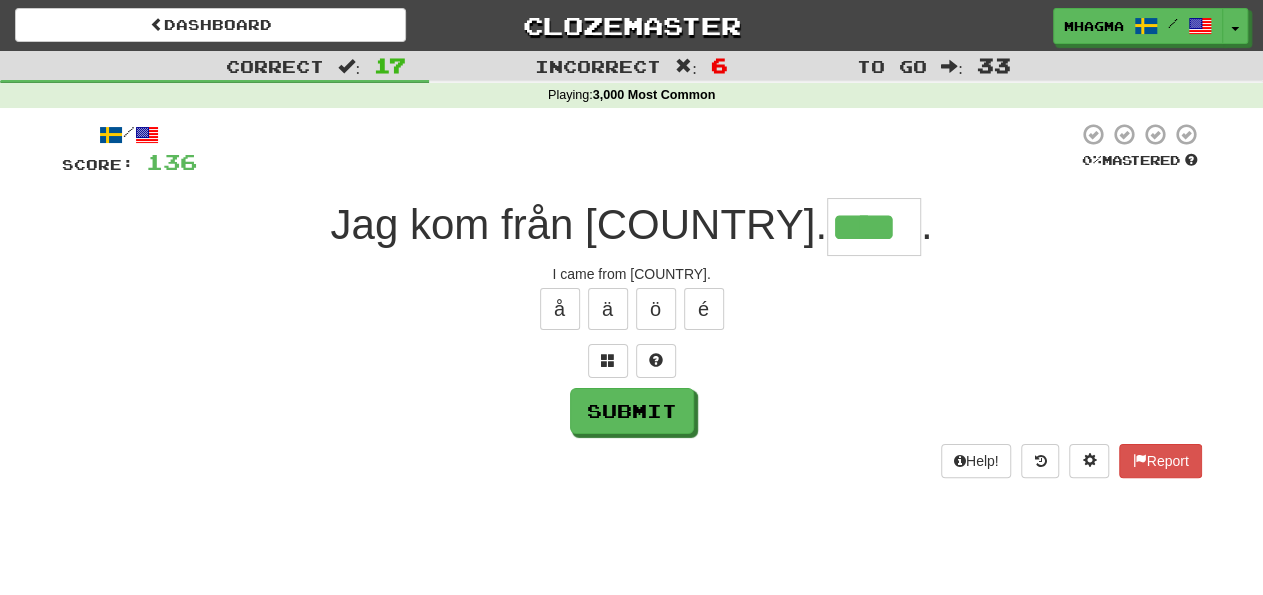 type on "****" 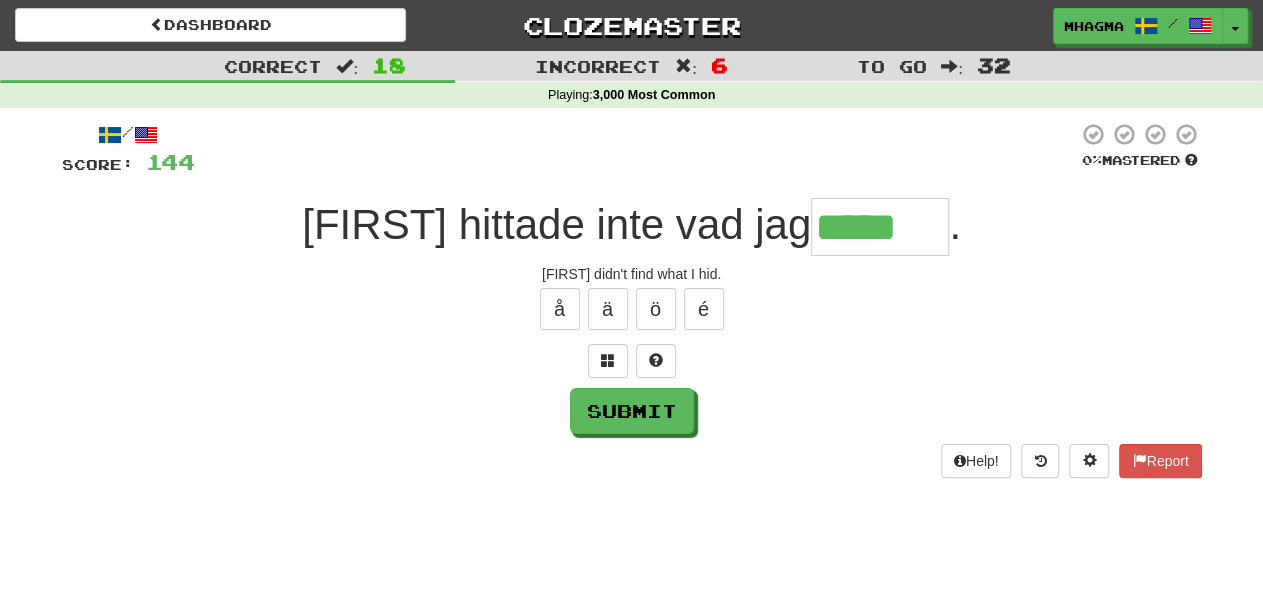 type on "*****" 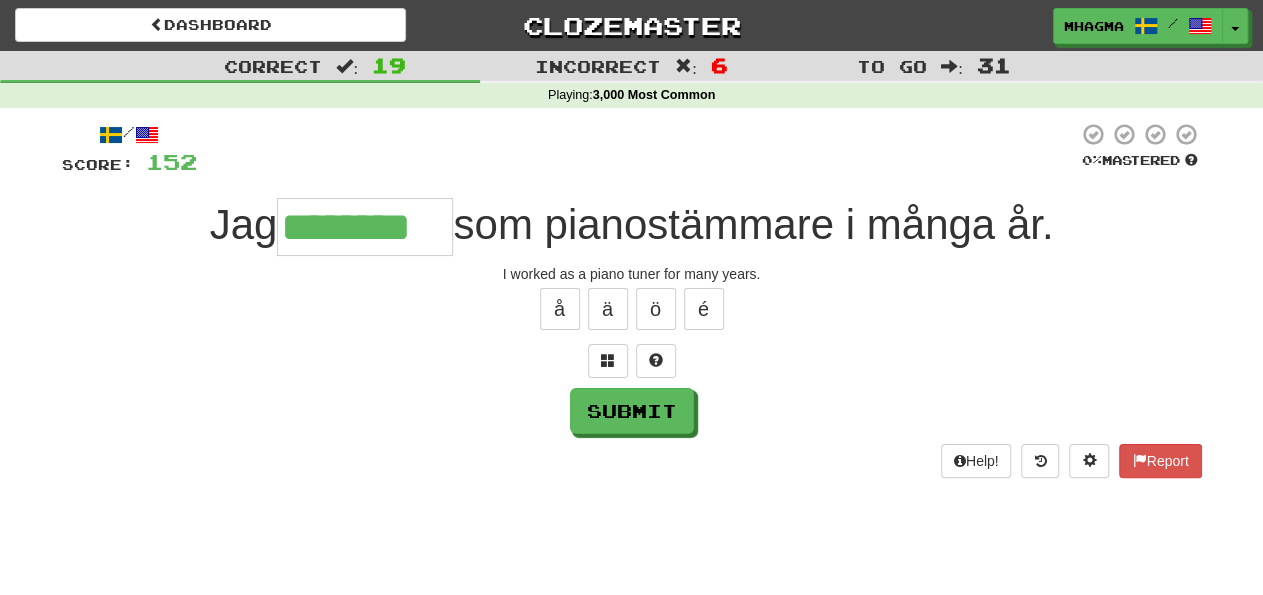 type on "********" 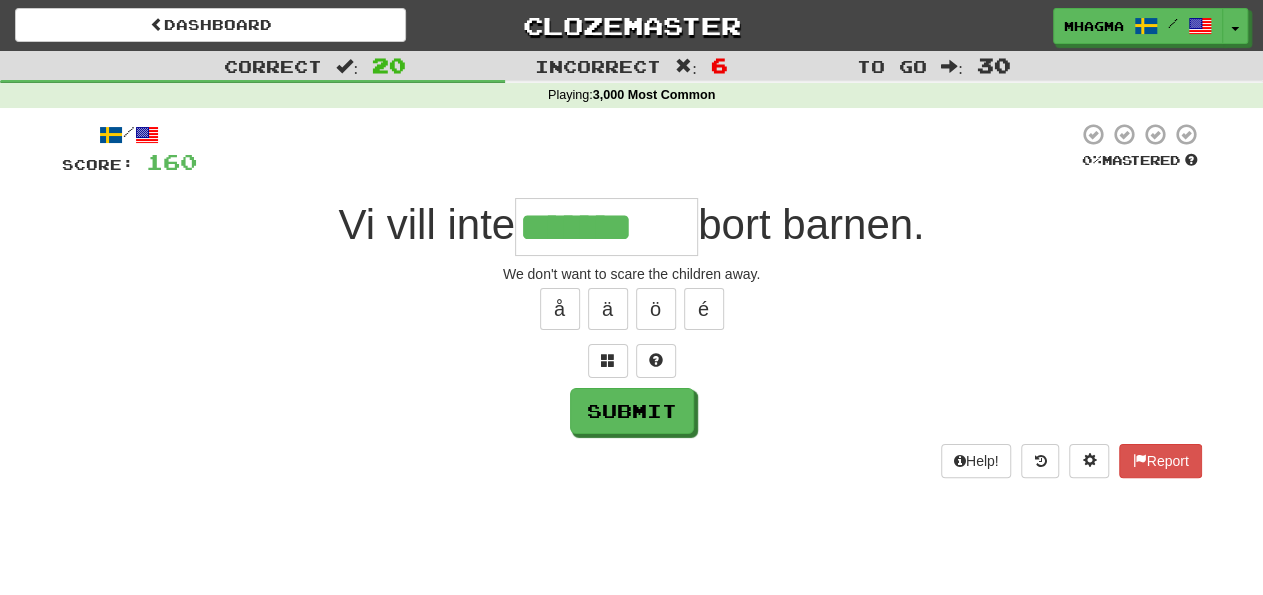 type on "*******" 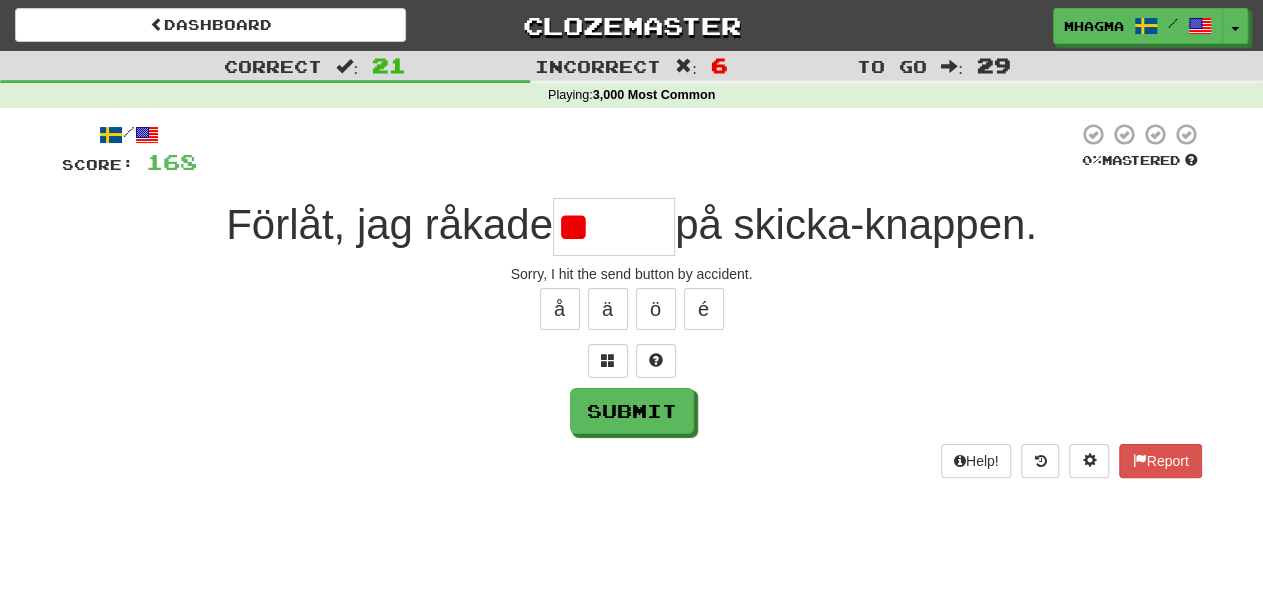 type on "*" 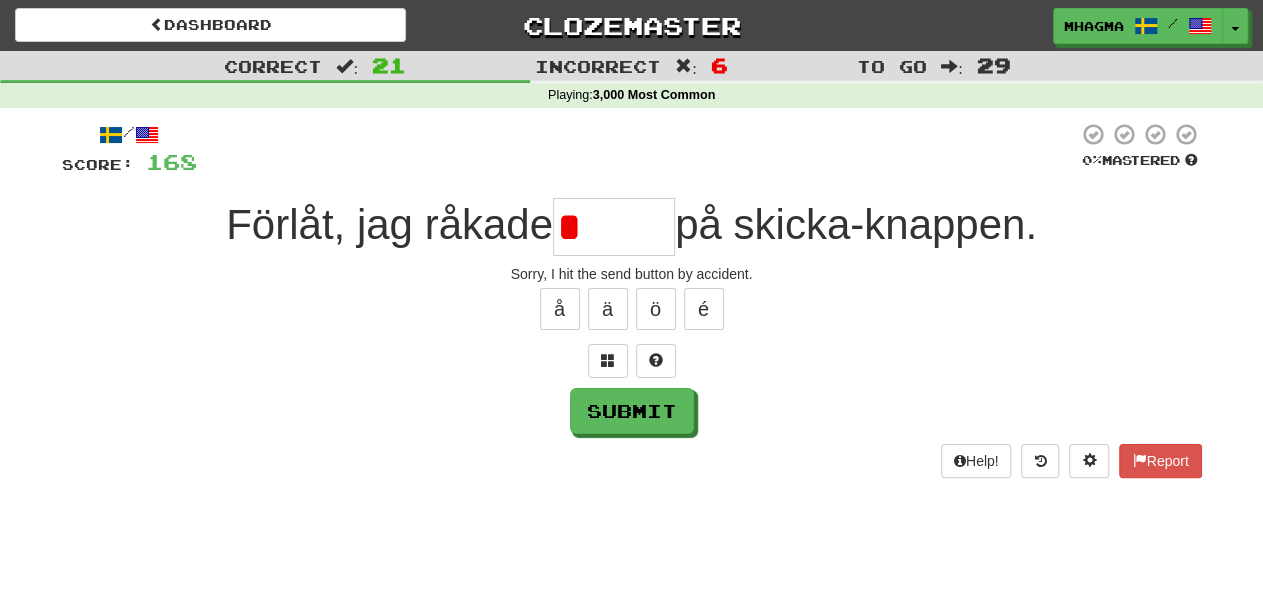 type on "******" 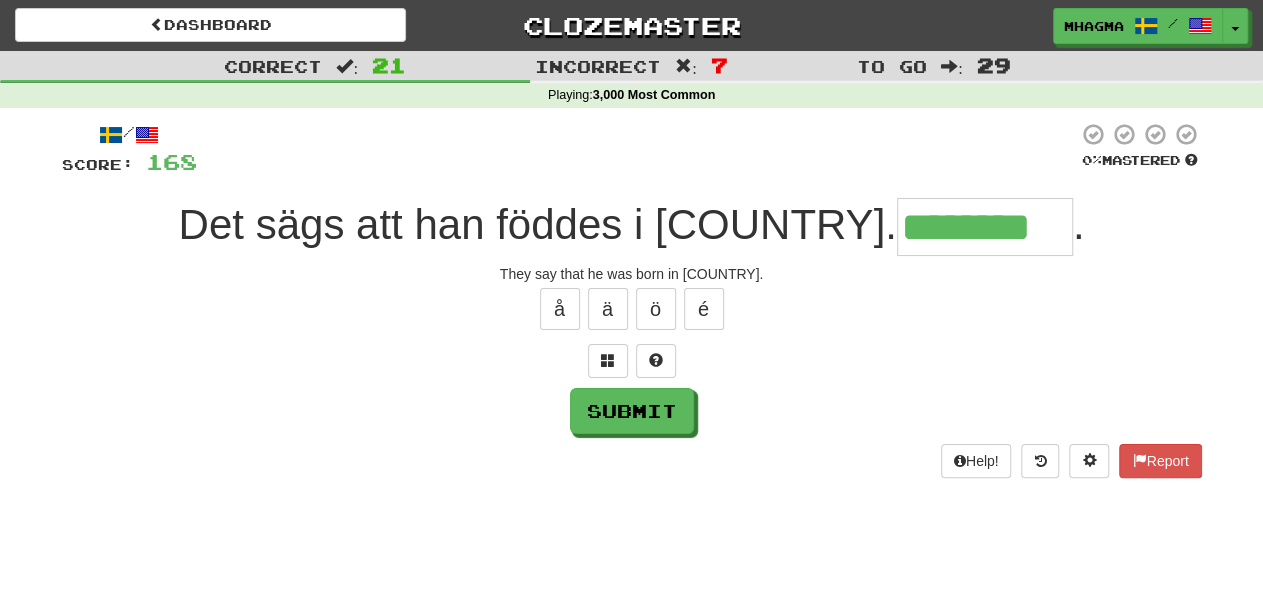 type on "********" 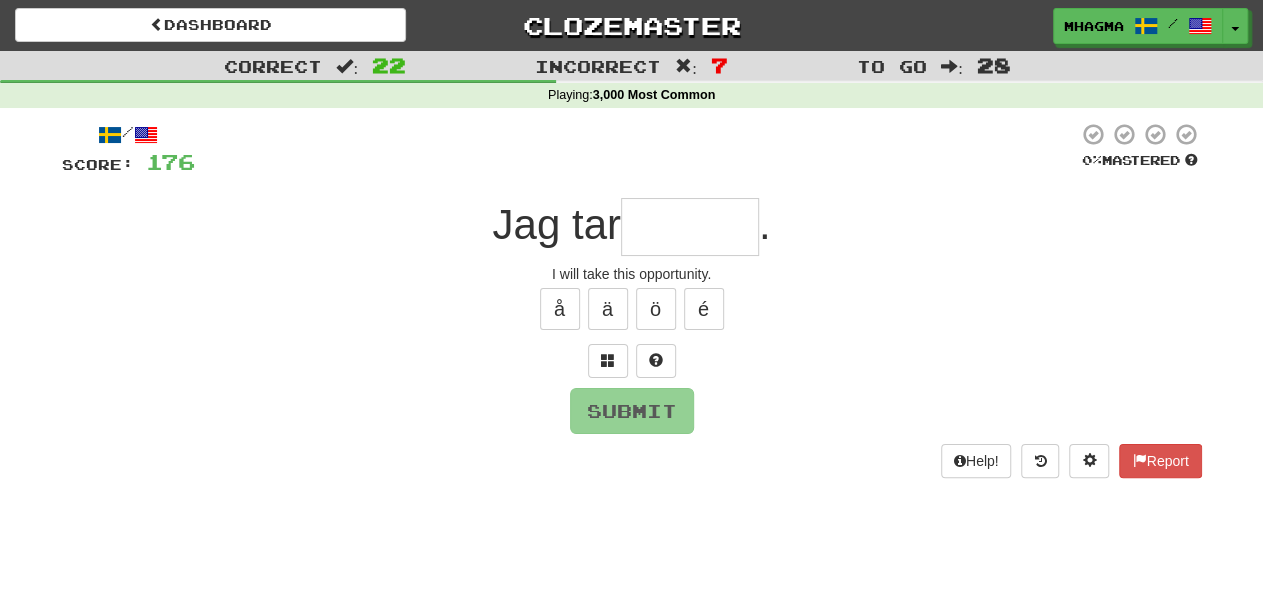 type on "**********" 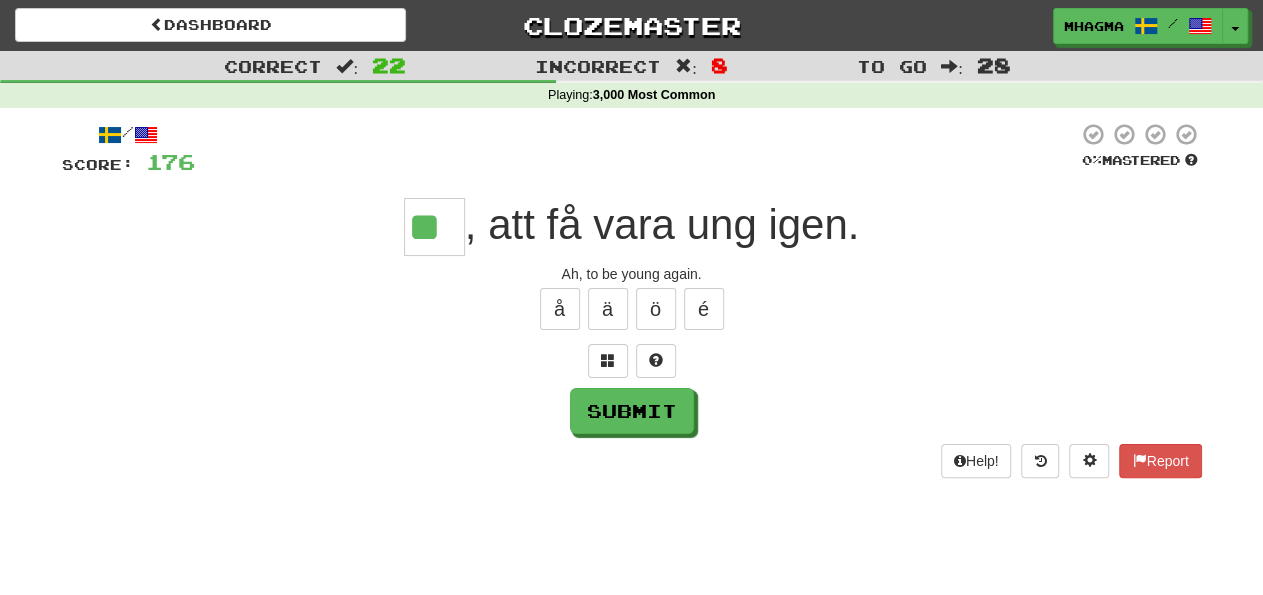 type on "**" 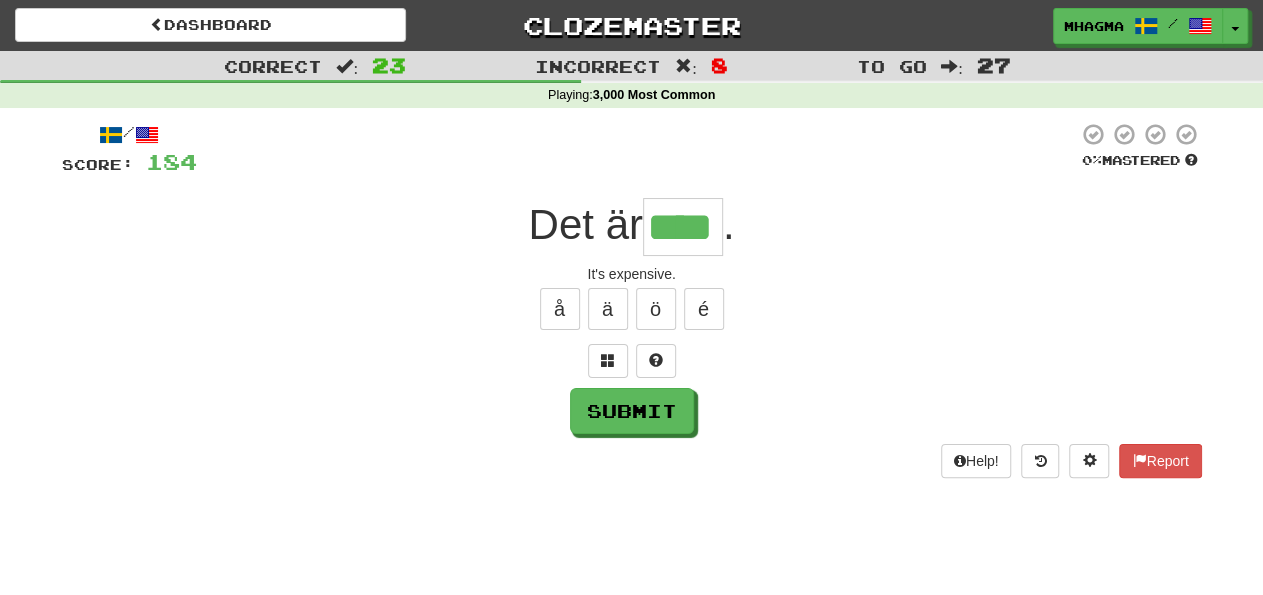 type on "****" 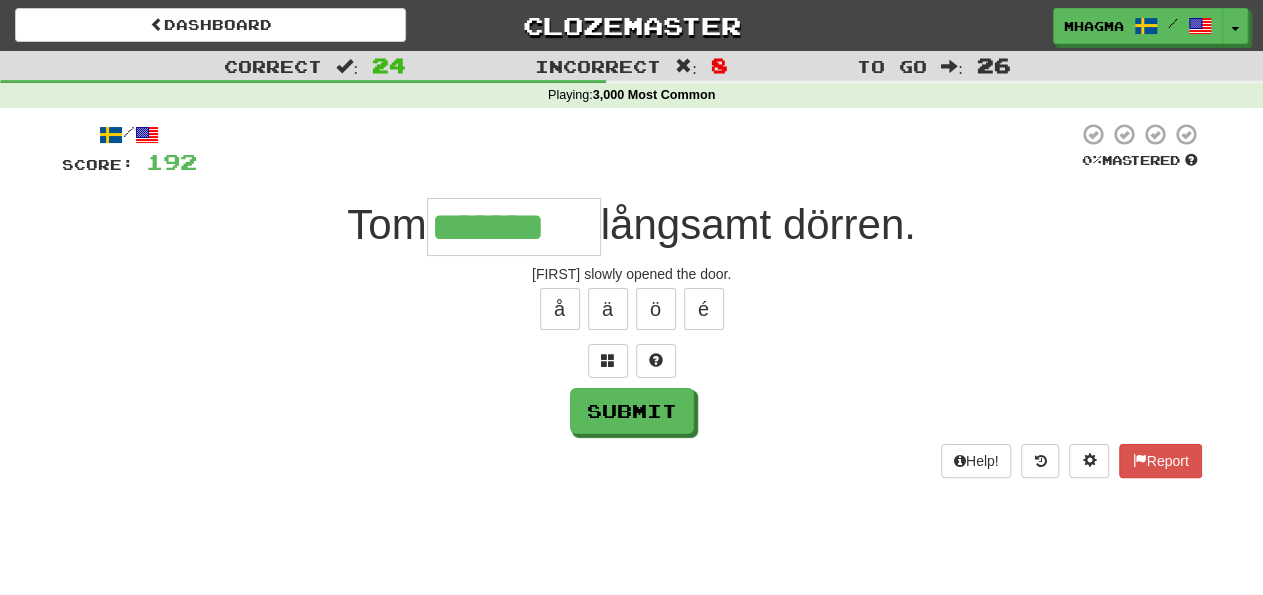 type on "*******" 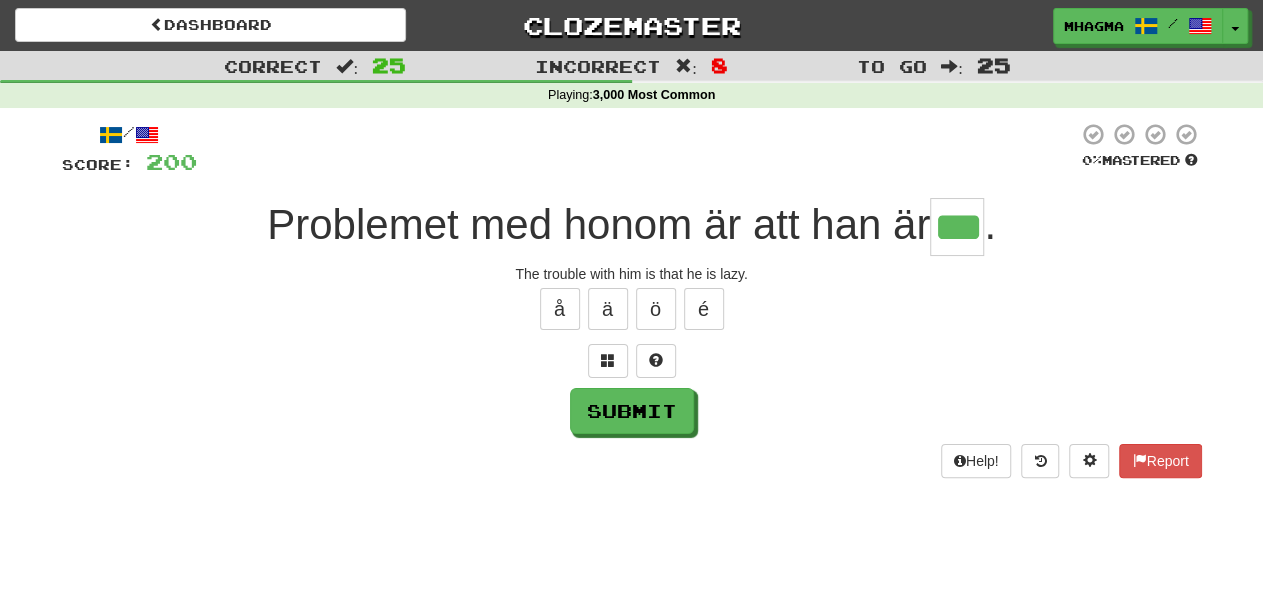 type on "***" 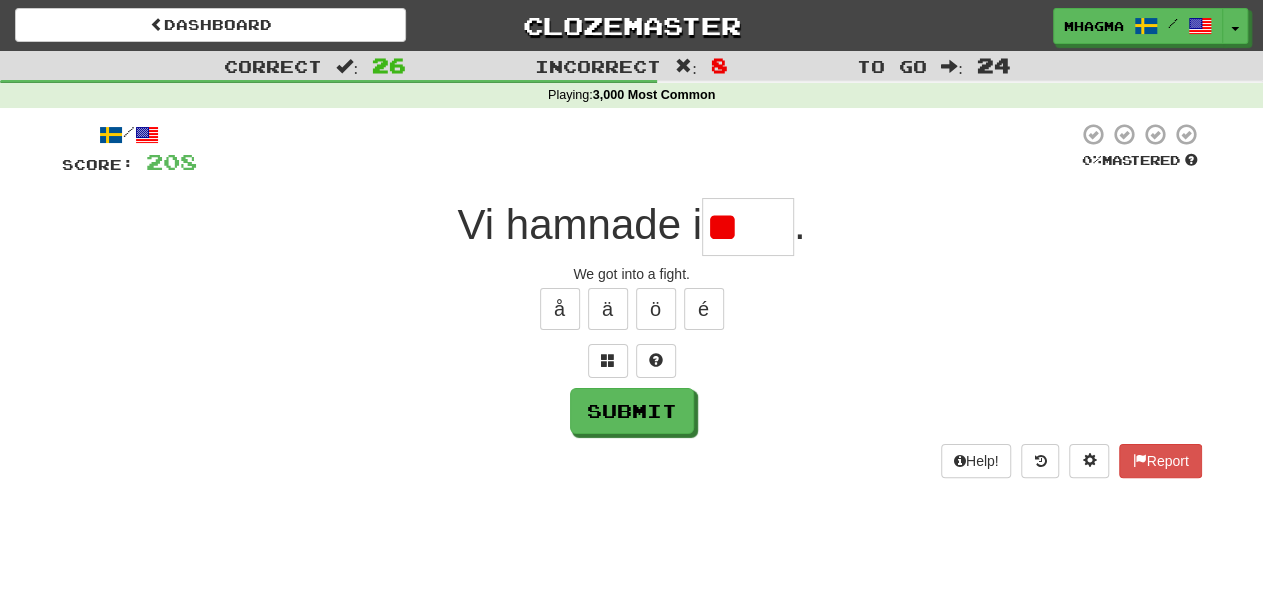 type on "*" 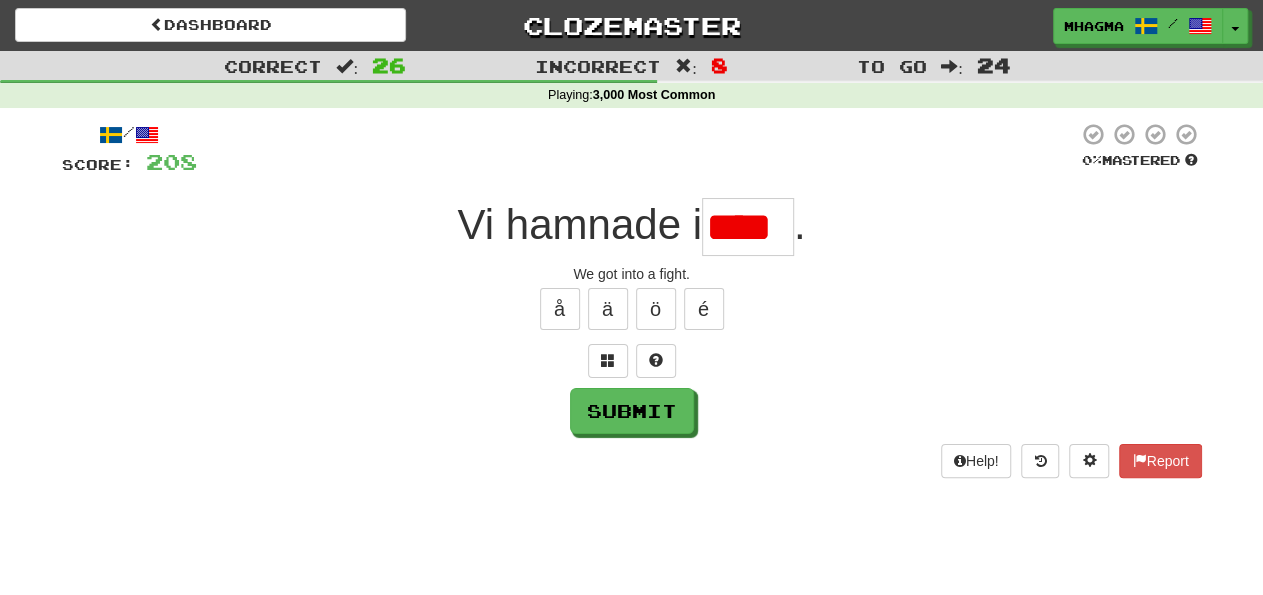type on "****" 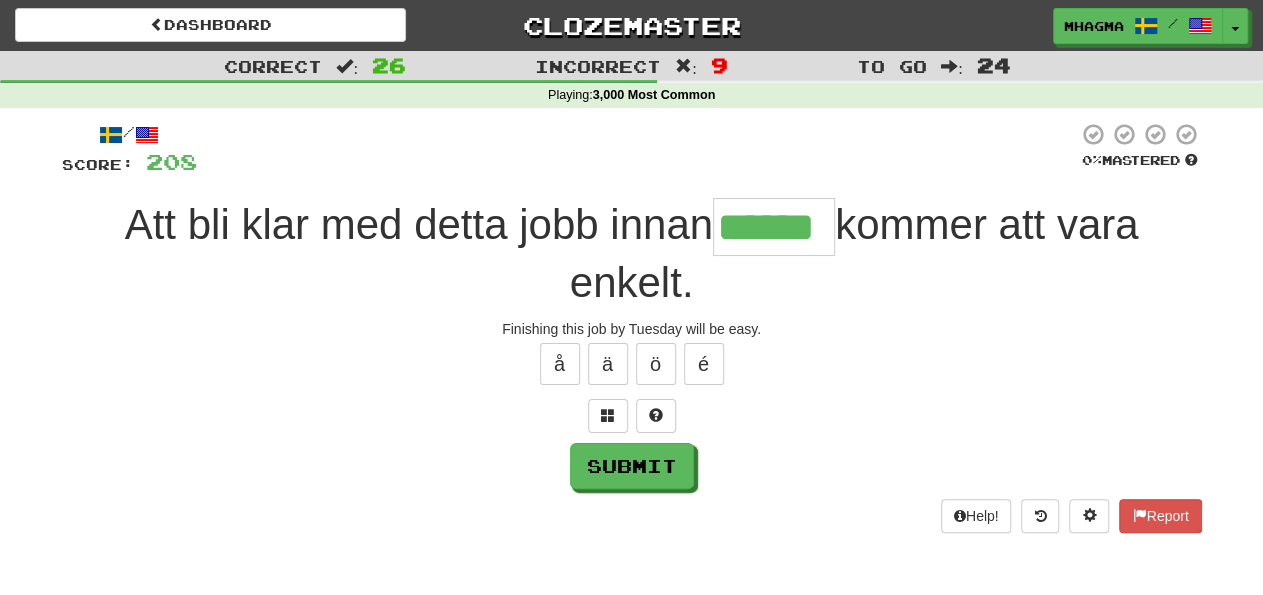 type on "******" 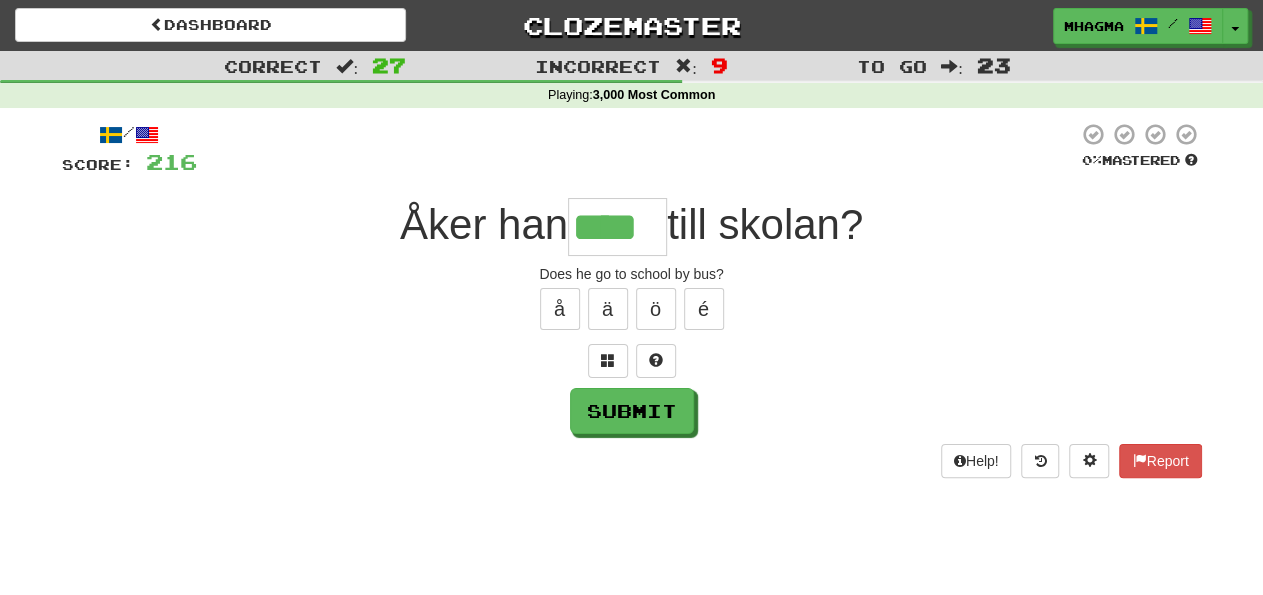 type on "****" 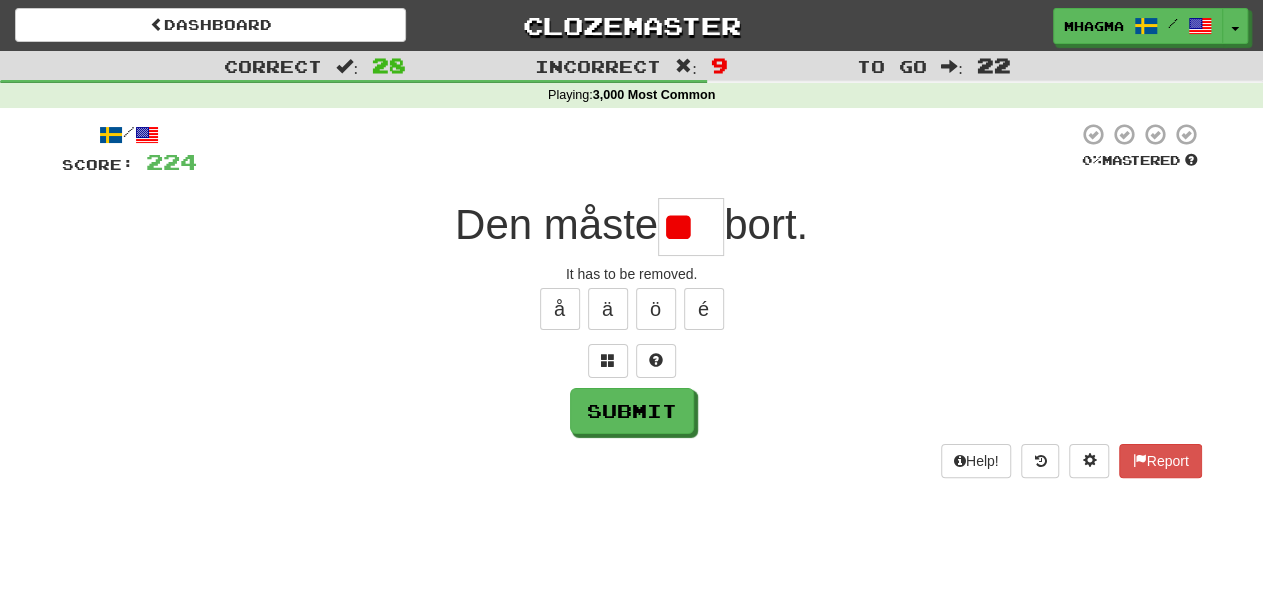 type on "*" 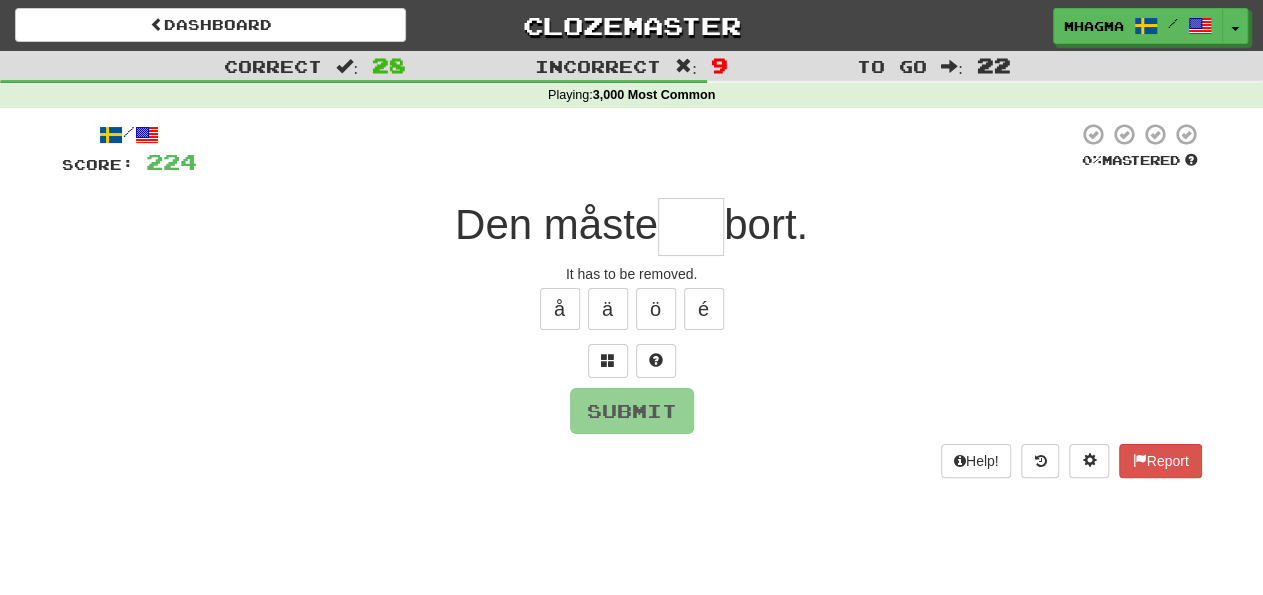 type on "***" 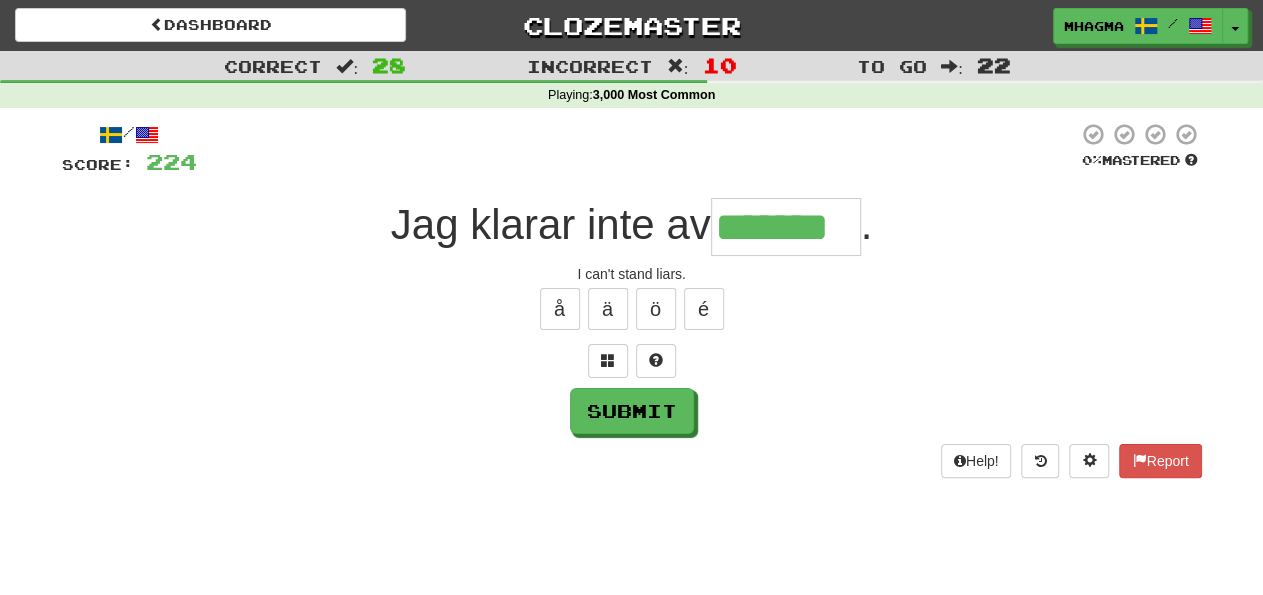 type on "*******" 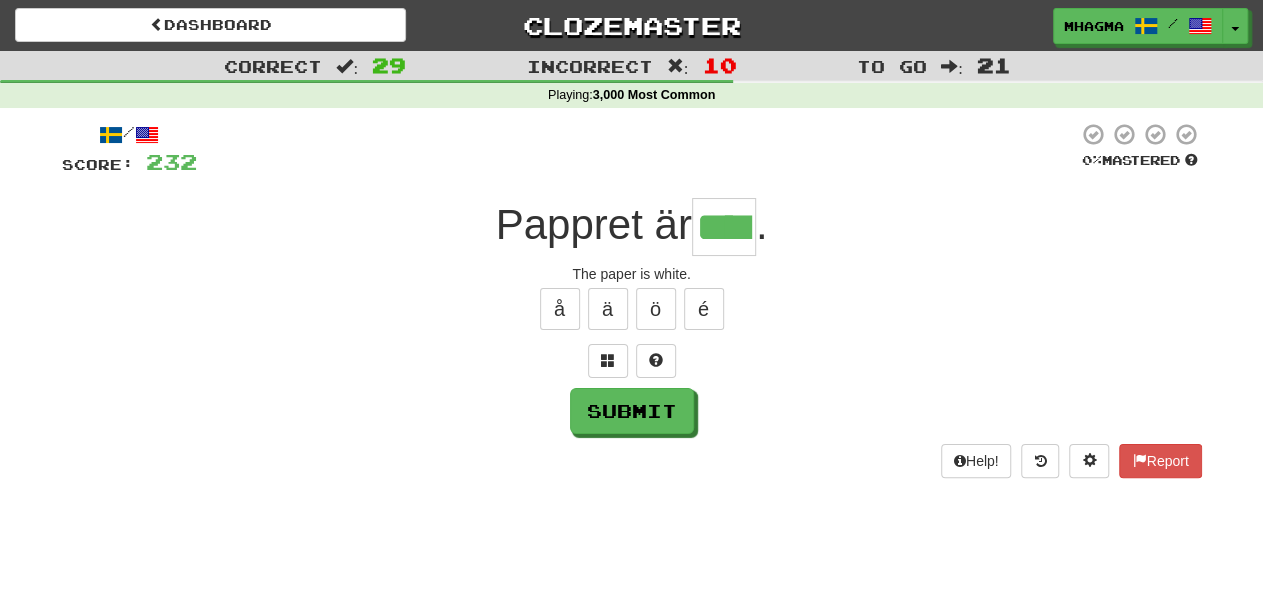 type on "****" 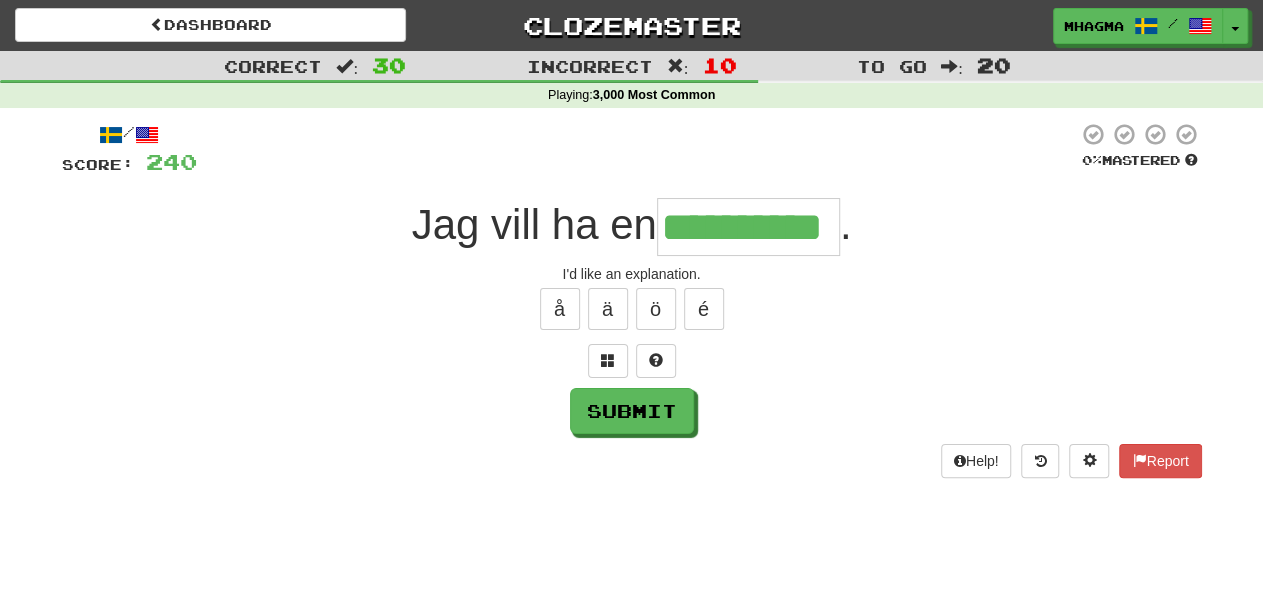type on "**********" 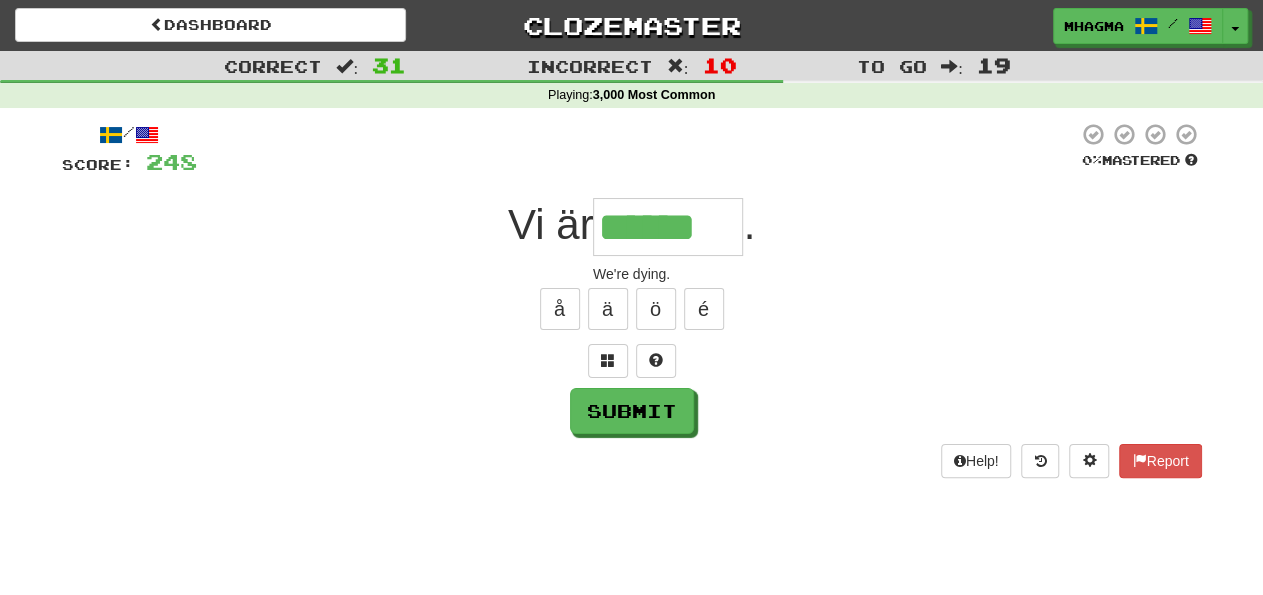 type on "******" 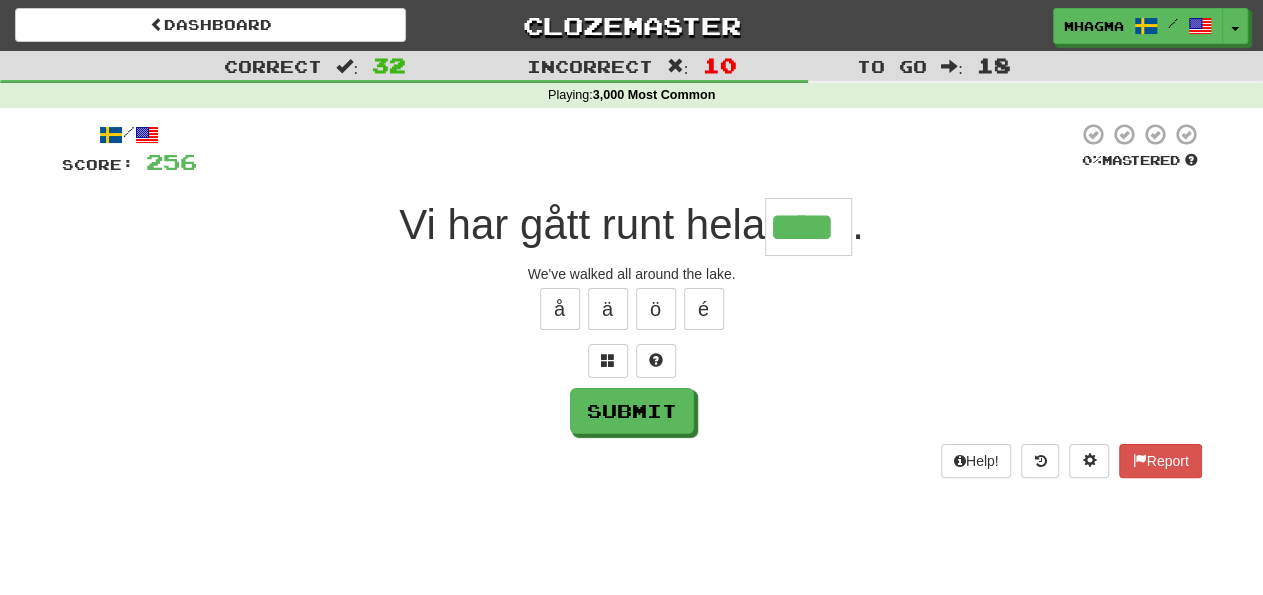 type on "****" 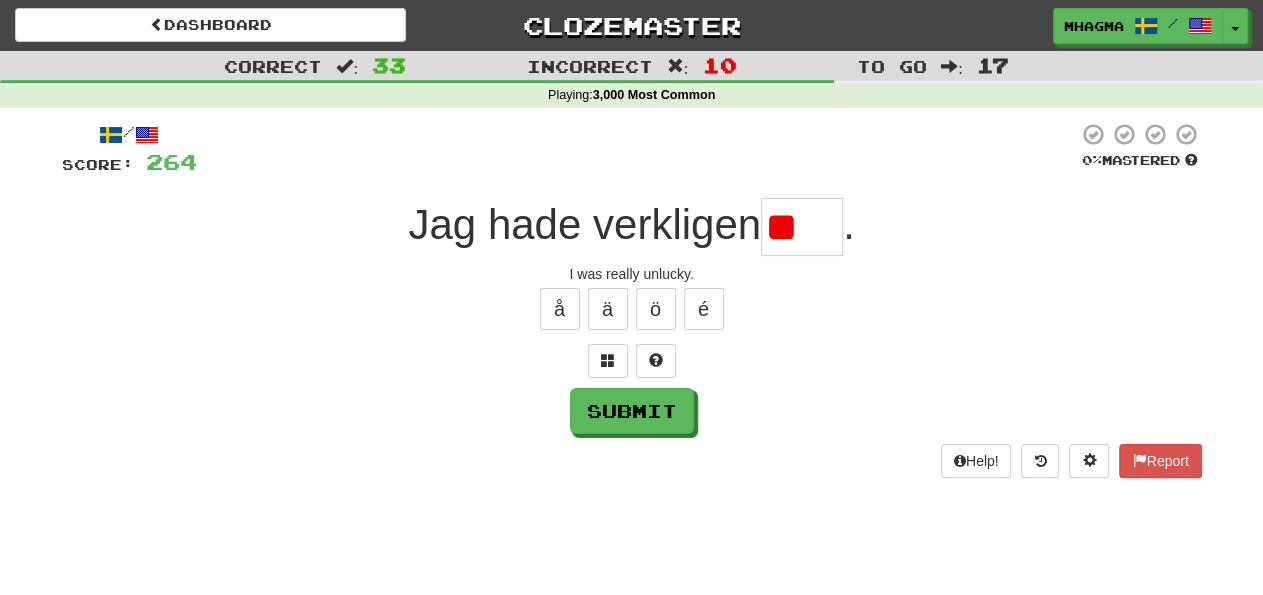 type on "*" 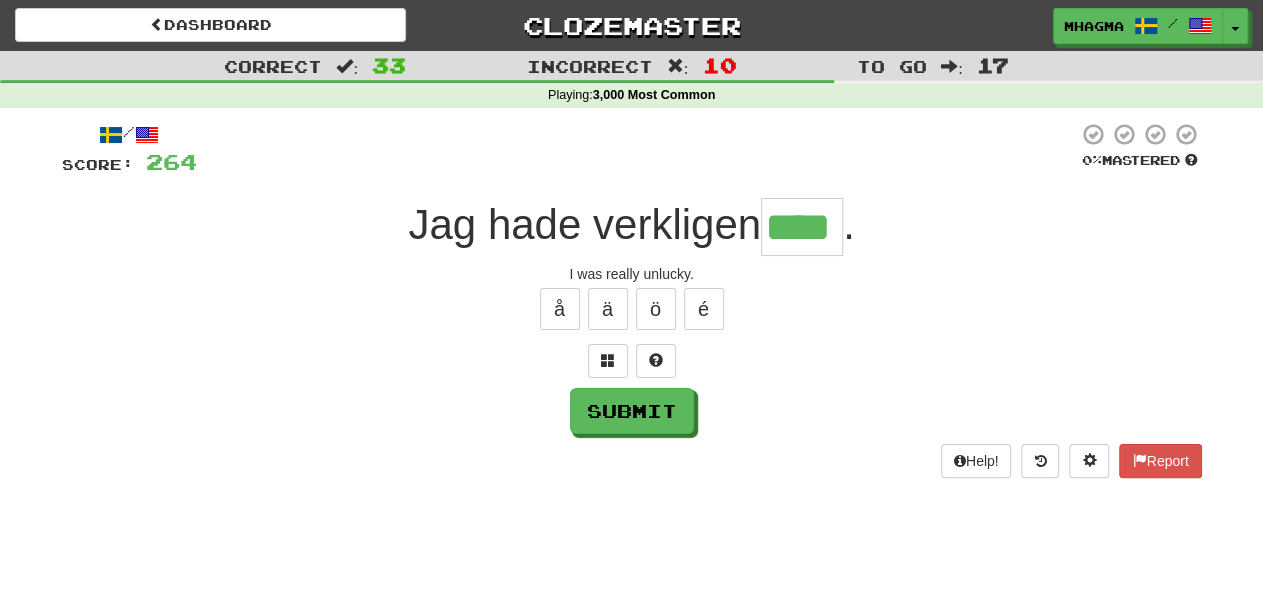 type on "****" 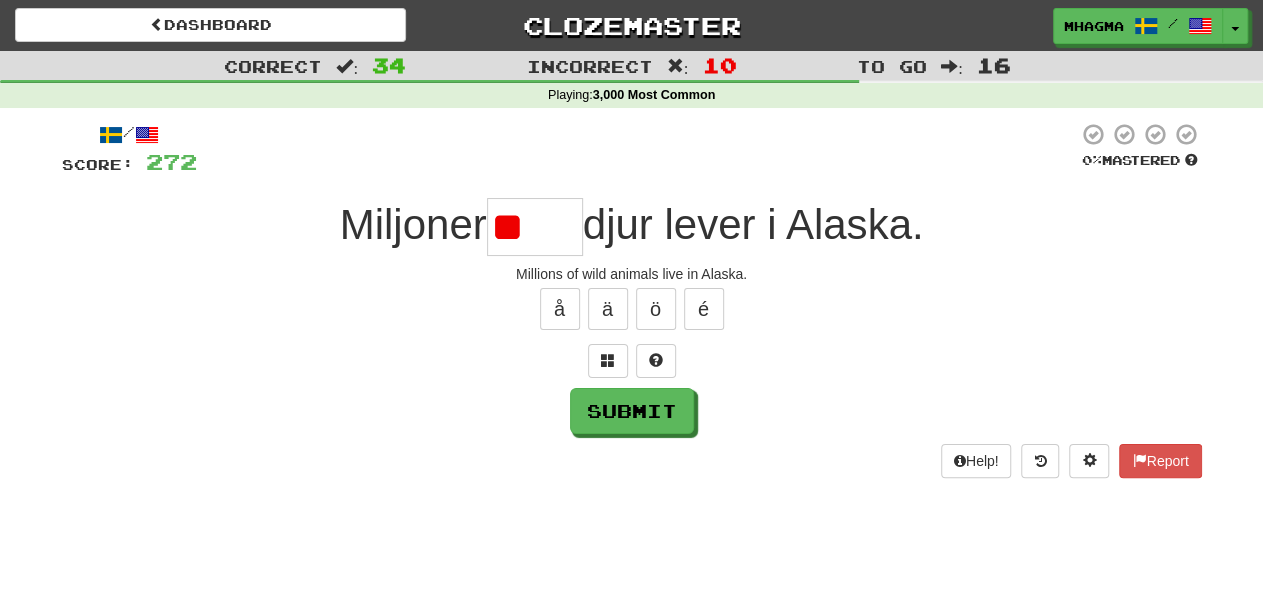 type on "*" 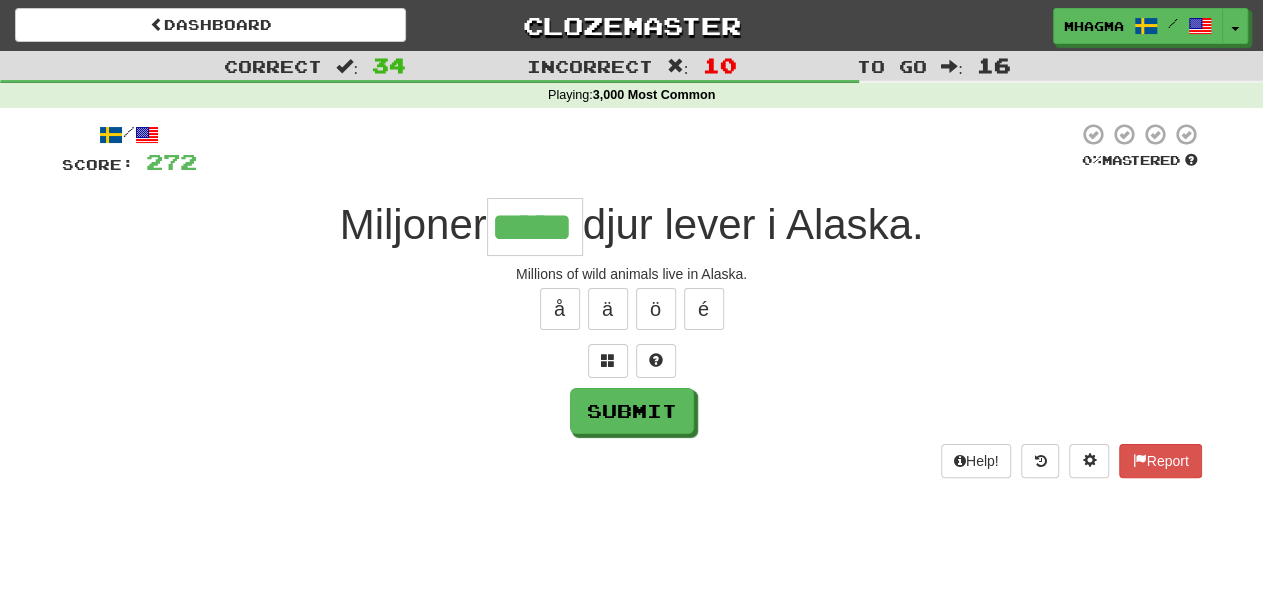 type on "*****" 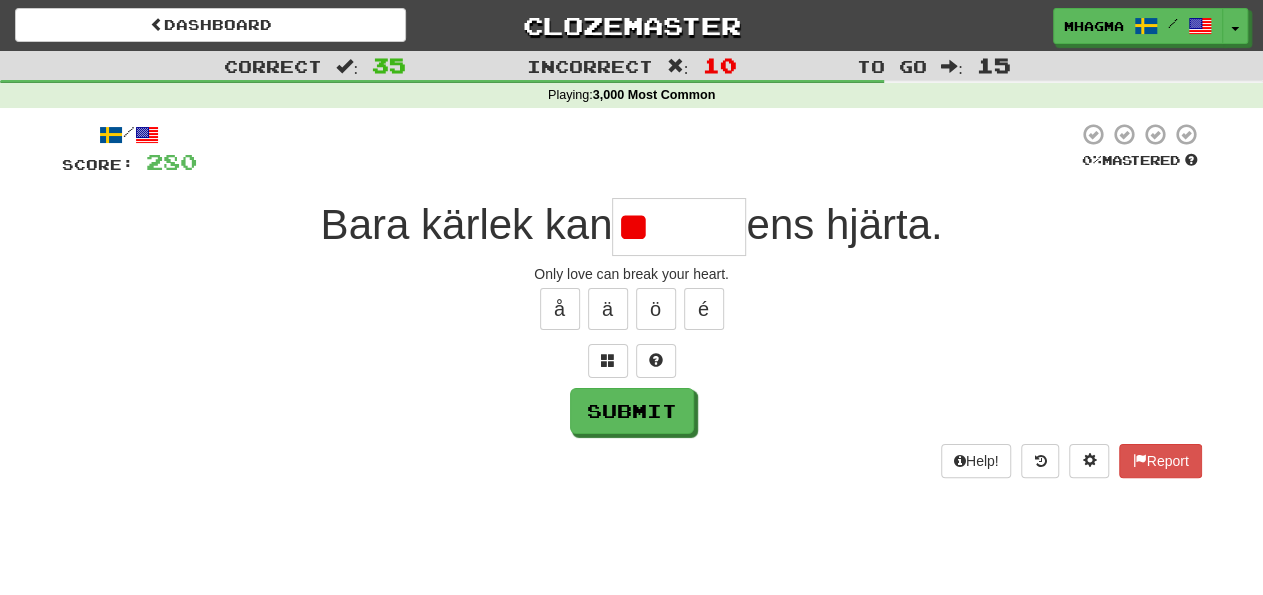 type on "******" 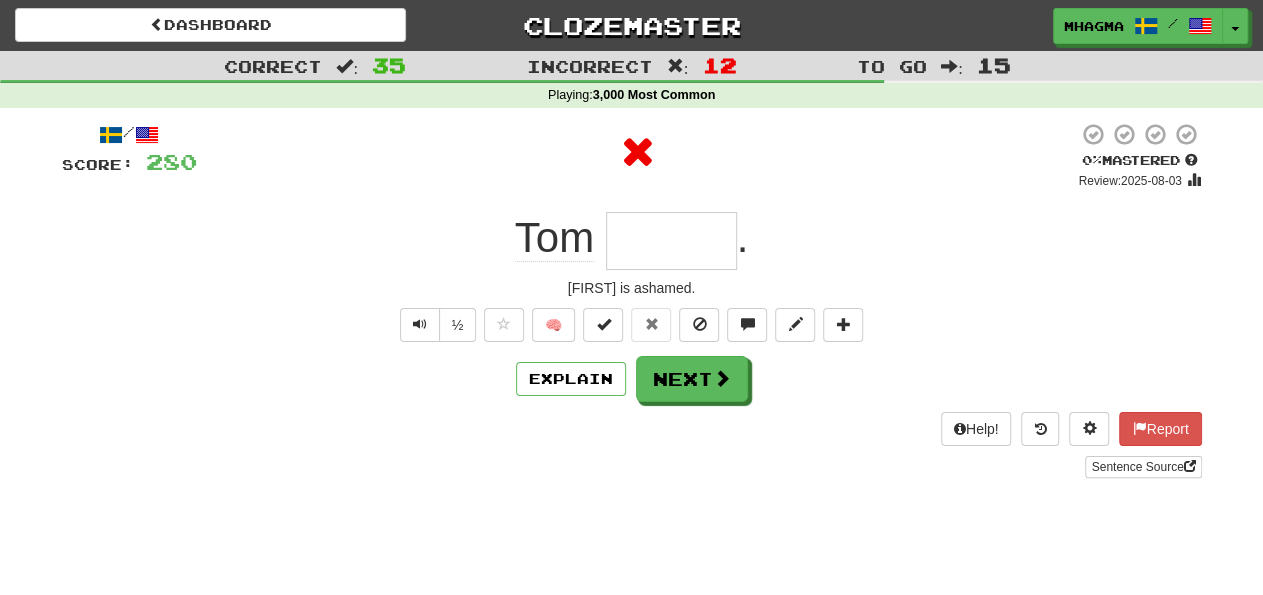 type on "*****" 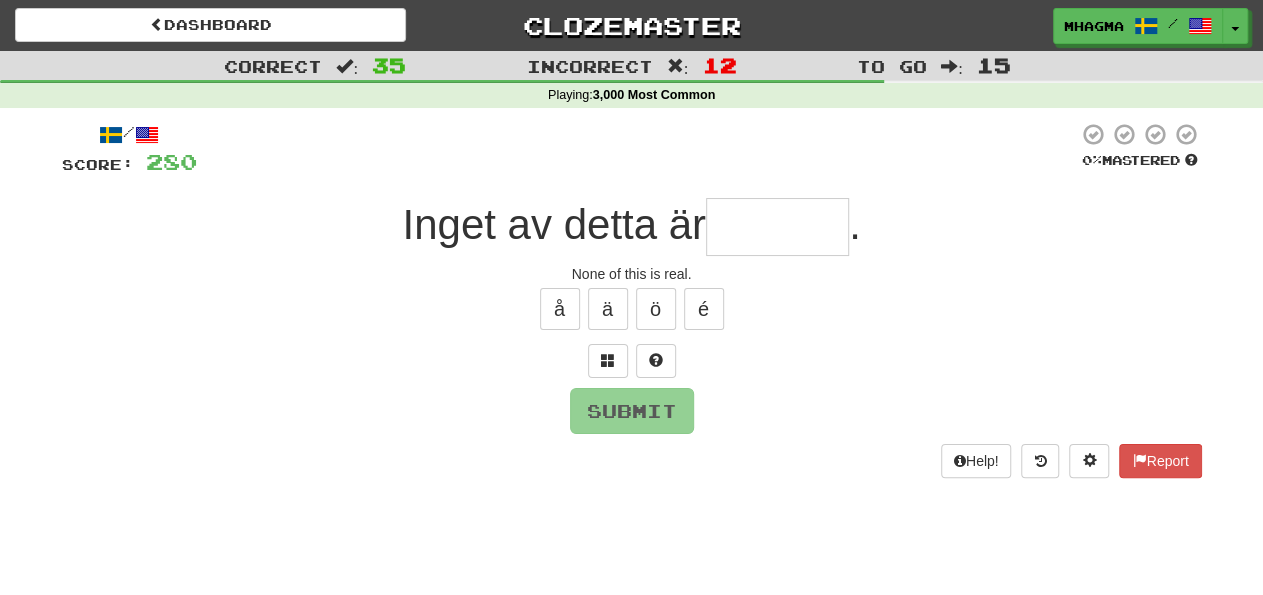 type on "*" 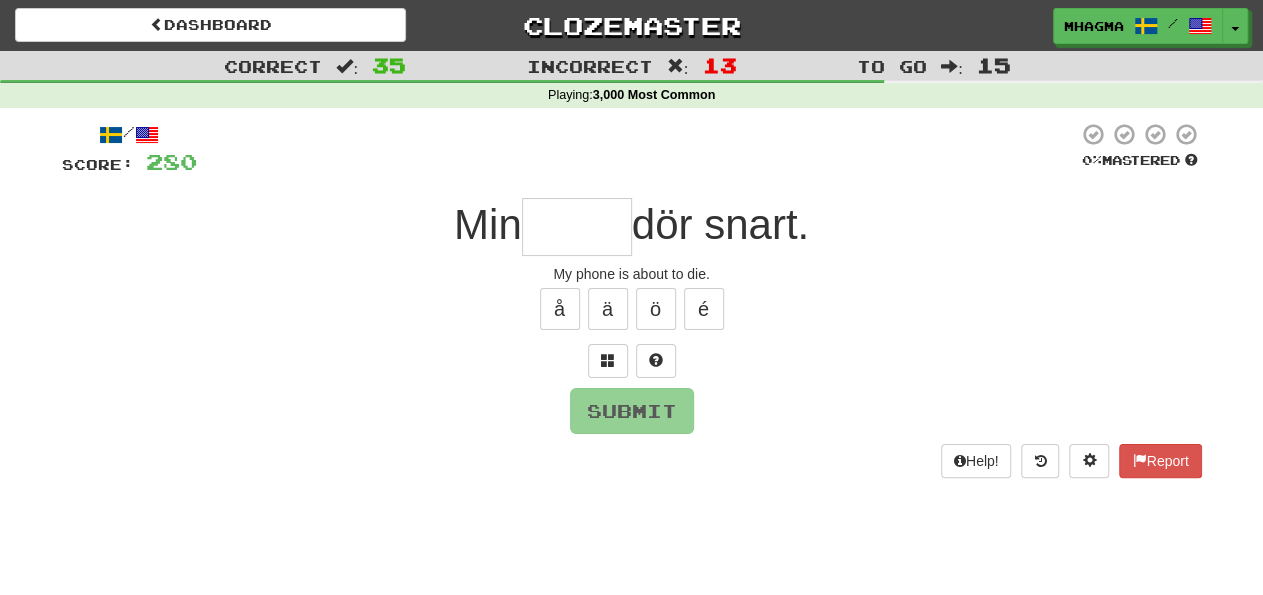 type on "*" 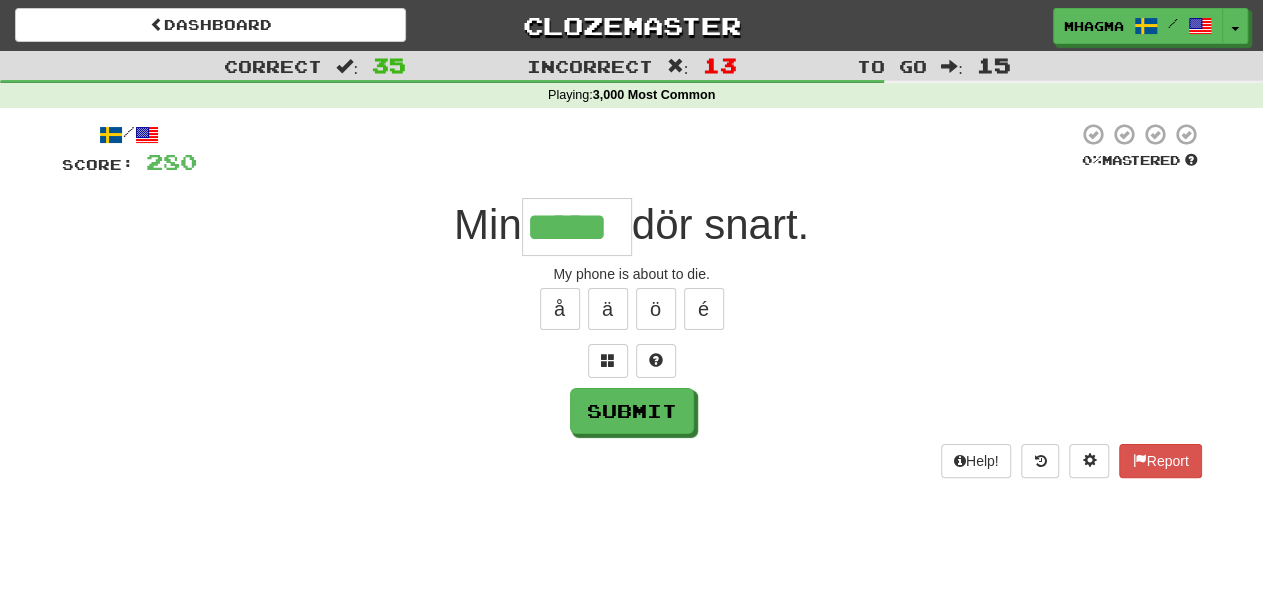 type on "*****" 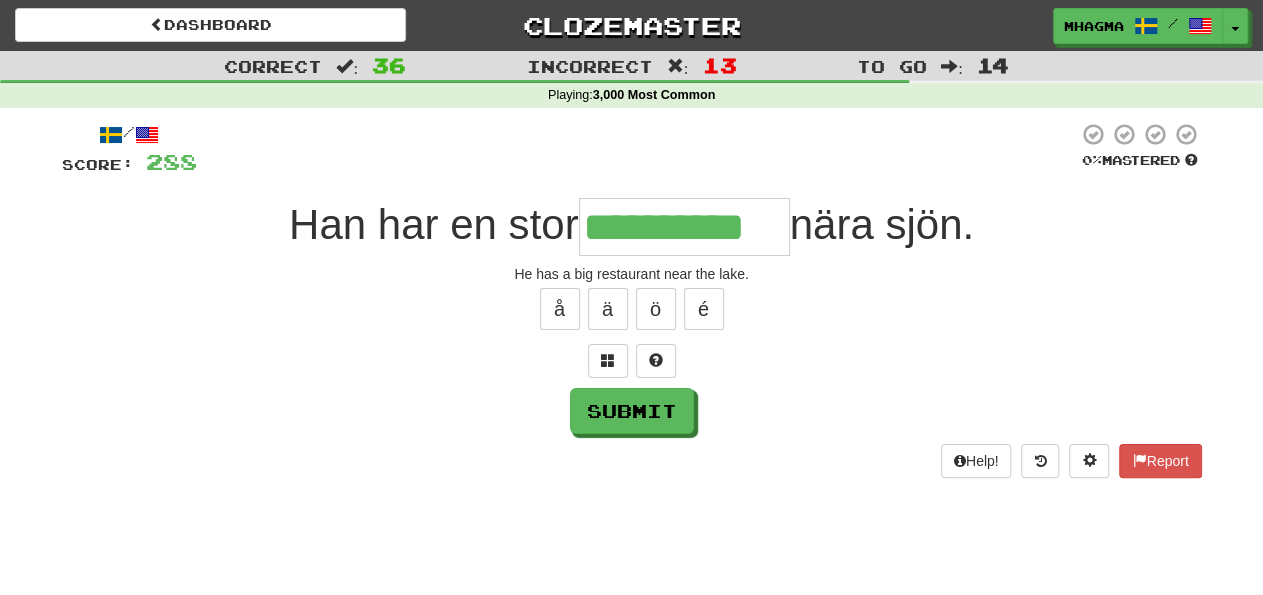 type on "**********" 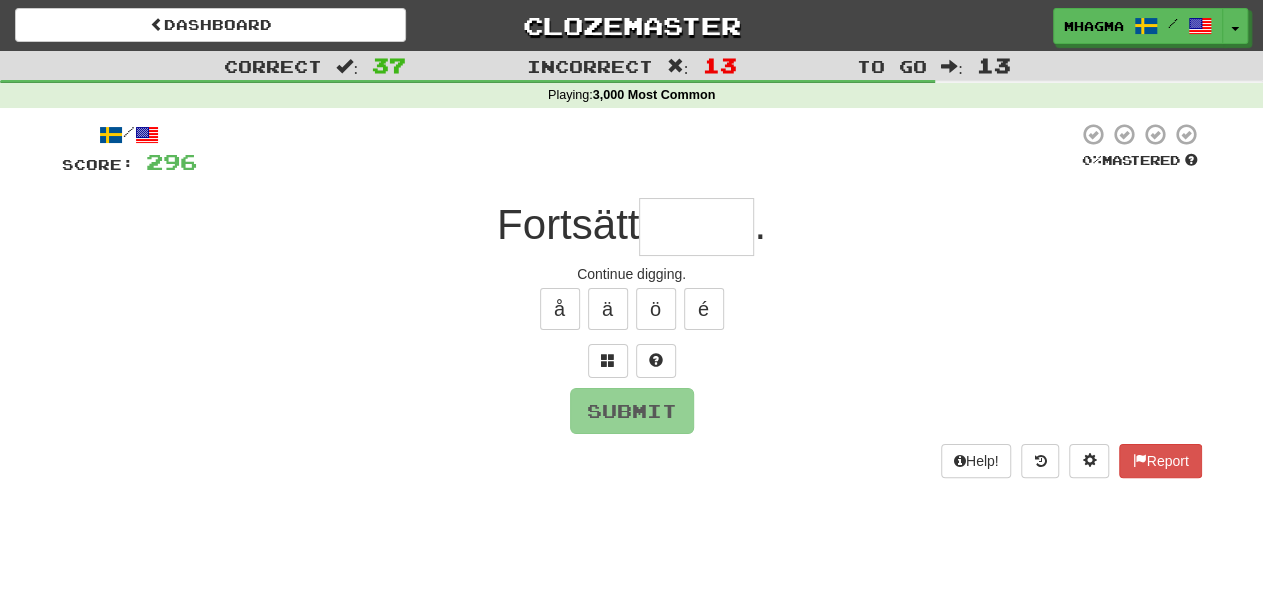 type on "*" 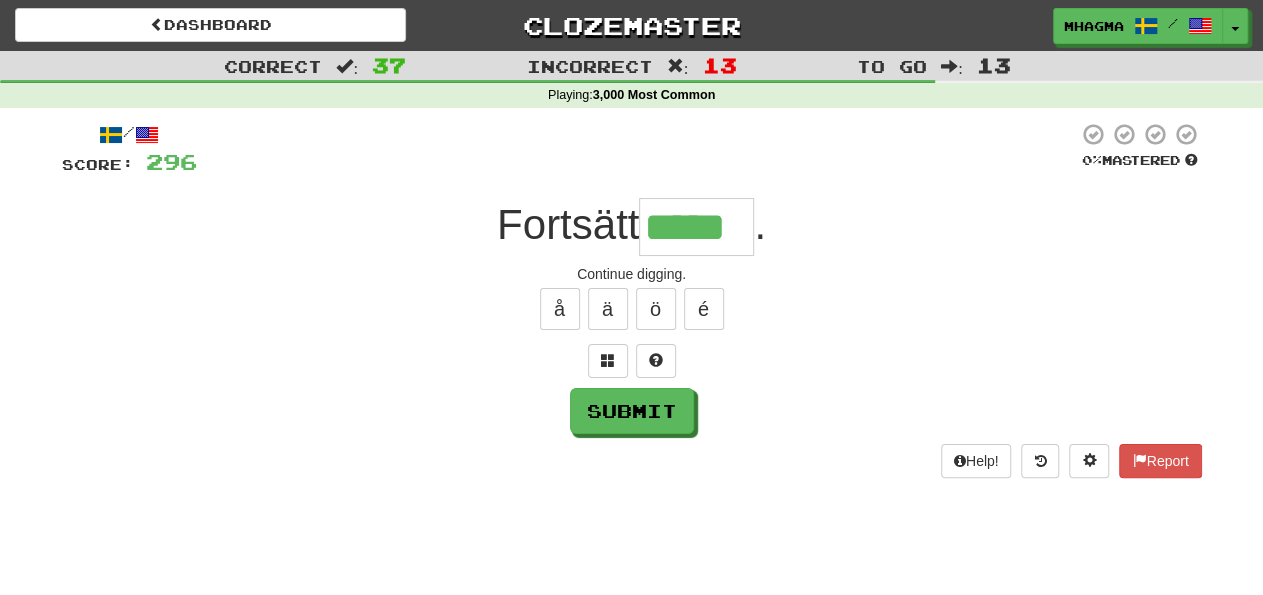 type on "*****" 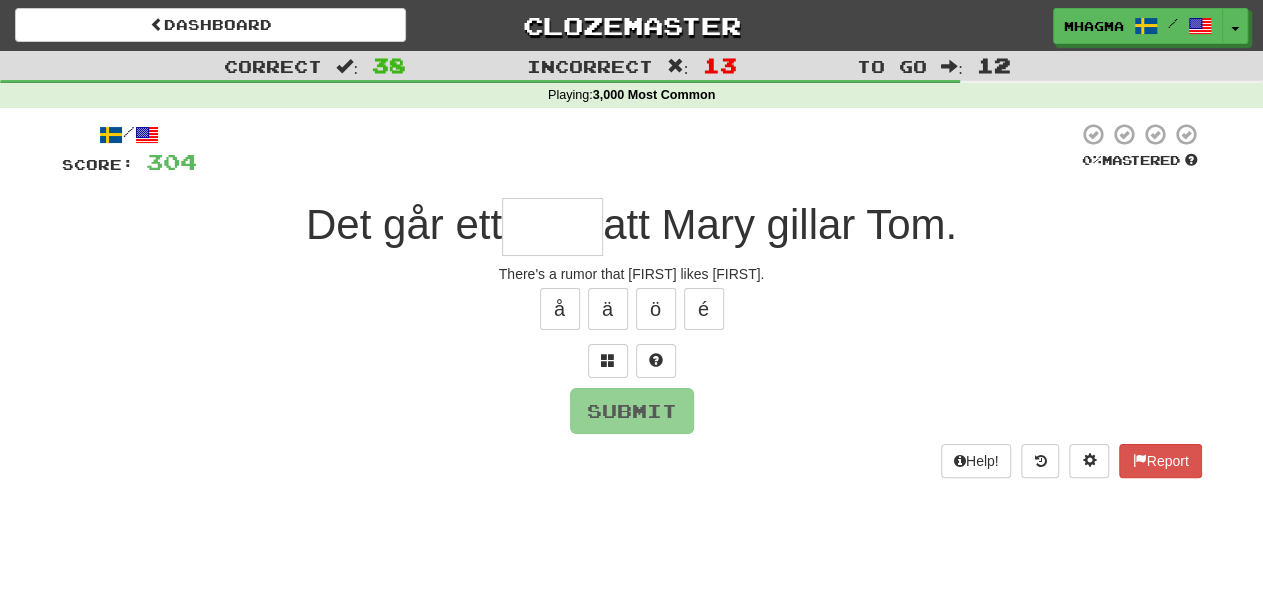 type on "*****" 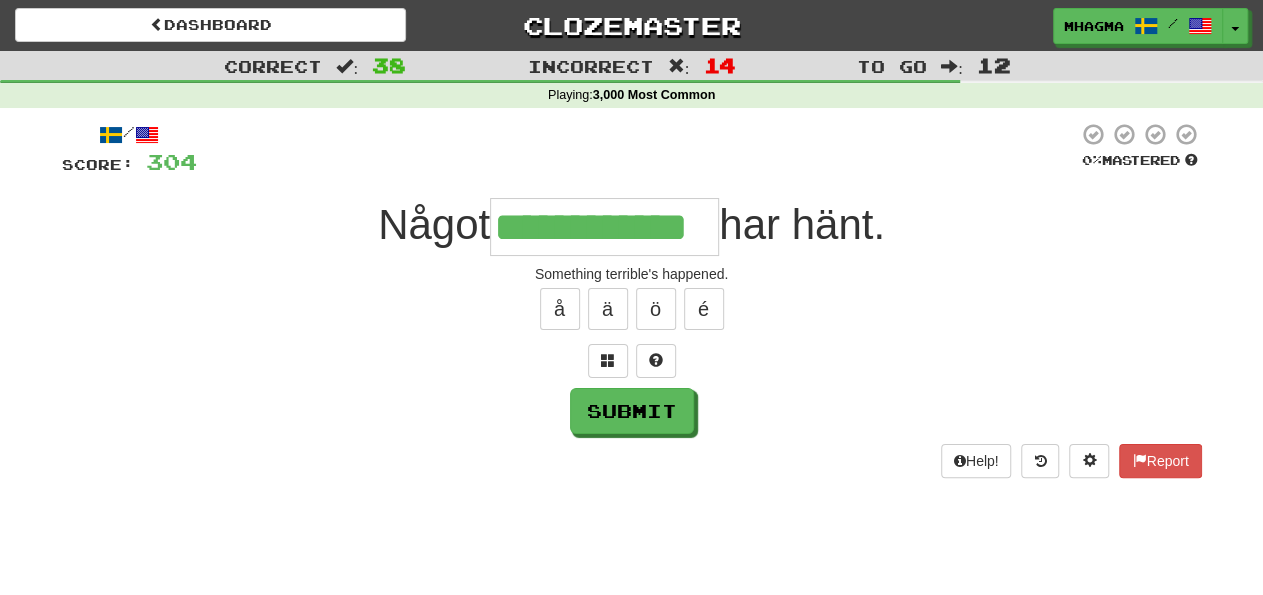 type on "**********" 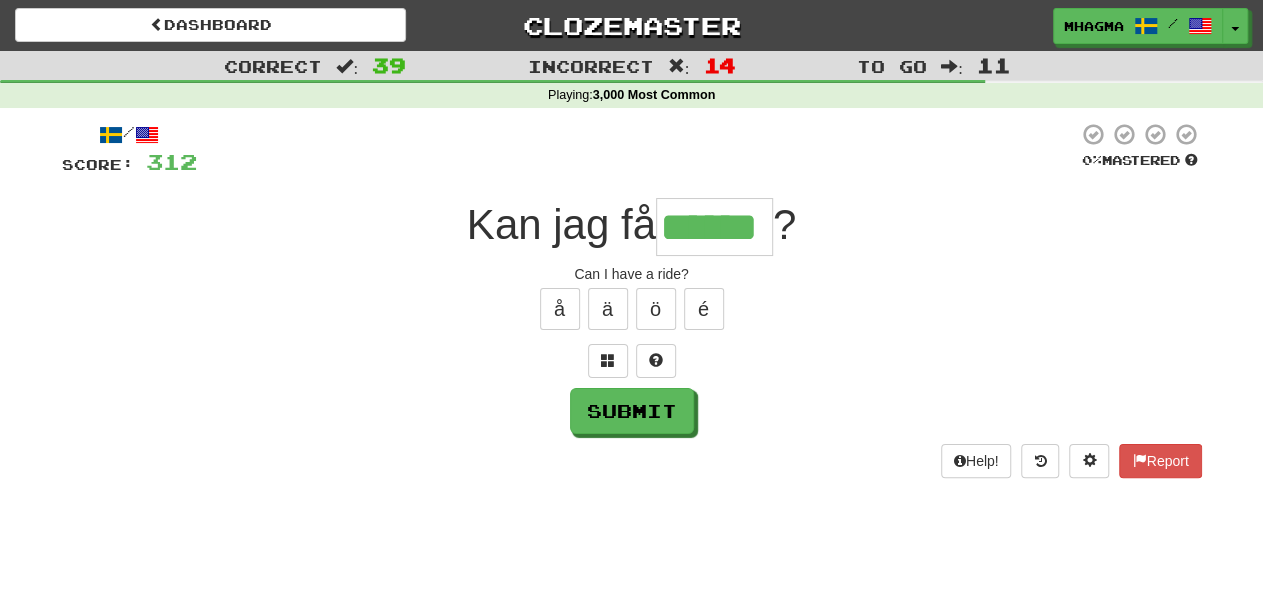 type on "******" 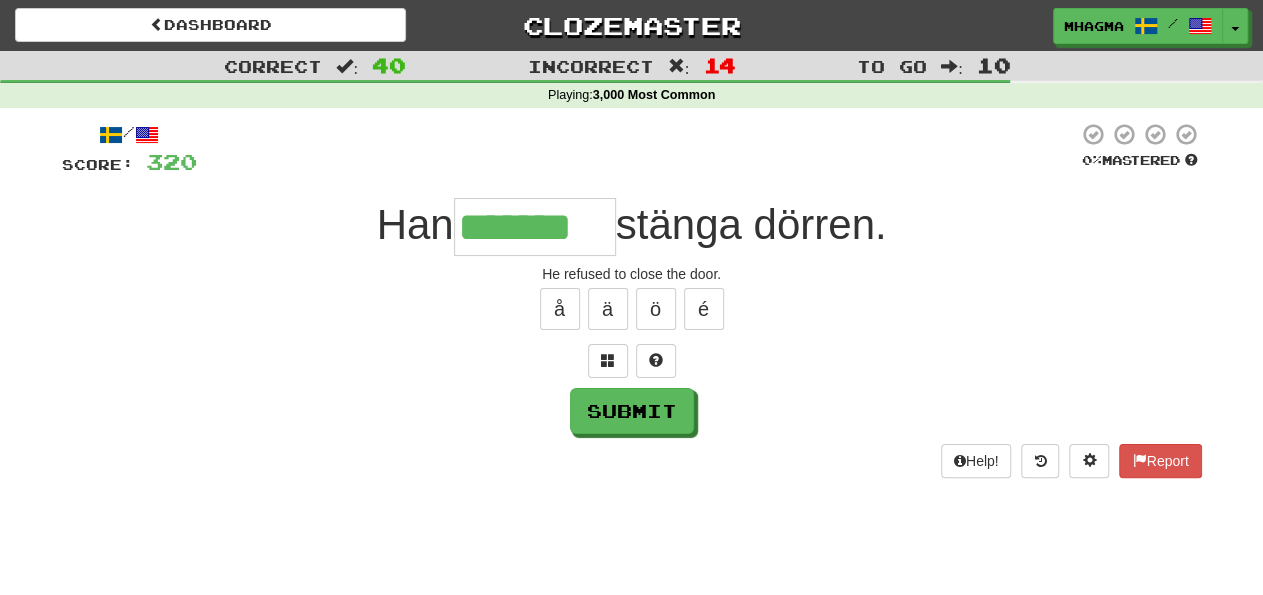 type on "*******" 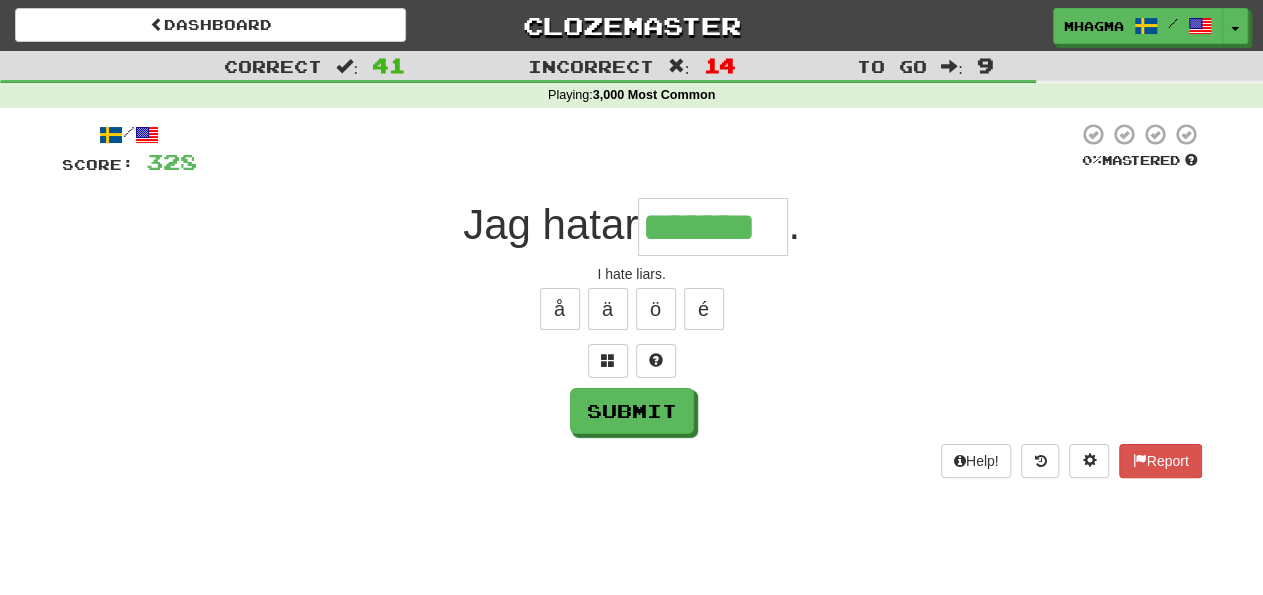 type on "*******" 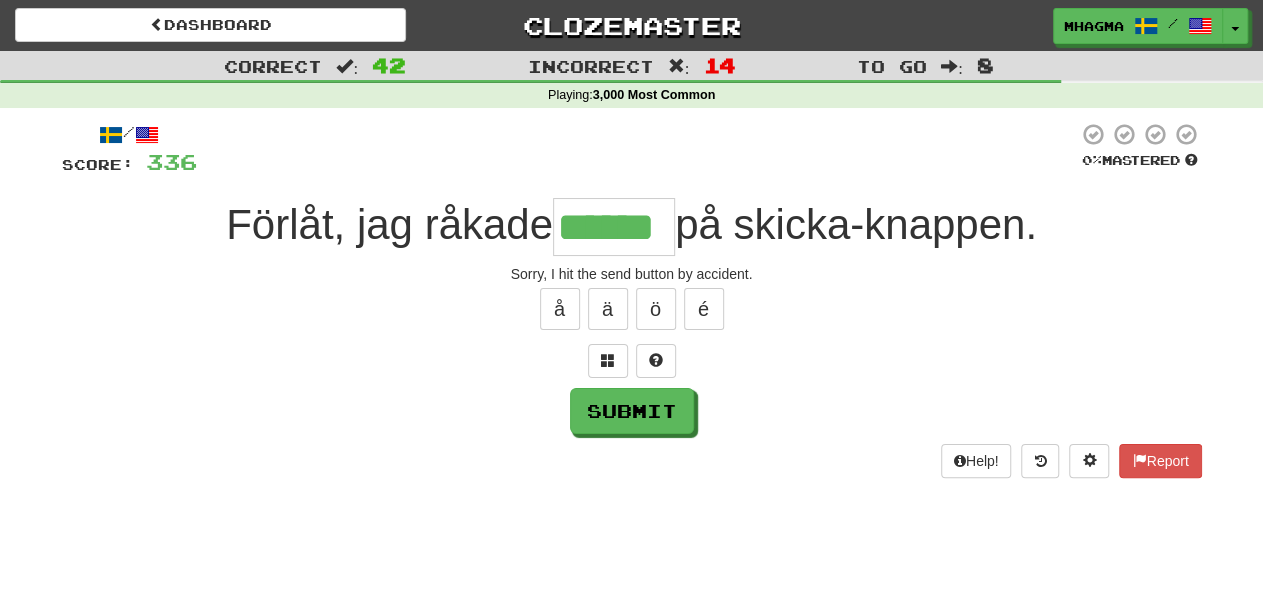 type on "******" 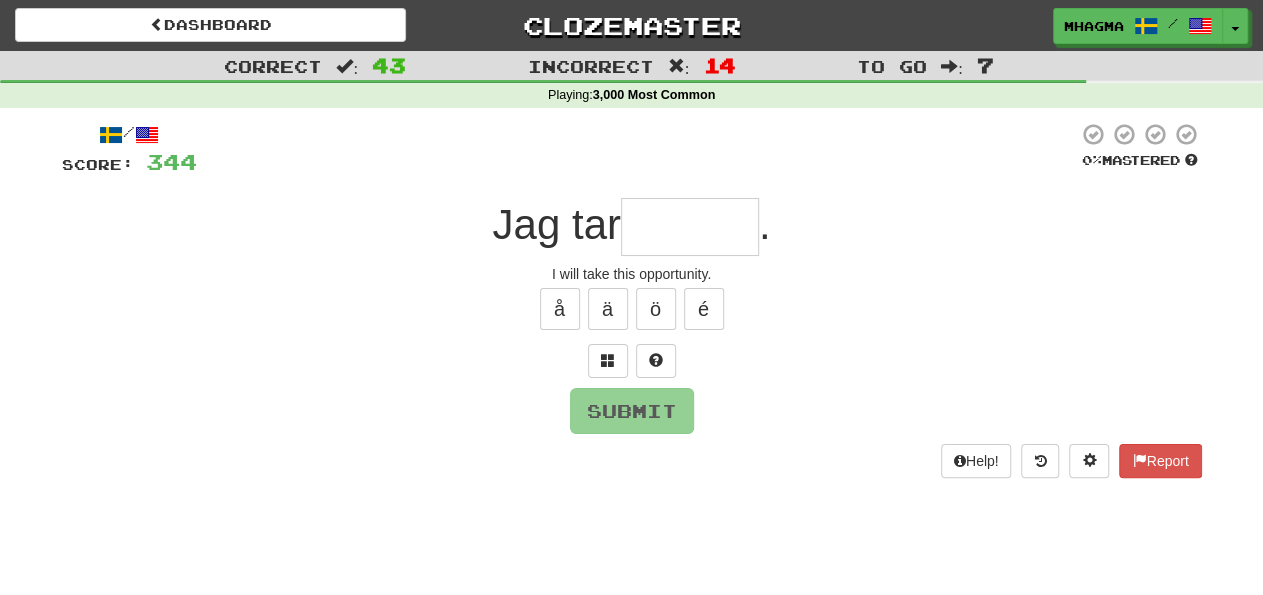 type on "**********" 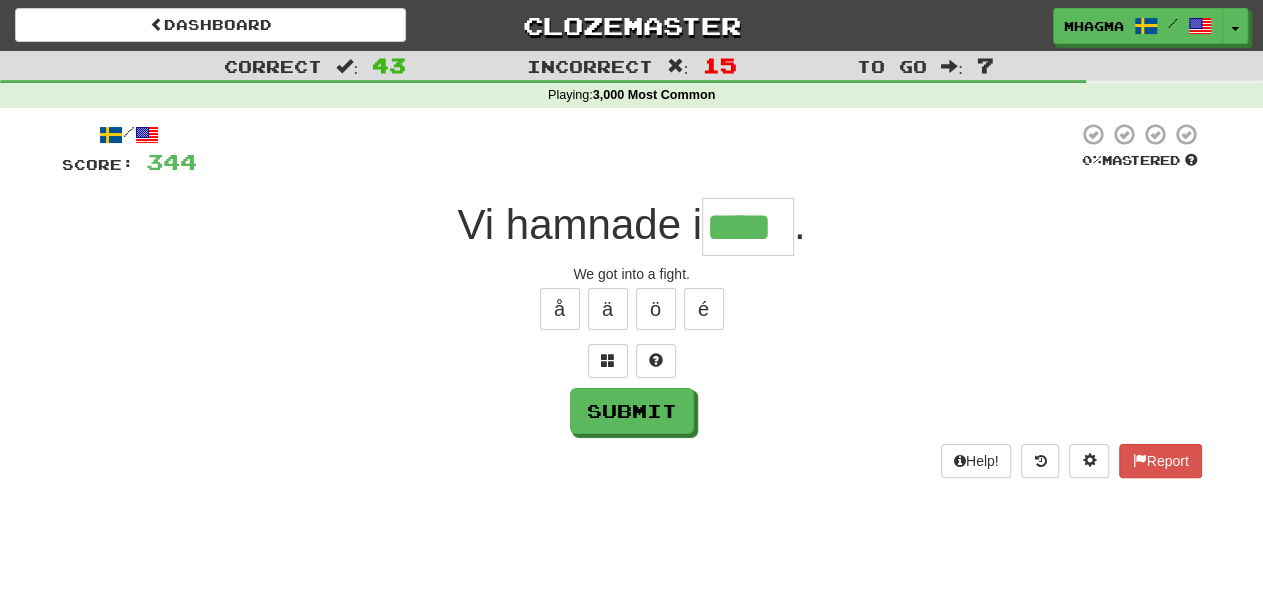 type on "****" 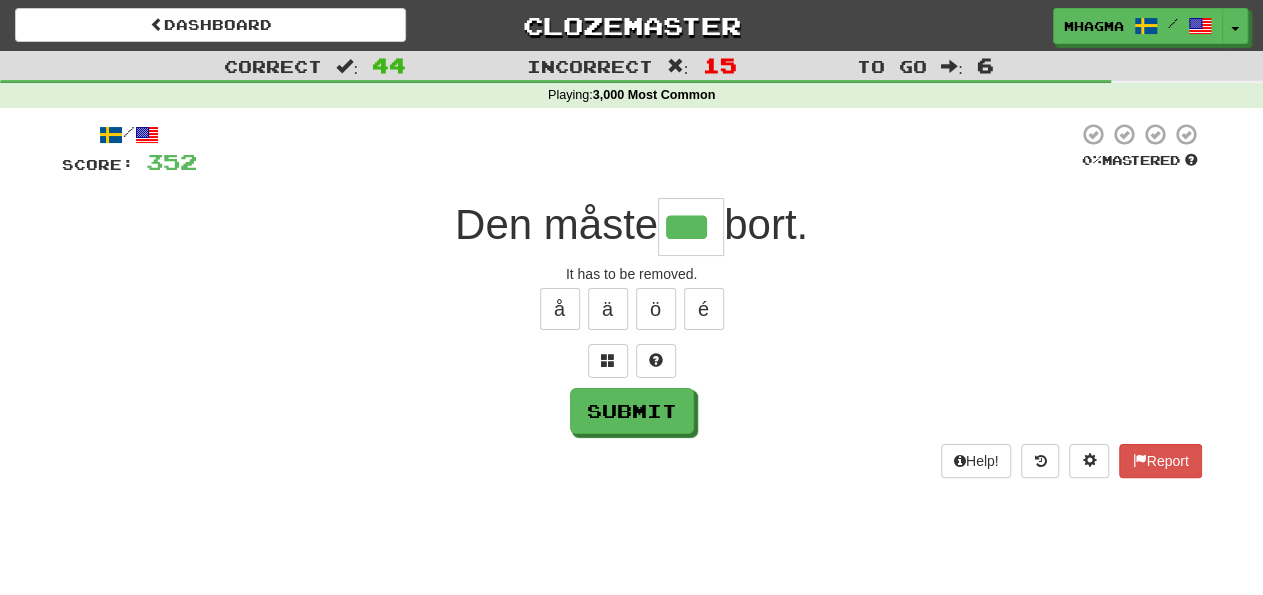 type on "***" 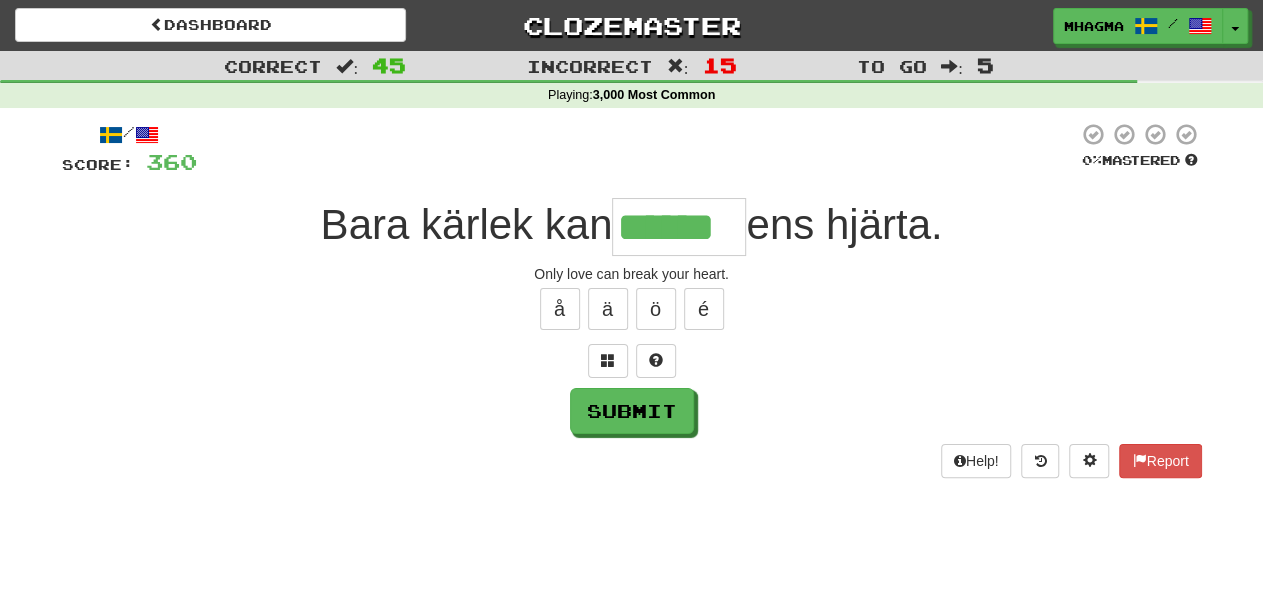 type on "******" 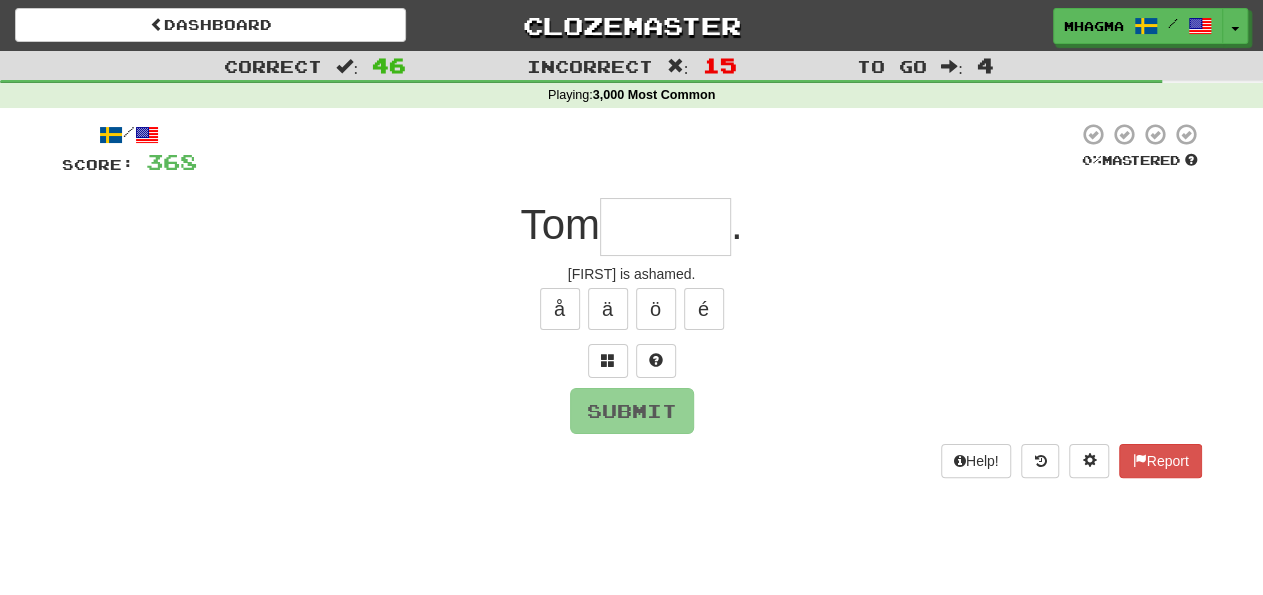 type on "*****" 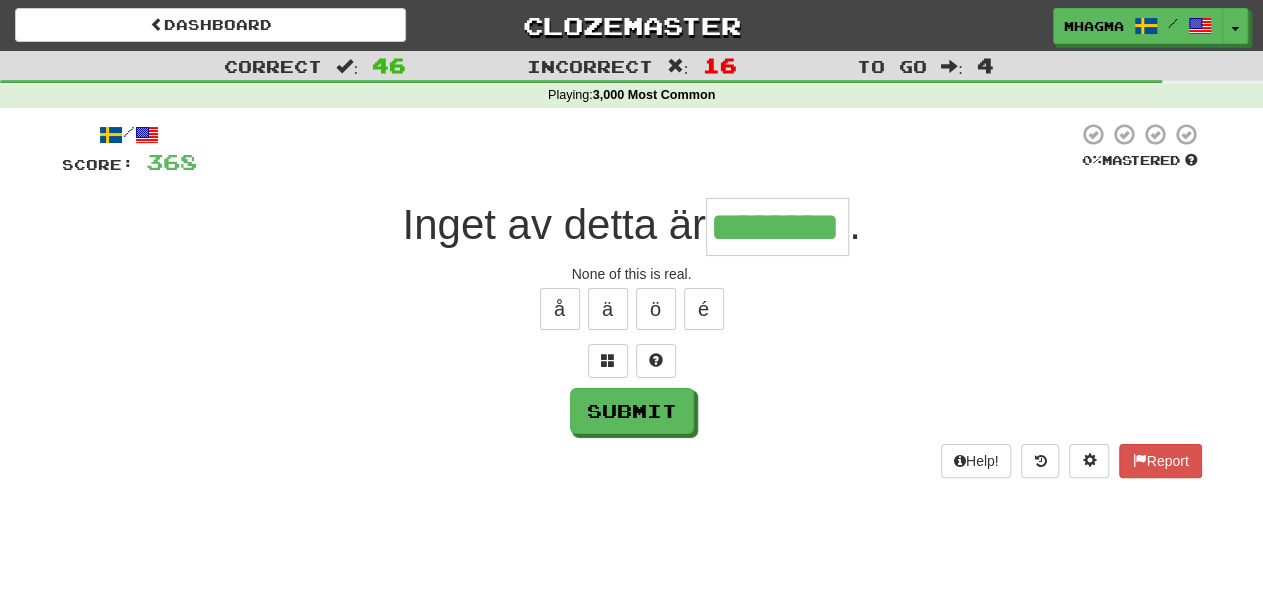 type on "********" 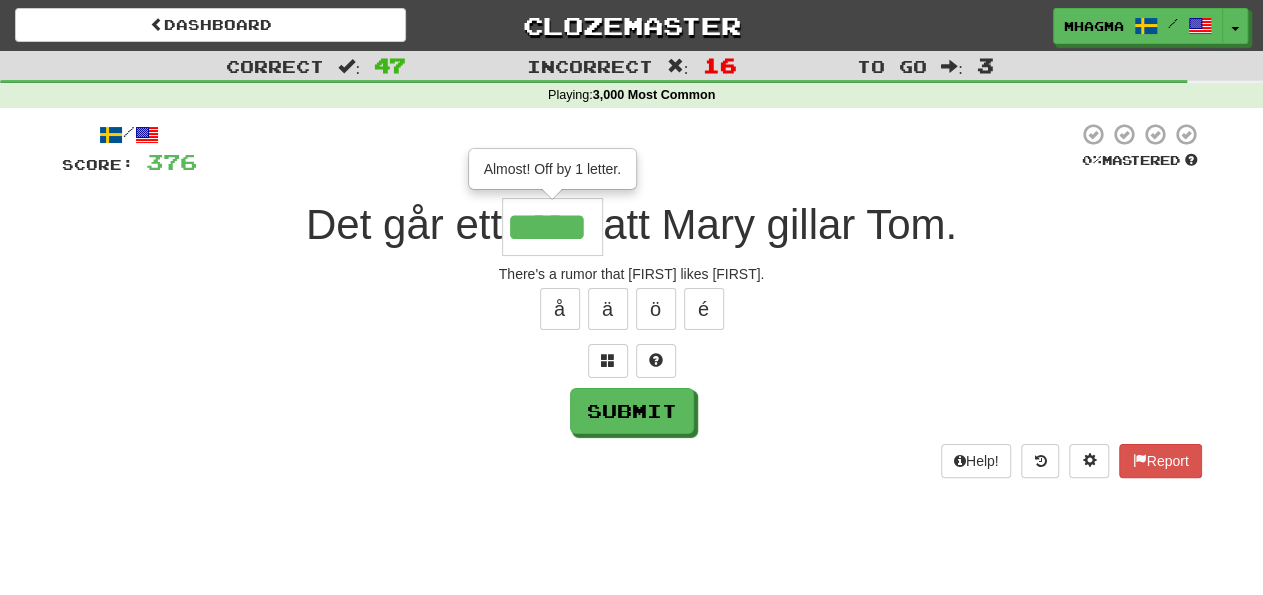 type on "*****" 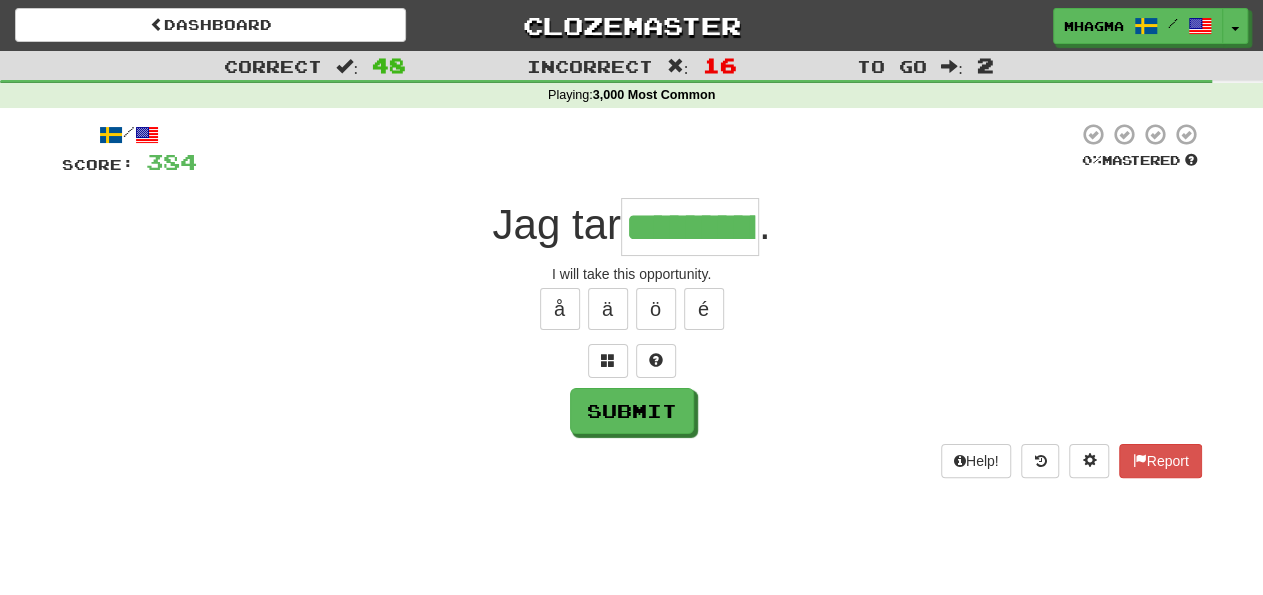 type on "**********" 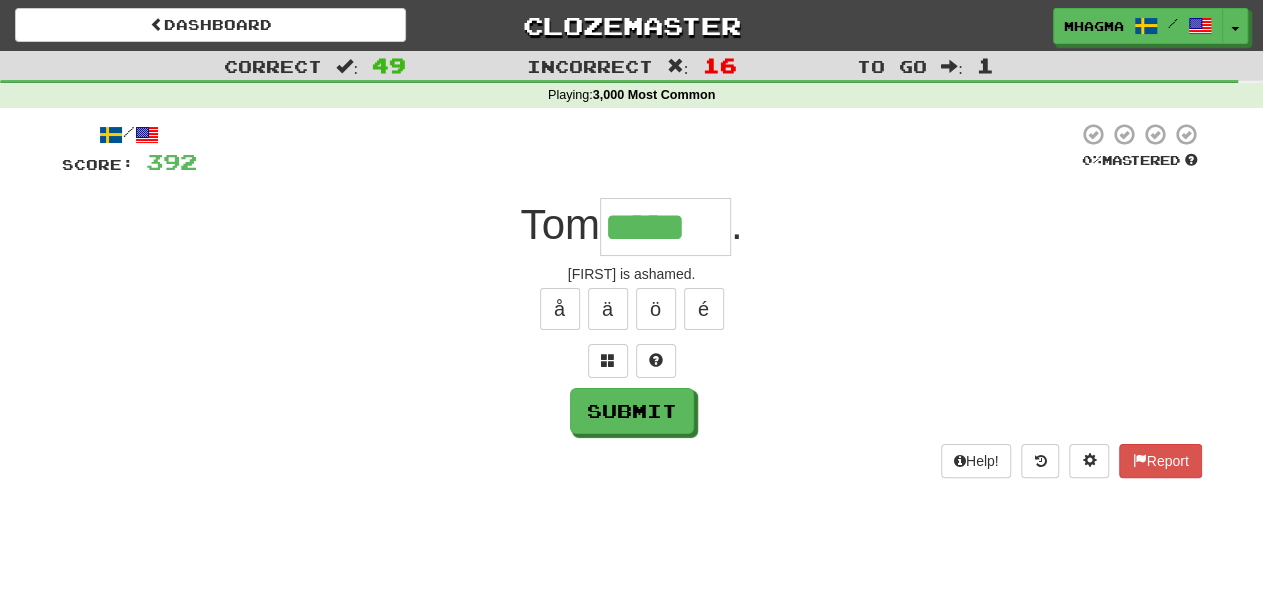 type on "*****" 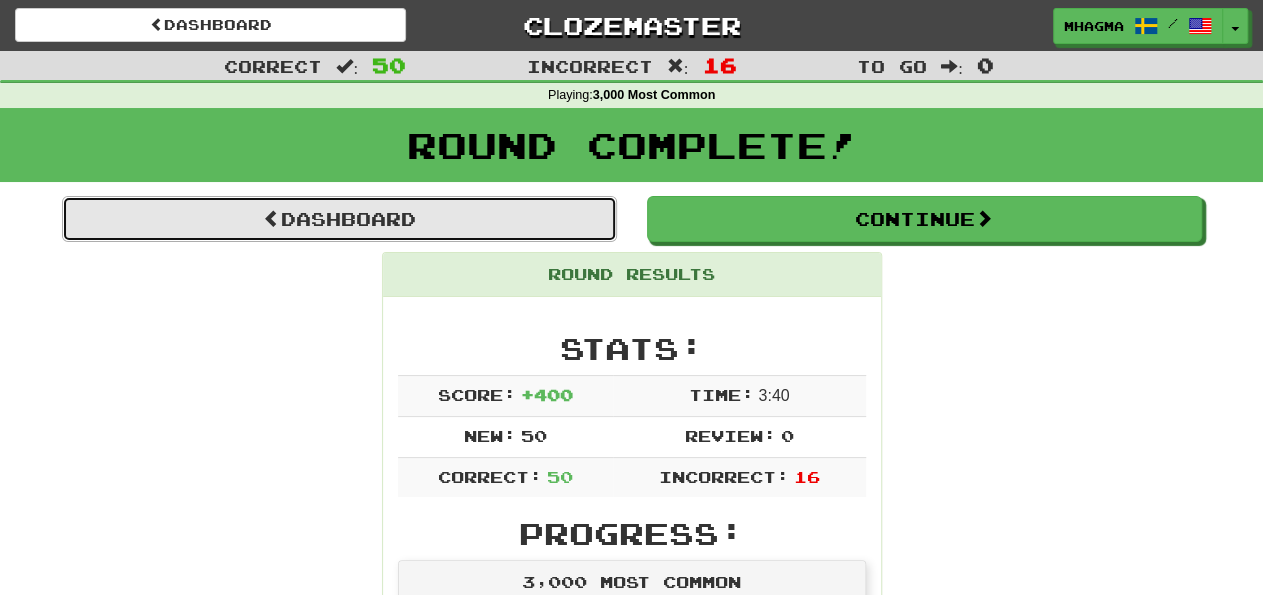 click on "Dashboard" at bounding box center [339, 219] 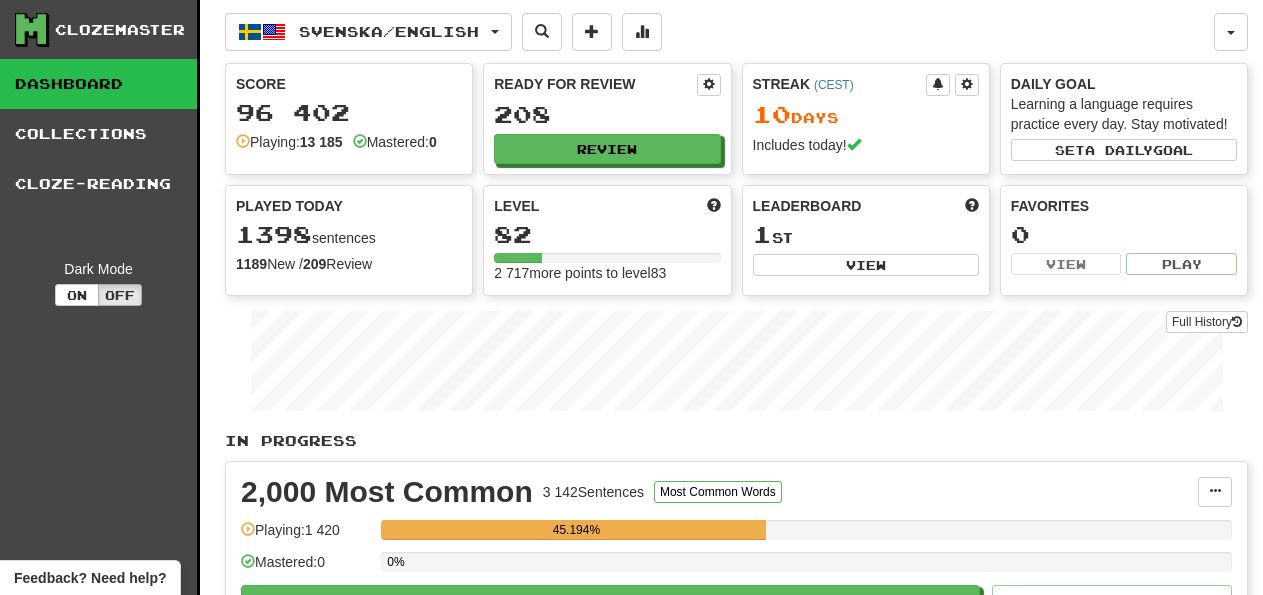 scroll, scrollTop: 0, scrollLeft: 0, axis: both 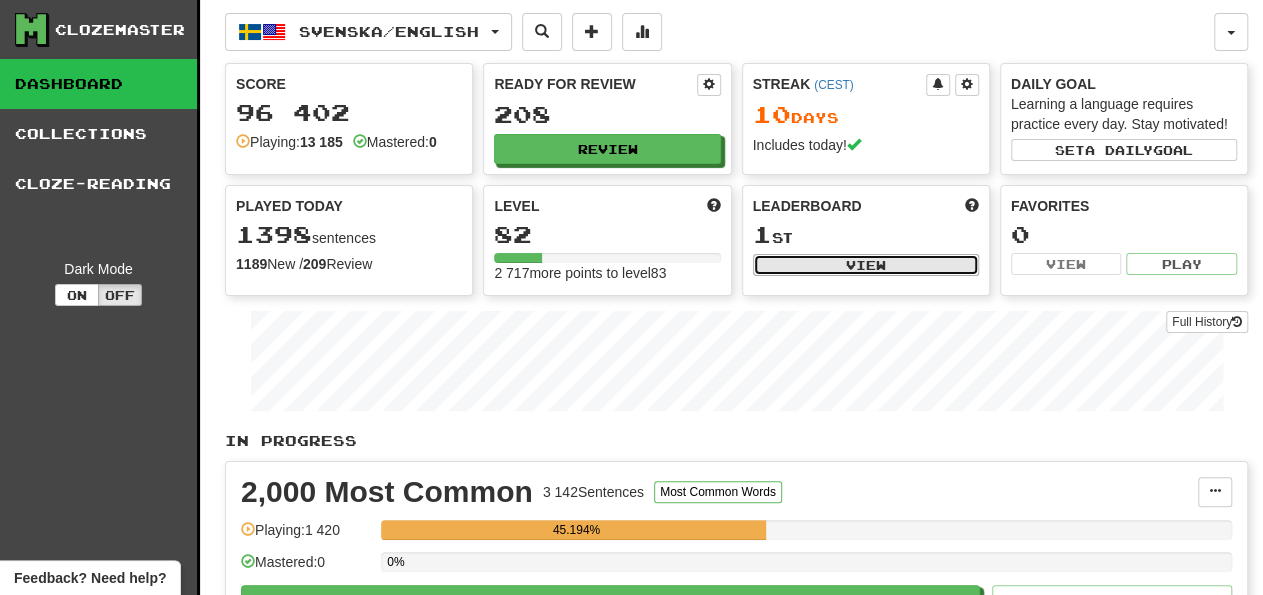 click on "View" at bounding box center [866, 265] 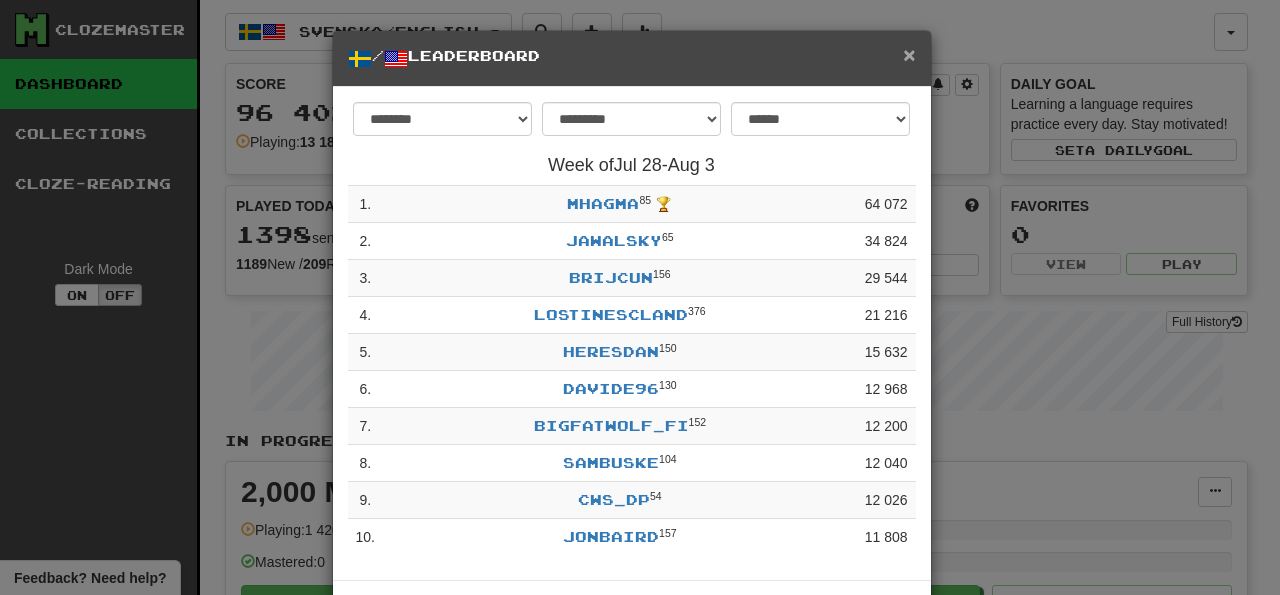 click on "×" at bounding box center [909, 54] 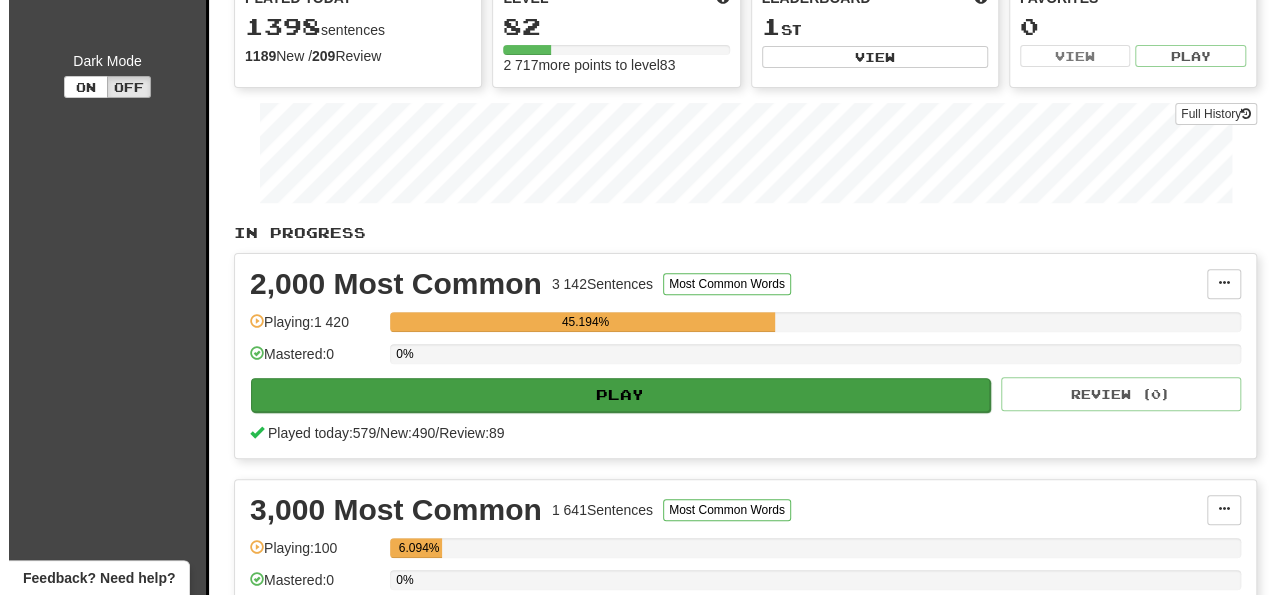 scroll, scrollTop: 312, scrollLeft: 0, axis: vertical 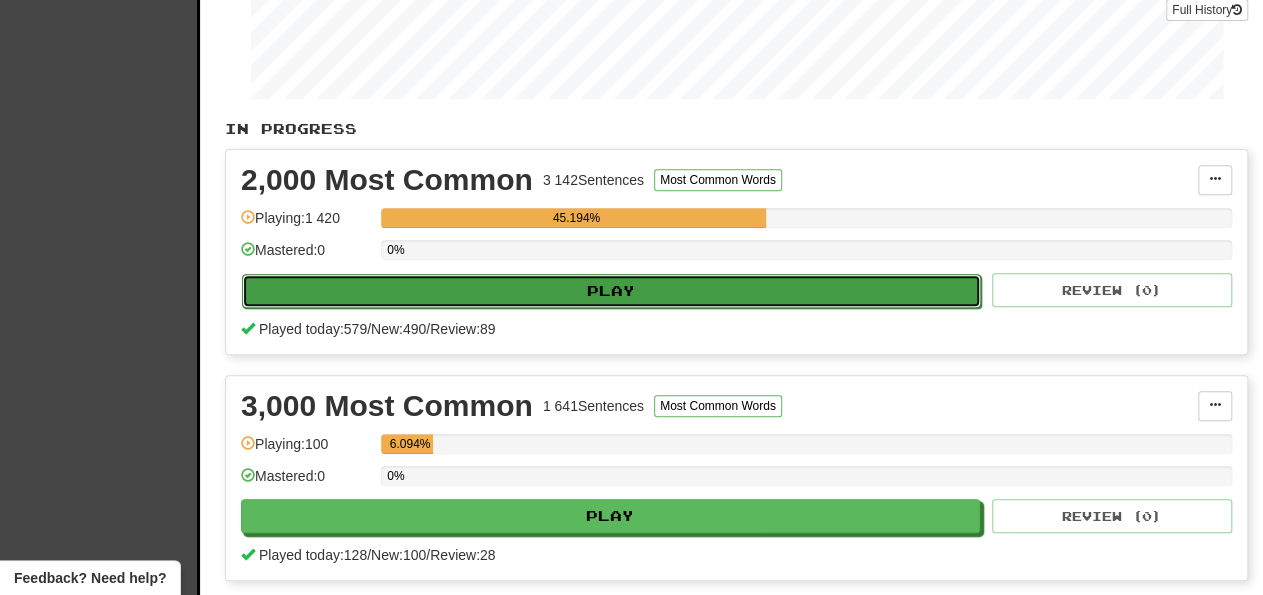 click on "Play" at bounding box center [611, 291] 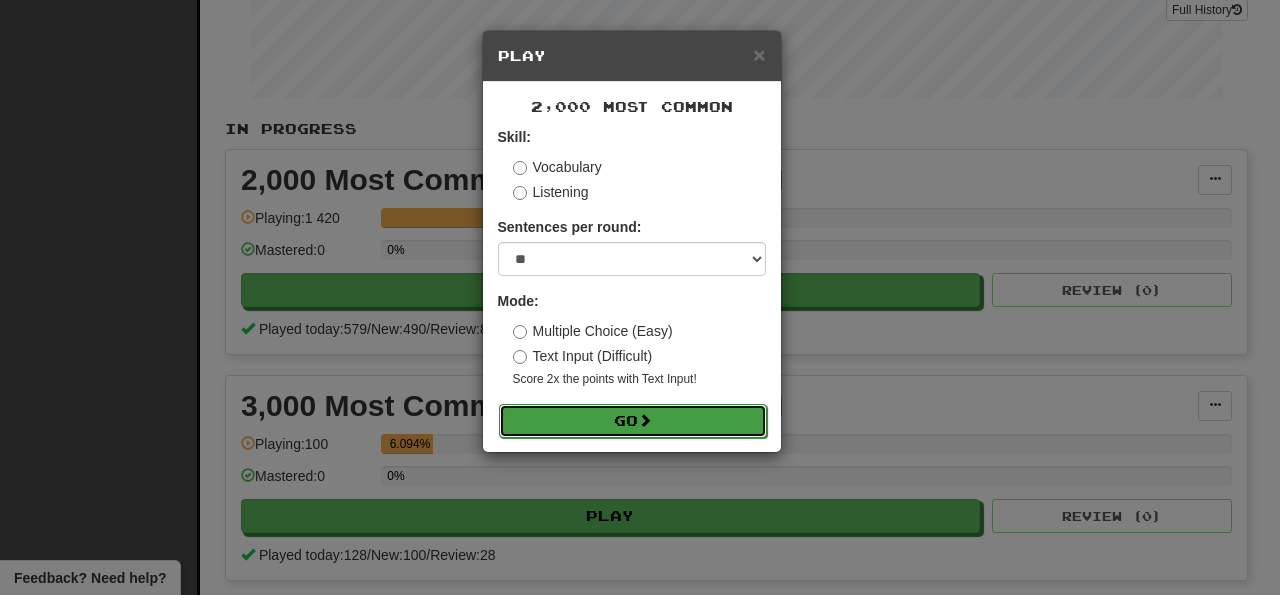 click on "Go" at bounding box center [633, 421] 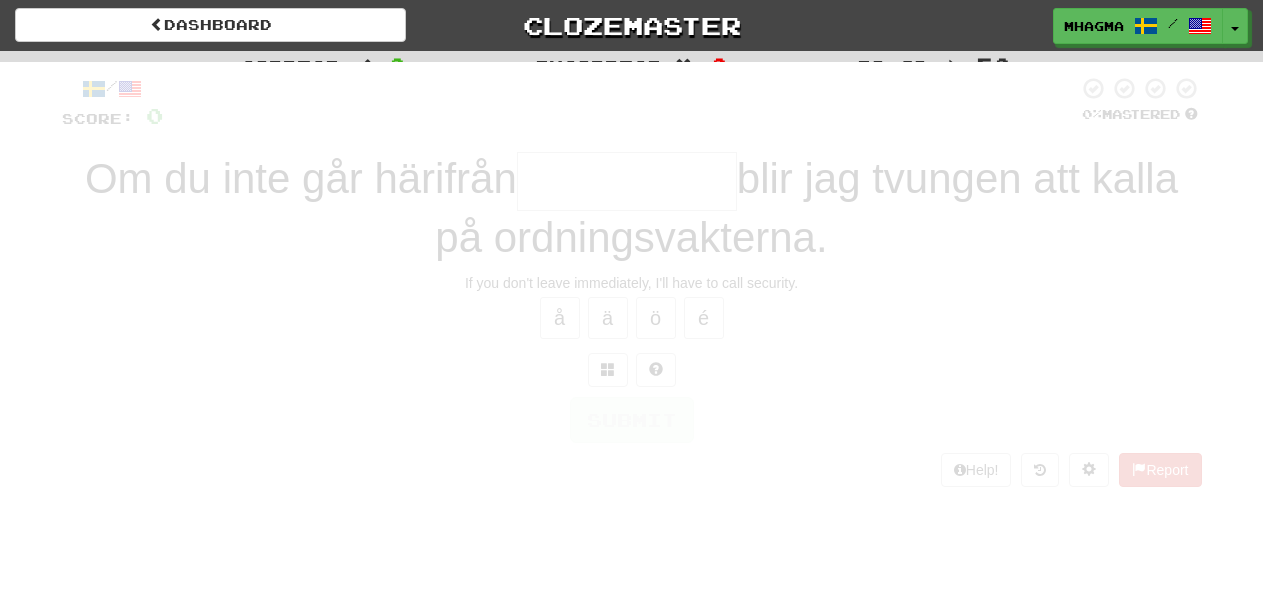 scroll, scrollTop: 0, scrollLeft: 0, axis: both 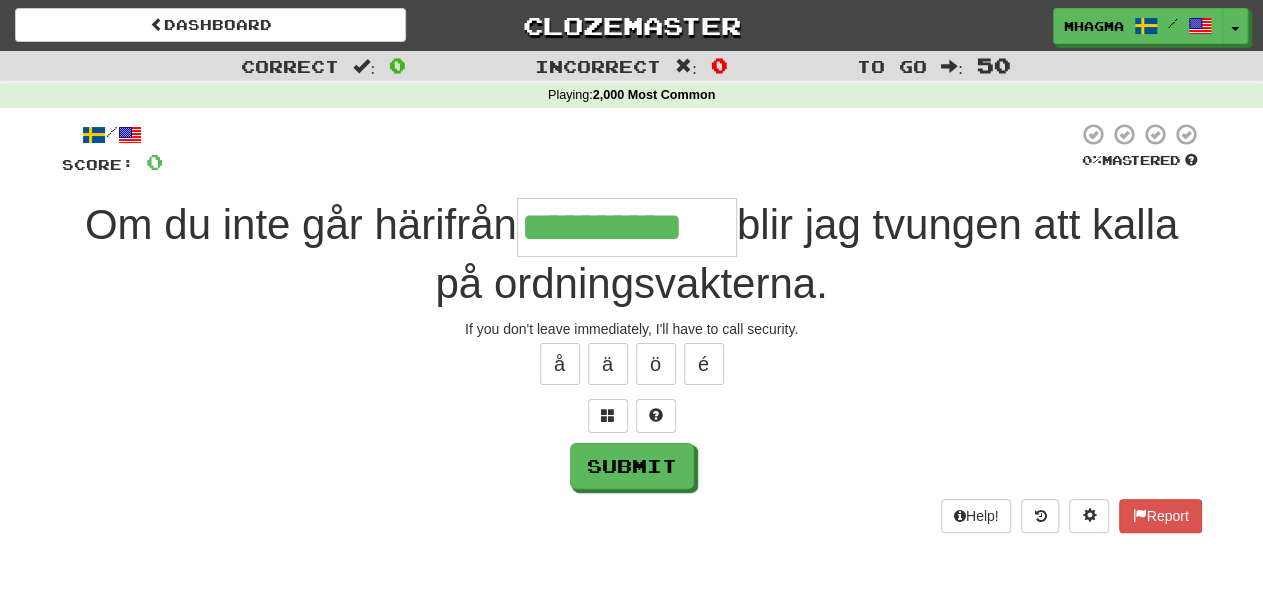 type on "**********" 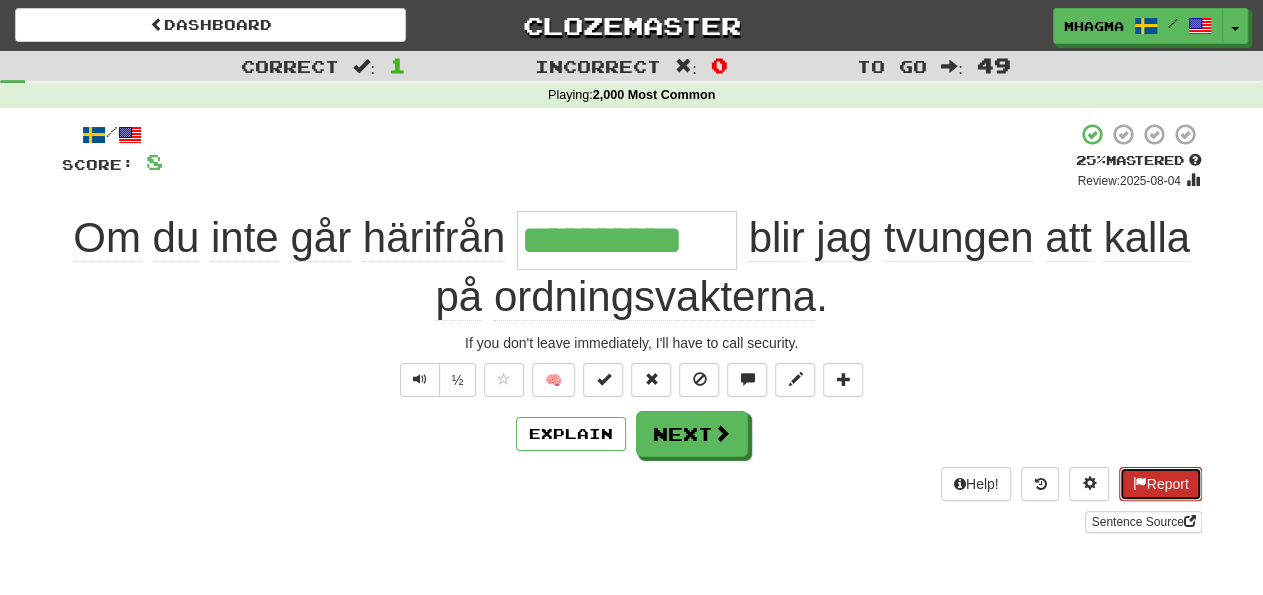 click on "Report" at bounding box center [1160, 484] 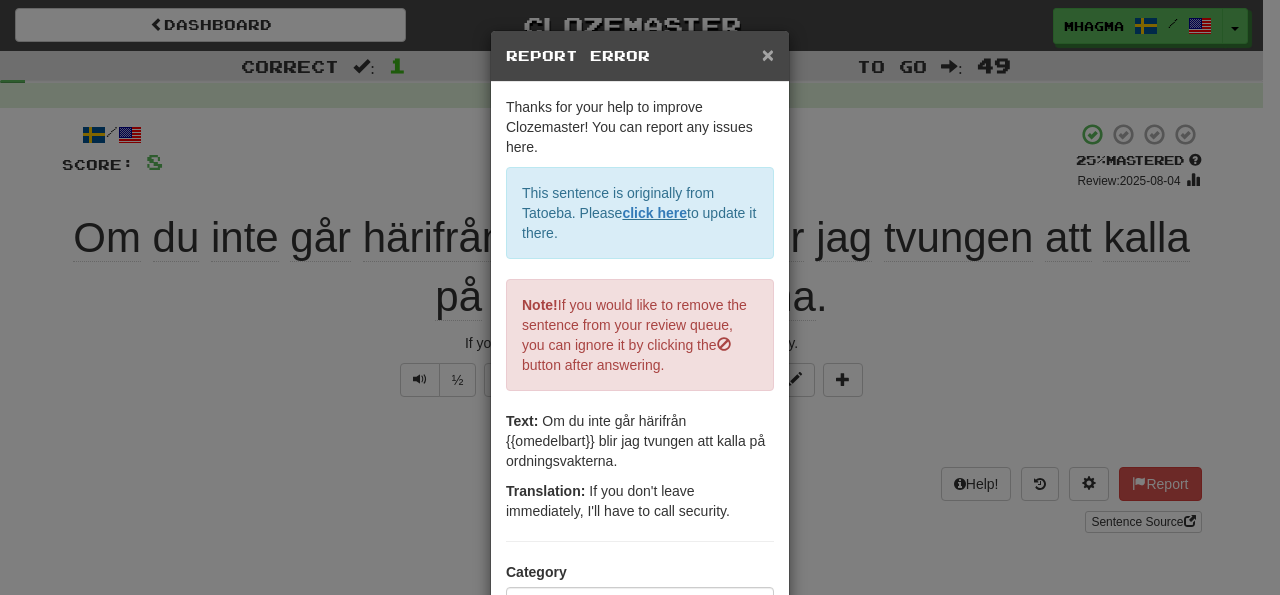 click on "×" at bounding box center [768, 54] 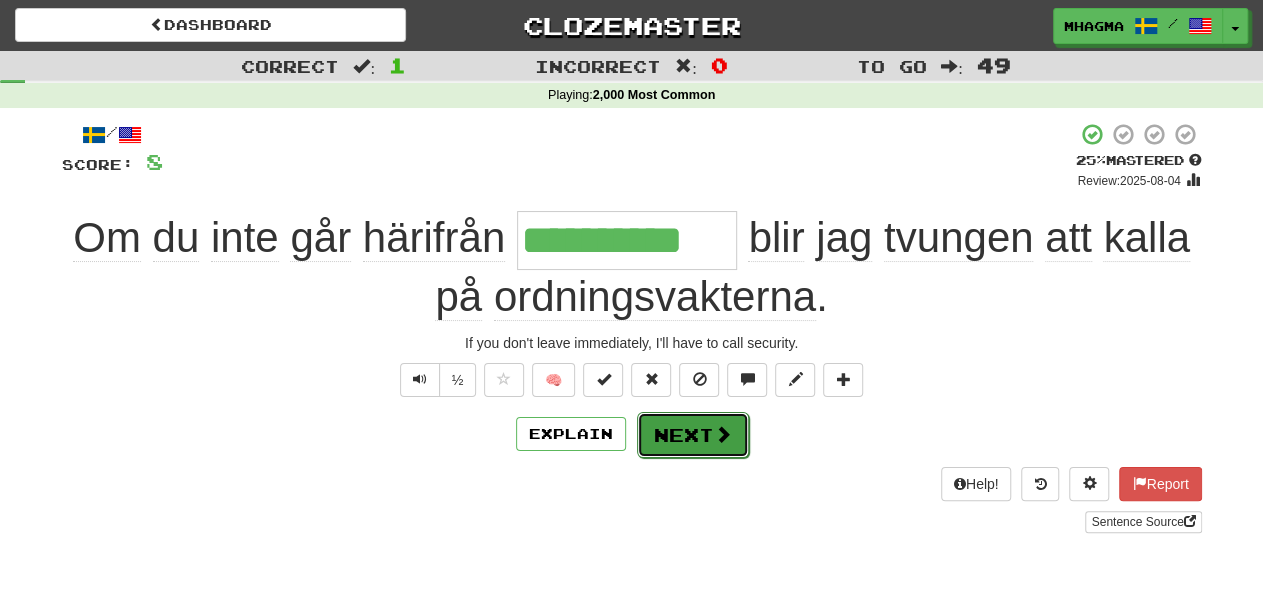 click on "Next" at bounding box center (693, 435) 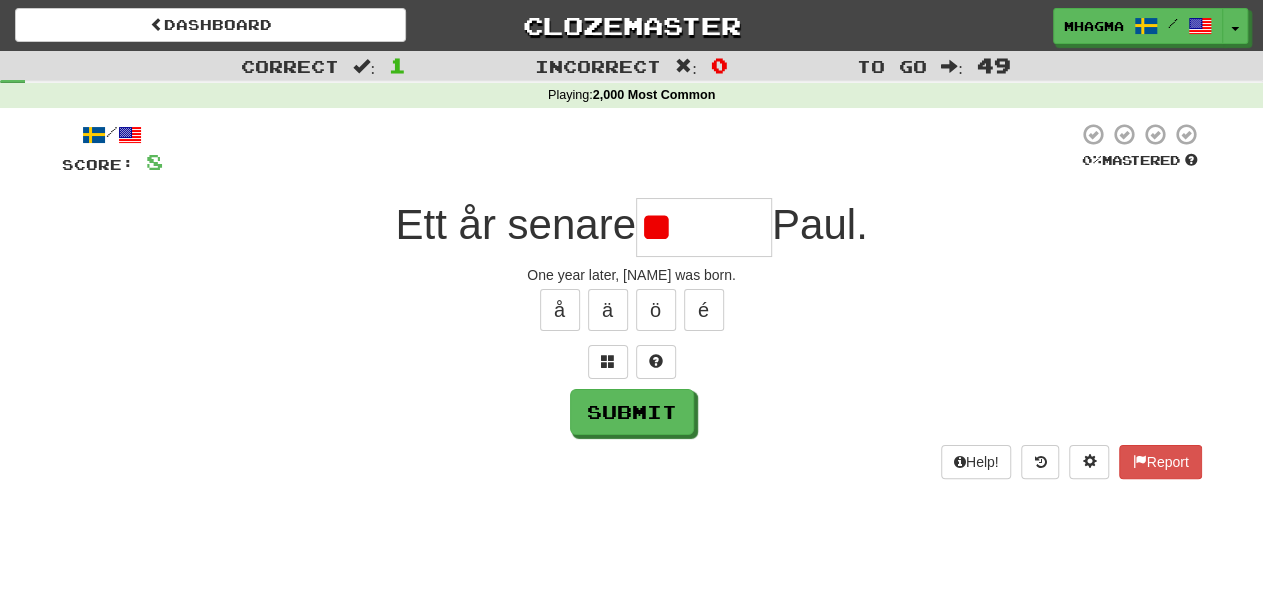 type on "*" 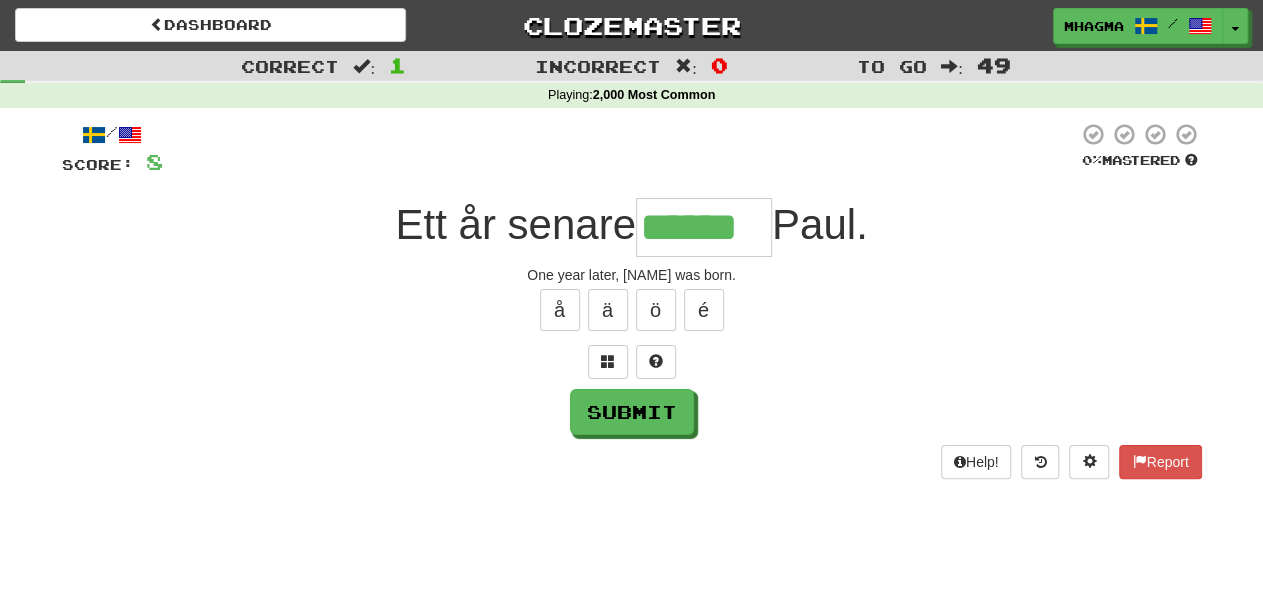 type on "******" 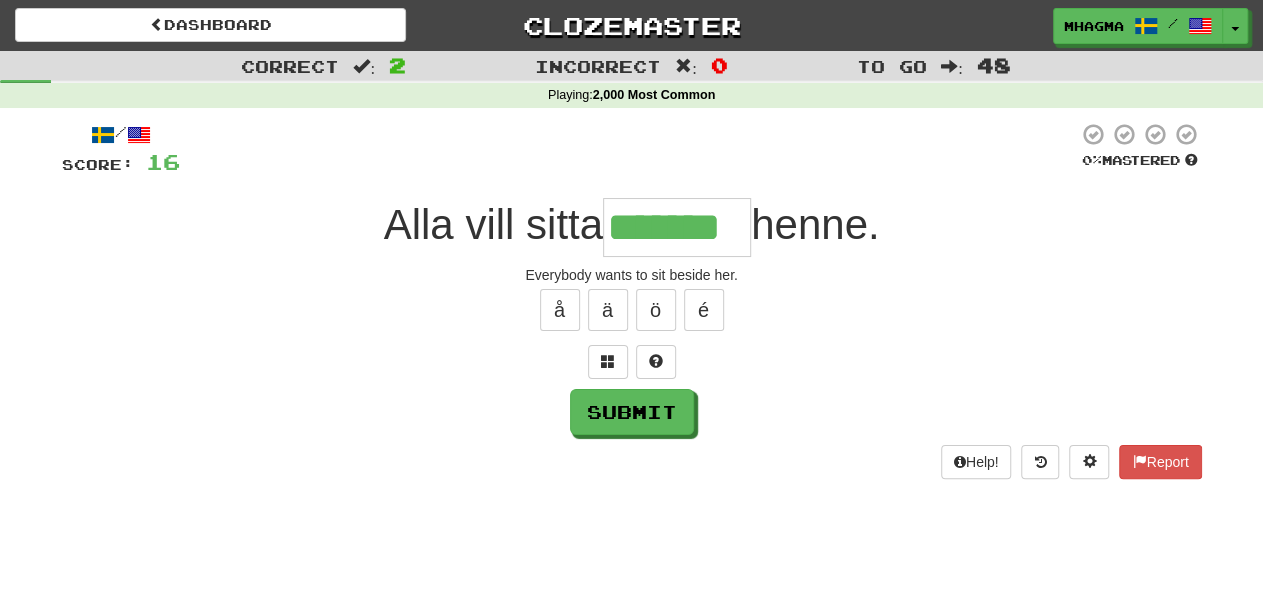 type on "*******" 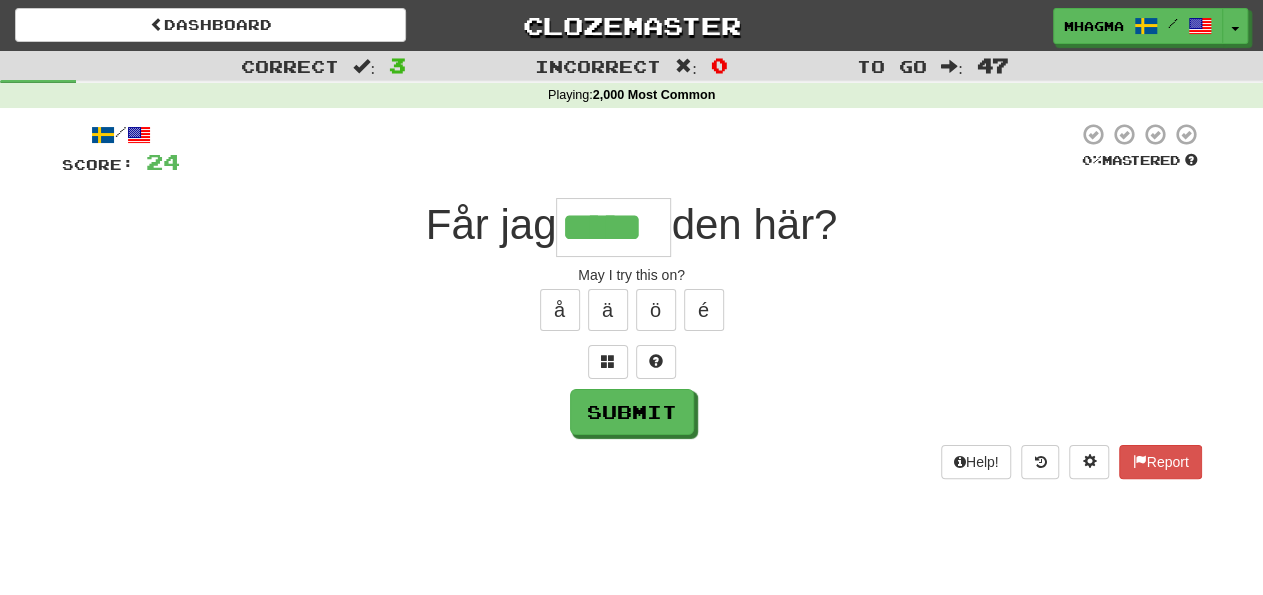 type on "*****" 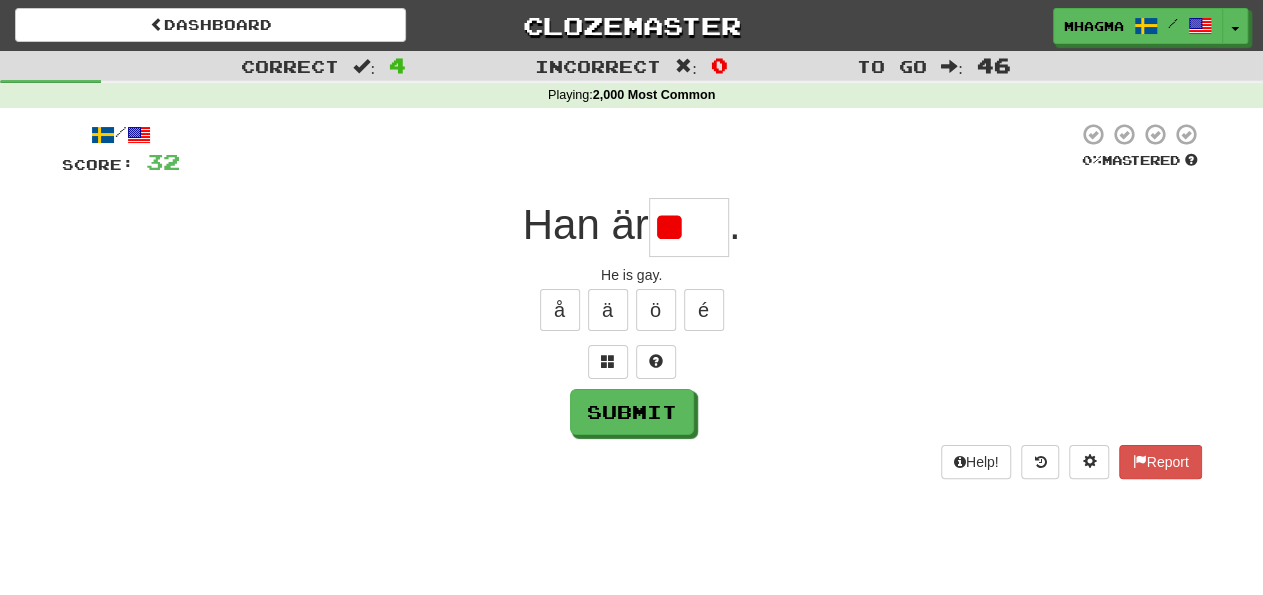 type on "*" 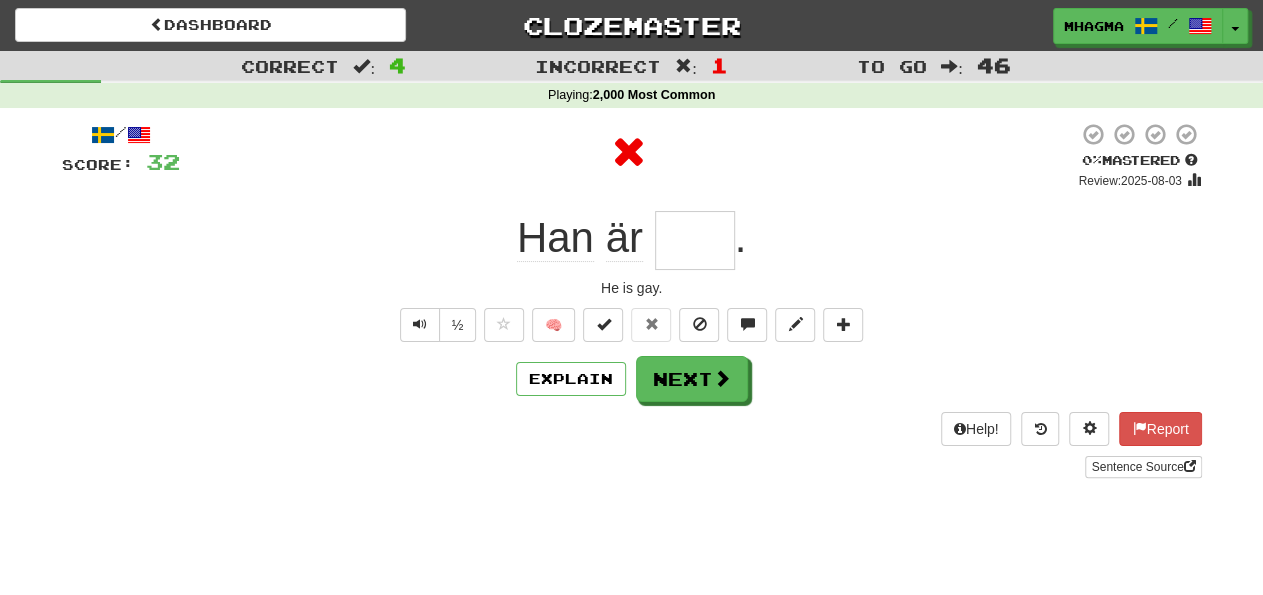 type on "***" 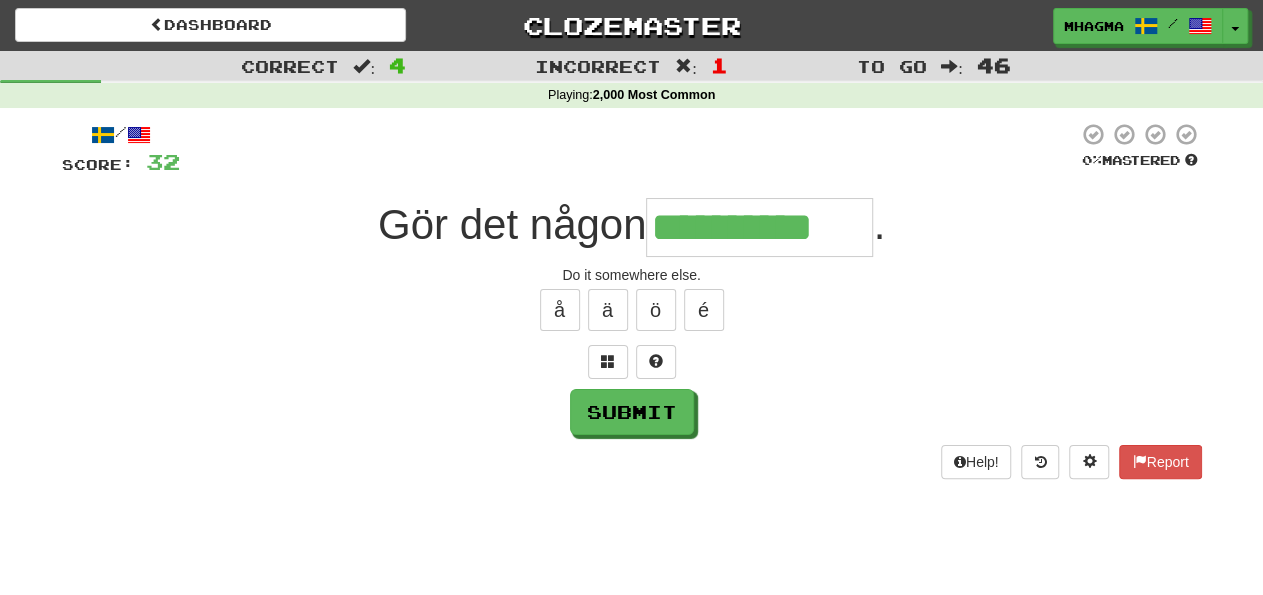 type on "**********" 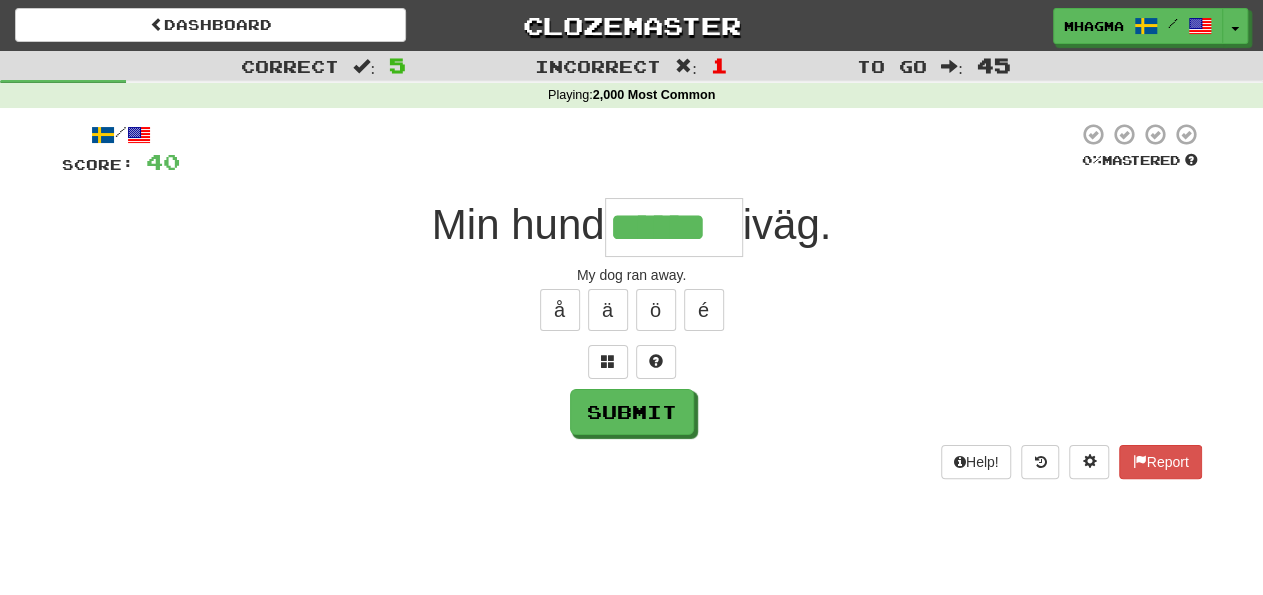 type on "******" 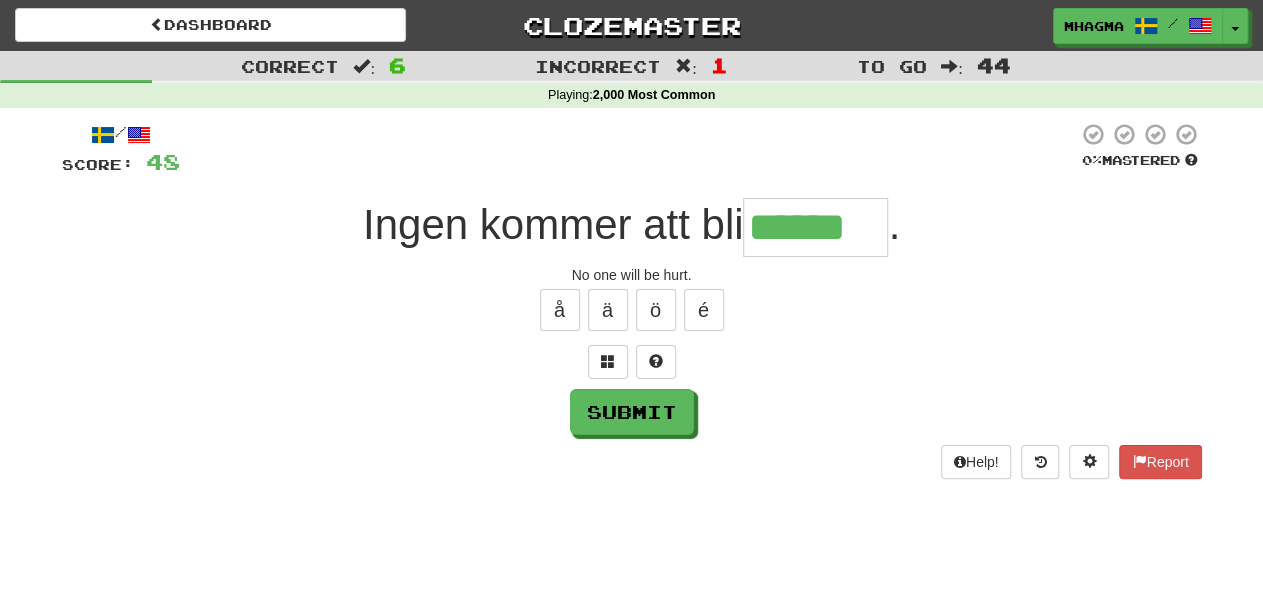 type on "******" 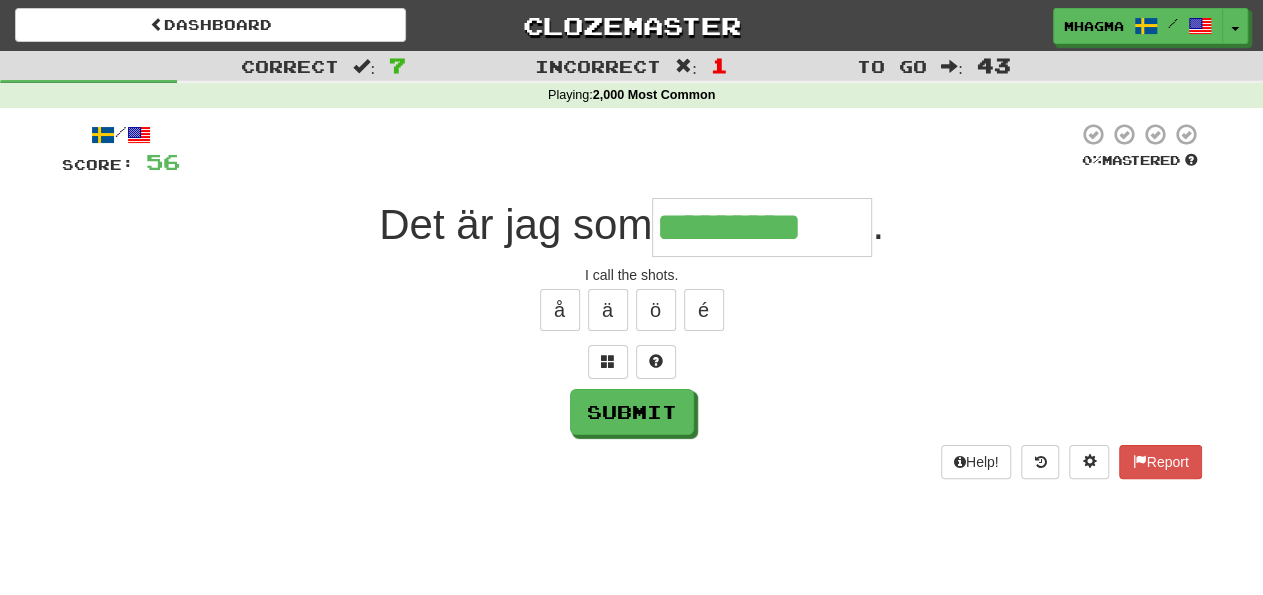 type on "*********" 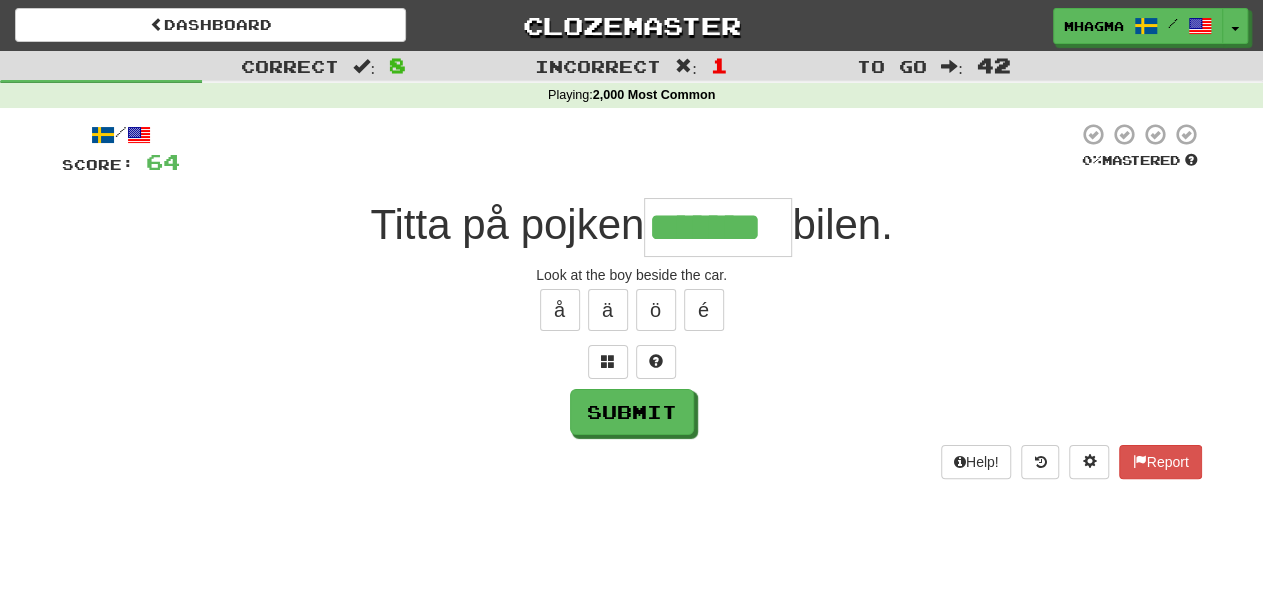 type on "*******" 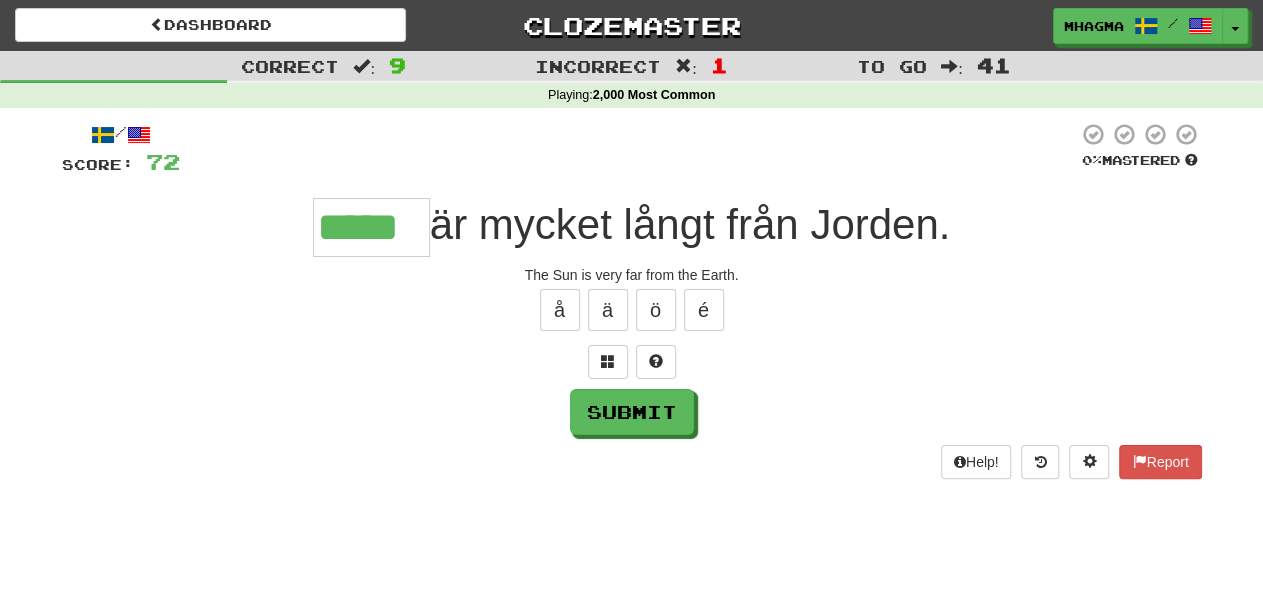 type on "*****" 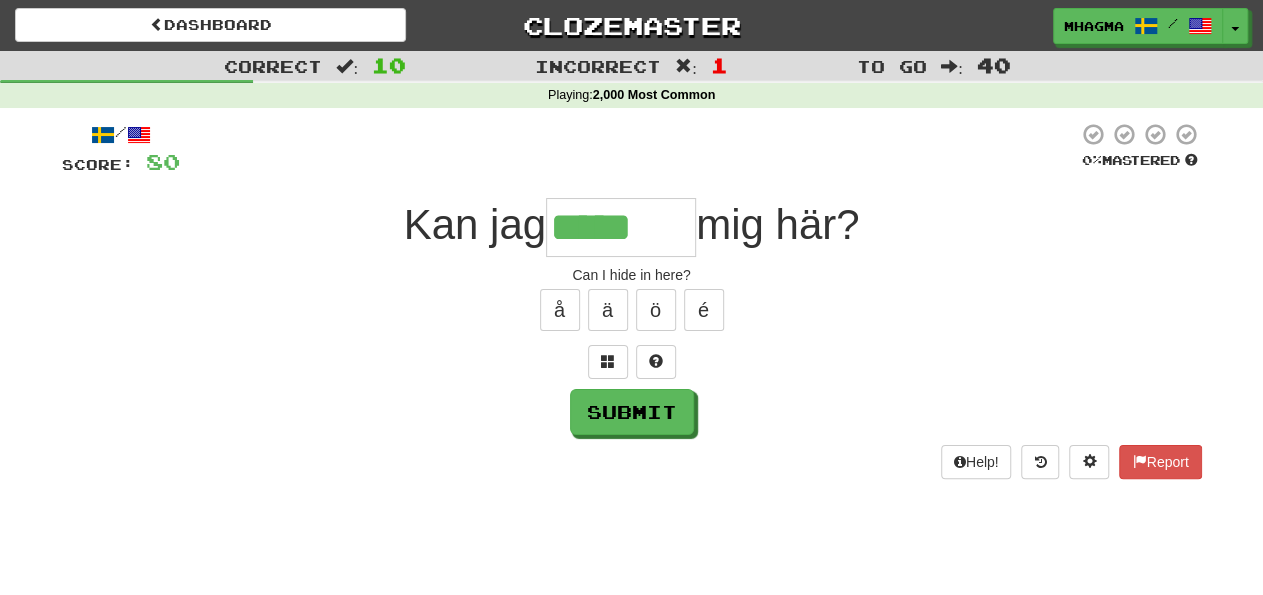 type on "*****" 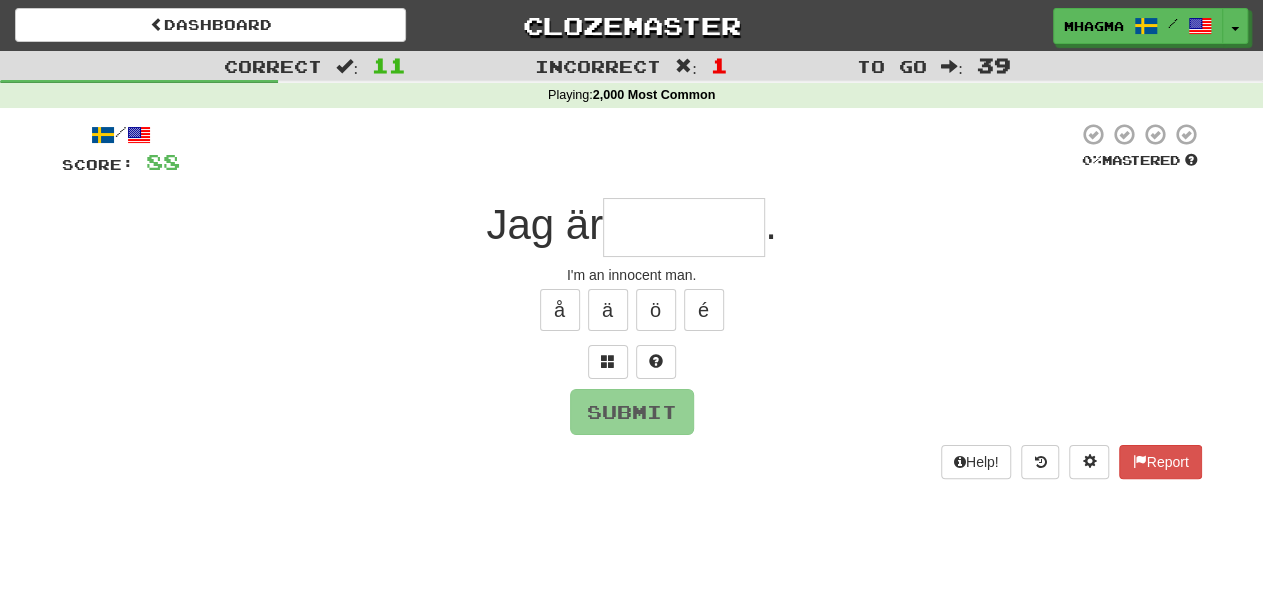 type on "********" 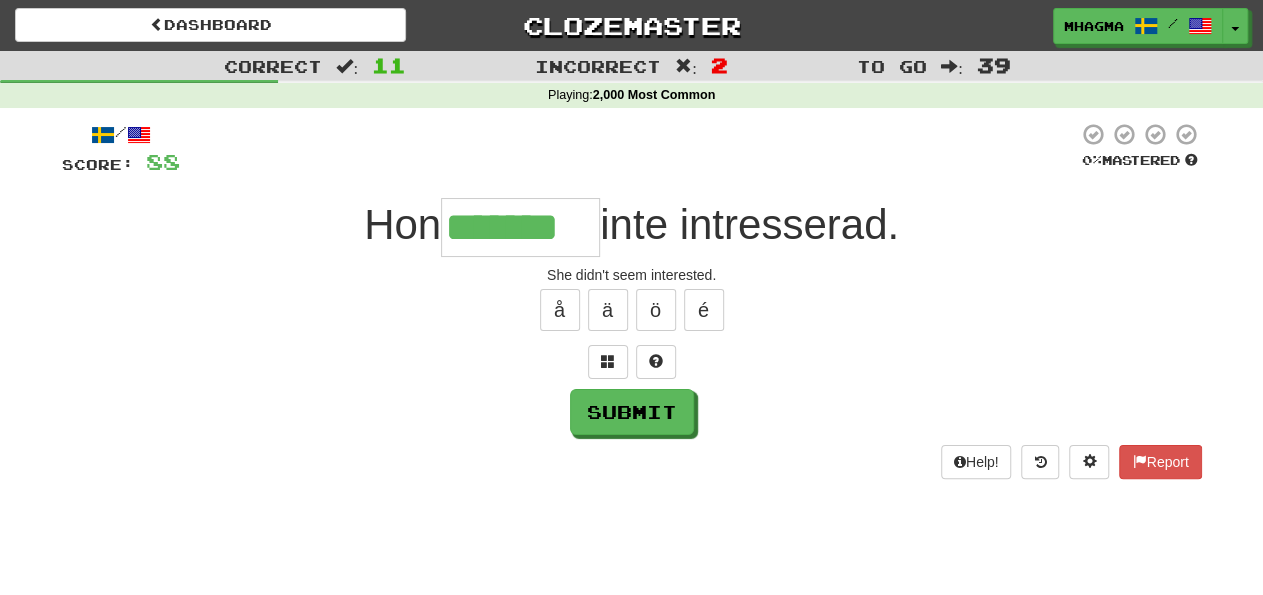 type on "*******" 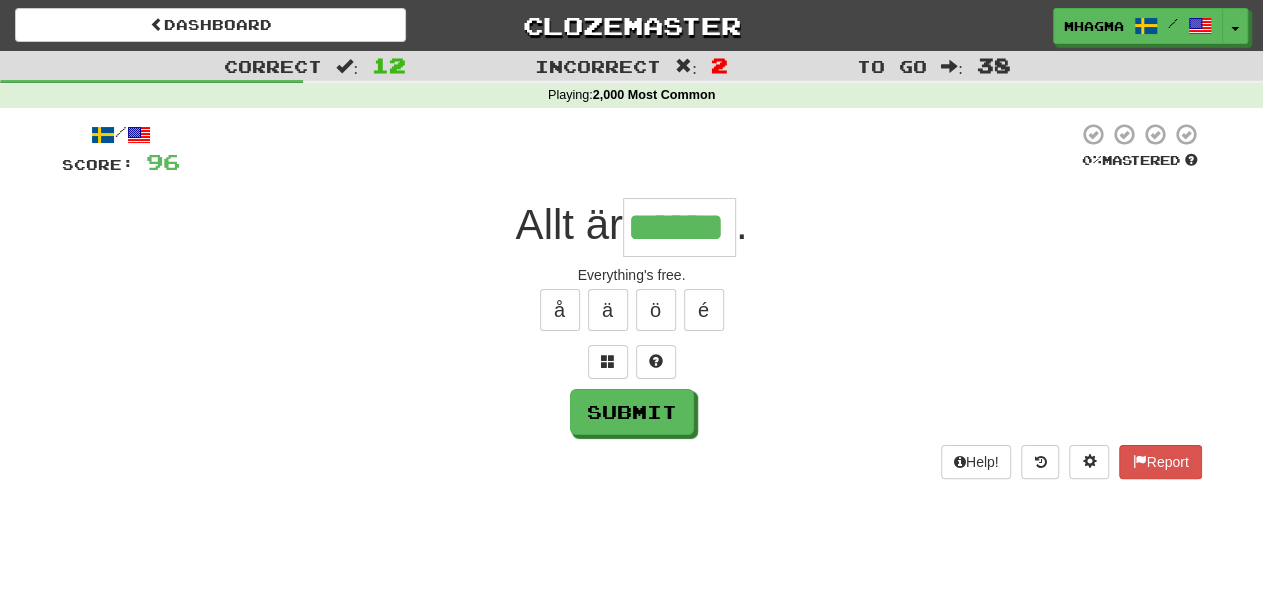 type on "******" 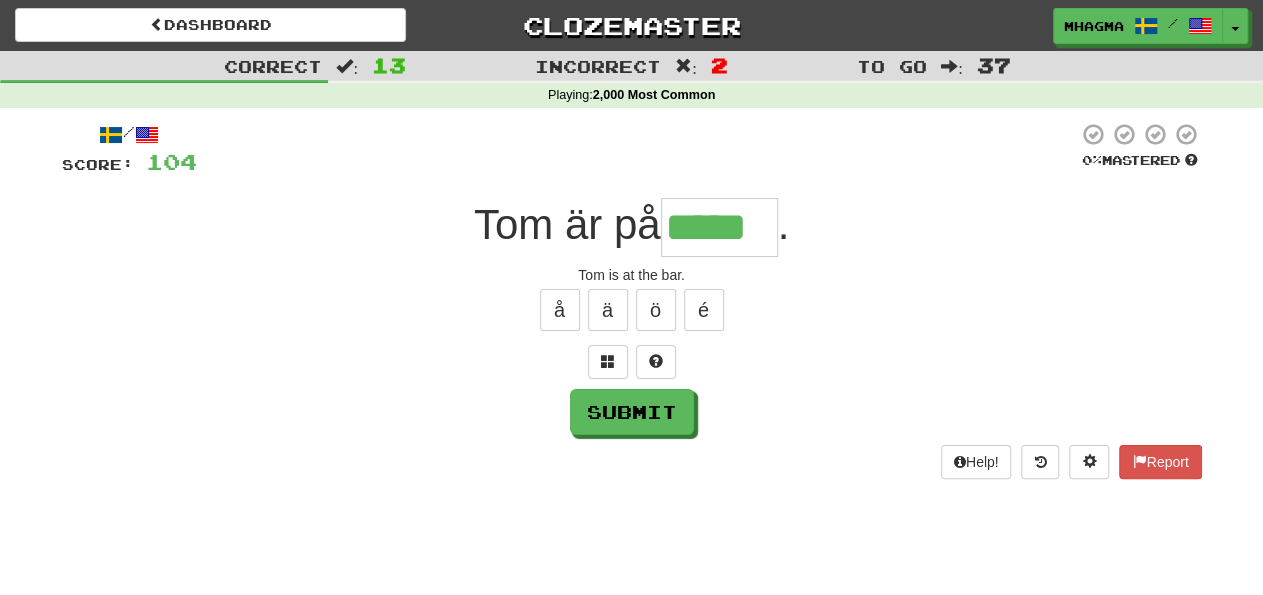 type on "*****" 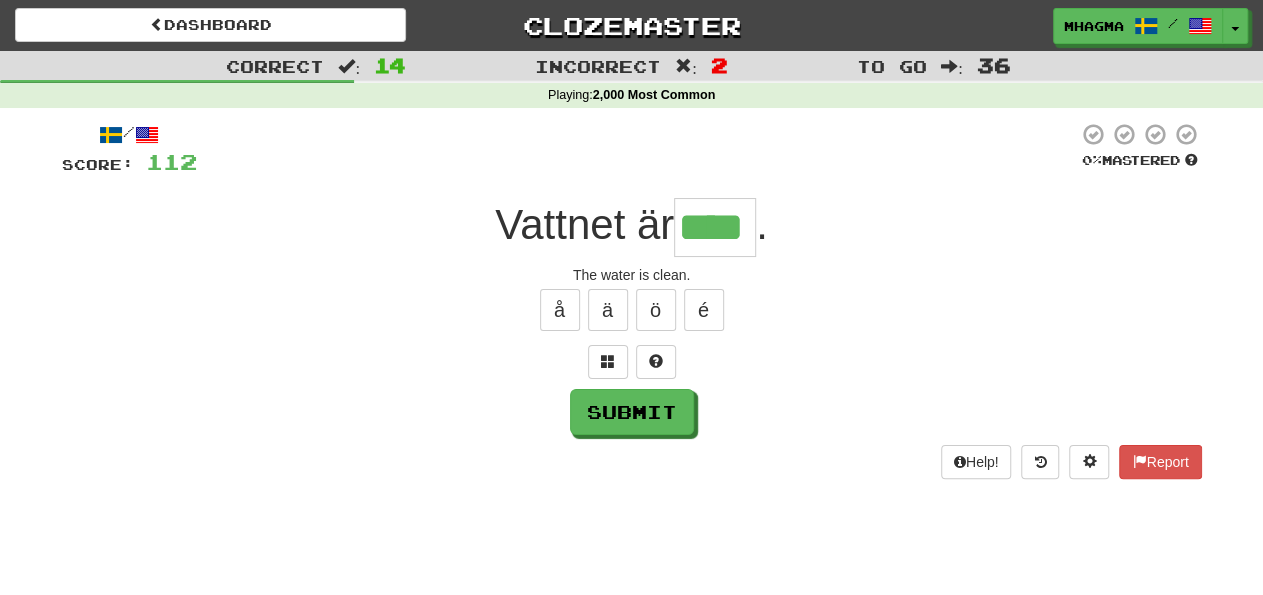 type on "****" 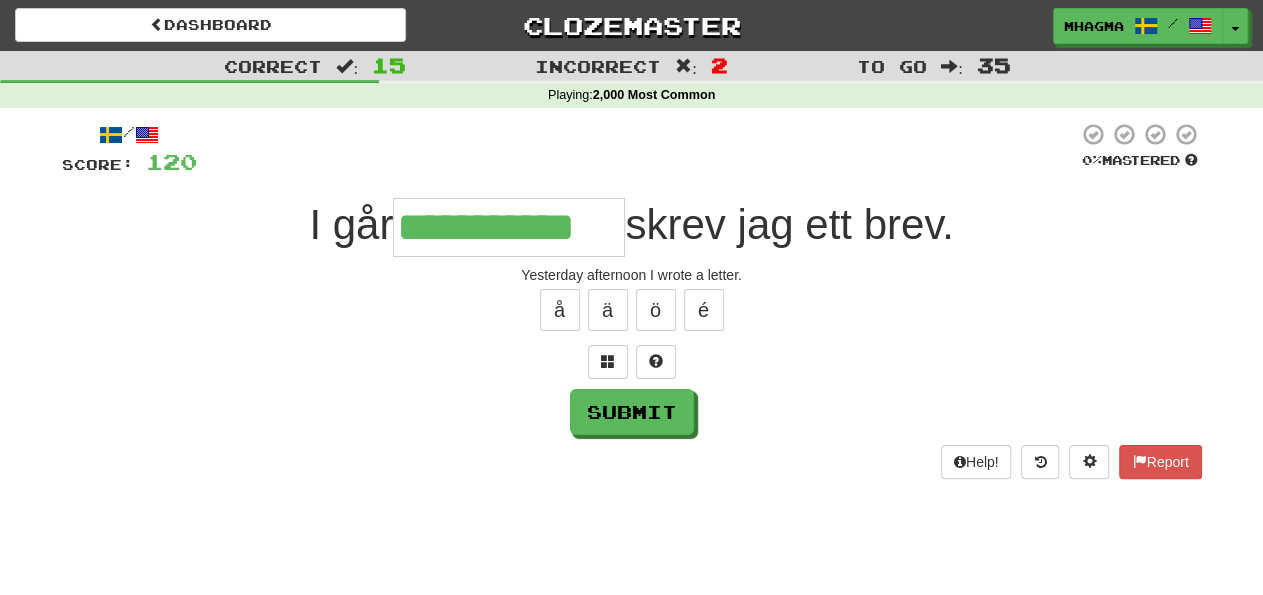 type on "**********" 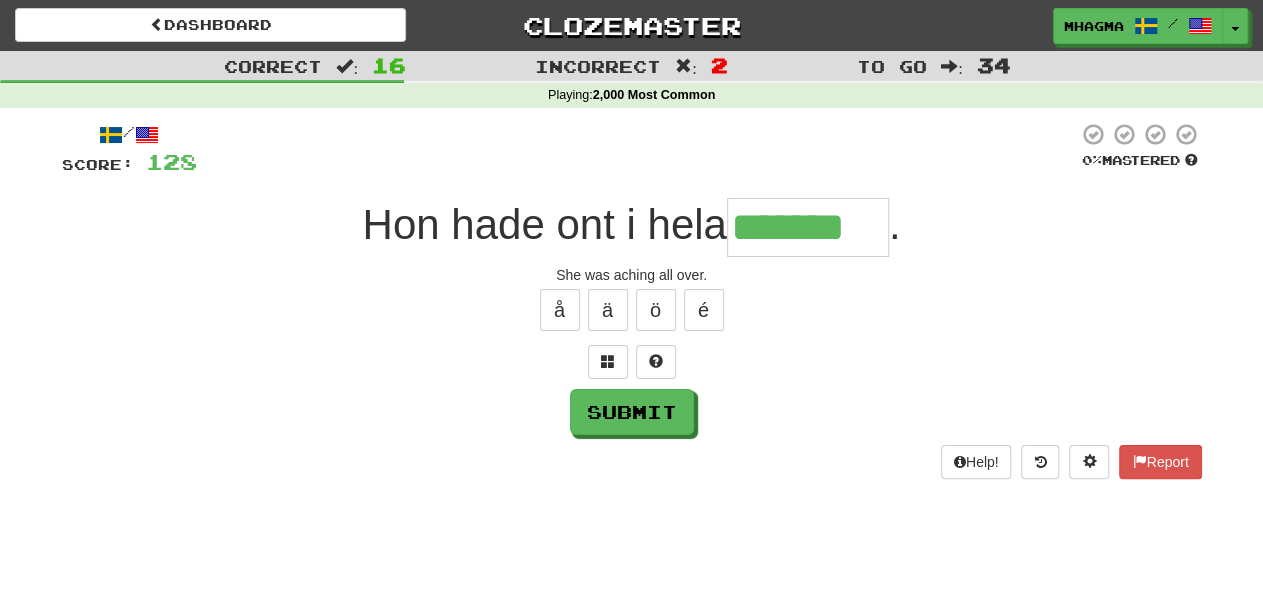 type on "*******" 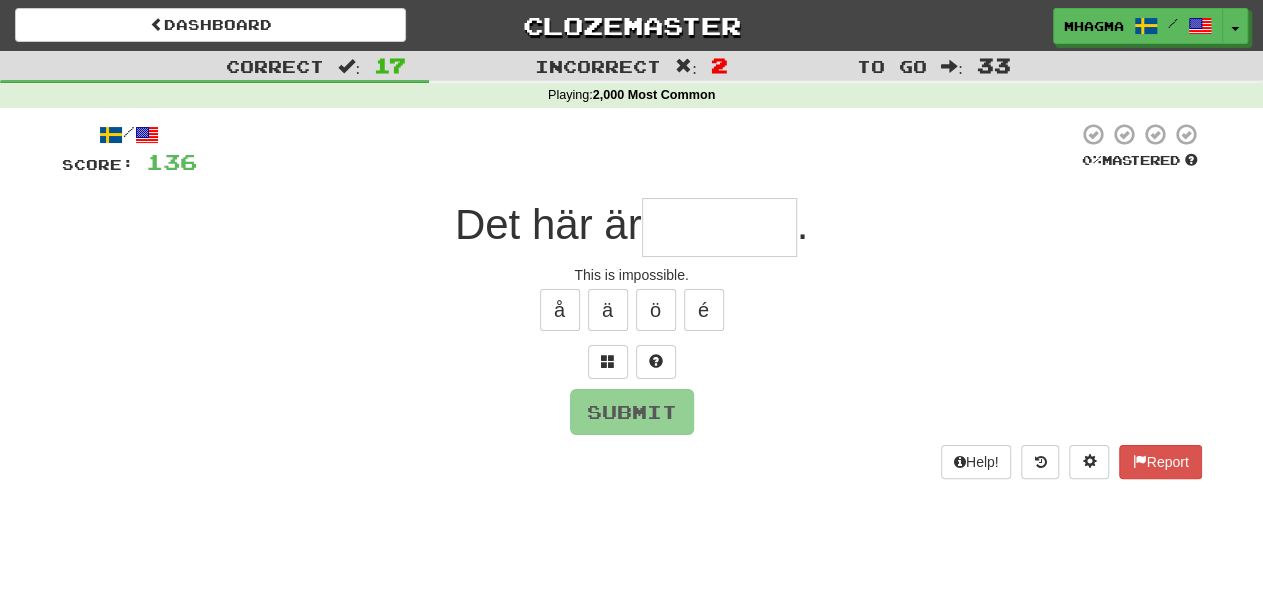 type on "*" 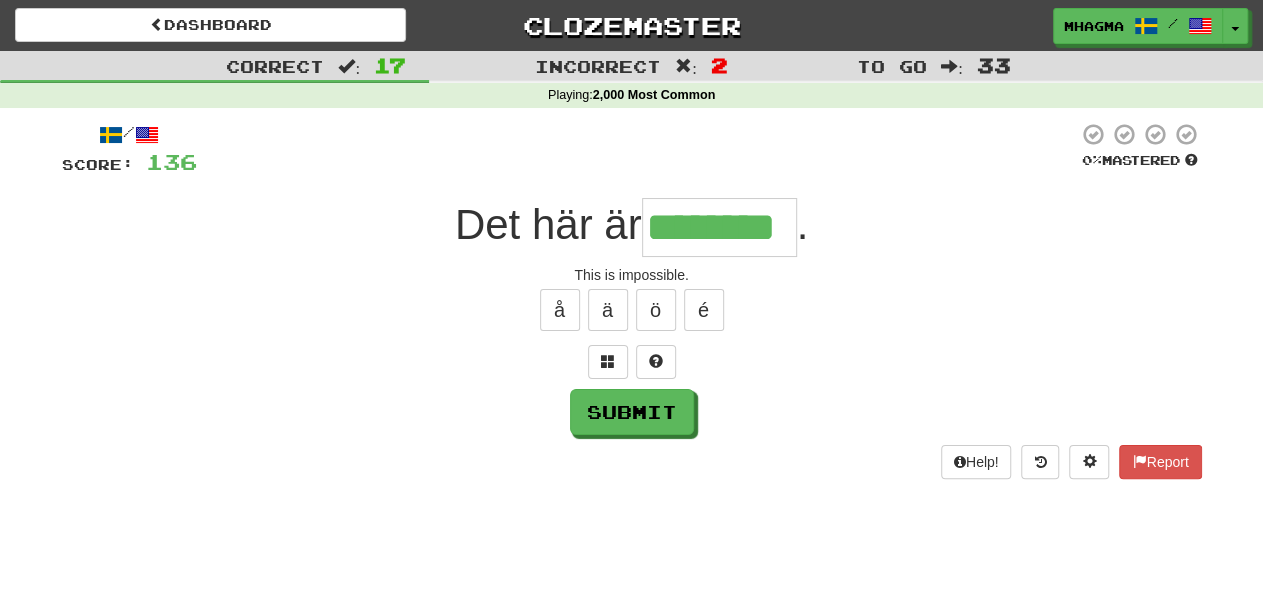 type on "********" 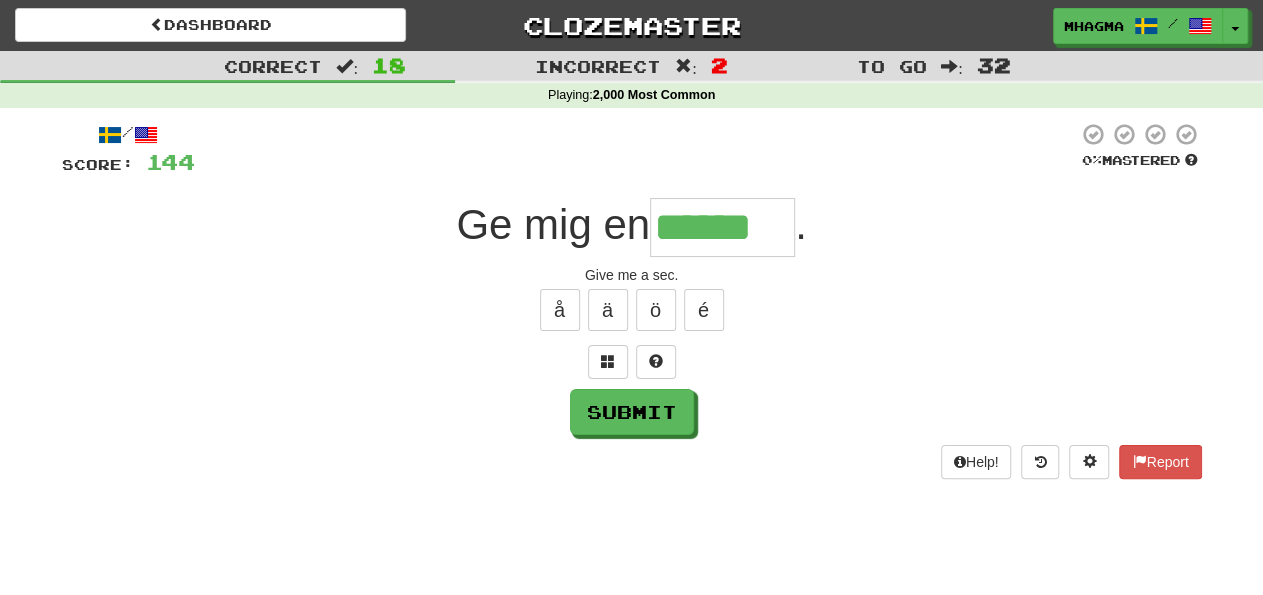 type on "******" 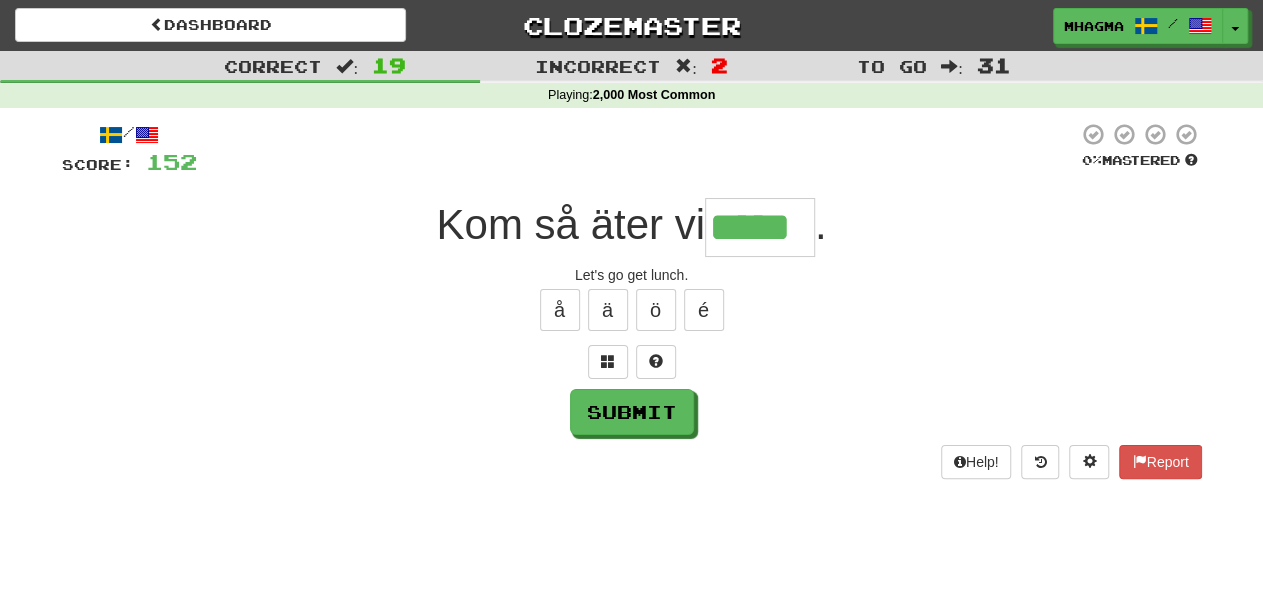type on "*****" 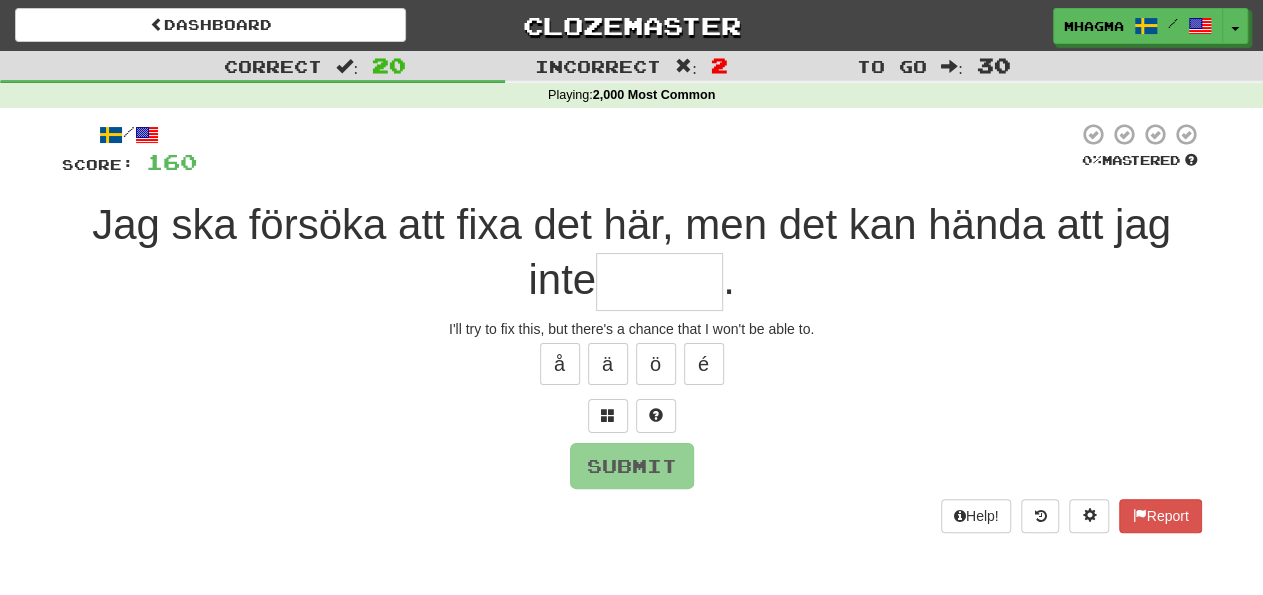 type on "******" 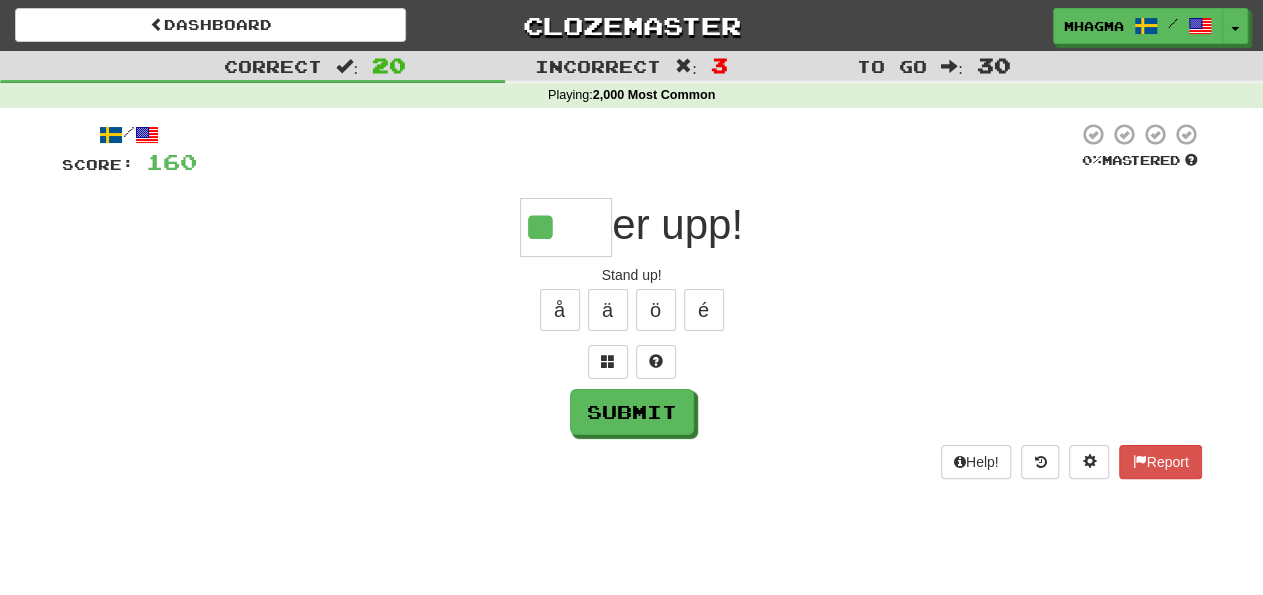 type on "*****" 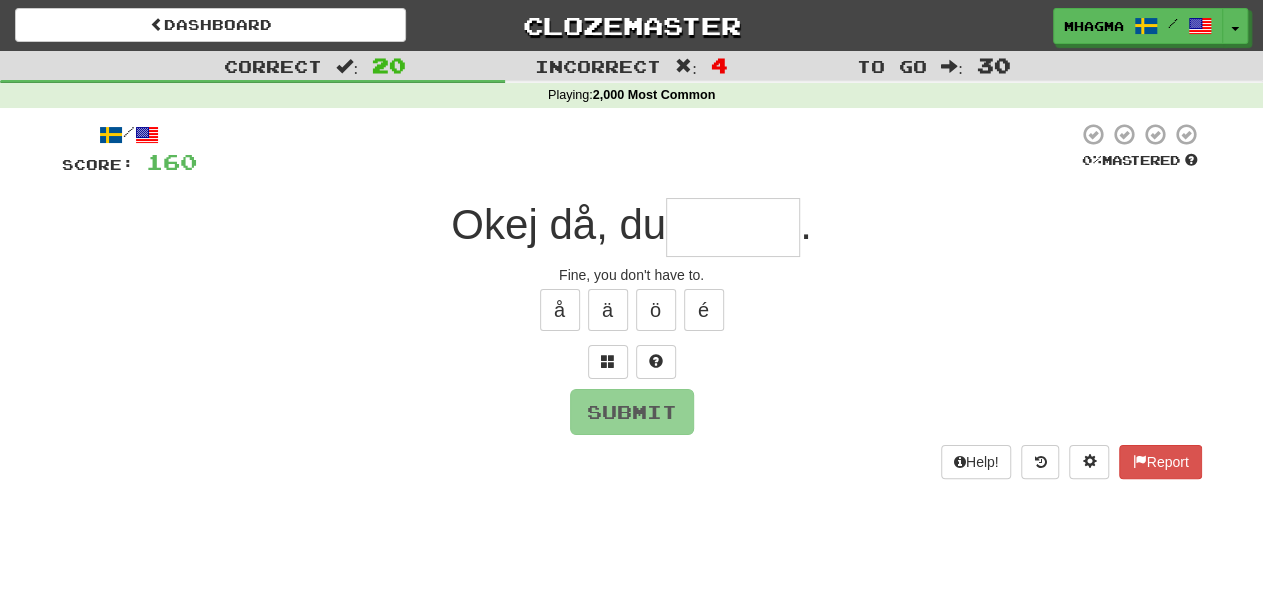type on "*******" 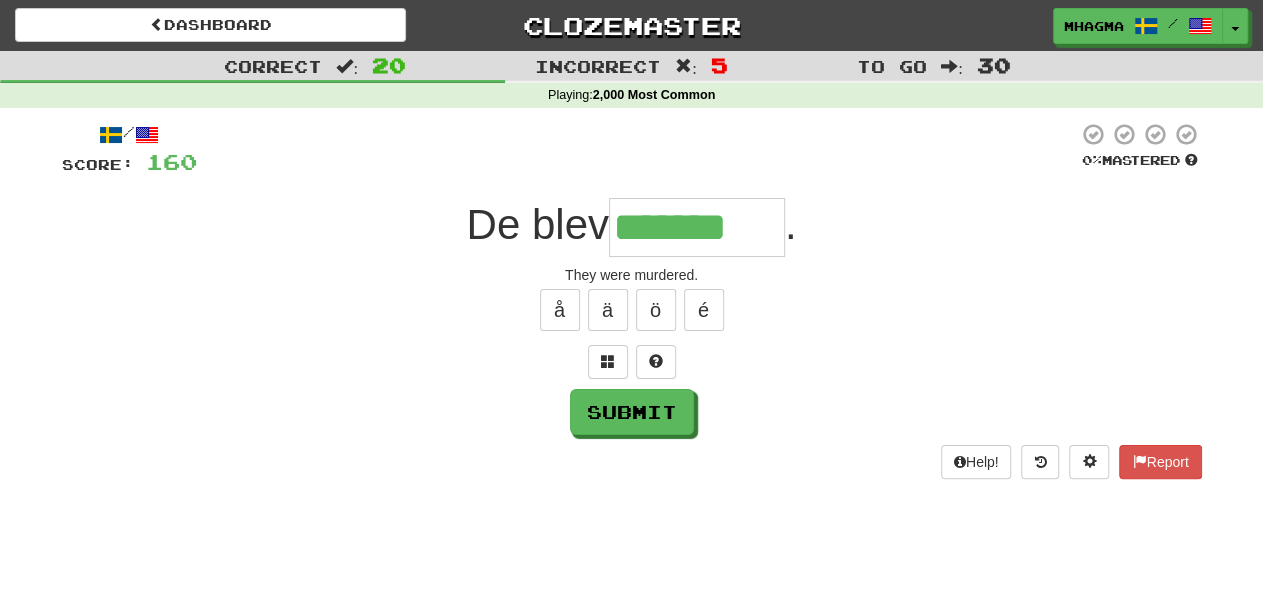 type on "*******" 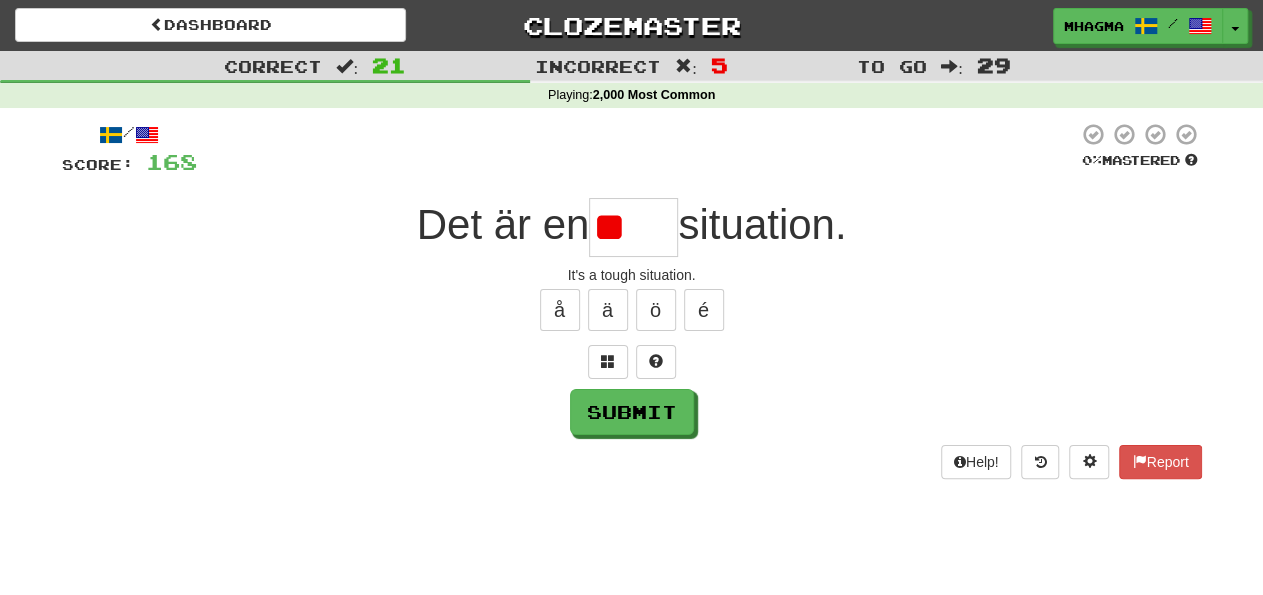 type on "*" 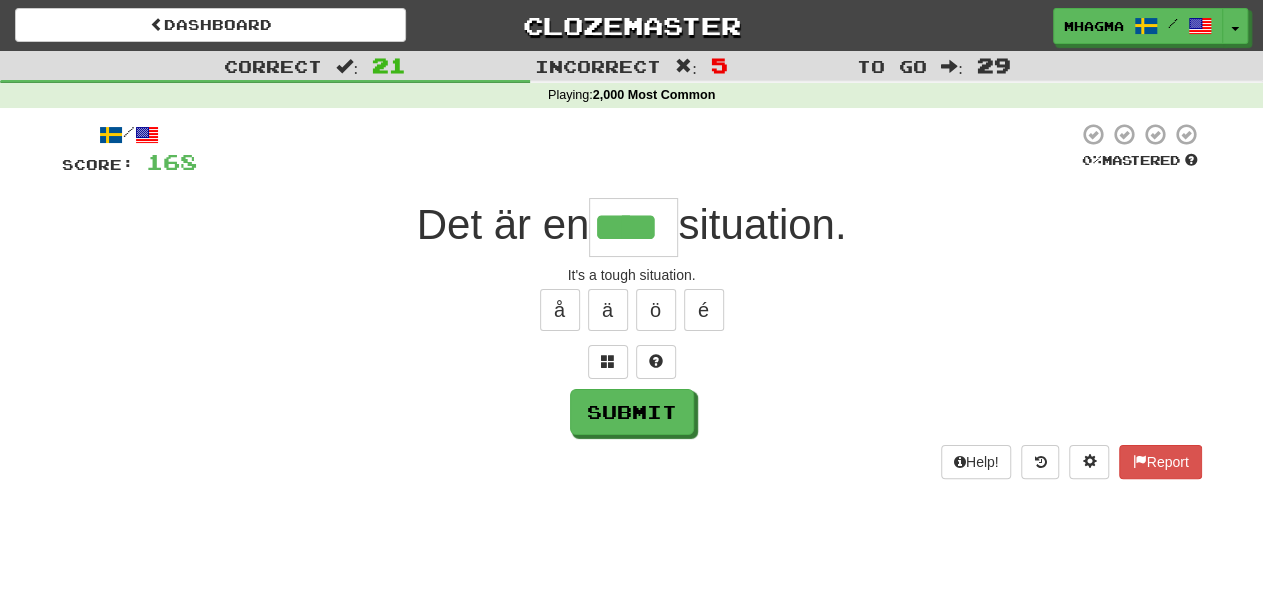 type on "****" 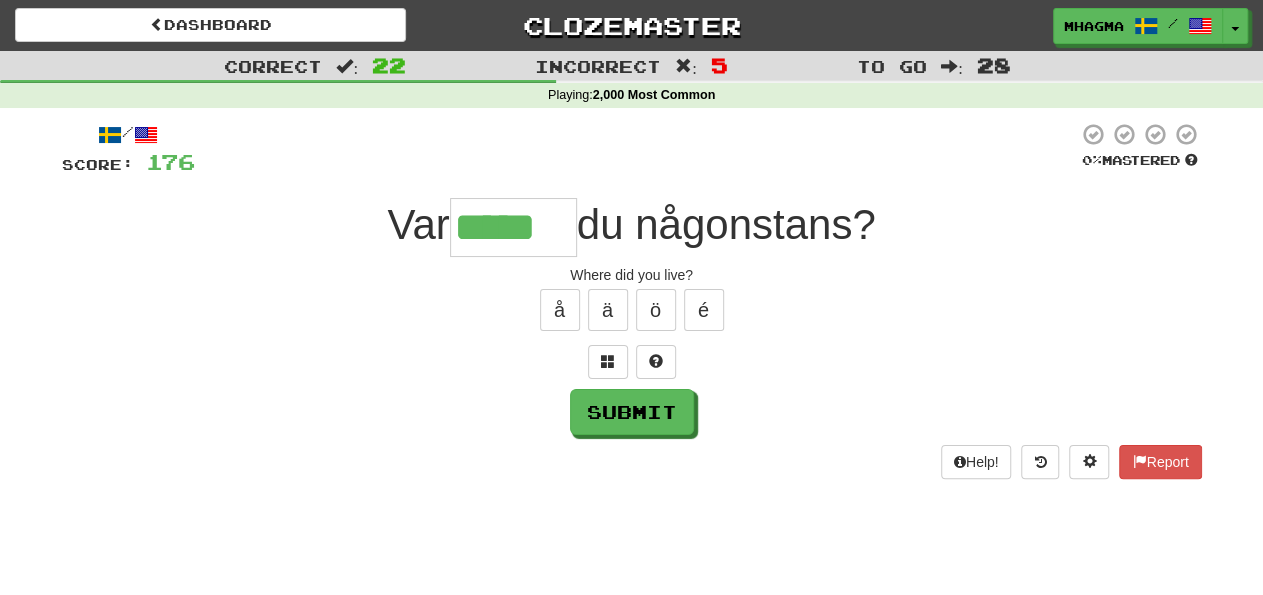type on "*****" 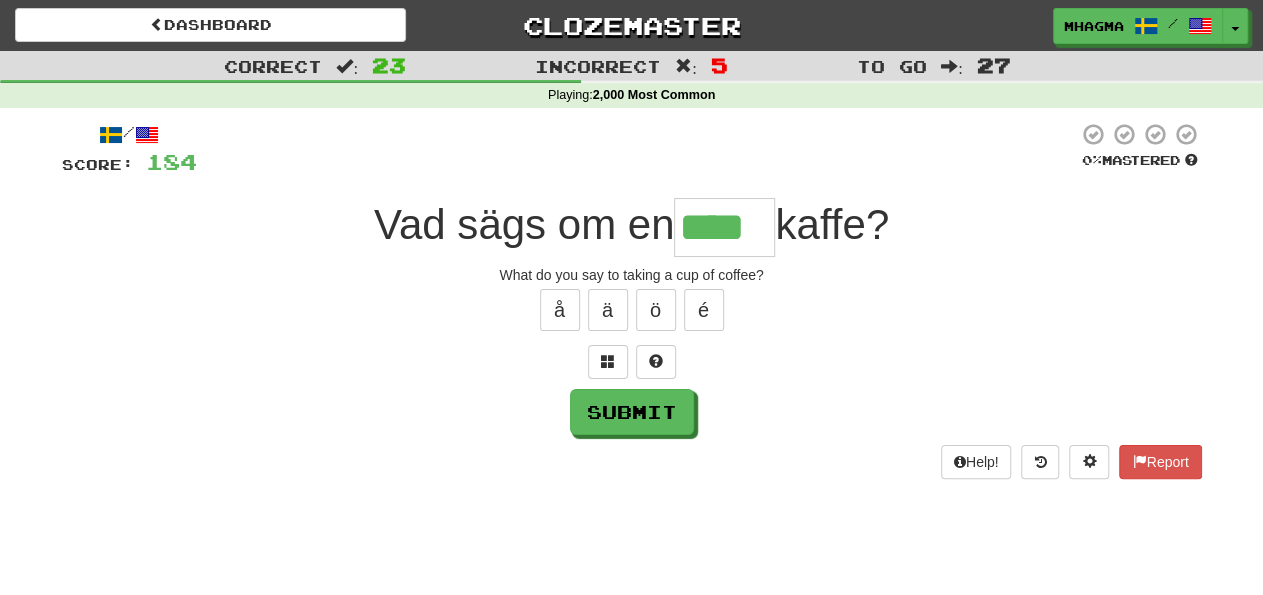 type on "****" 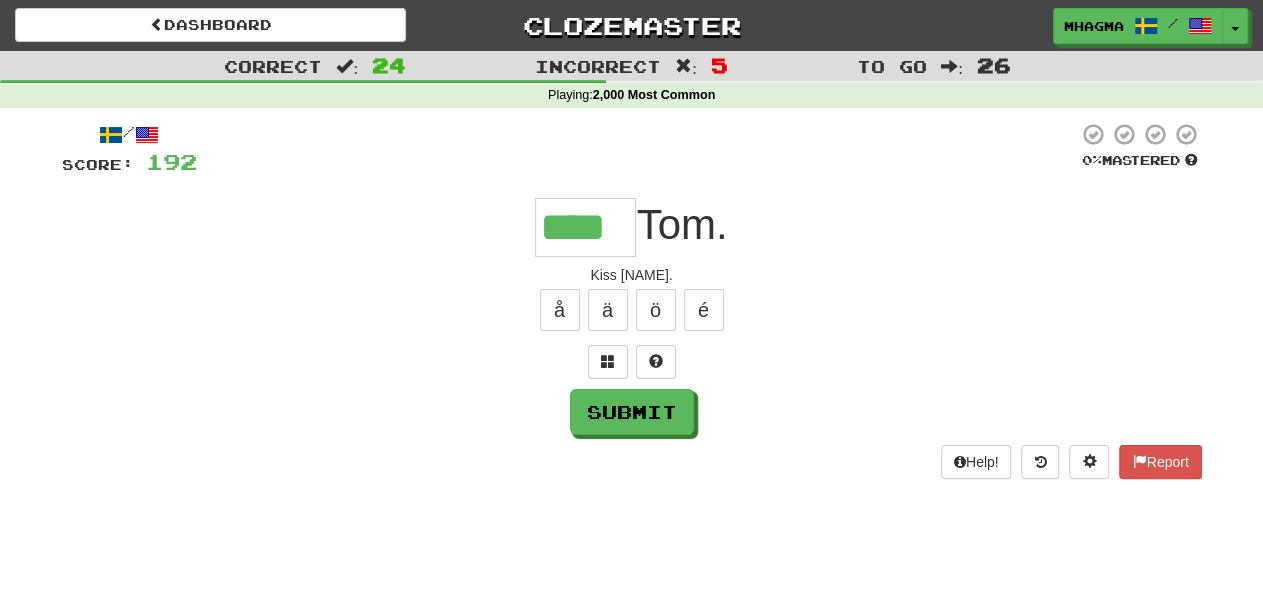 type on "****" 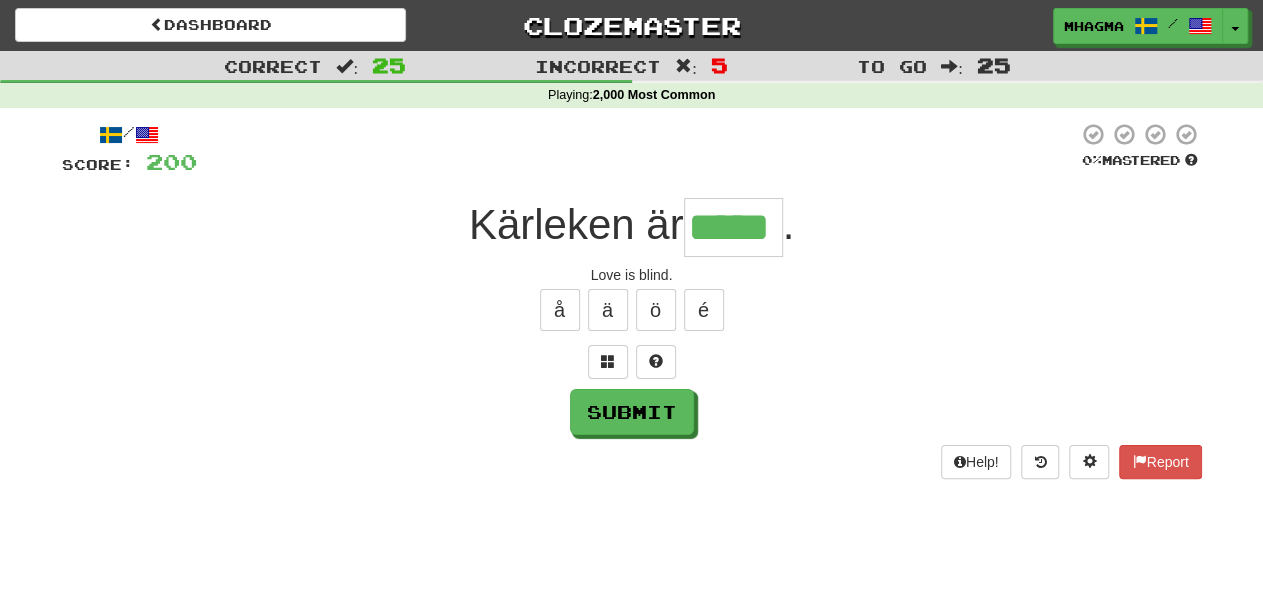 type on "*****" 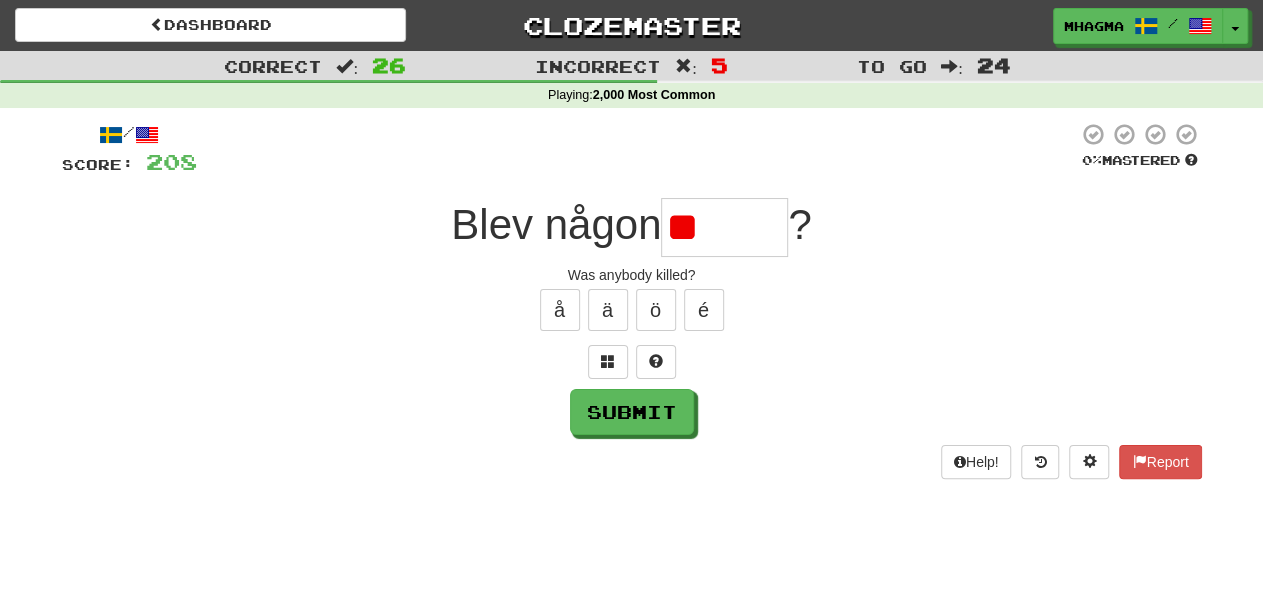 type on "*" 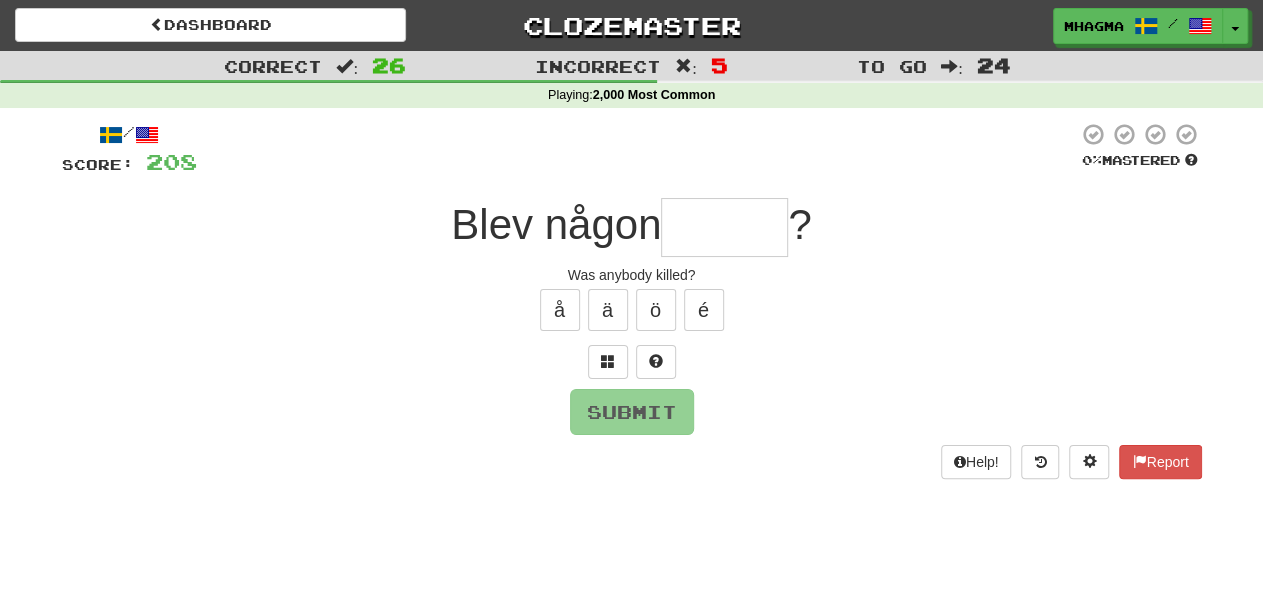 type on "*****" 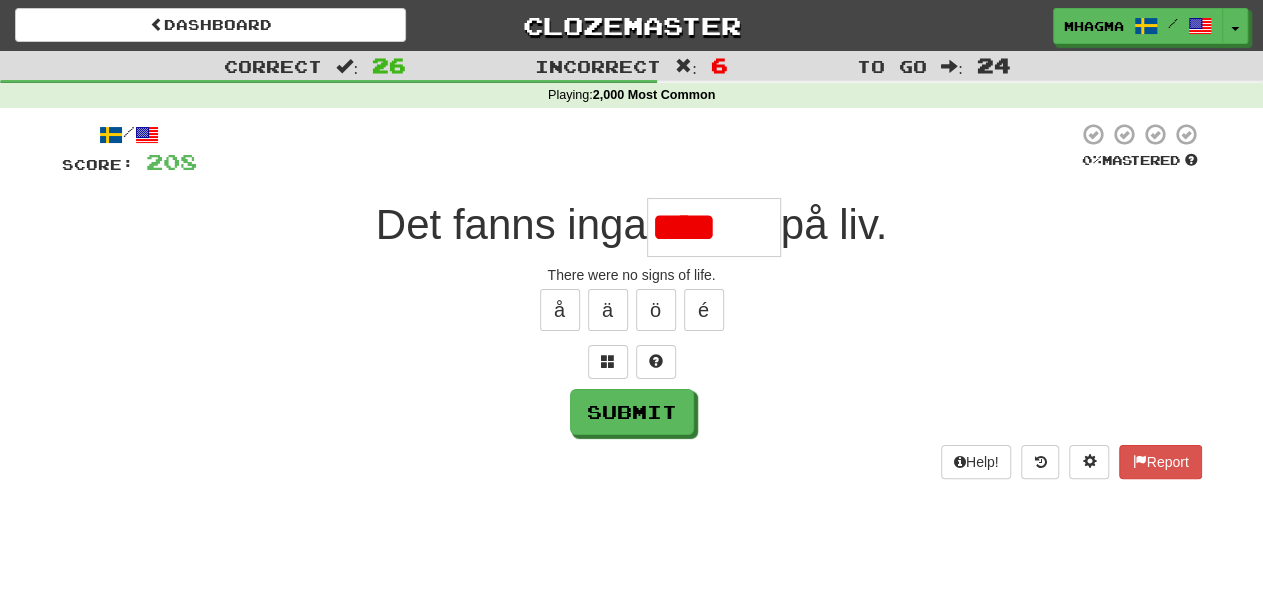 type on "******" 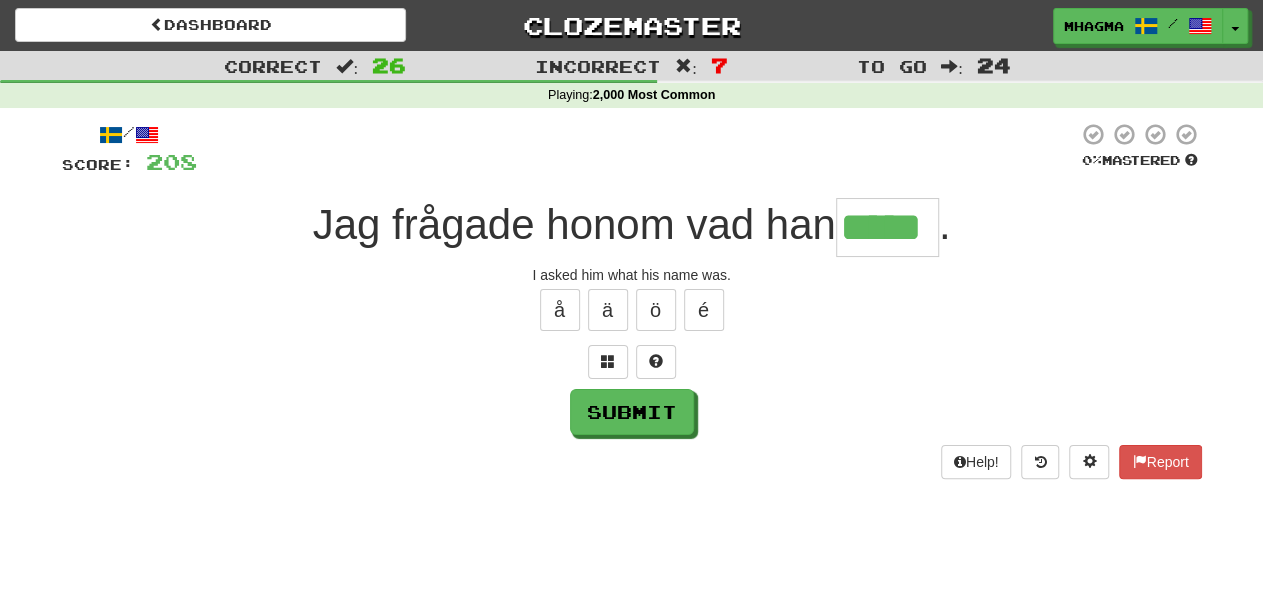 type on "*****" 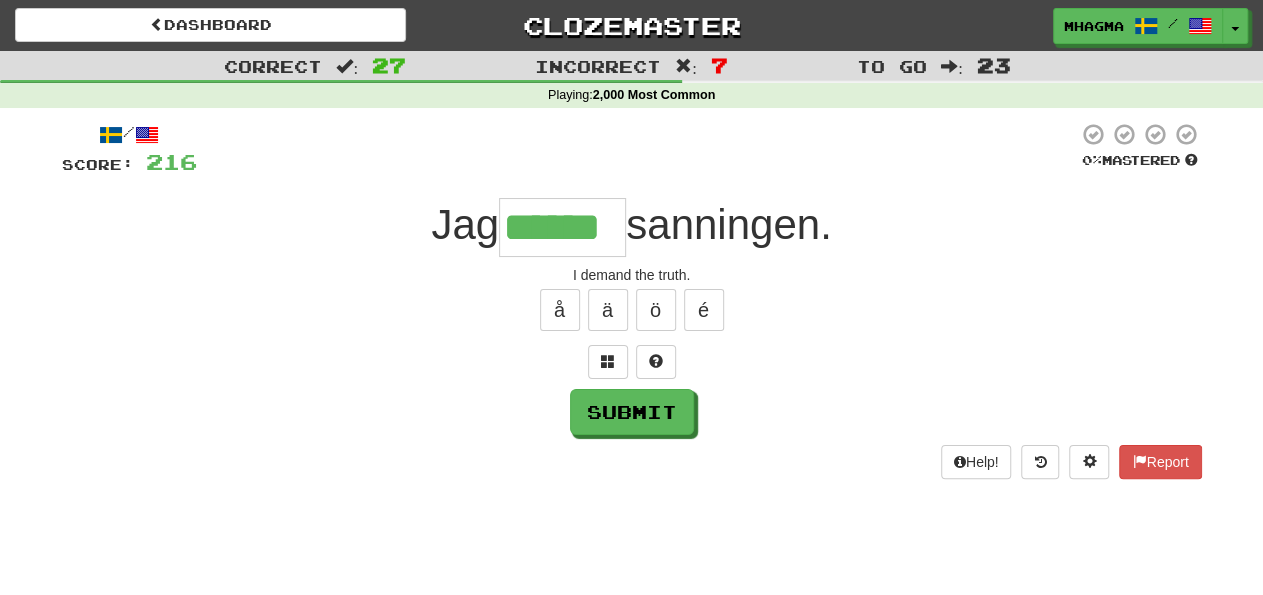 type on "******" 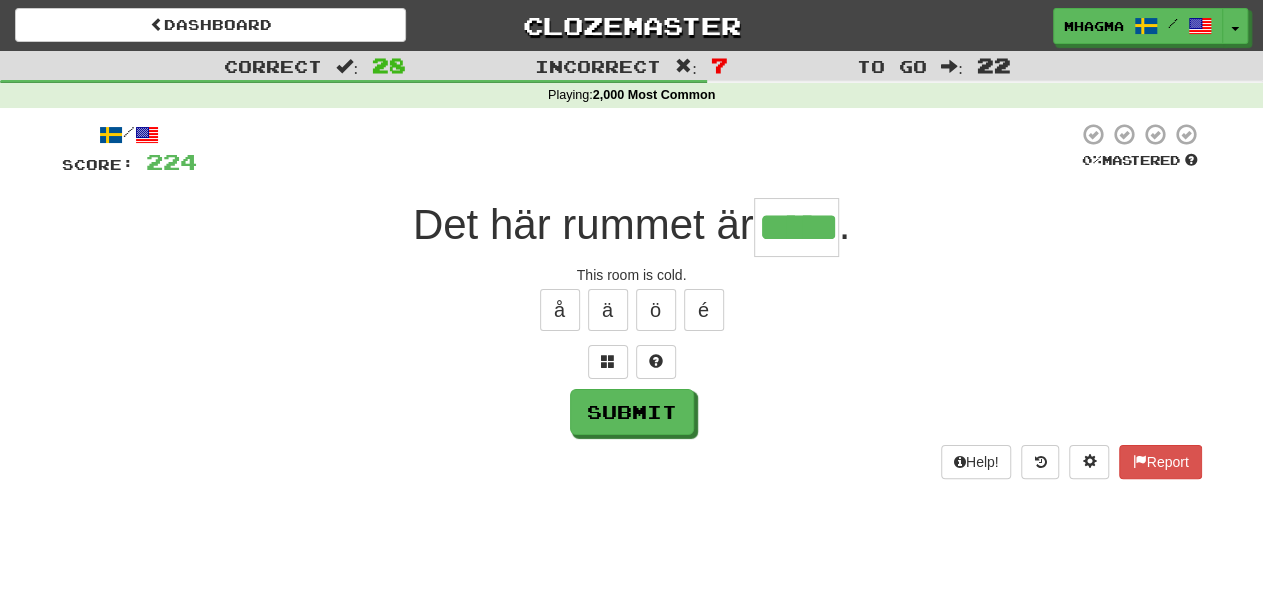 type on "*****" 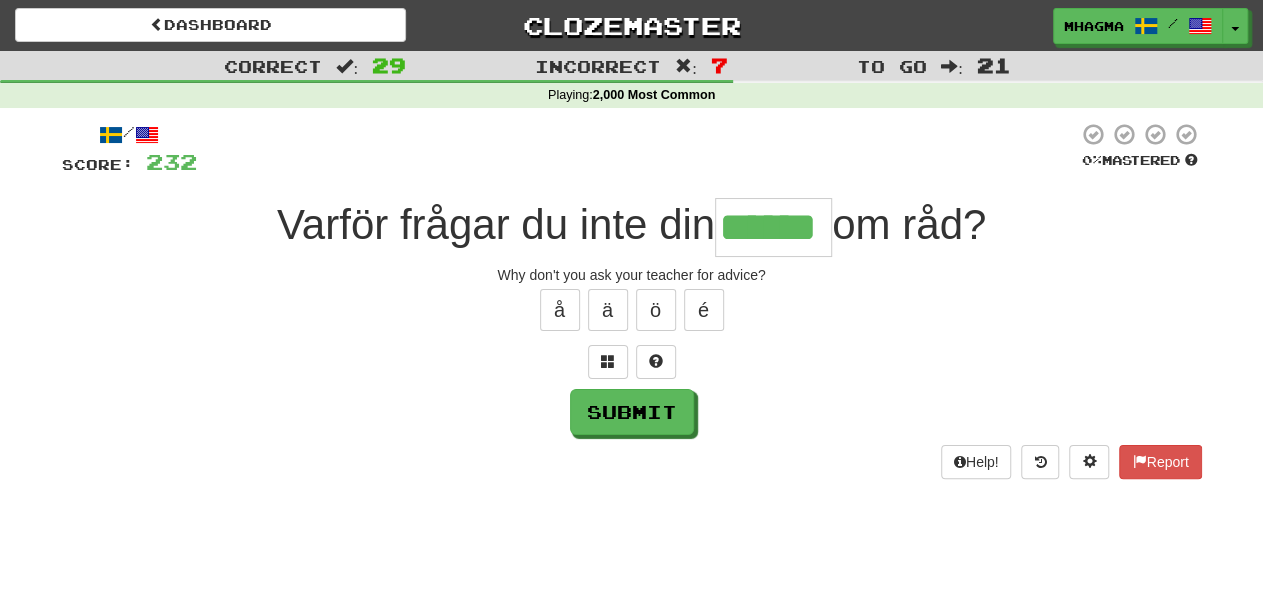 type on "******" 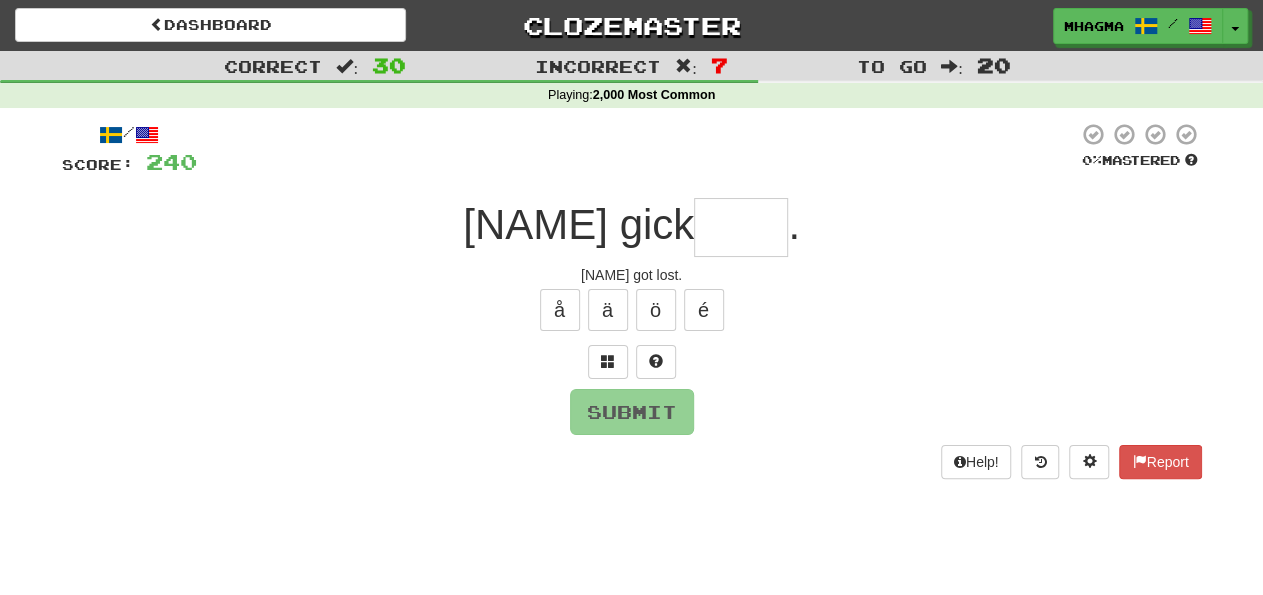 type on "*****" 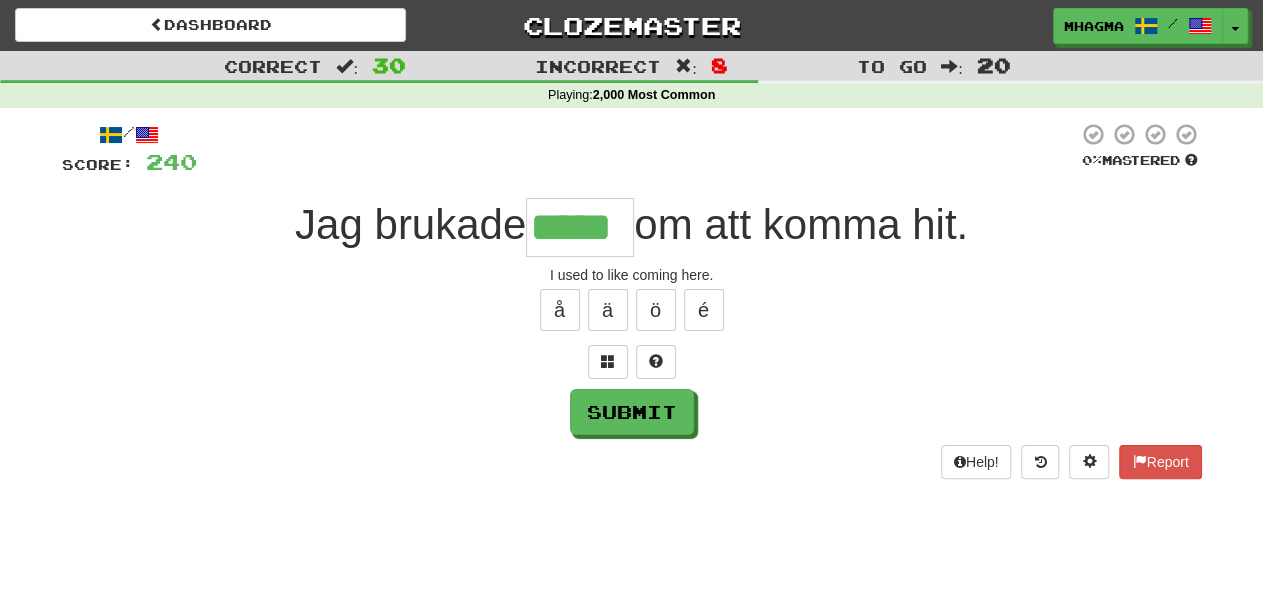 type on "*****" 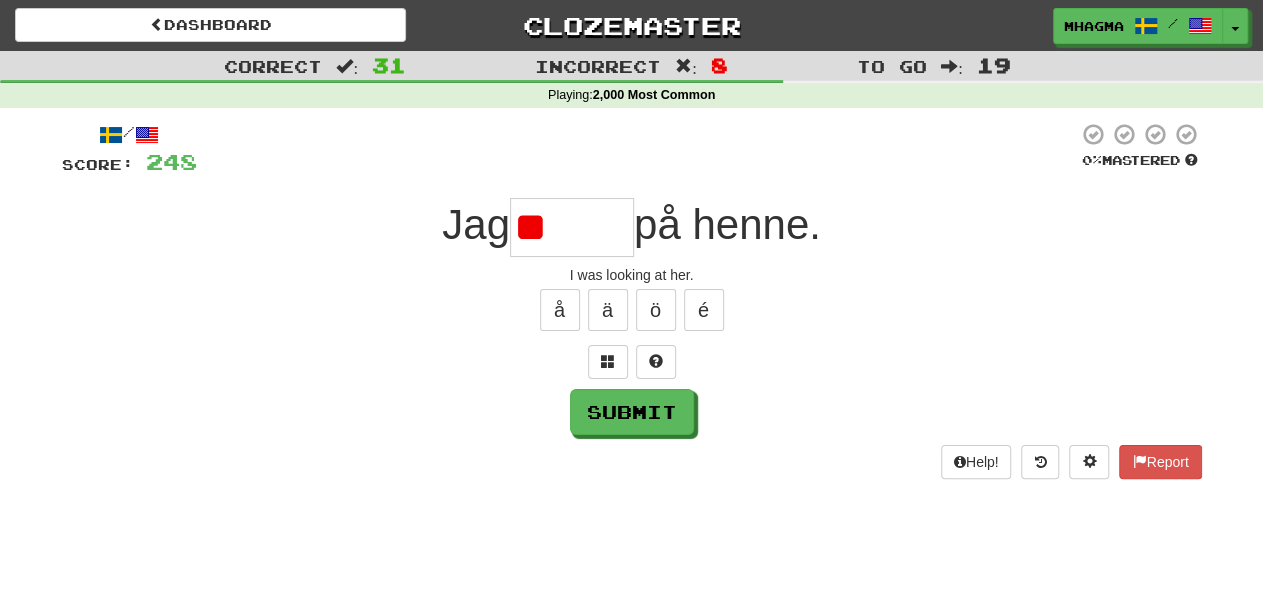 type on "*" 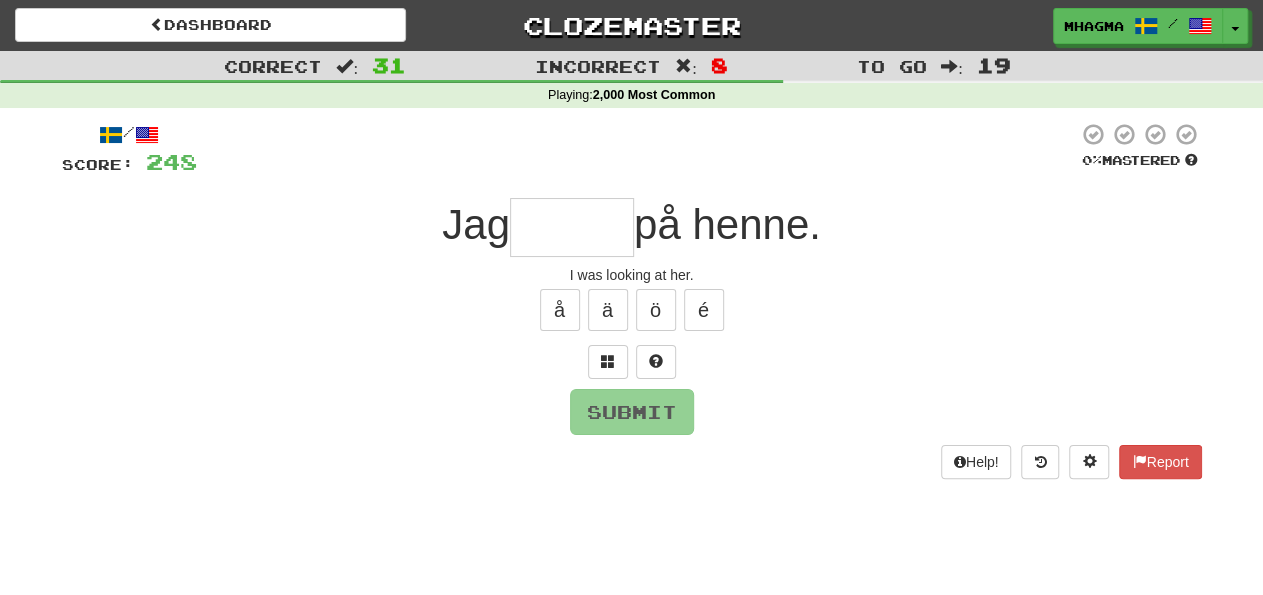 type on "*" 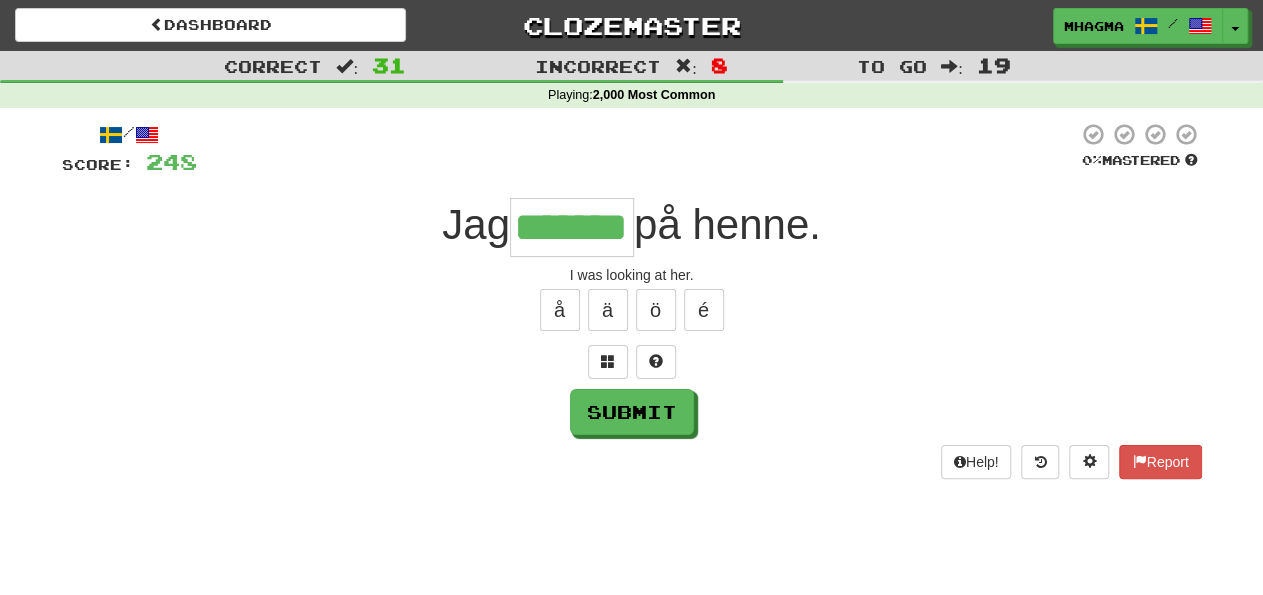 type on "*******" 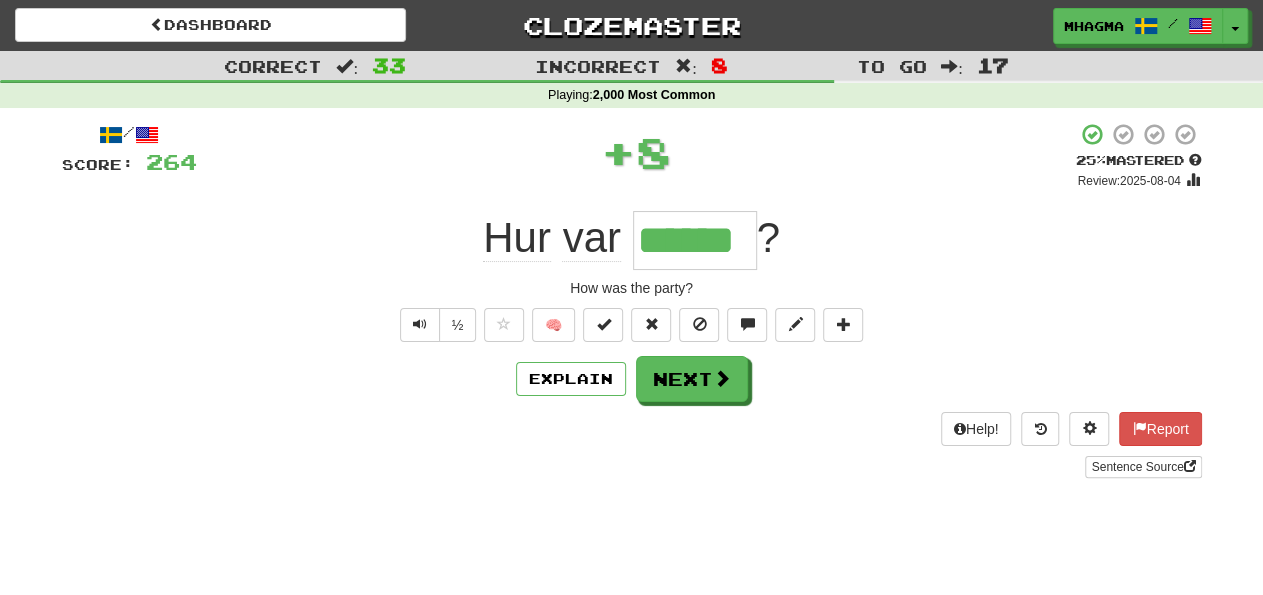 type on "******" 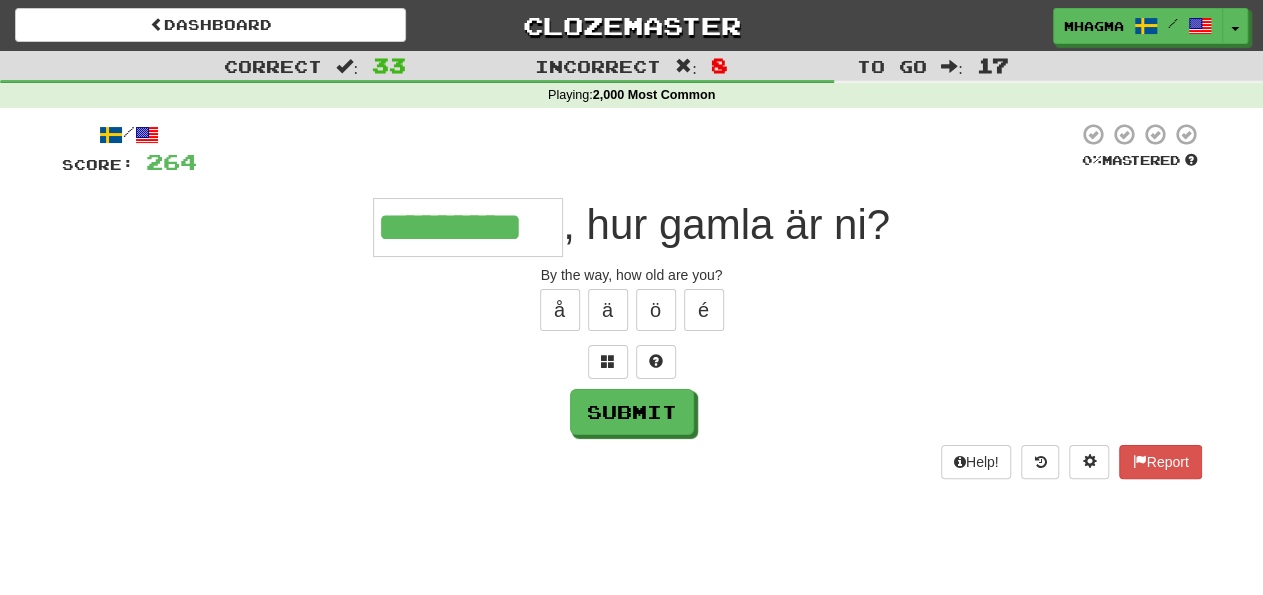 type on "*********" 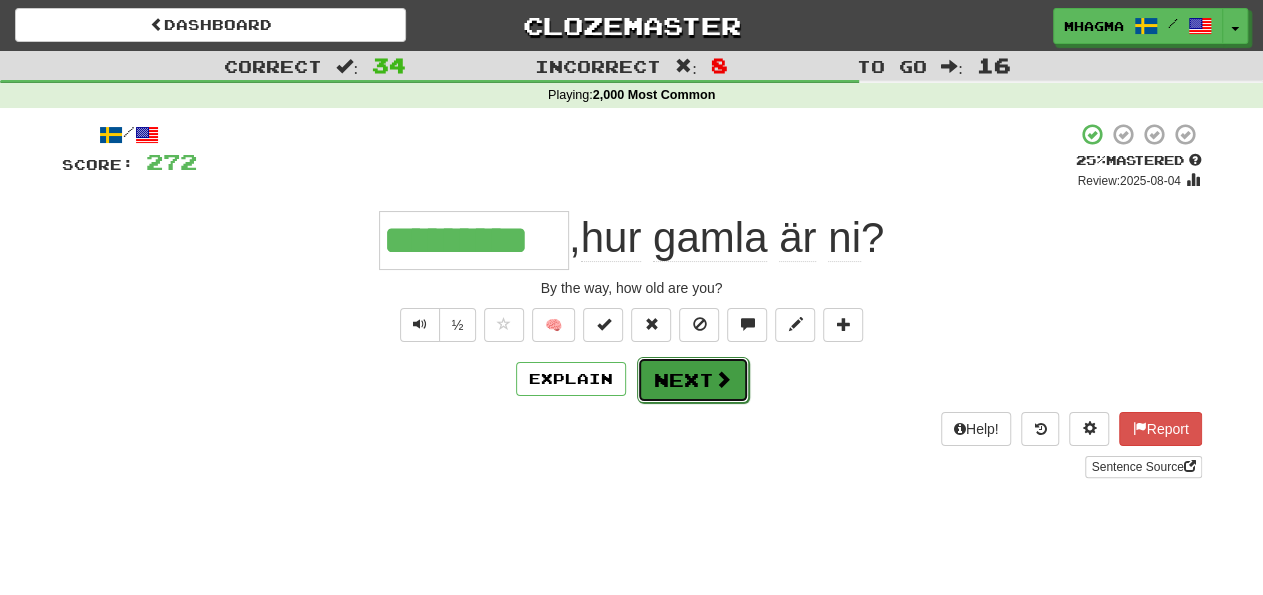 click at bounding box center (723, 379) 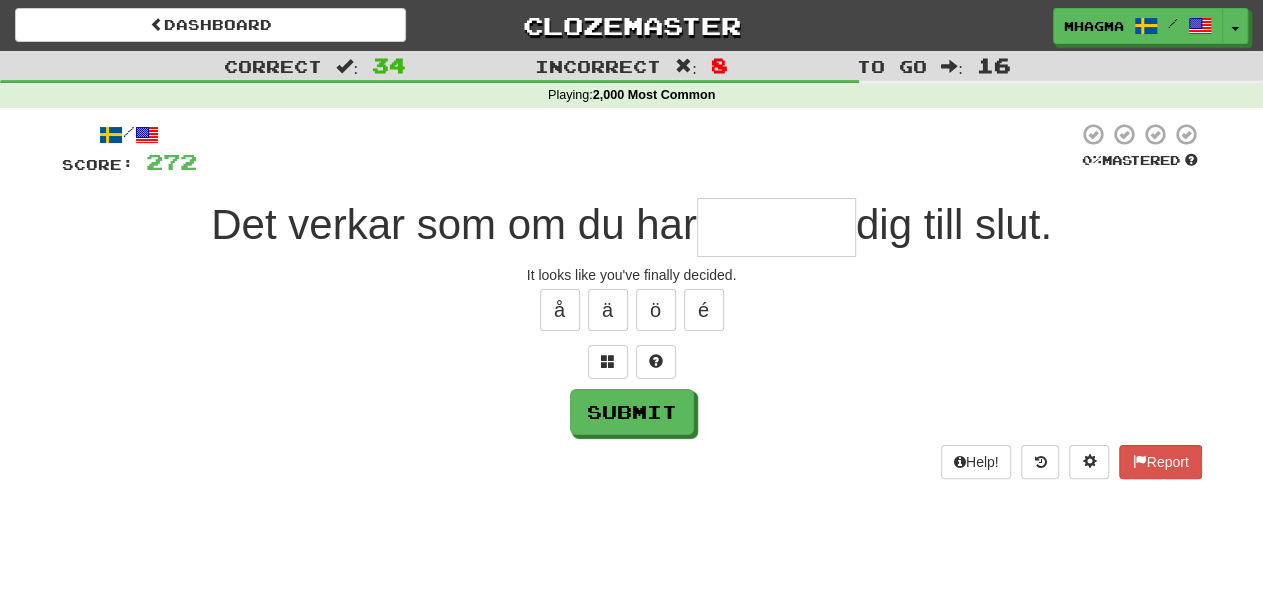 type on "*" 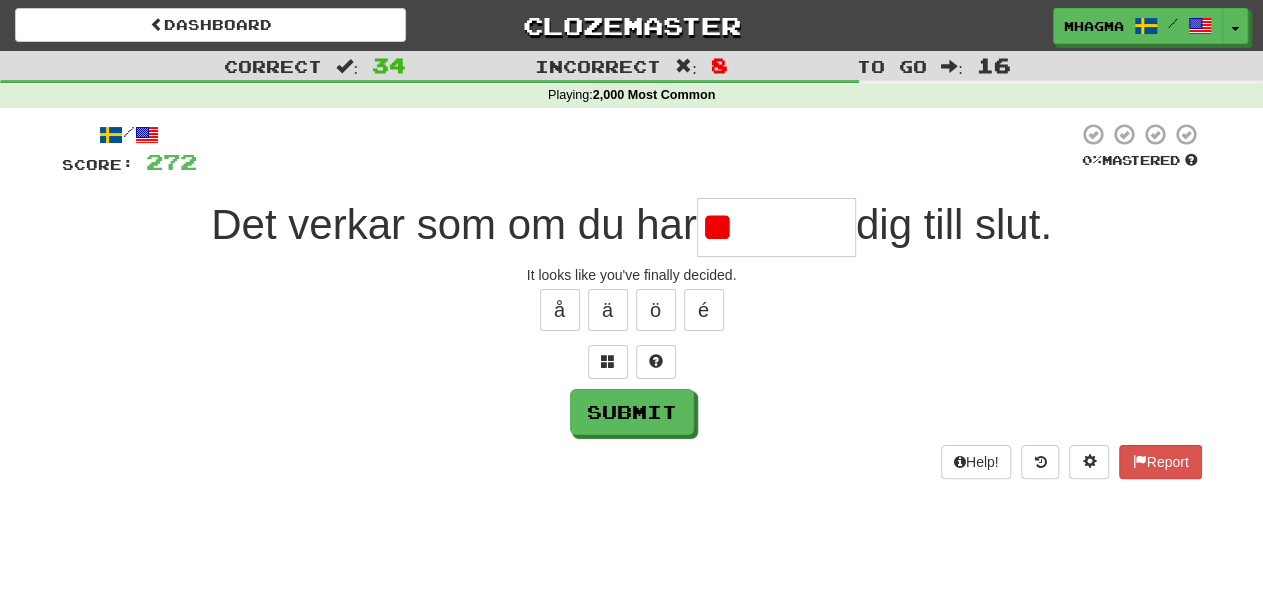 type on "*" 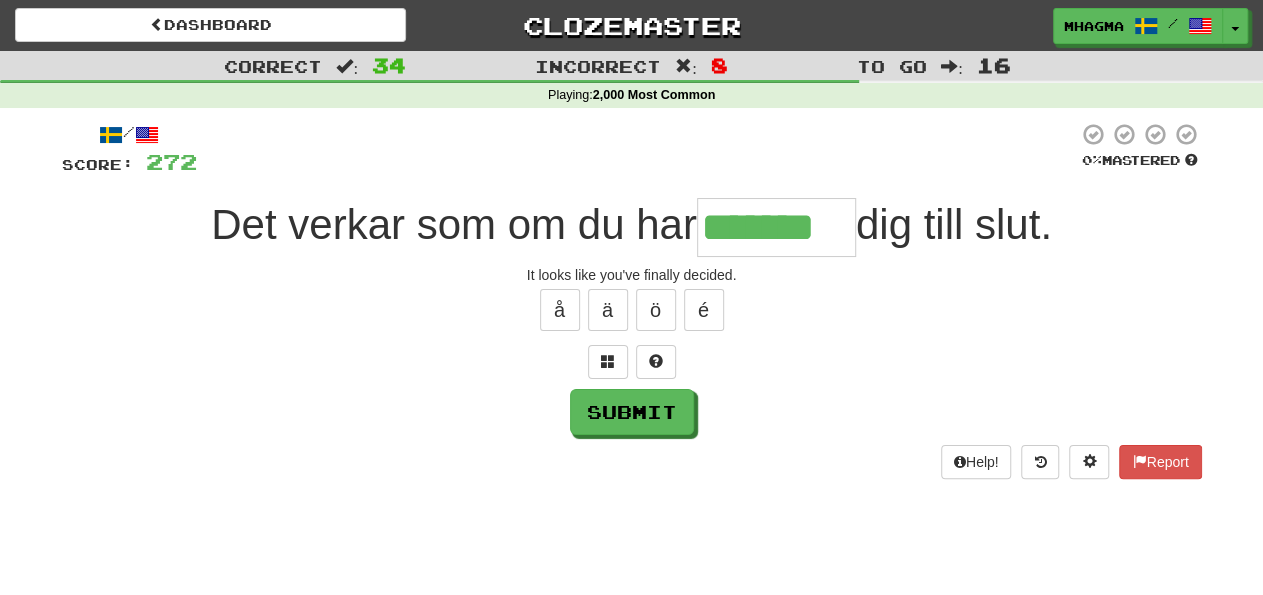 type on "*******" 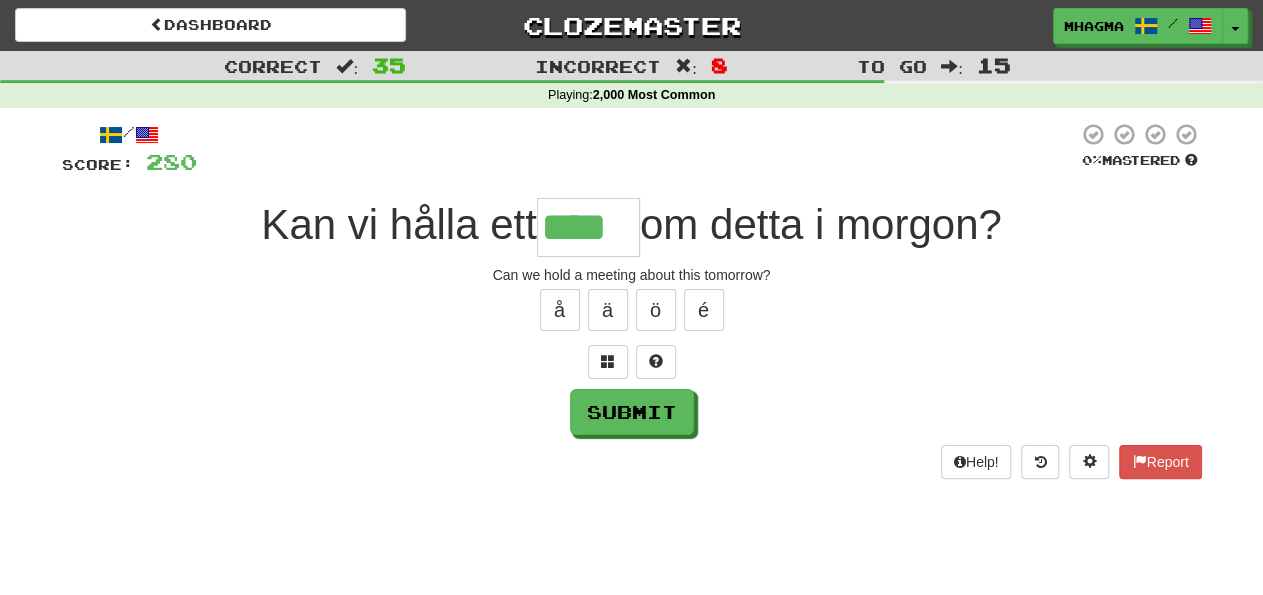 type on "****" 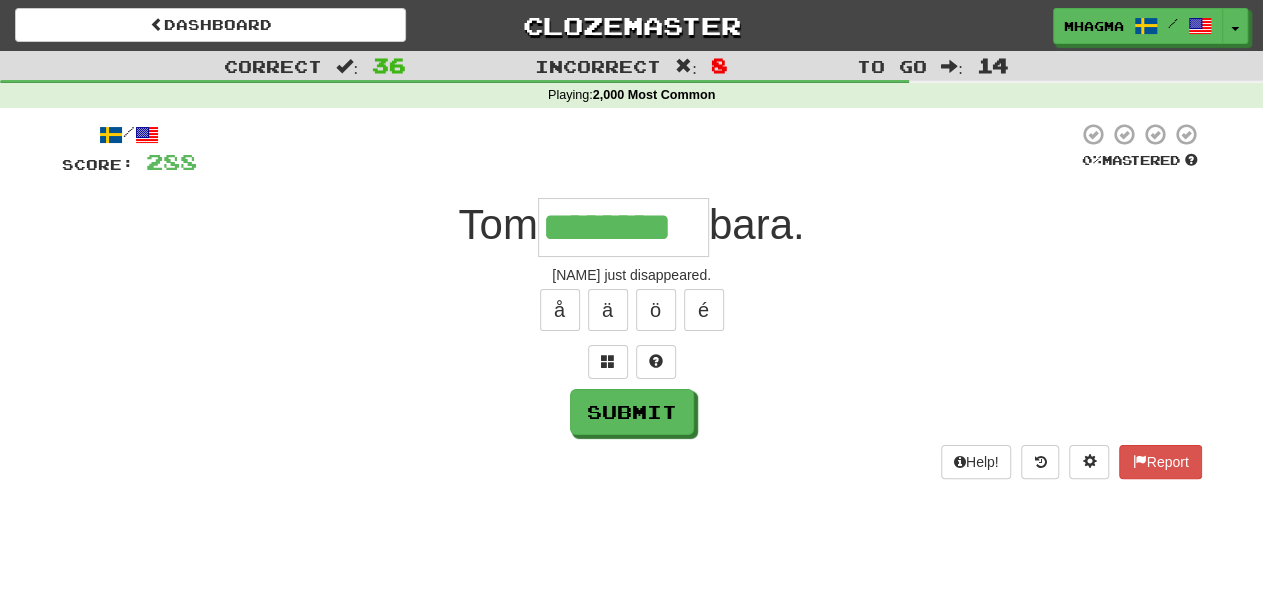 type on "********" 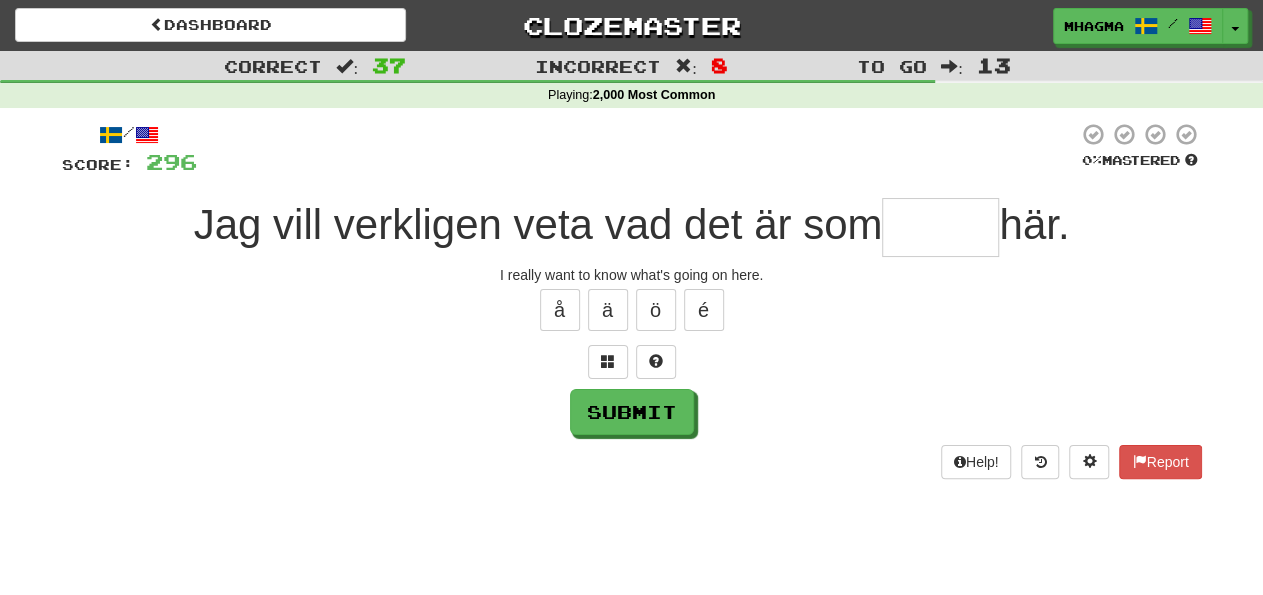 type on "*" 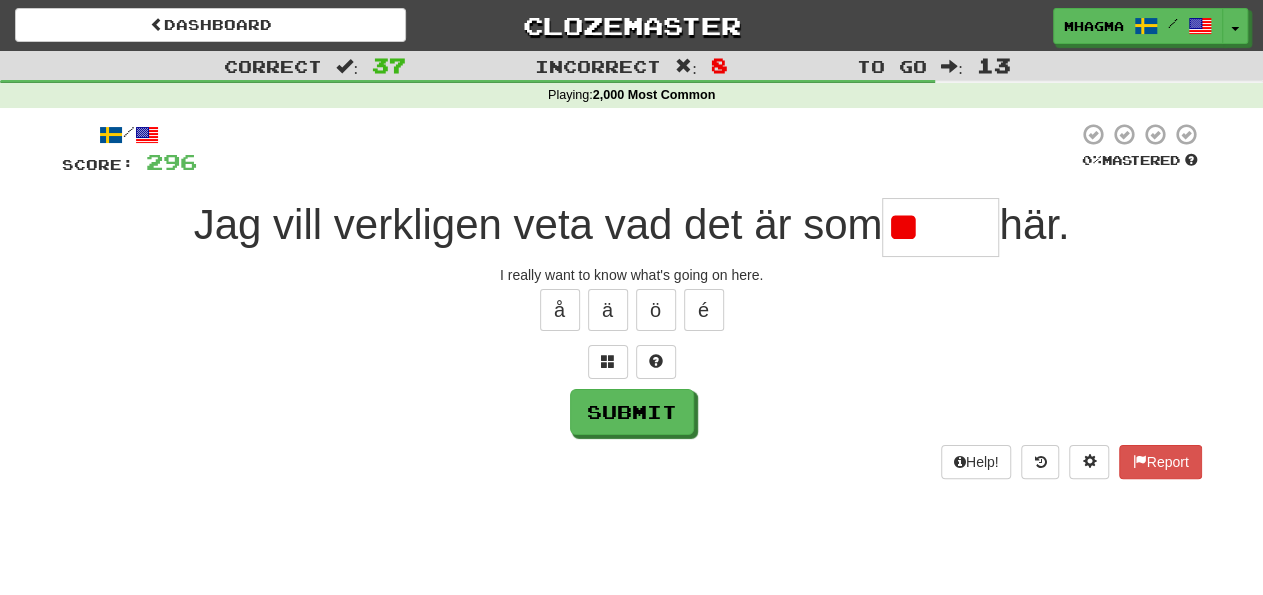 type on "*" 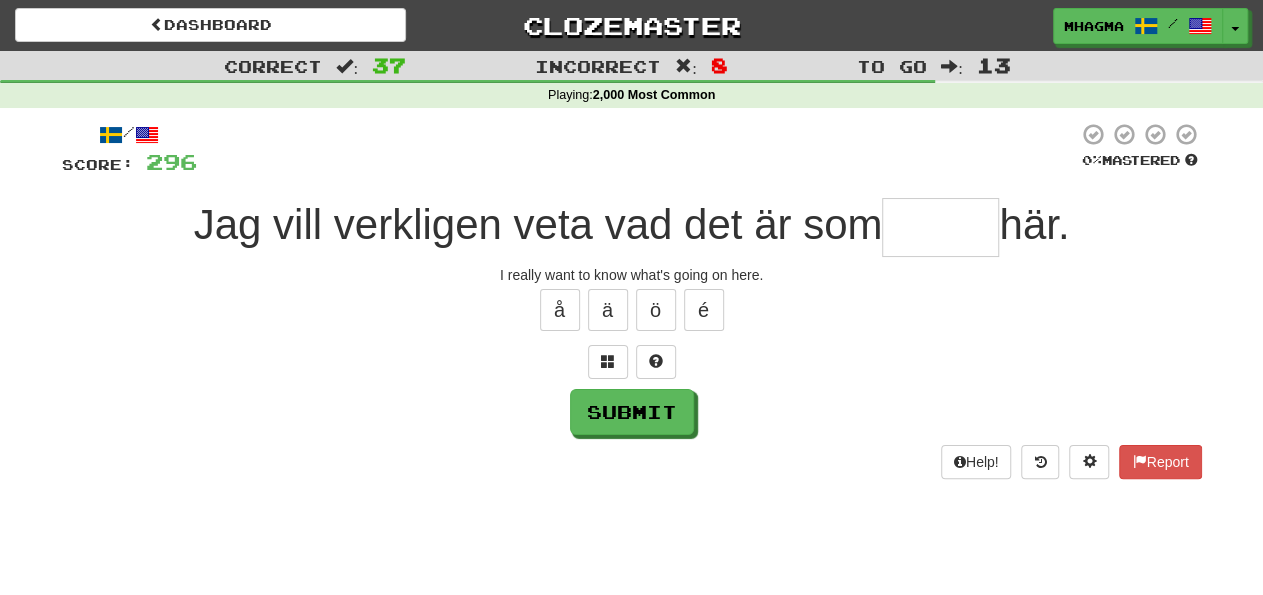 type on "*" 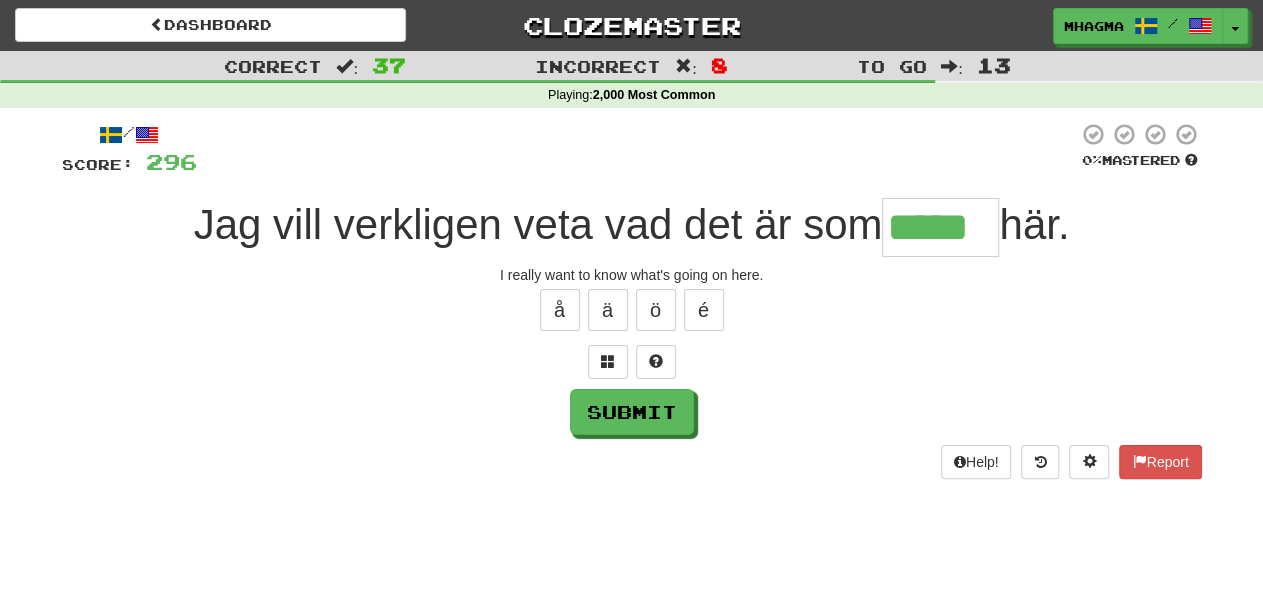 type on "*****" 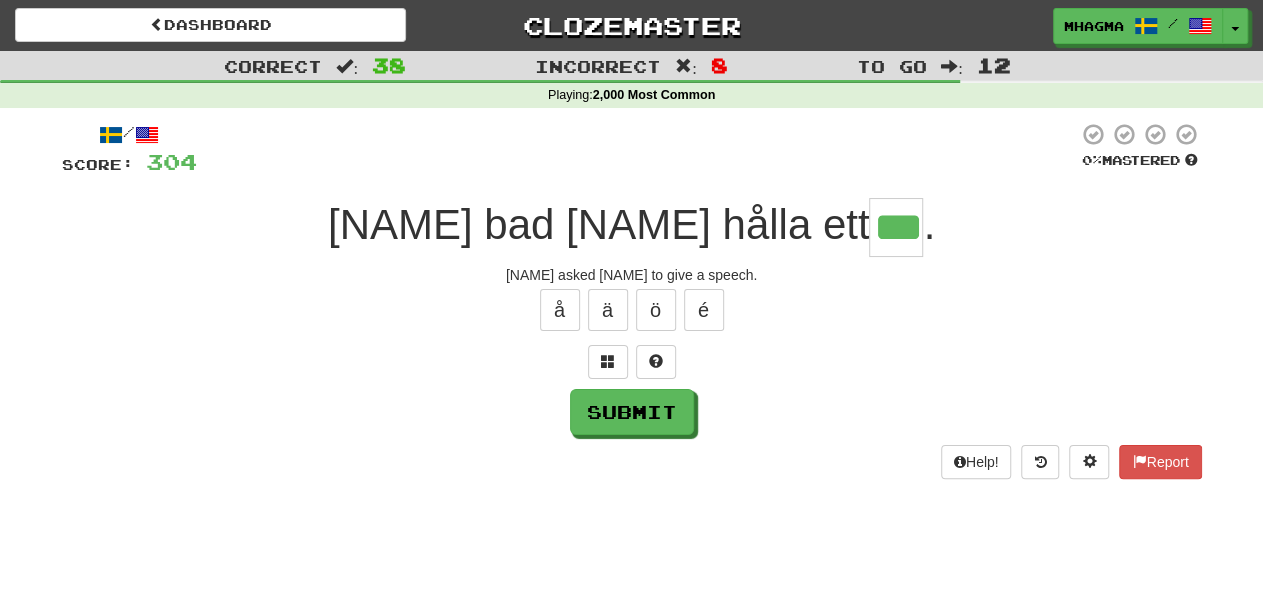 type on "***" 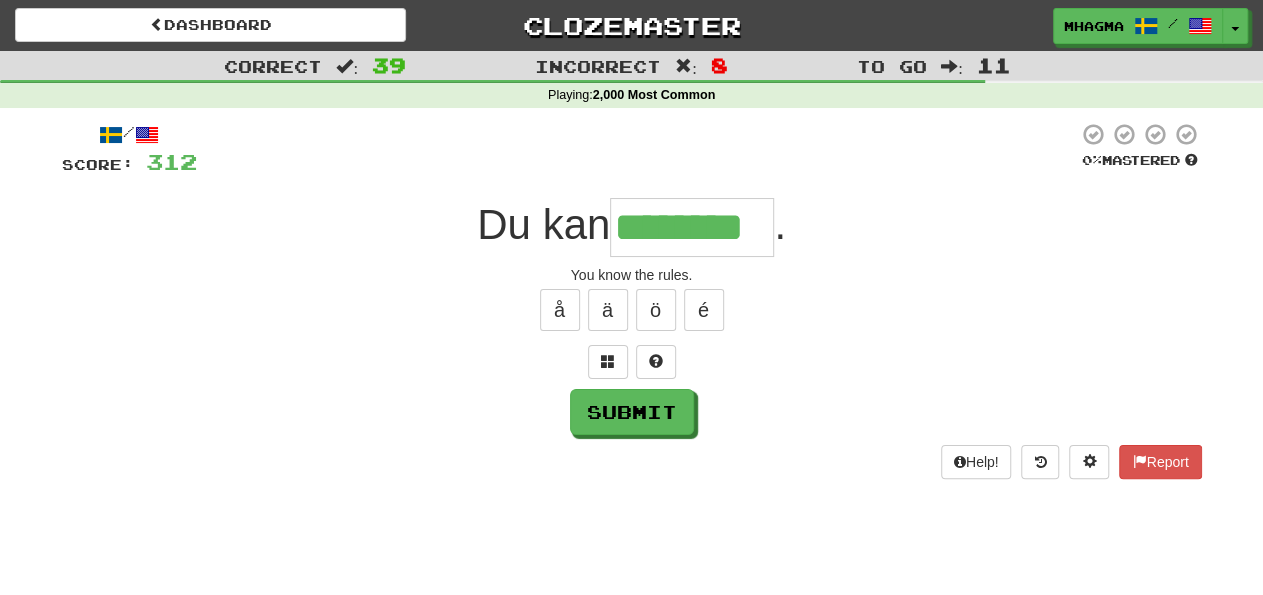 type on "********" 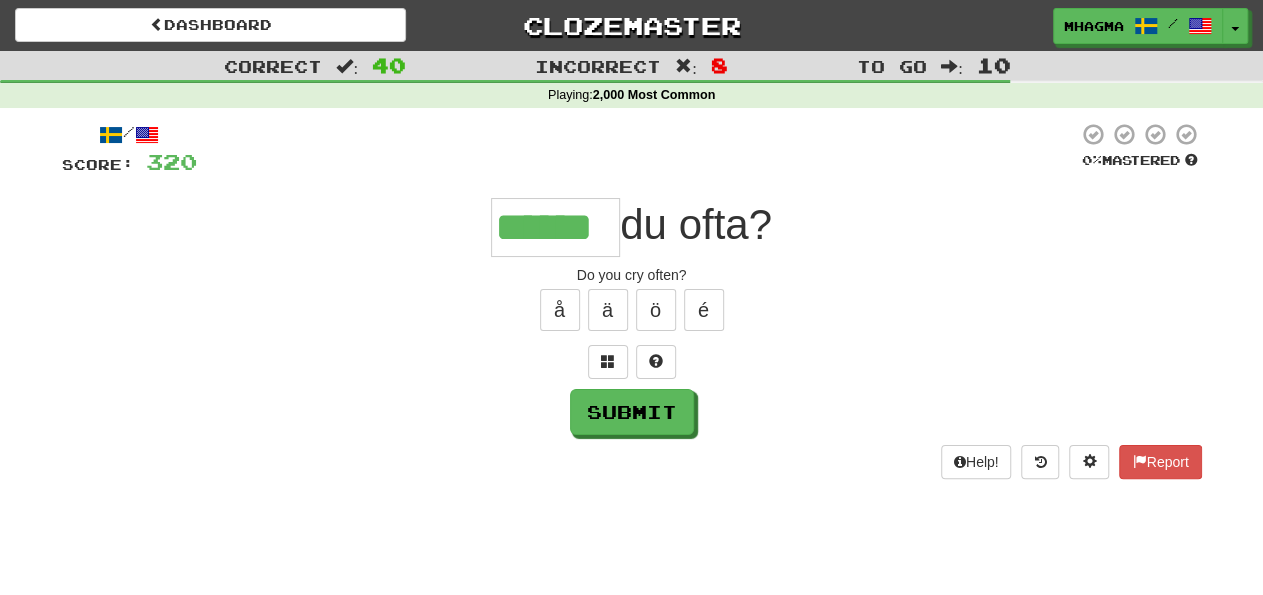 type on "******" 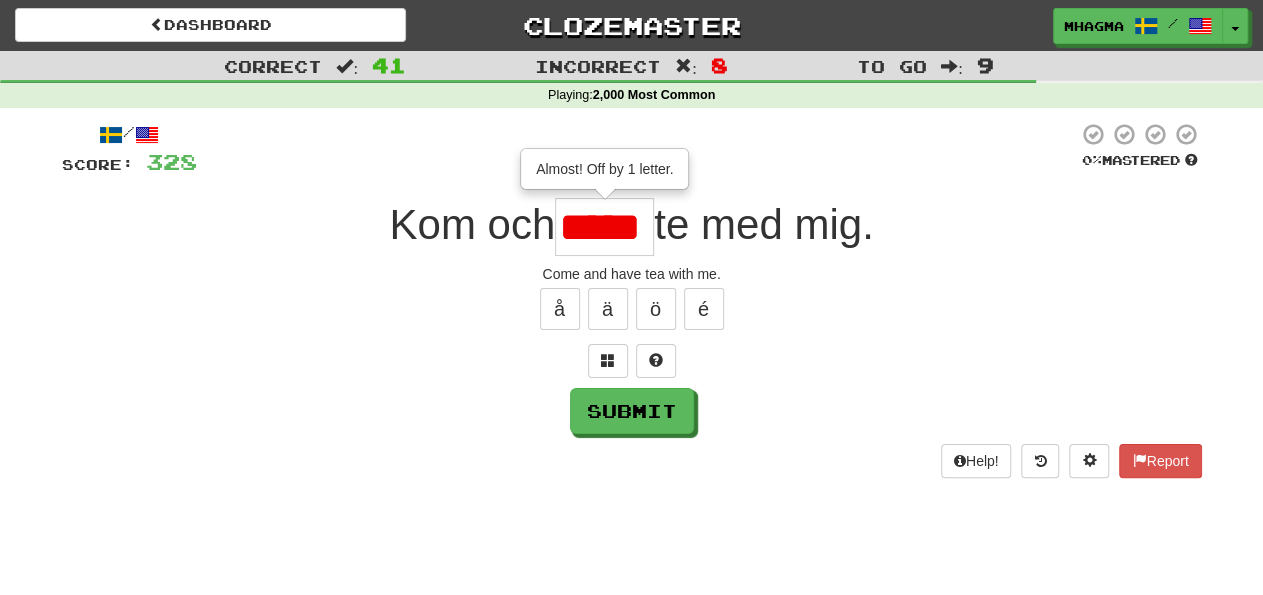 scroll, scrollTop: 0, scrollLeft: 0, axis: both 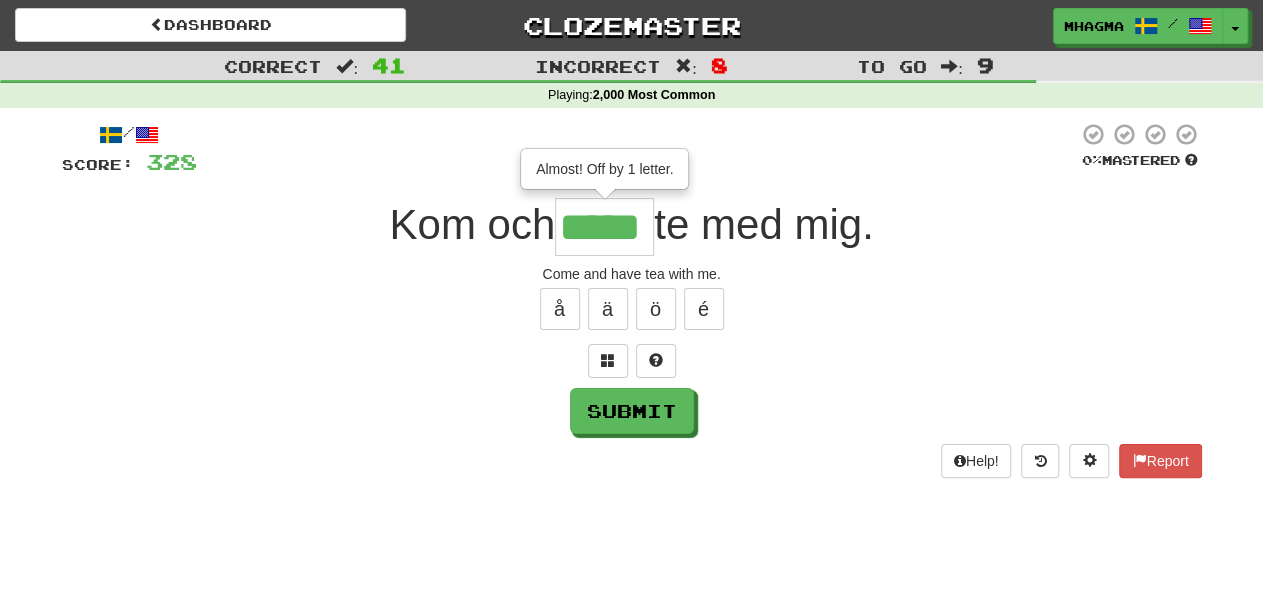 type on "*****" 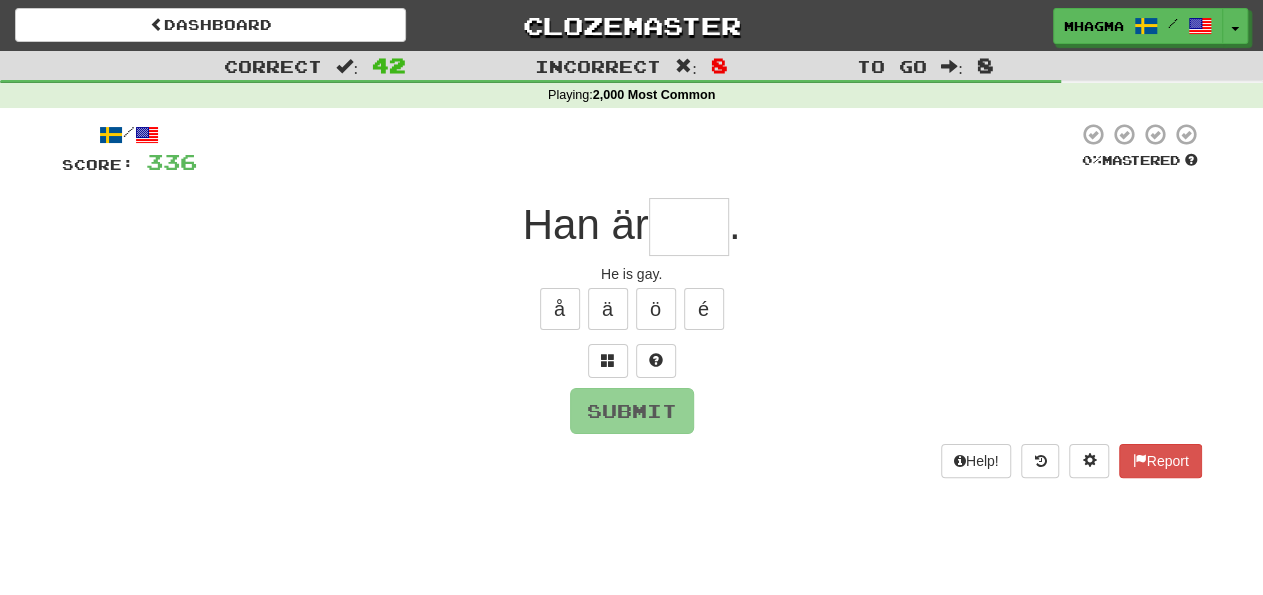 type on "*" 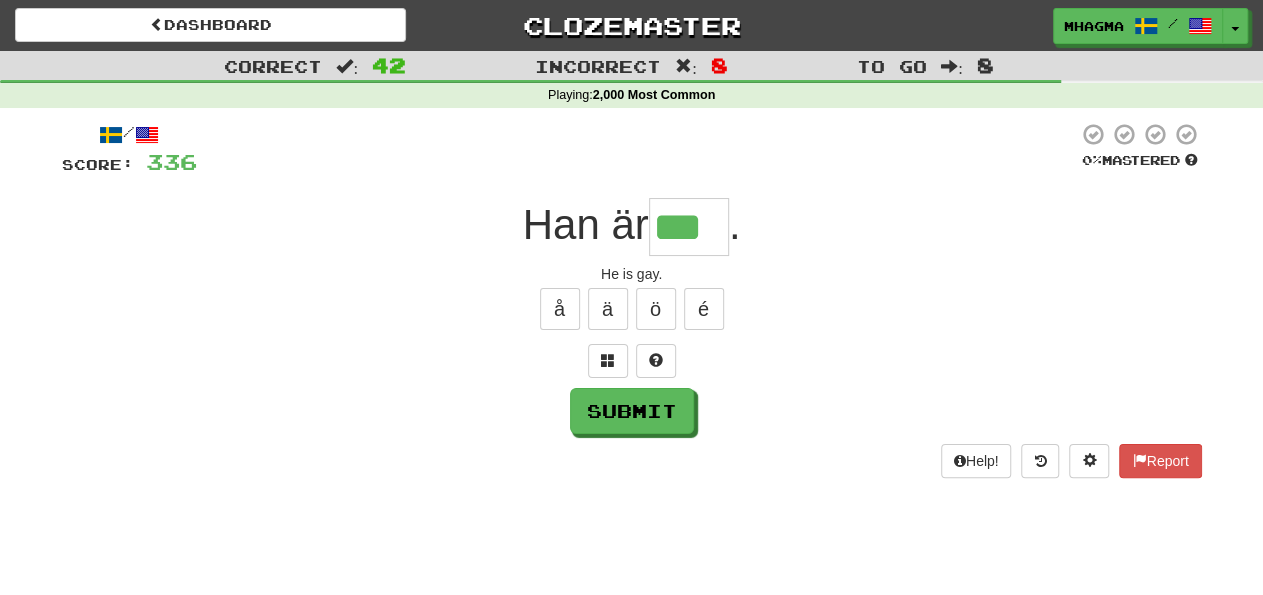 type on "***" 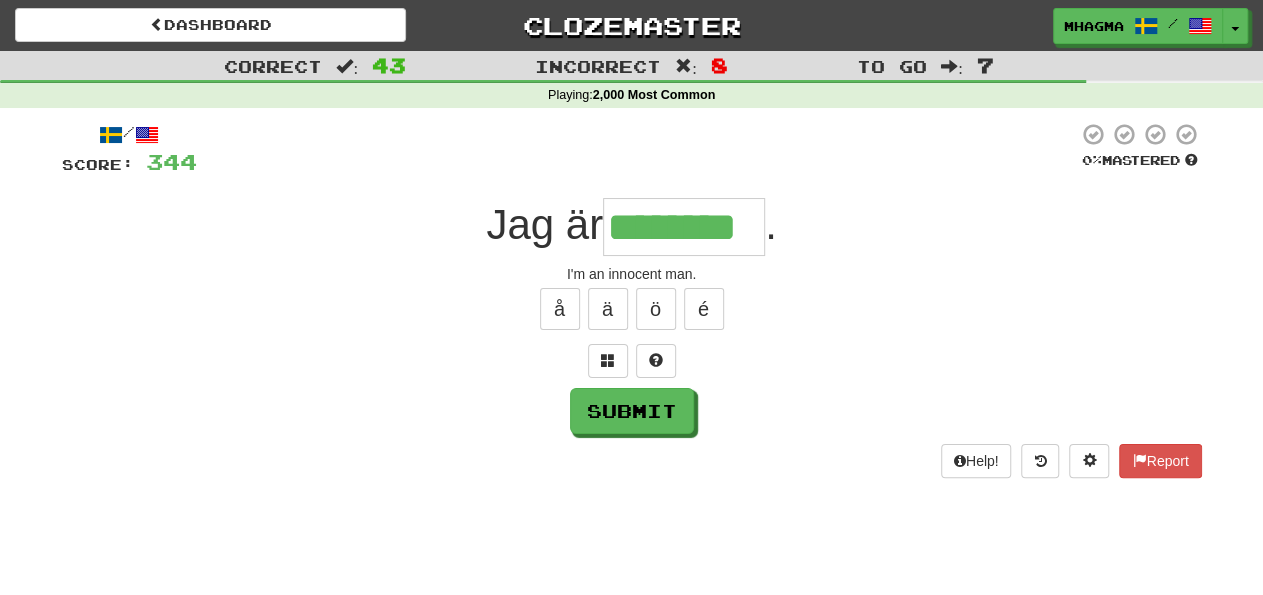 type on "********" 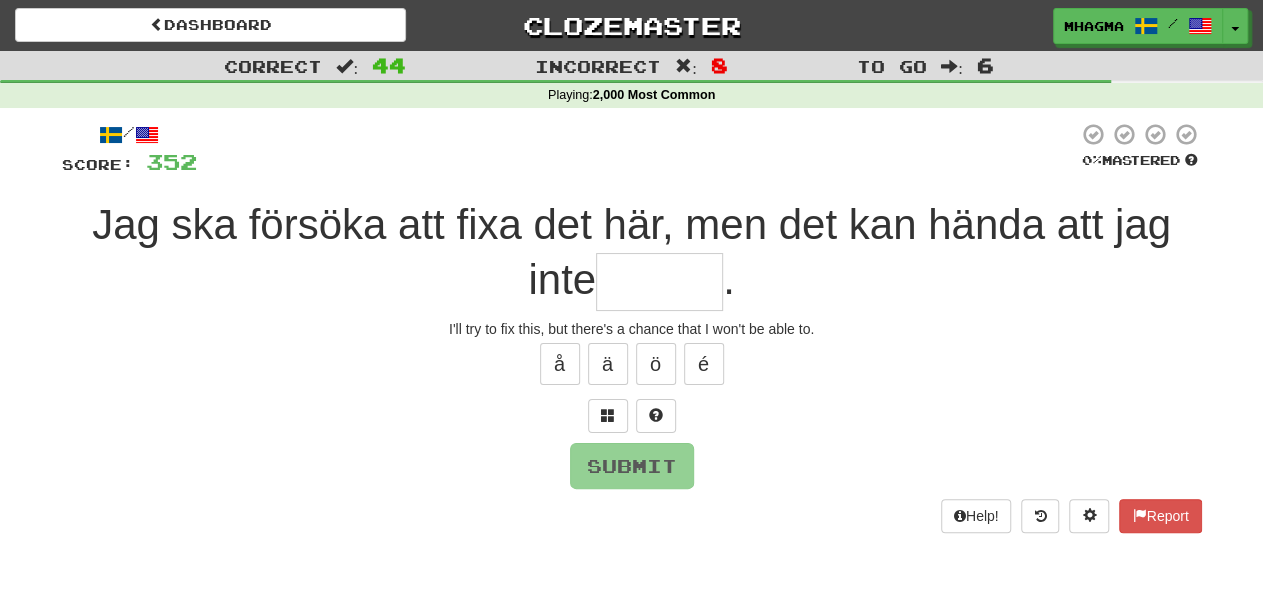 type on "*" 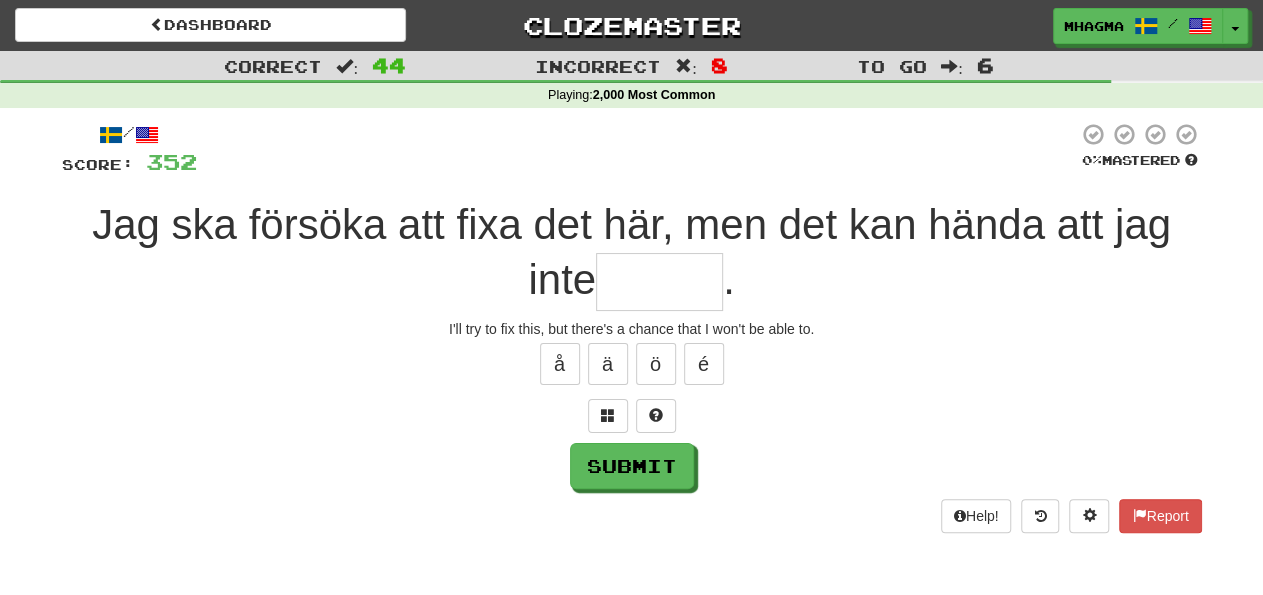 type on "*" 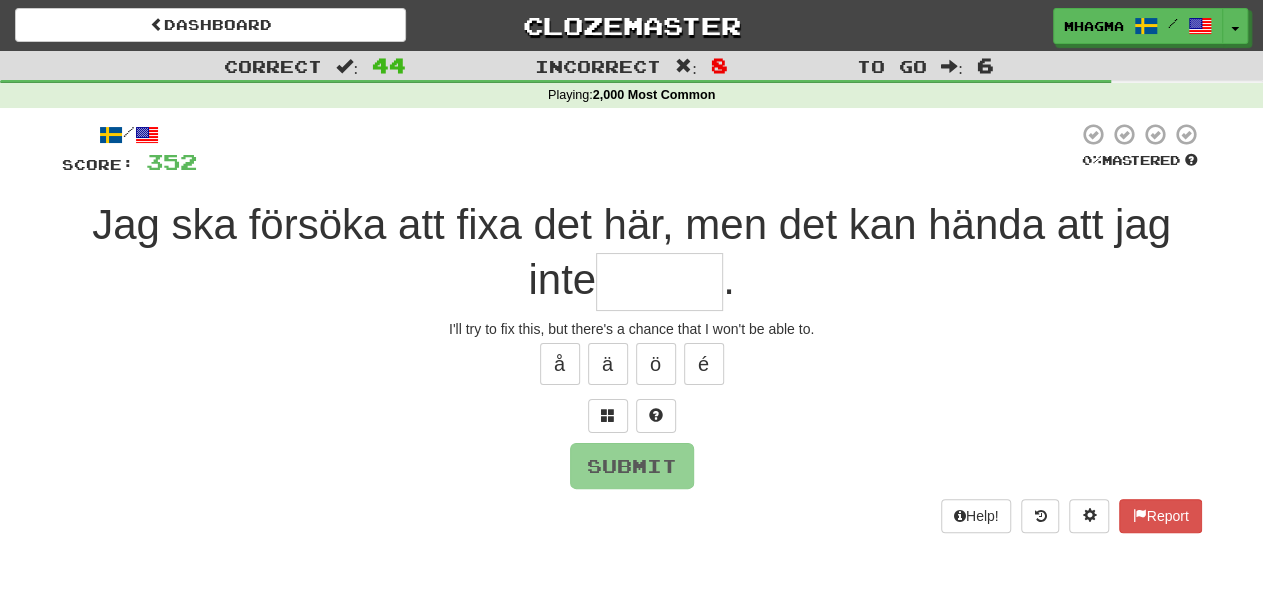 type on "*" 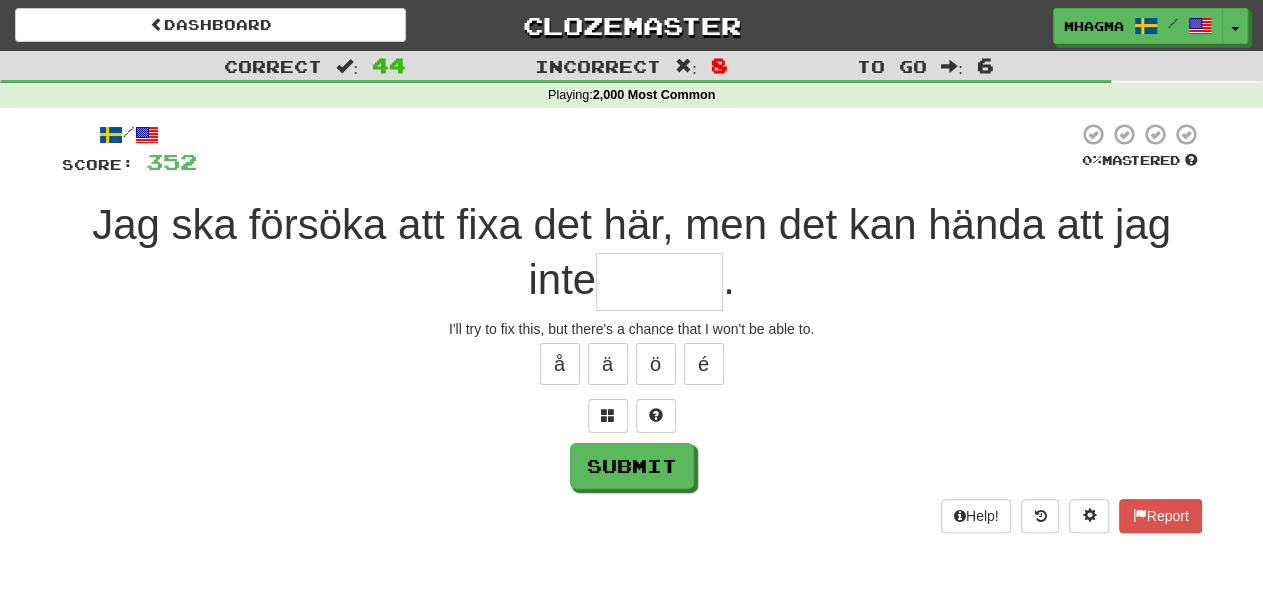 type on "*" 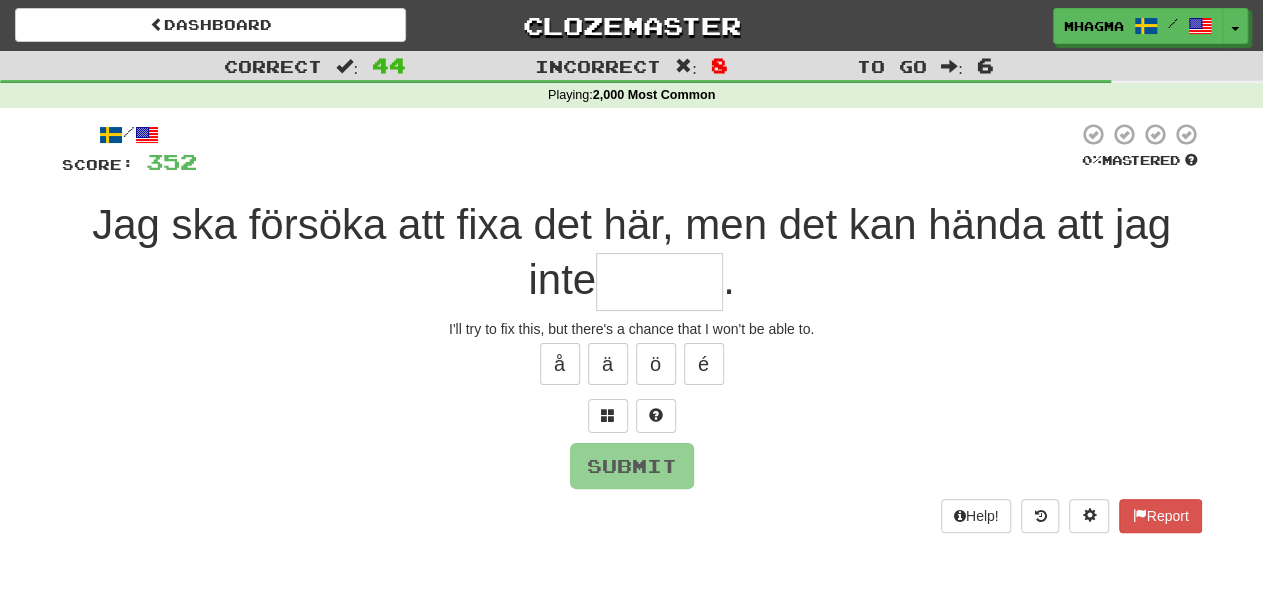 type on "*" 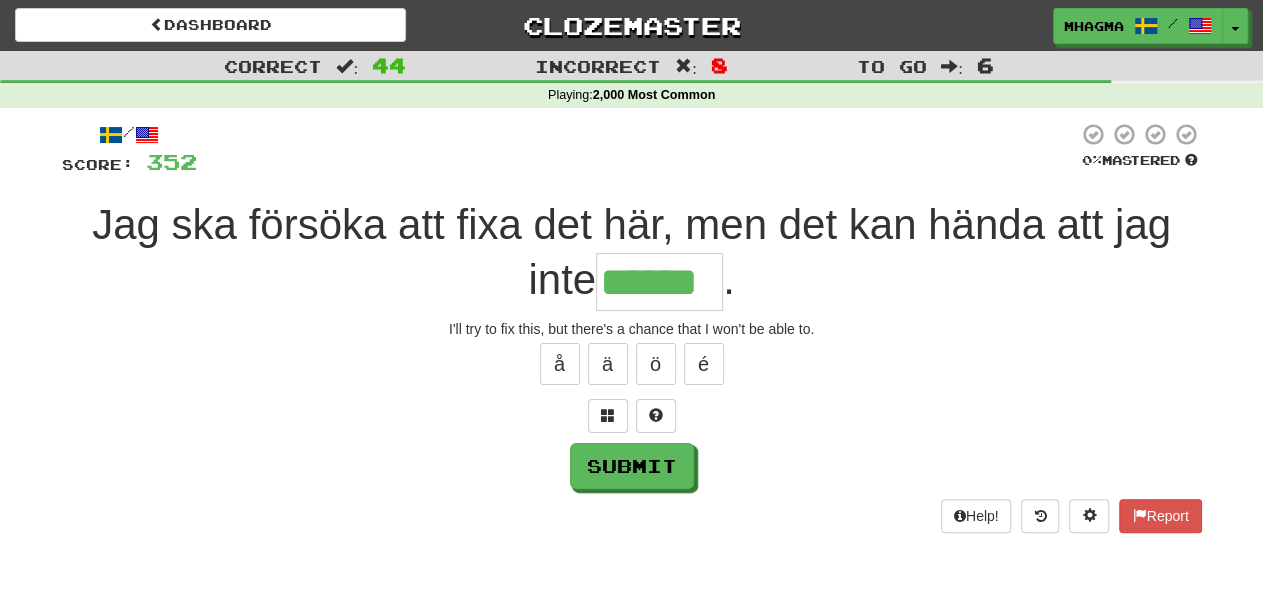 type on "******" 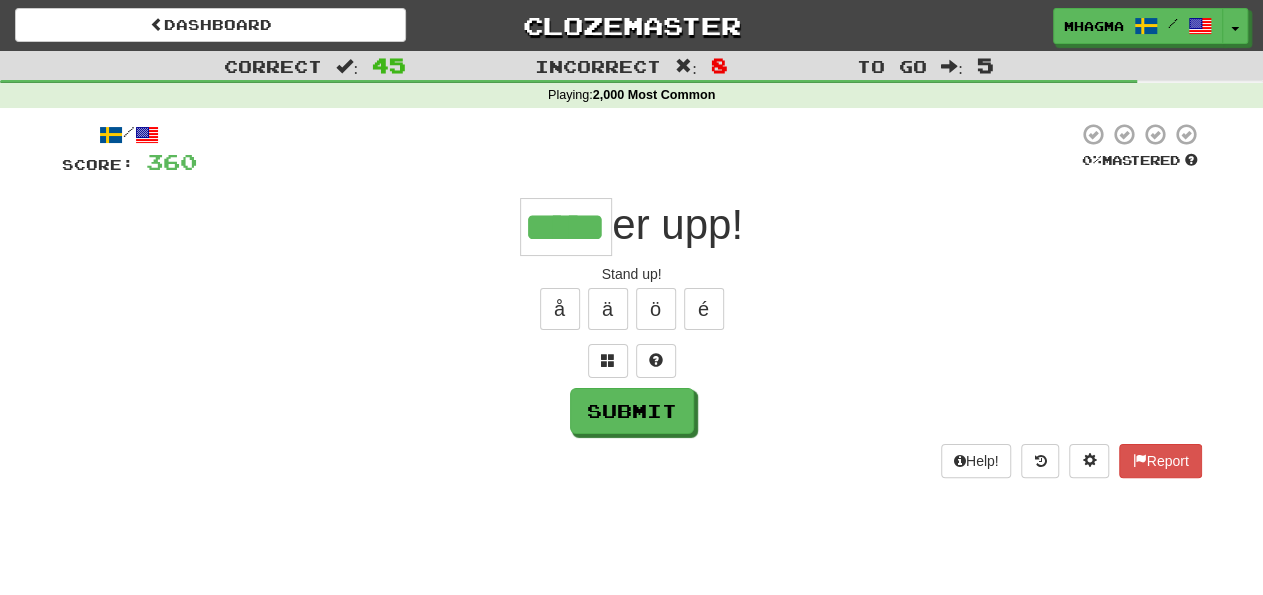 type on "*****" 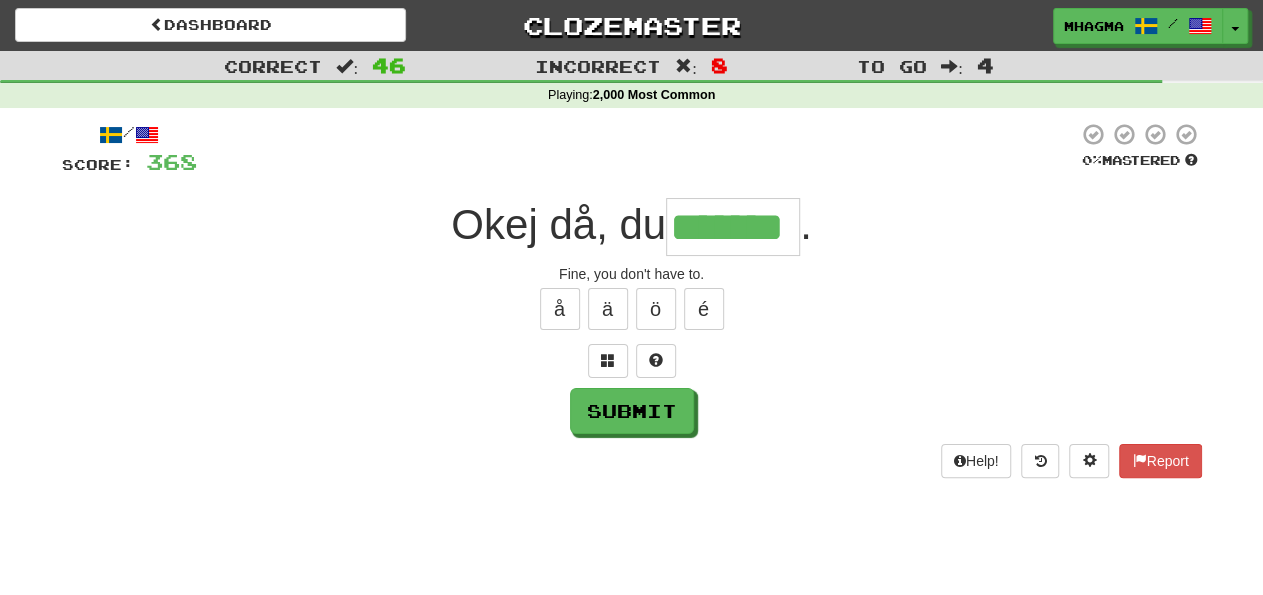 type on "*******" 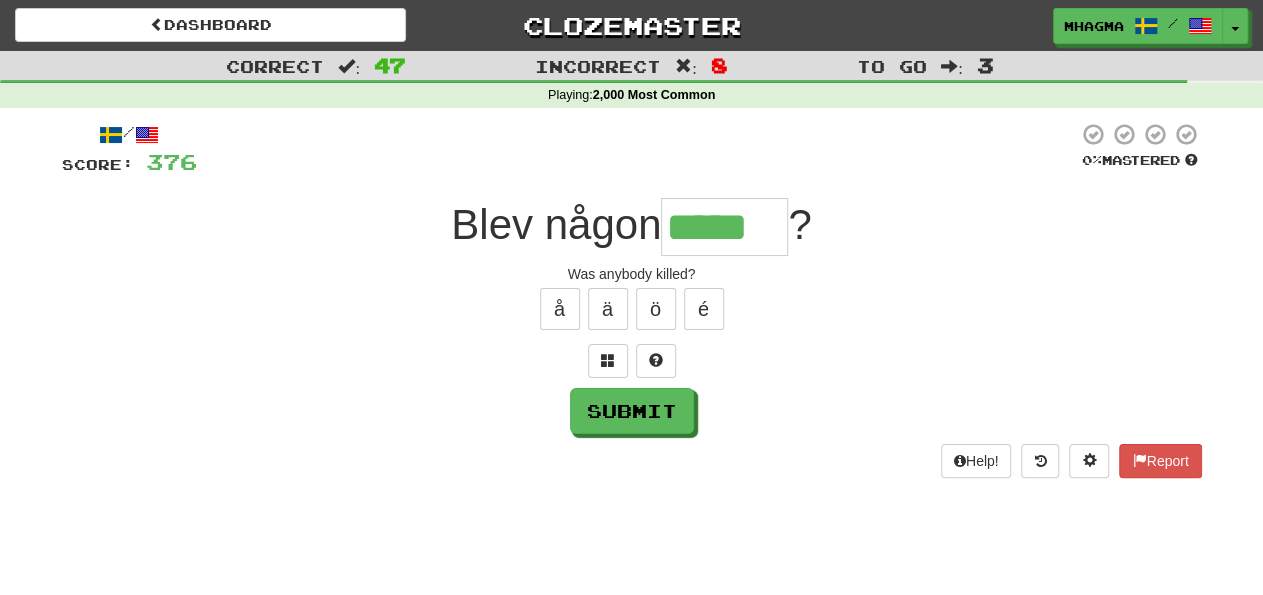 type on "*****" 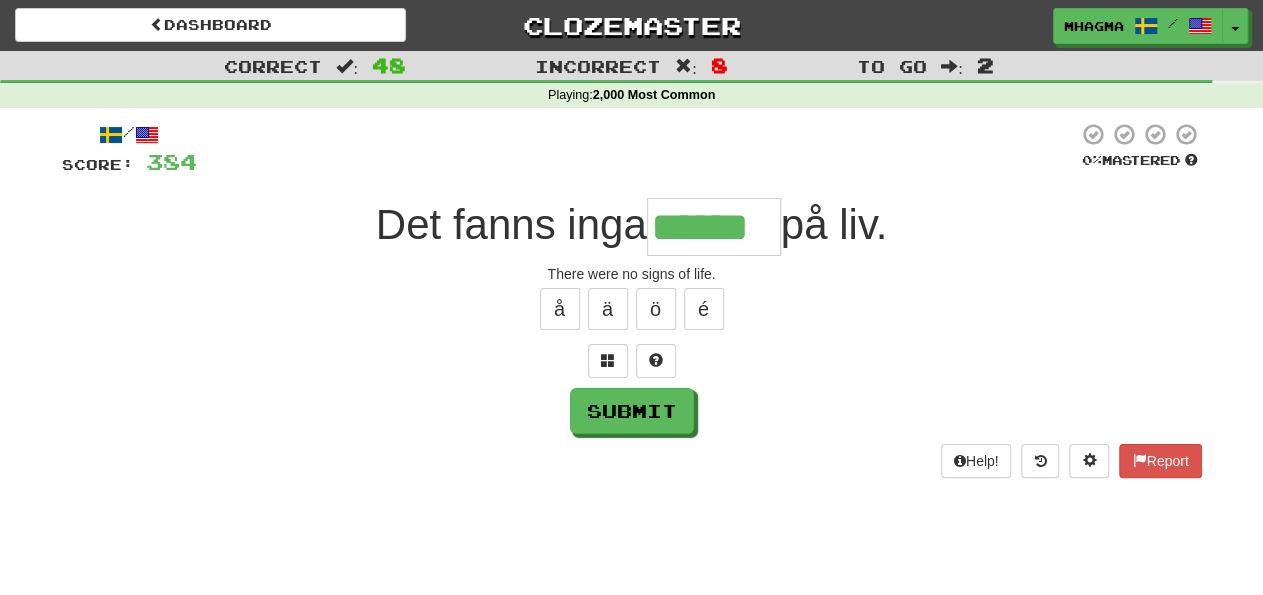type on "******" 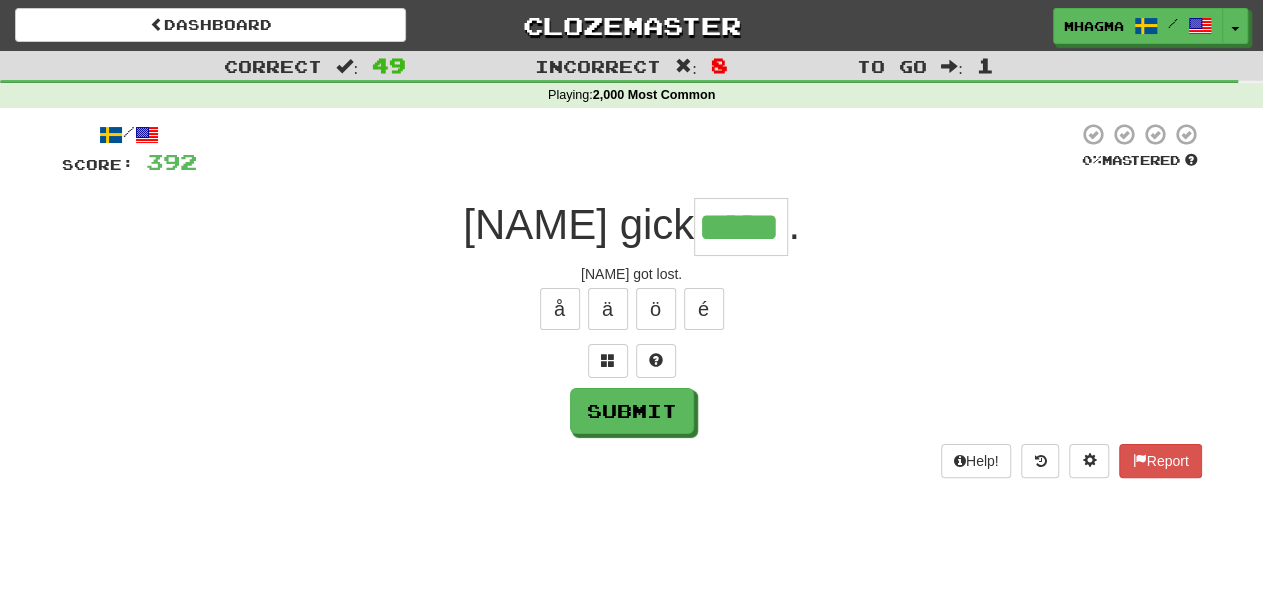 type on "*****" 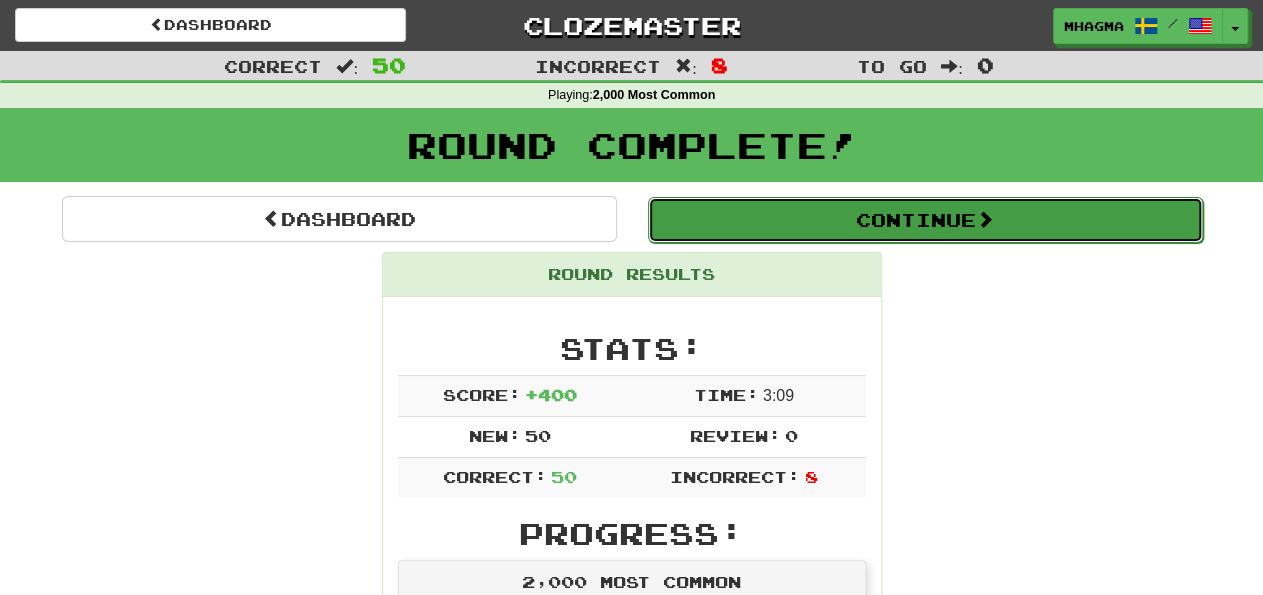click on "Continue" at bounding box center (925, 220) 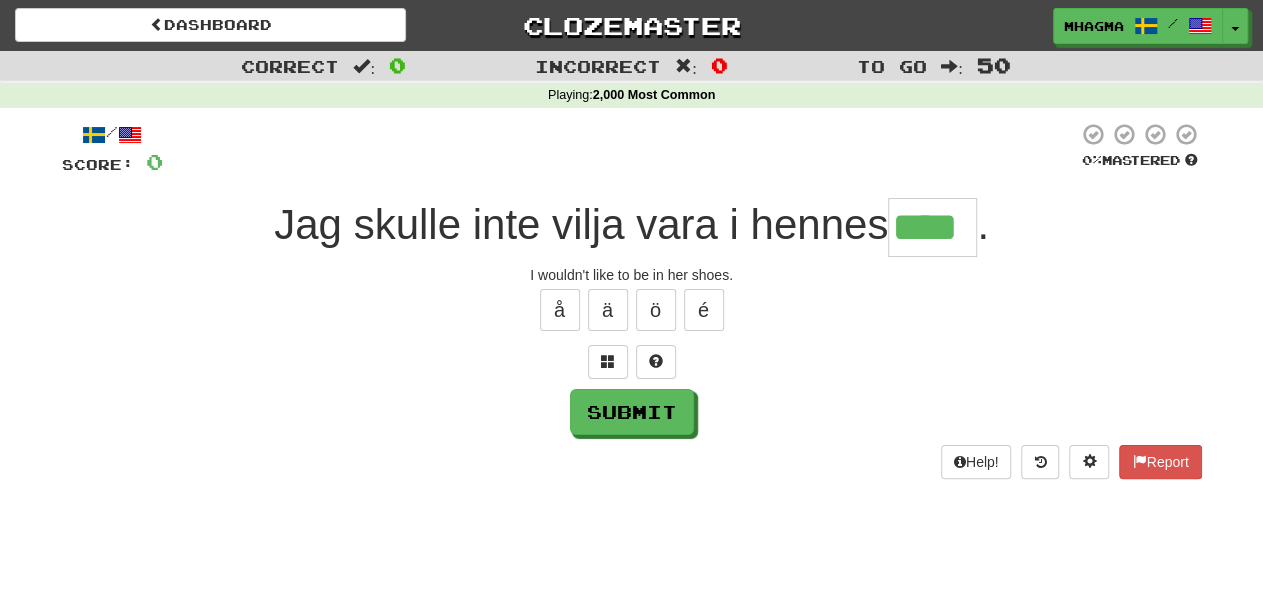 type on "****" 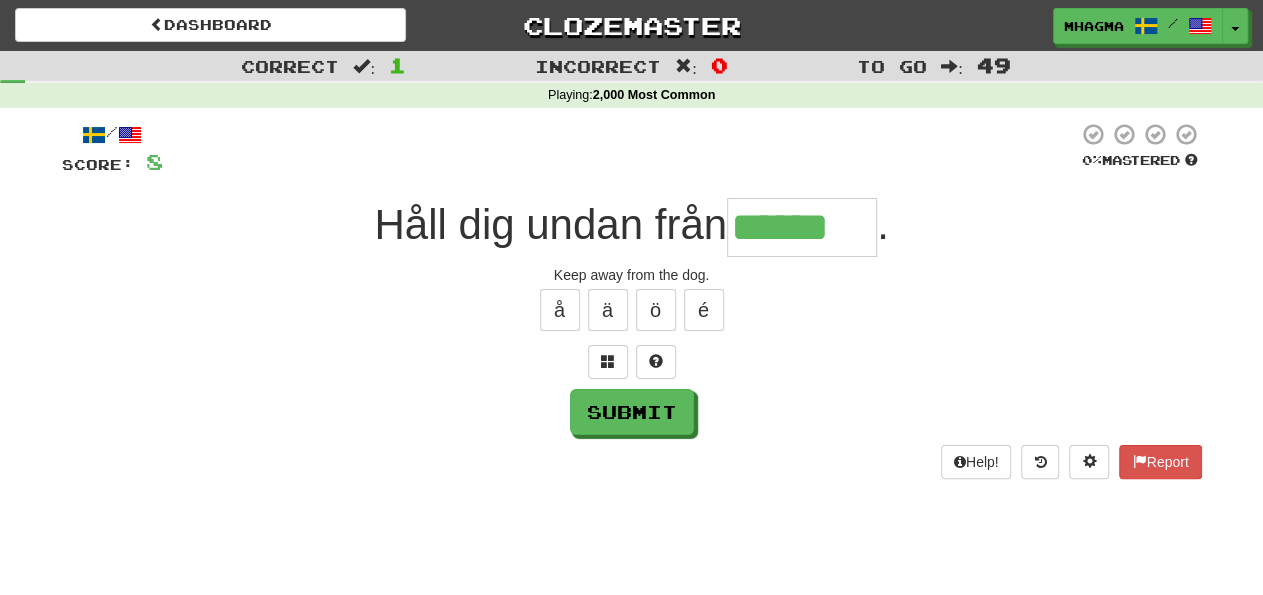 type on "******" 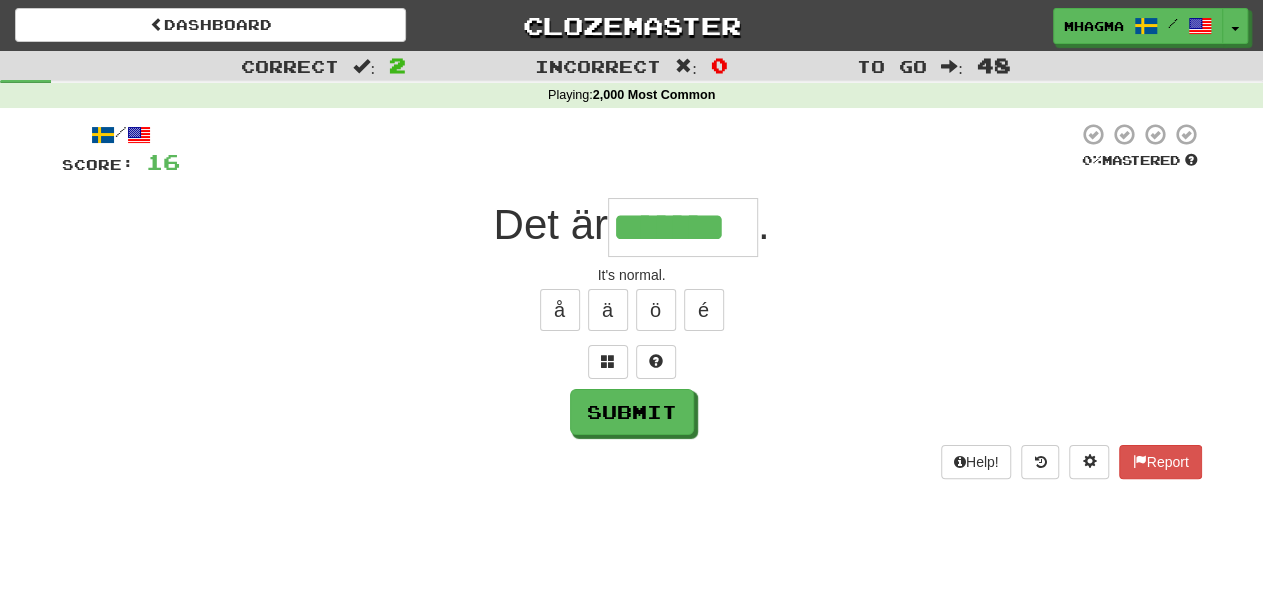 type on "*******" 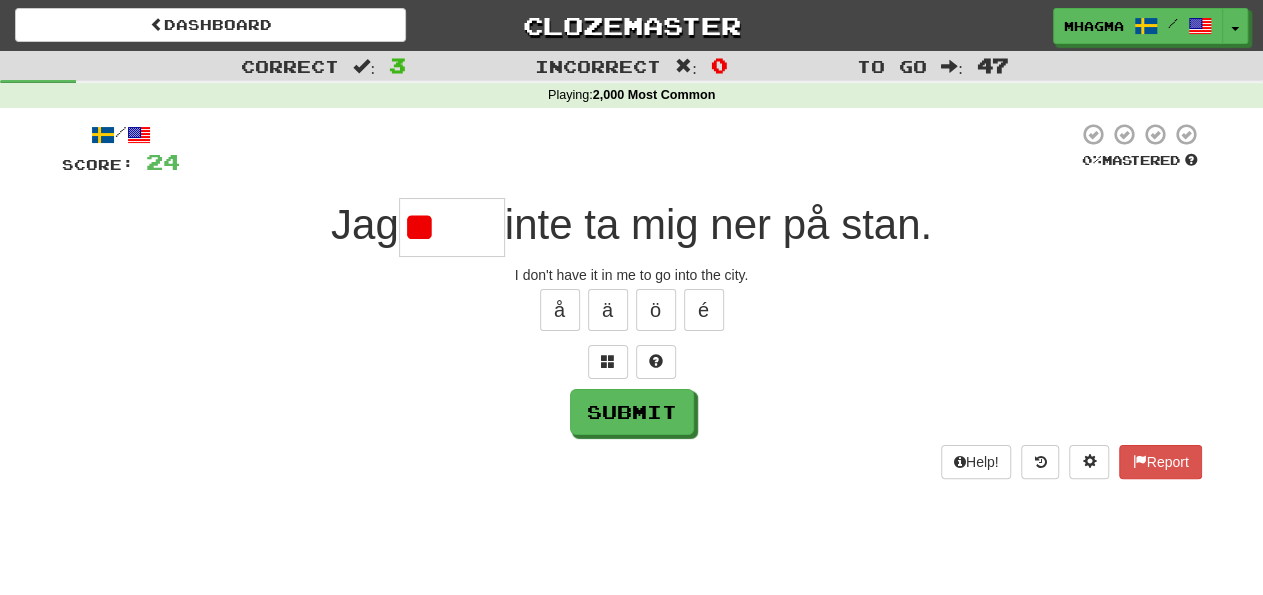 type on "*" 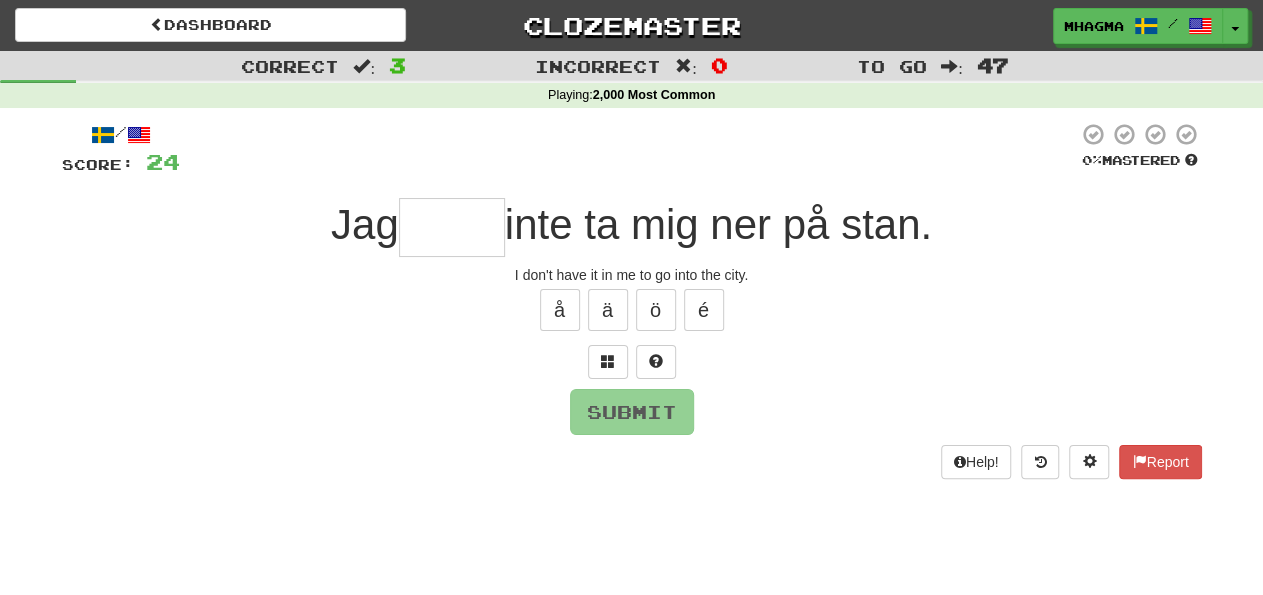 type on "*****" 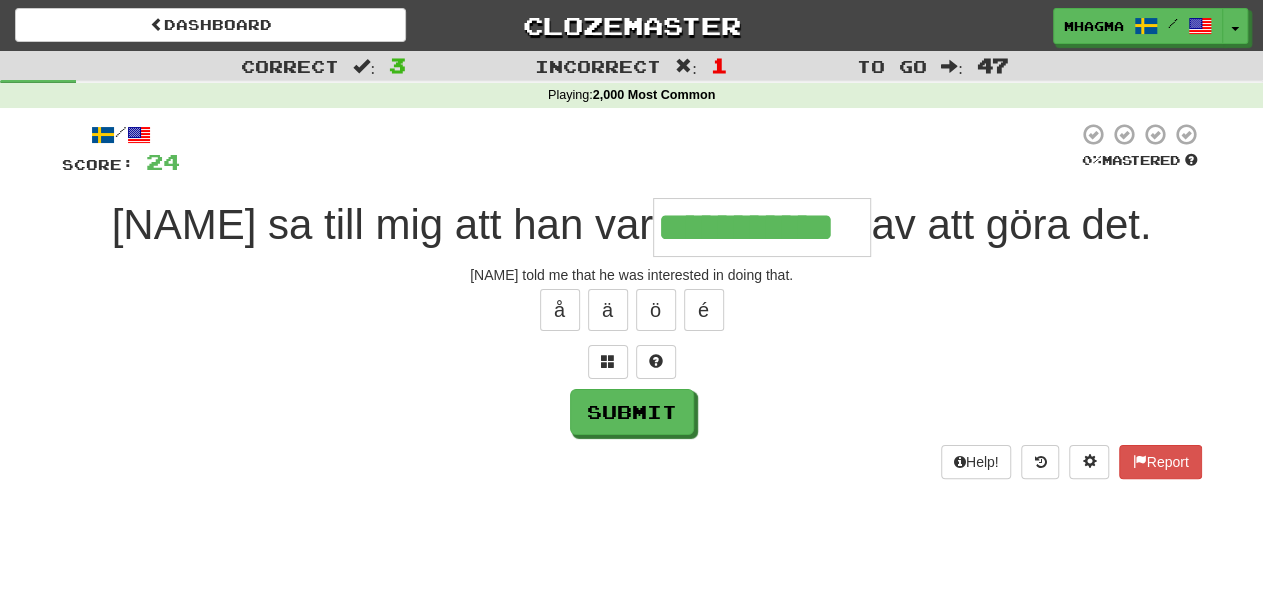 type on "**********" 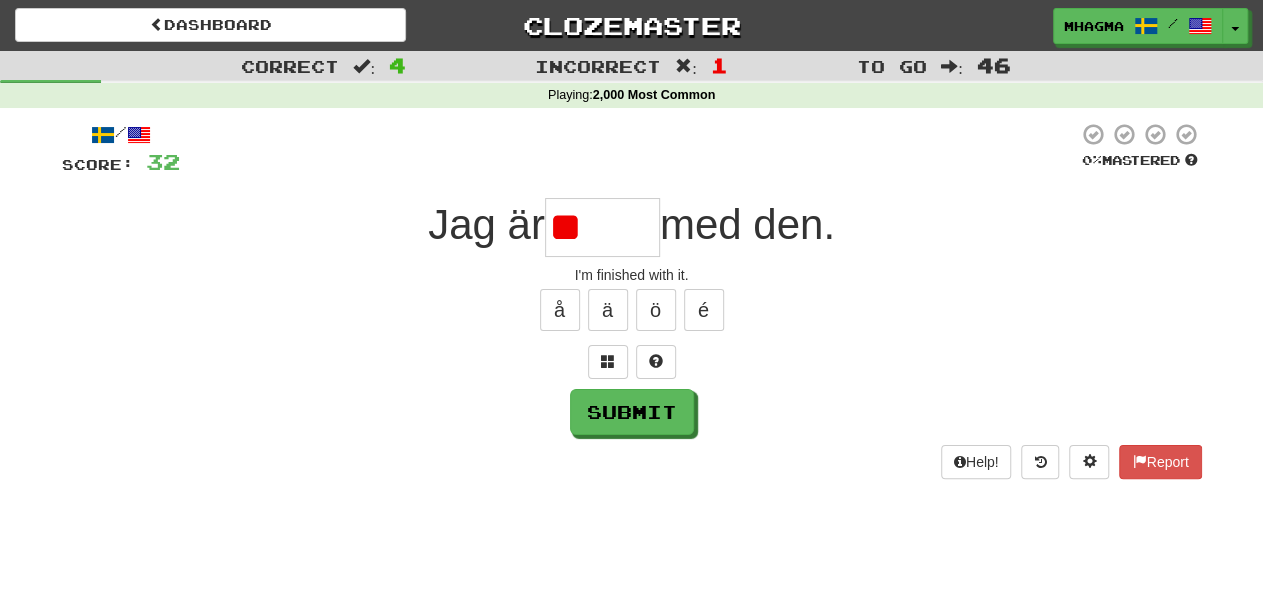 type on "*" 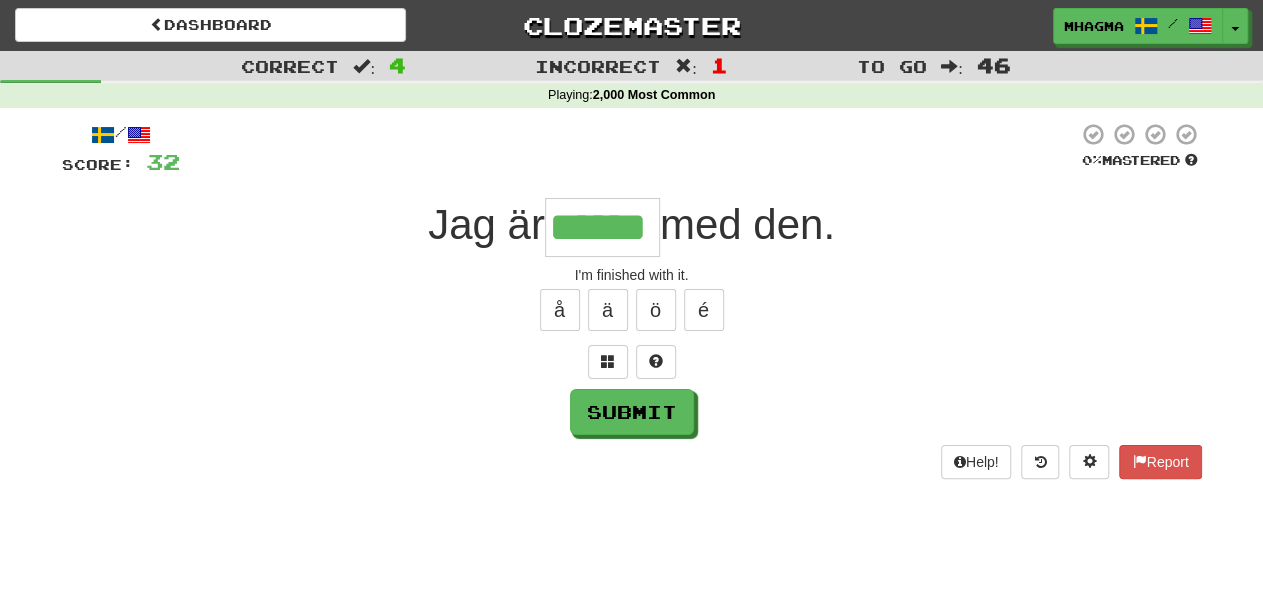 type on "******" 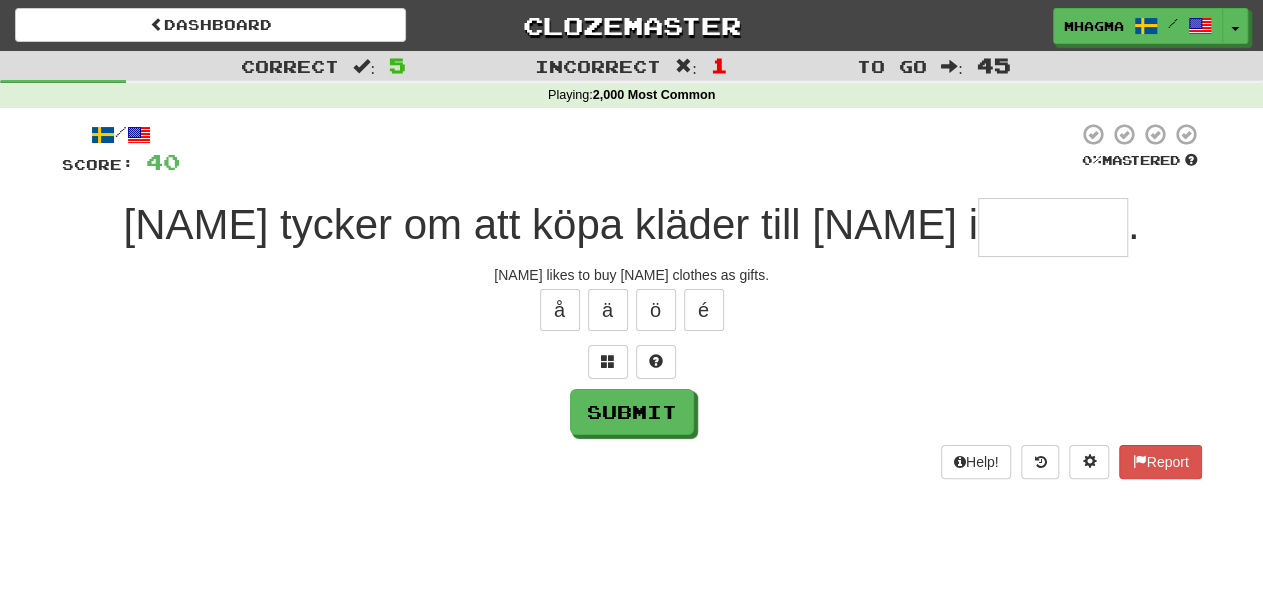 type on "*" 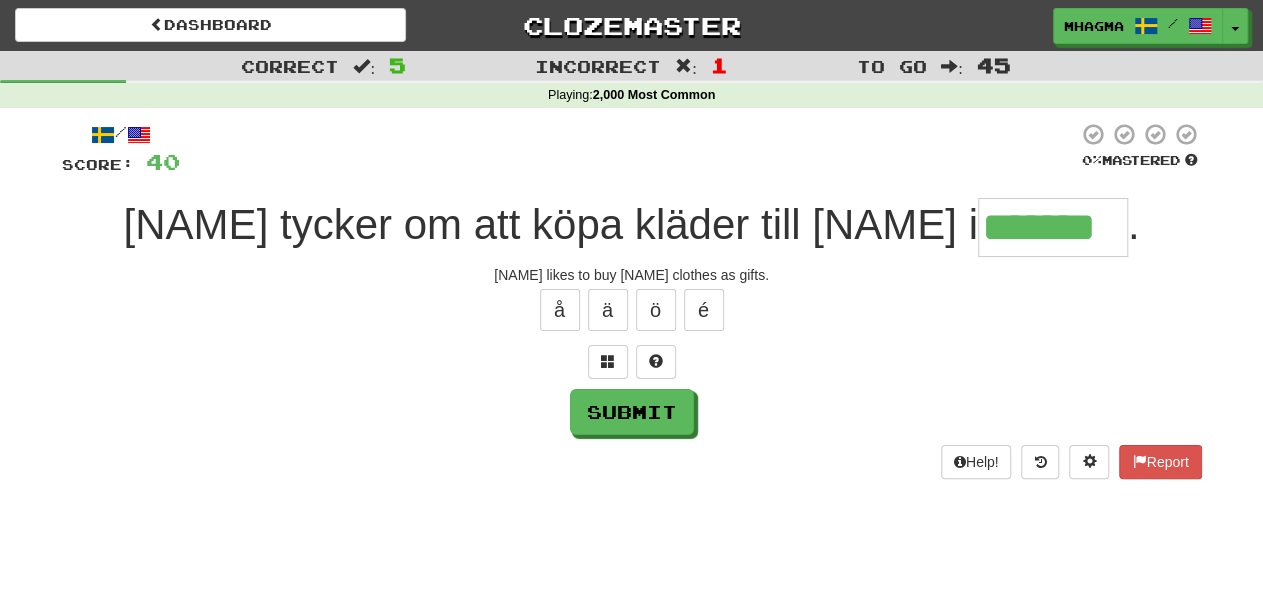 type on "*******" 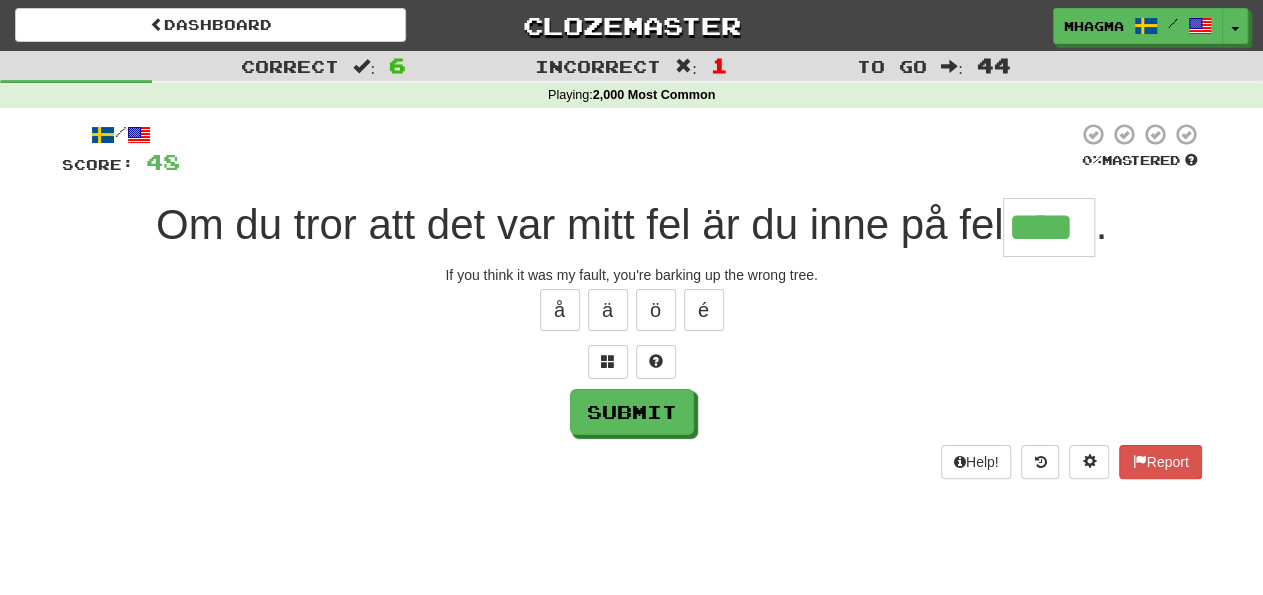 type on "****" 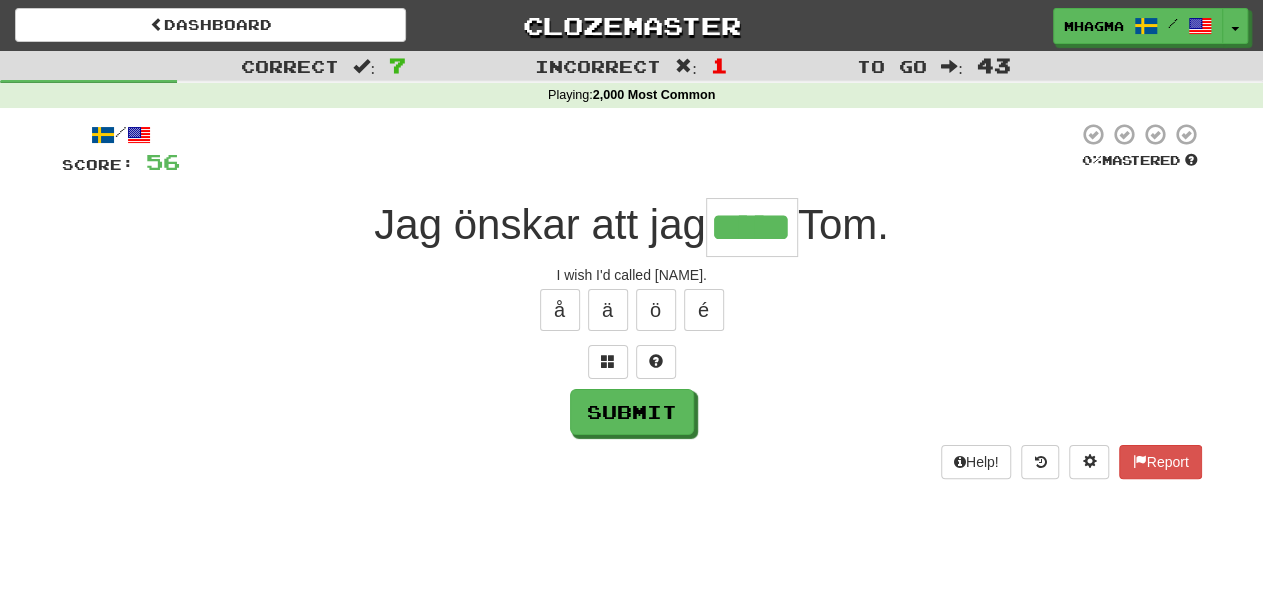 type on "*****" 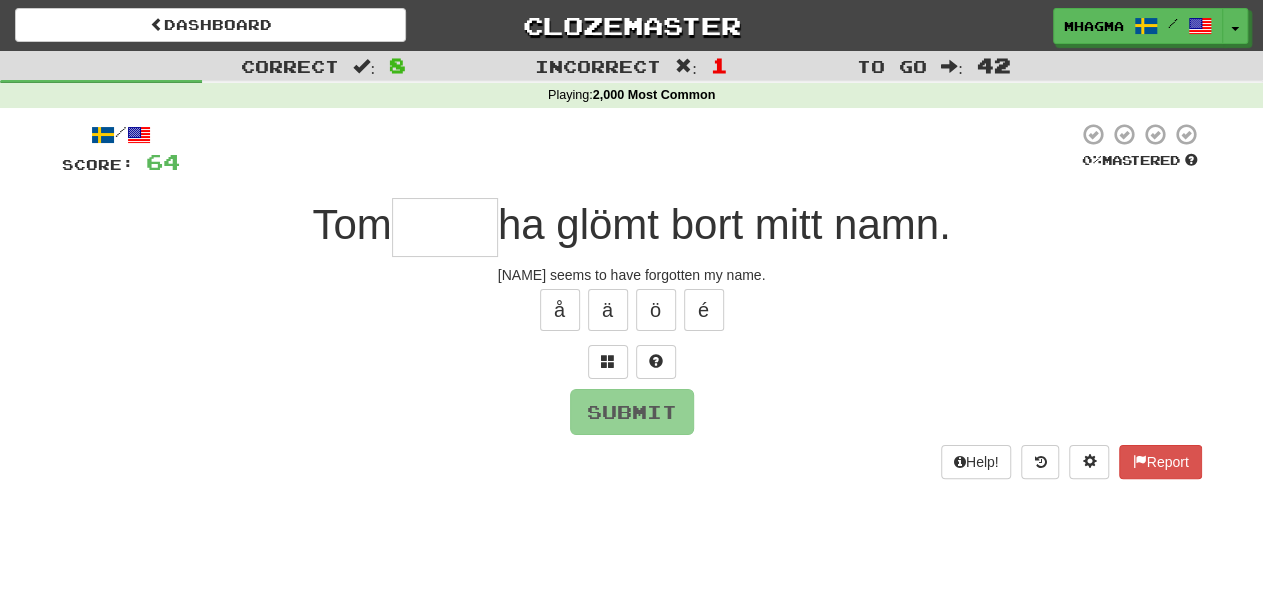 type on "*****" 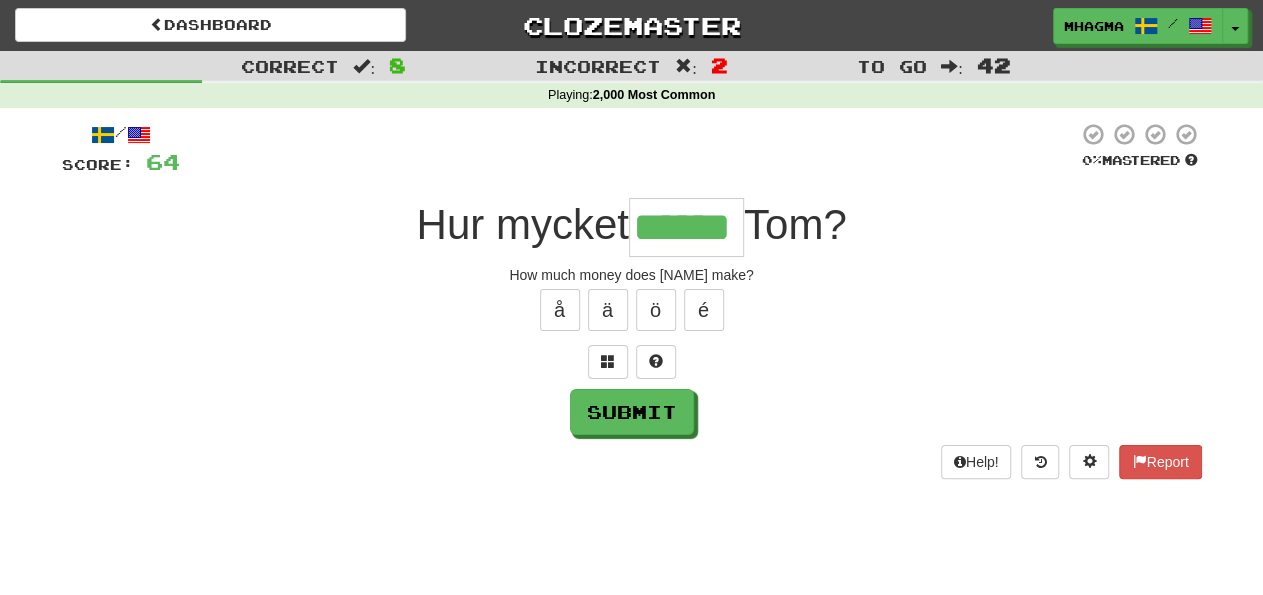 type on "******" 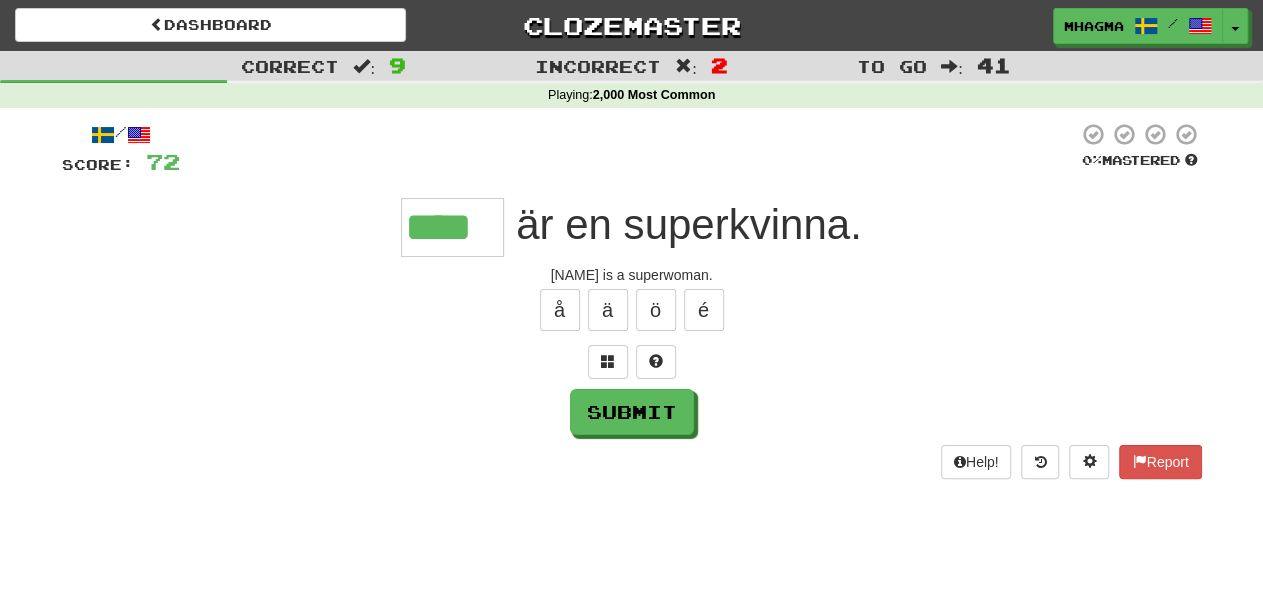 type on "****" 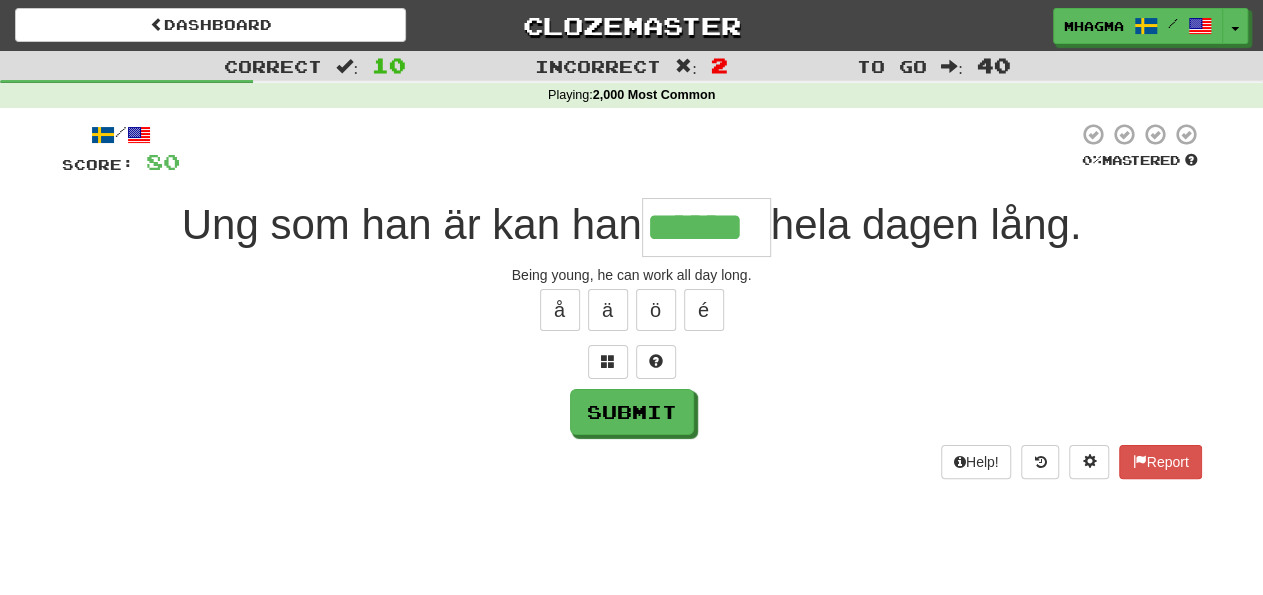 type on "******" 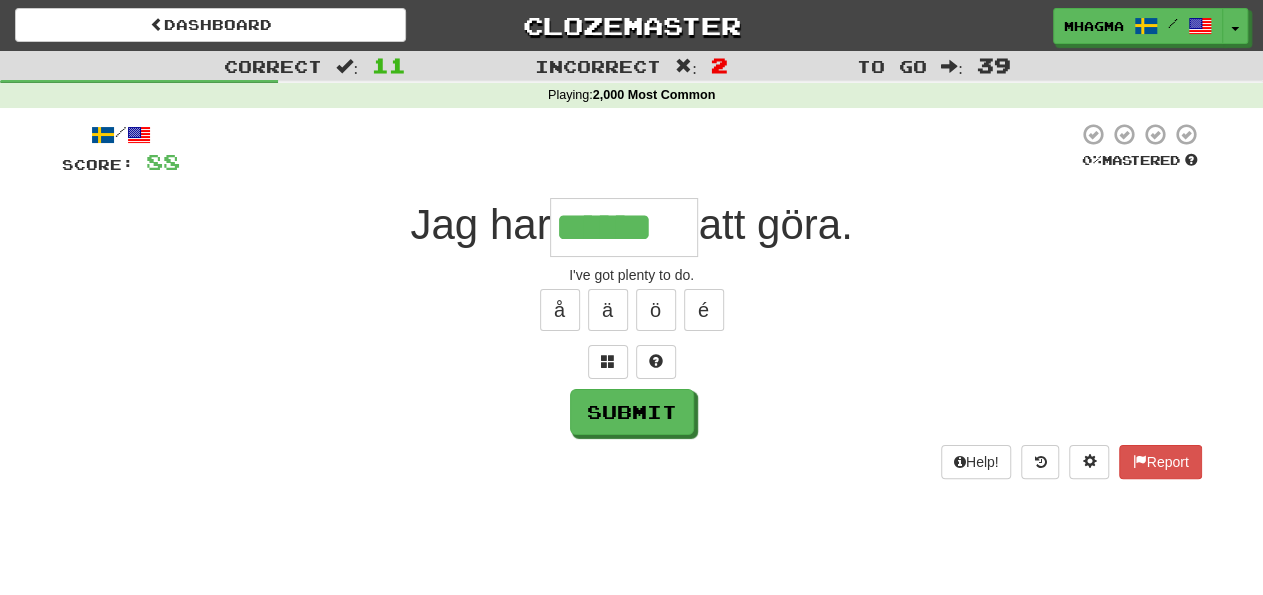 type on "******" 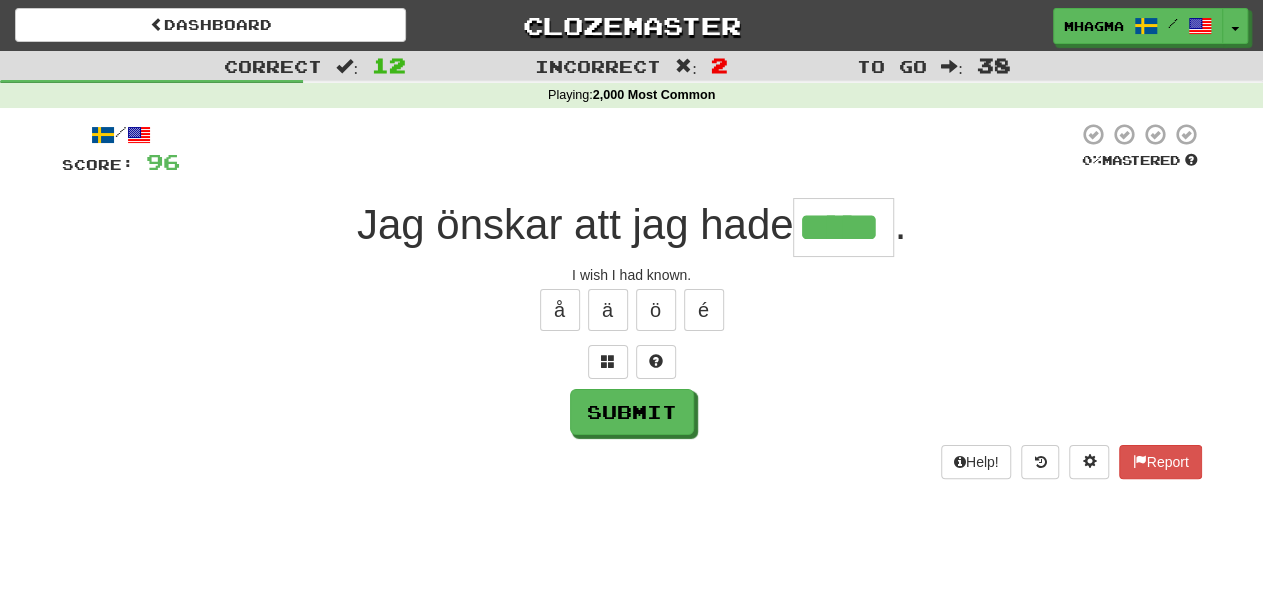 type on "*****" 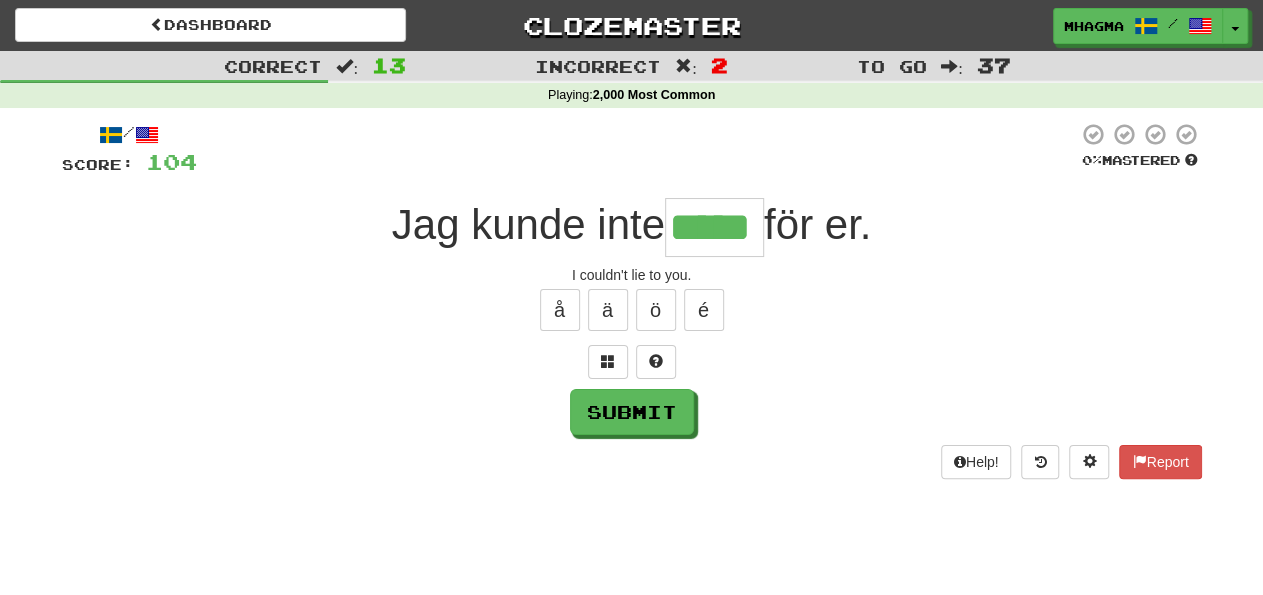 type on "*****" 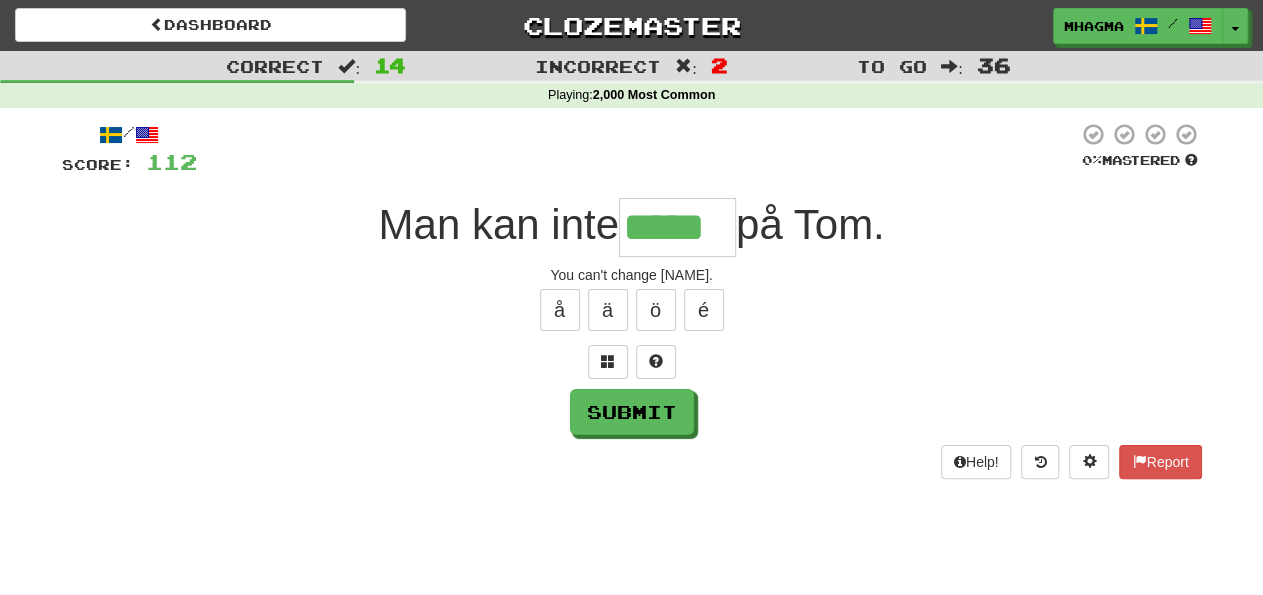 type on "*****" 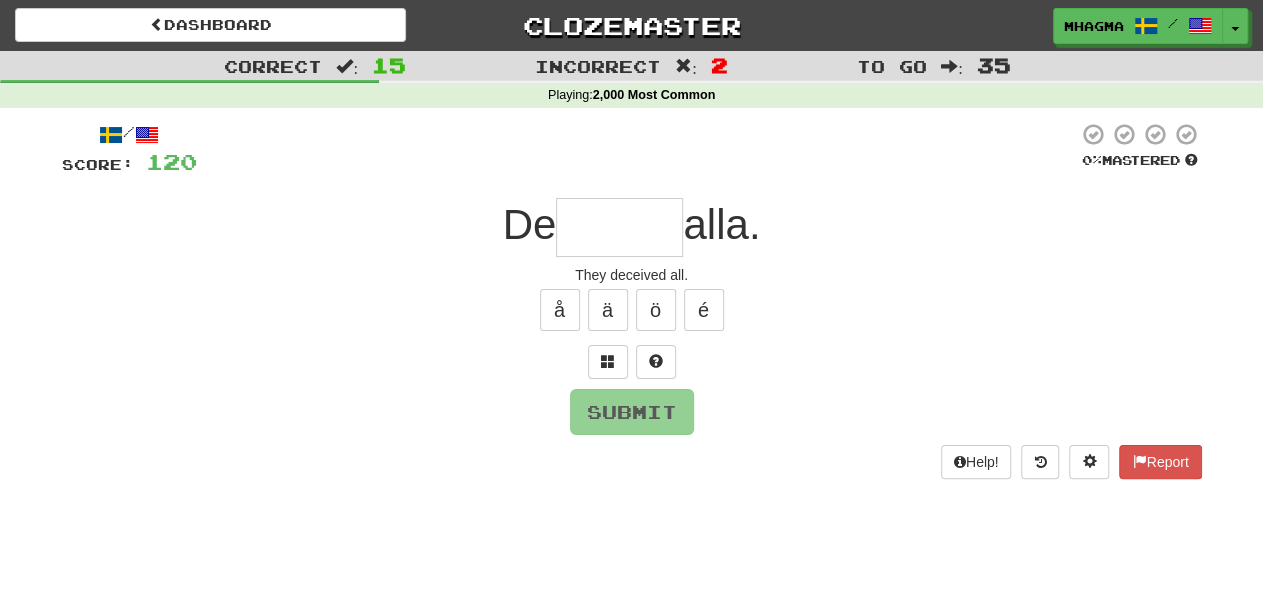 type on "******" 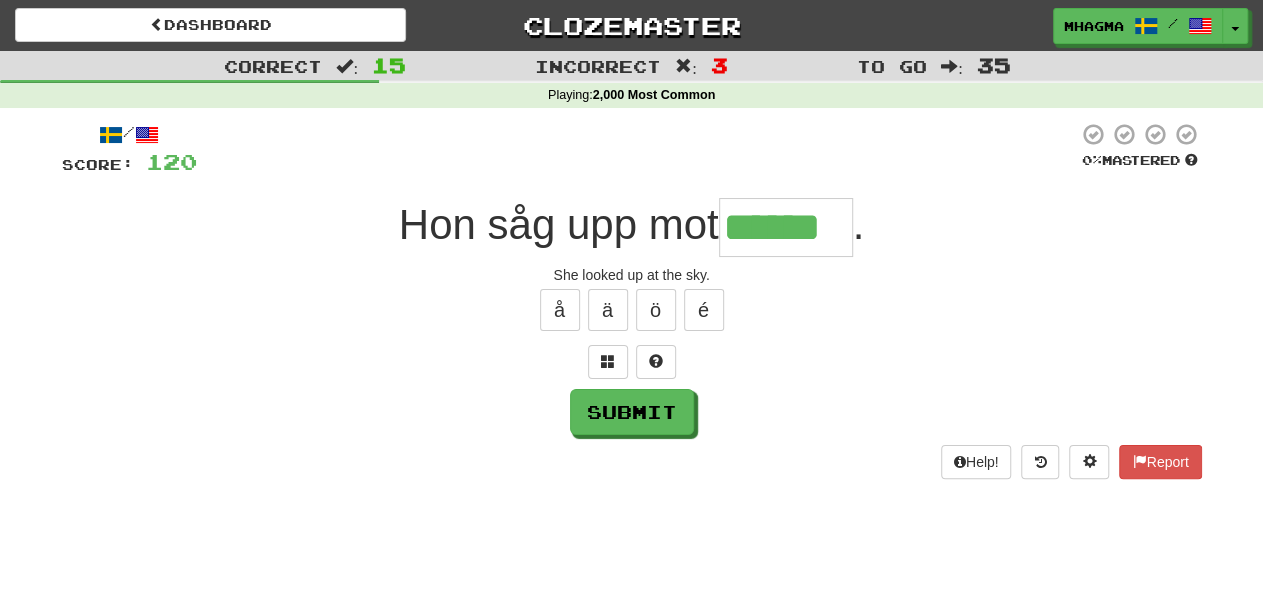 type on "******" 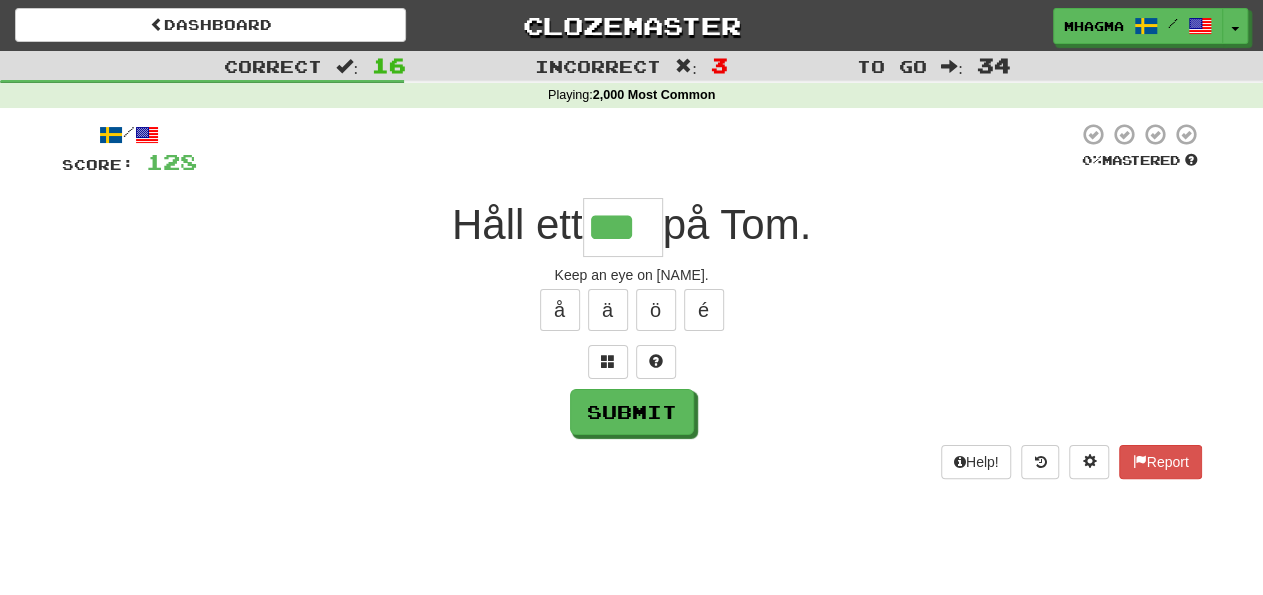type on "***" 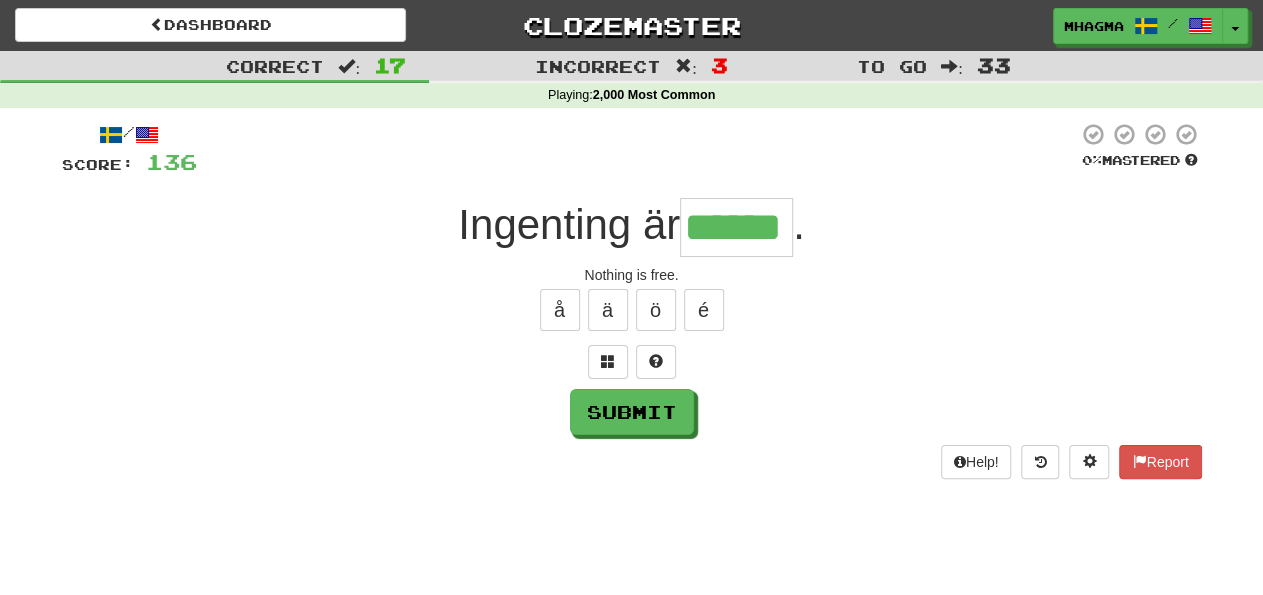 type on "******" 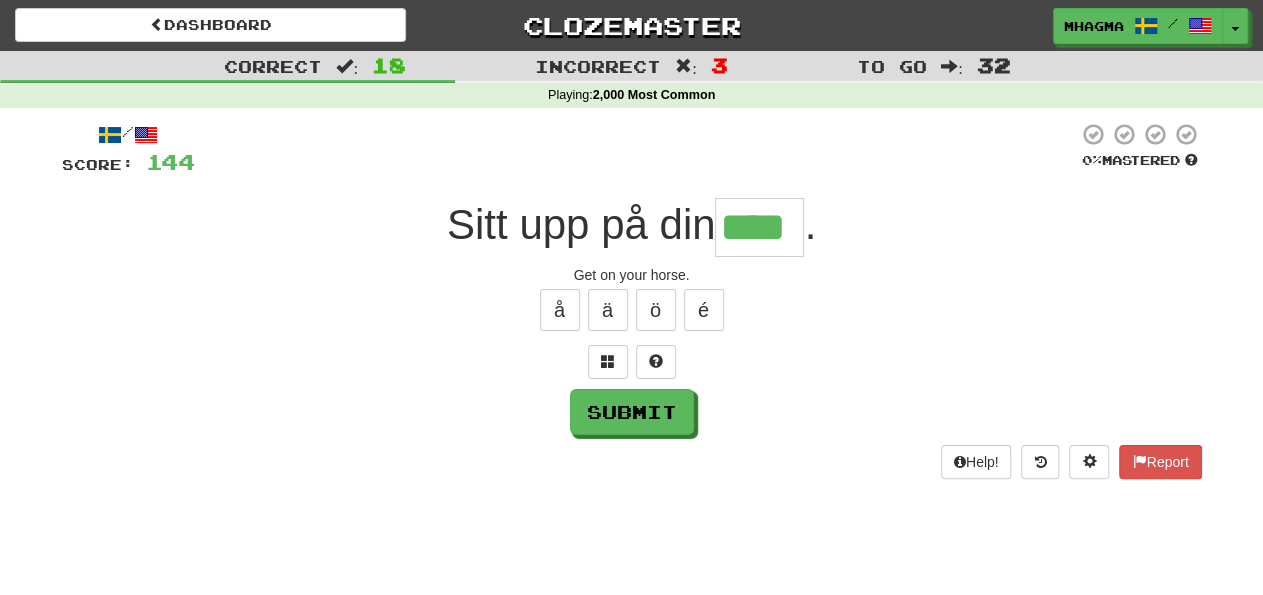 type on "****" 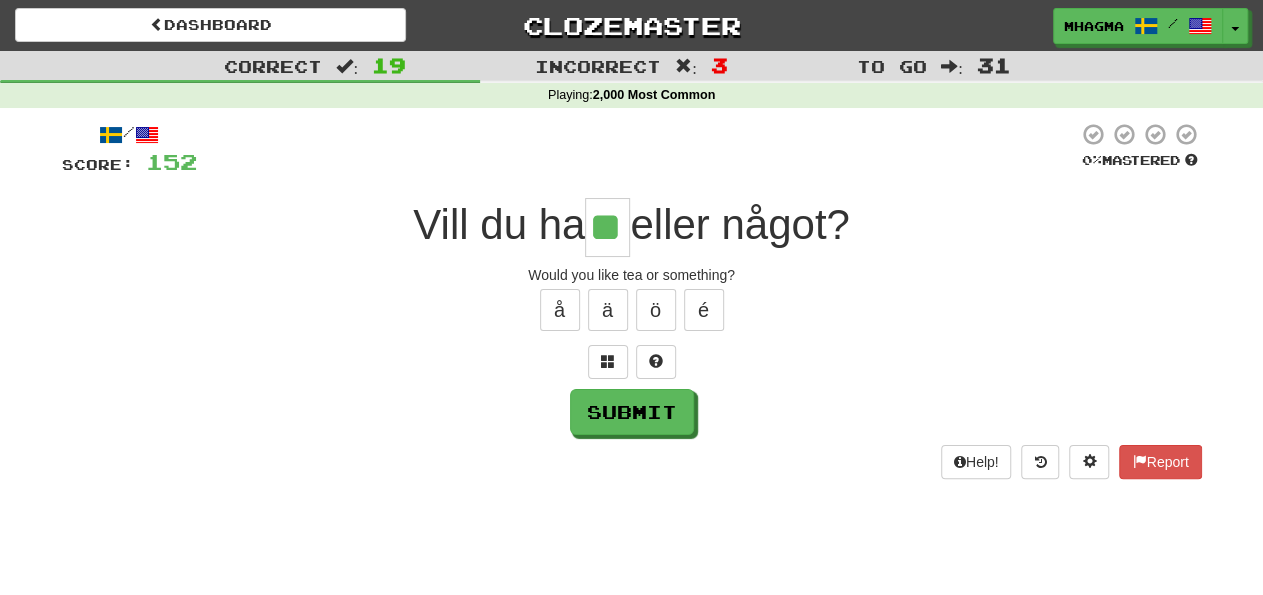 type on "**" 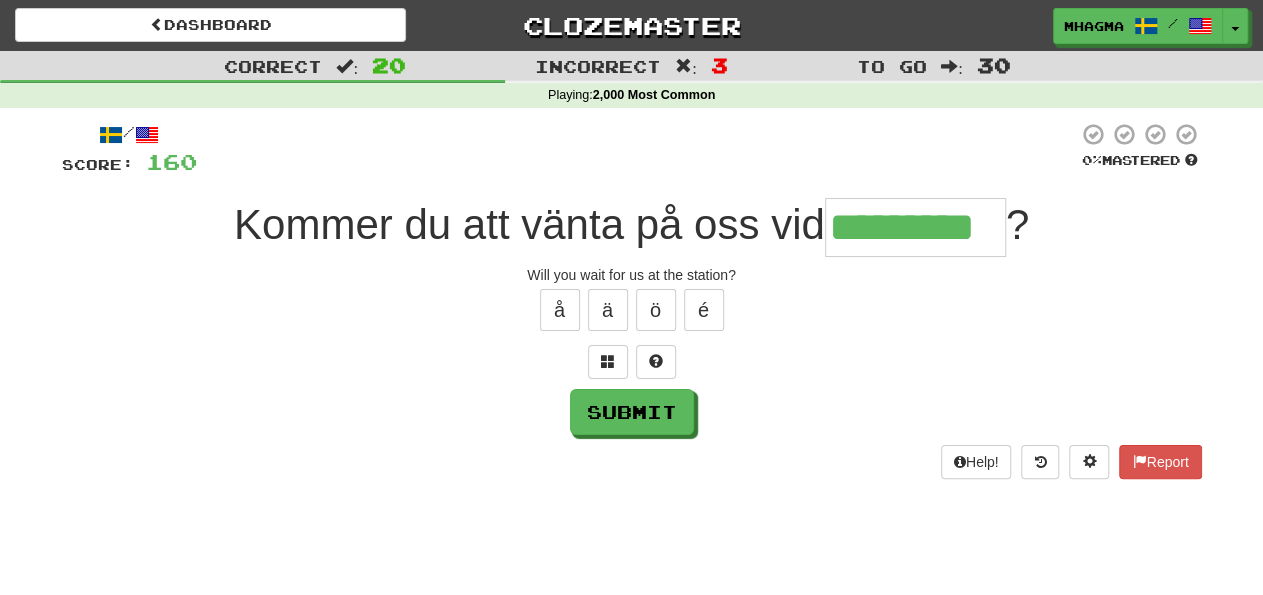 type on "*********" 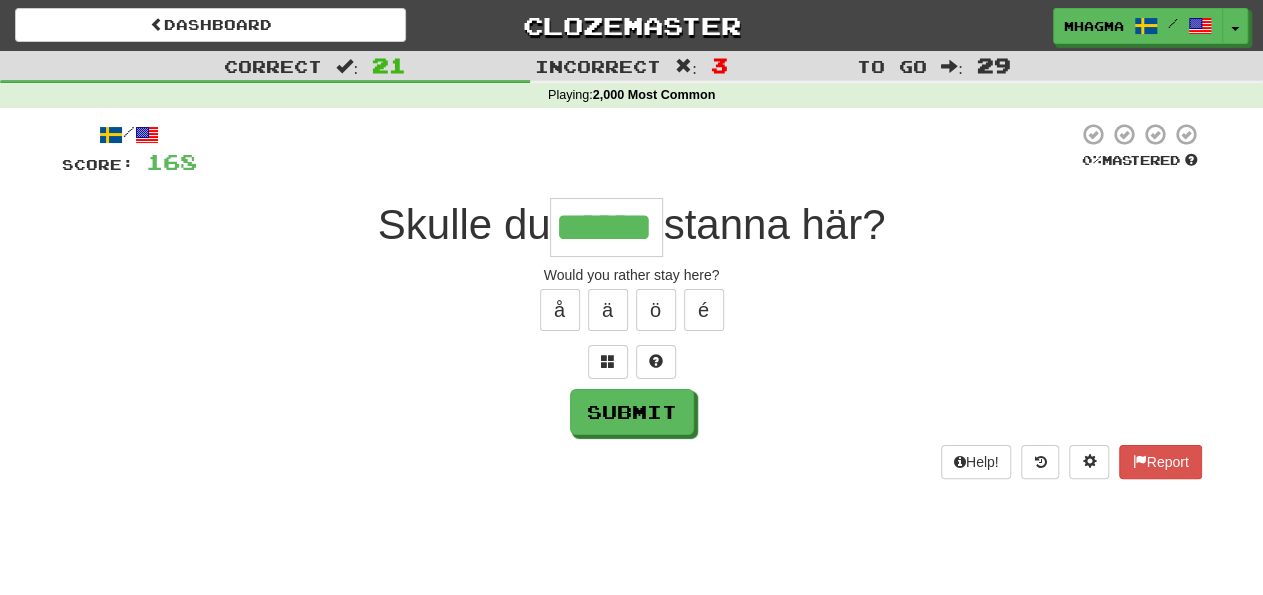 type on "******" 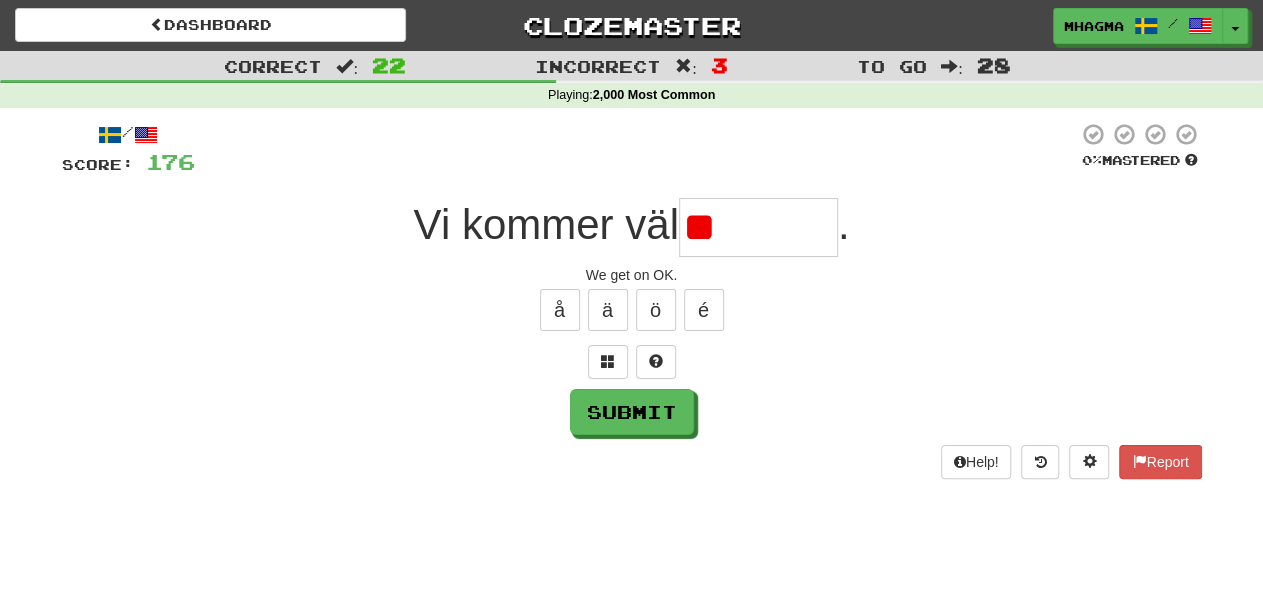 type on "*" 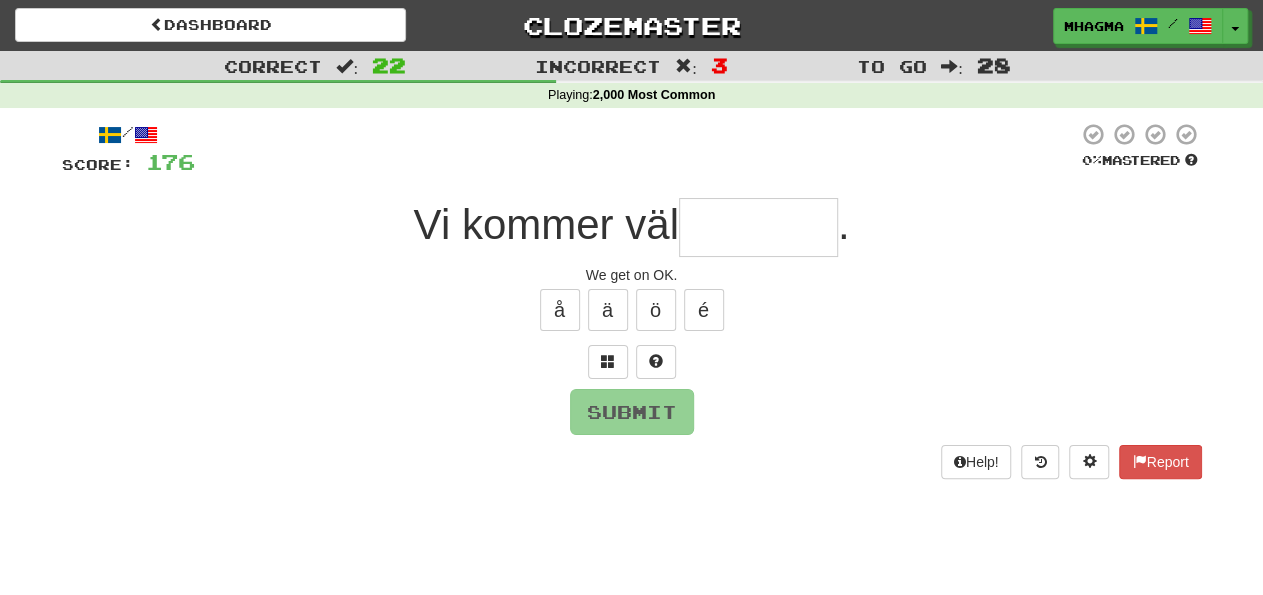 type on "*******" 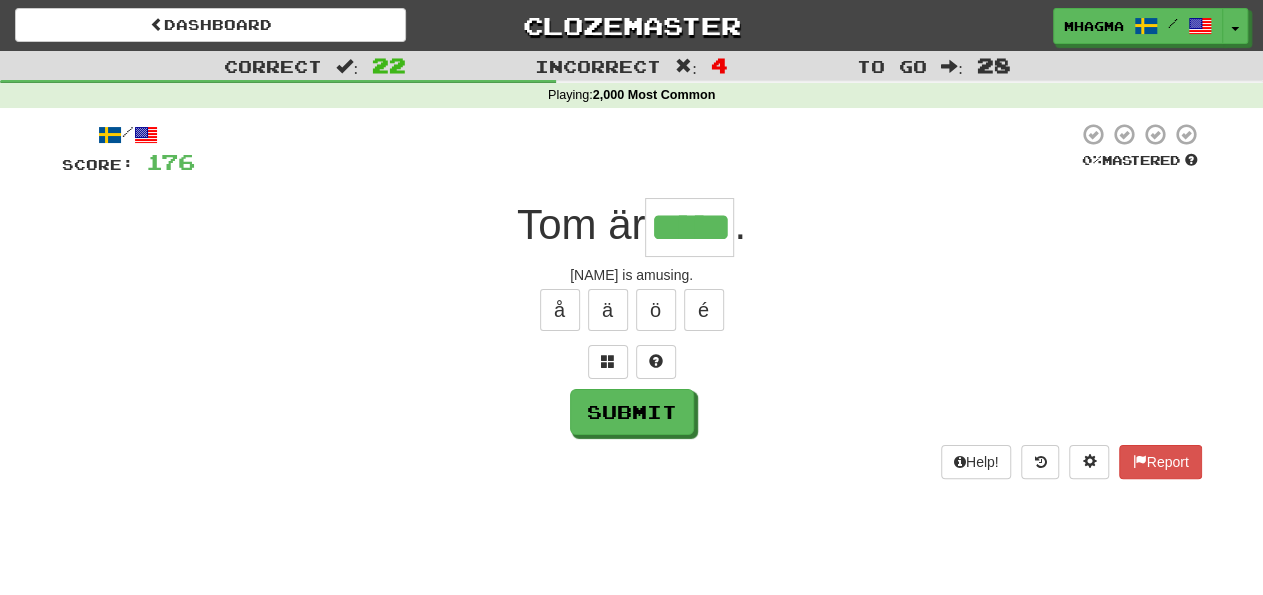 type on "*****" 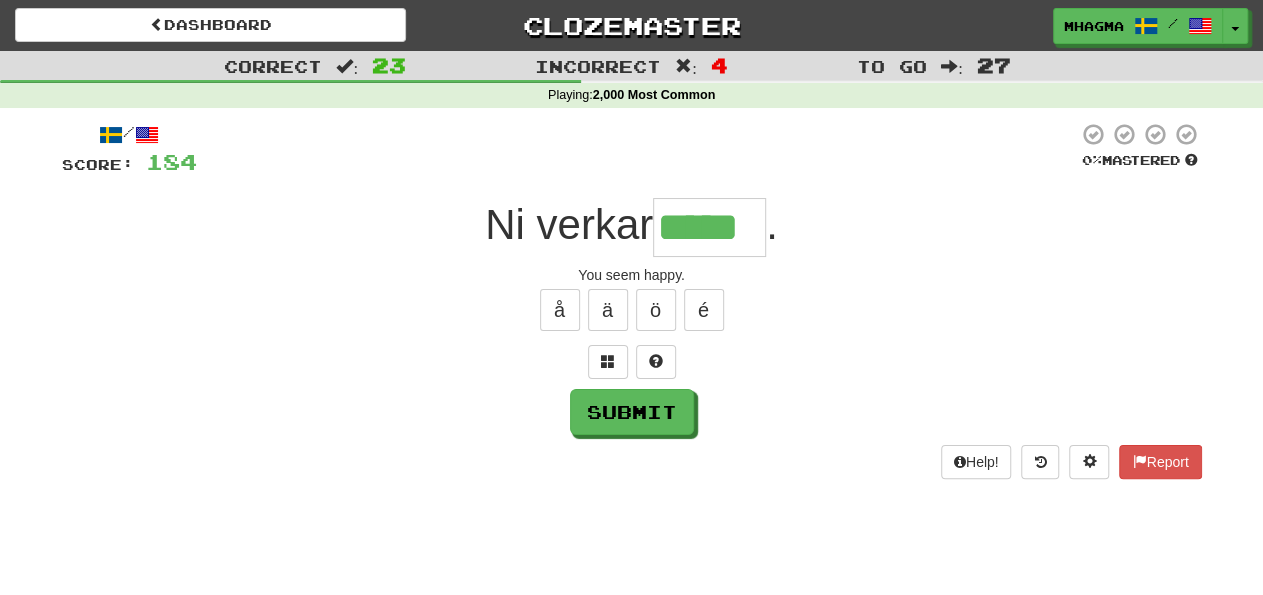 type on "*****" 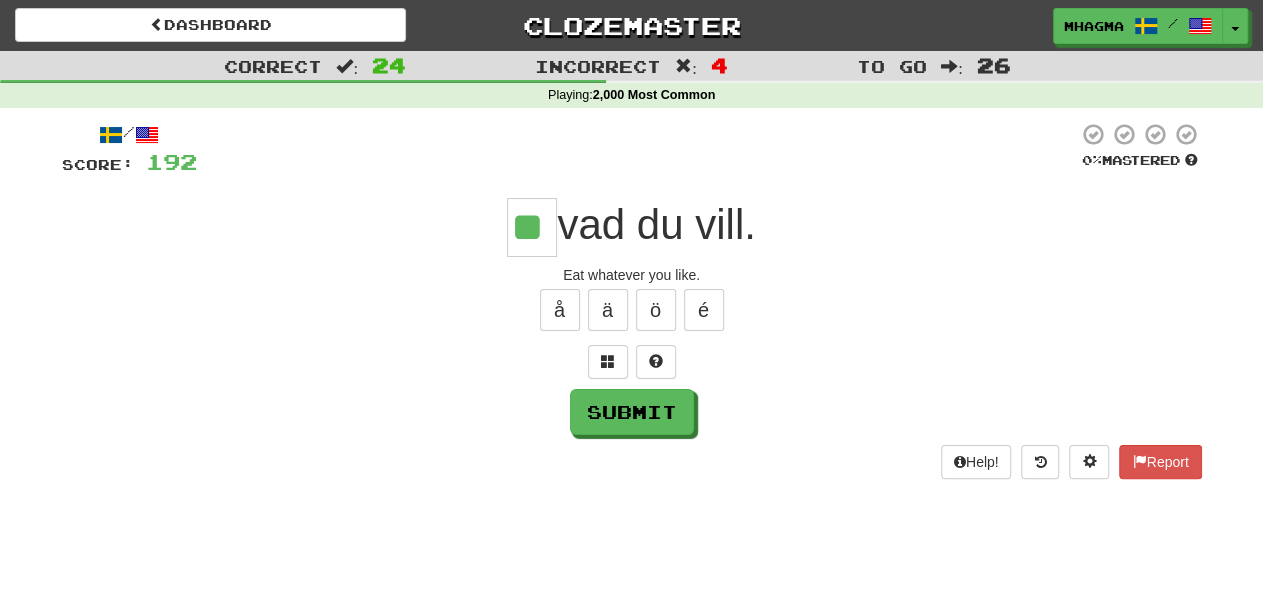 type on "**" 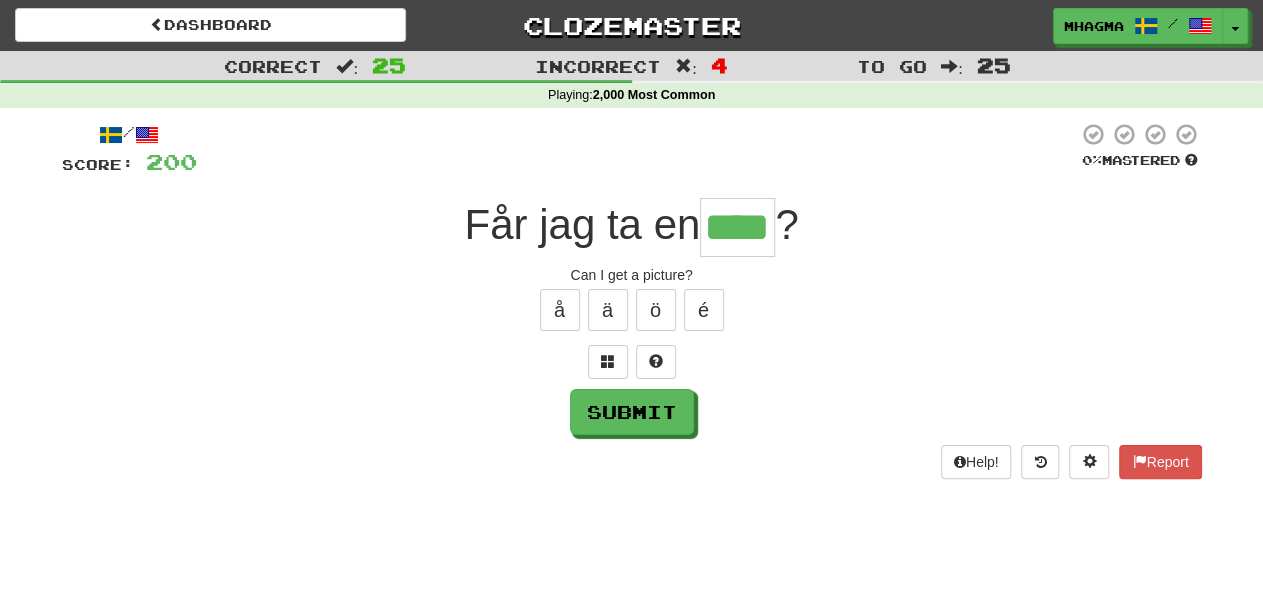 type on "****" 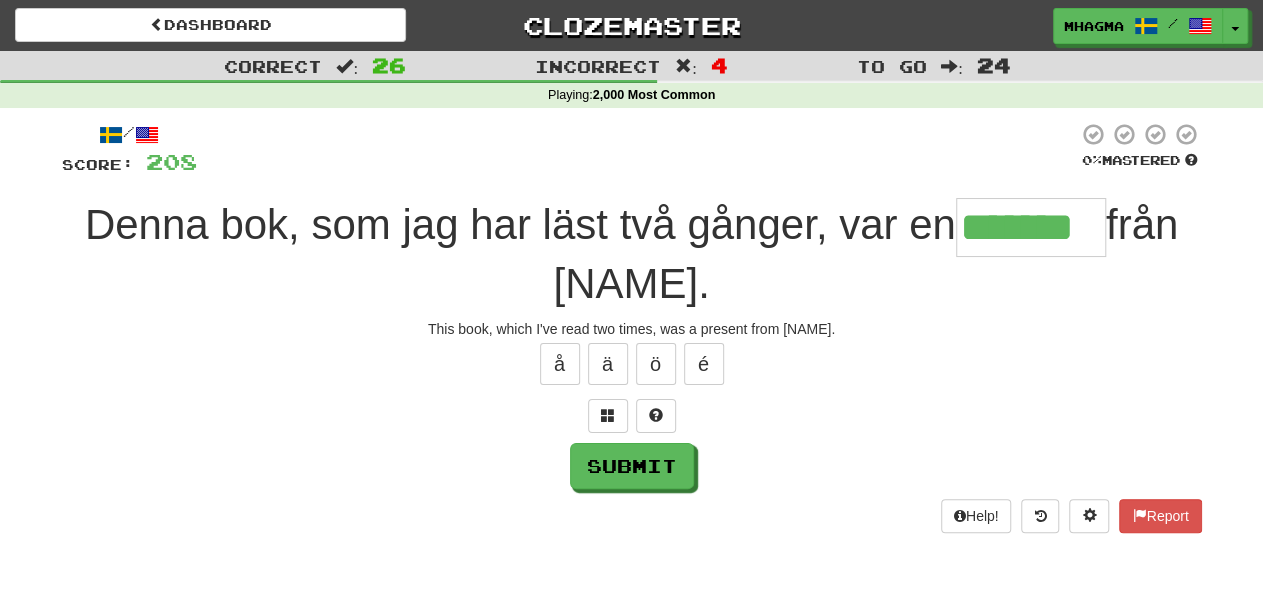 type on "*******" 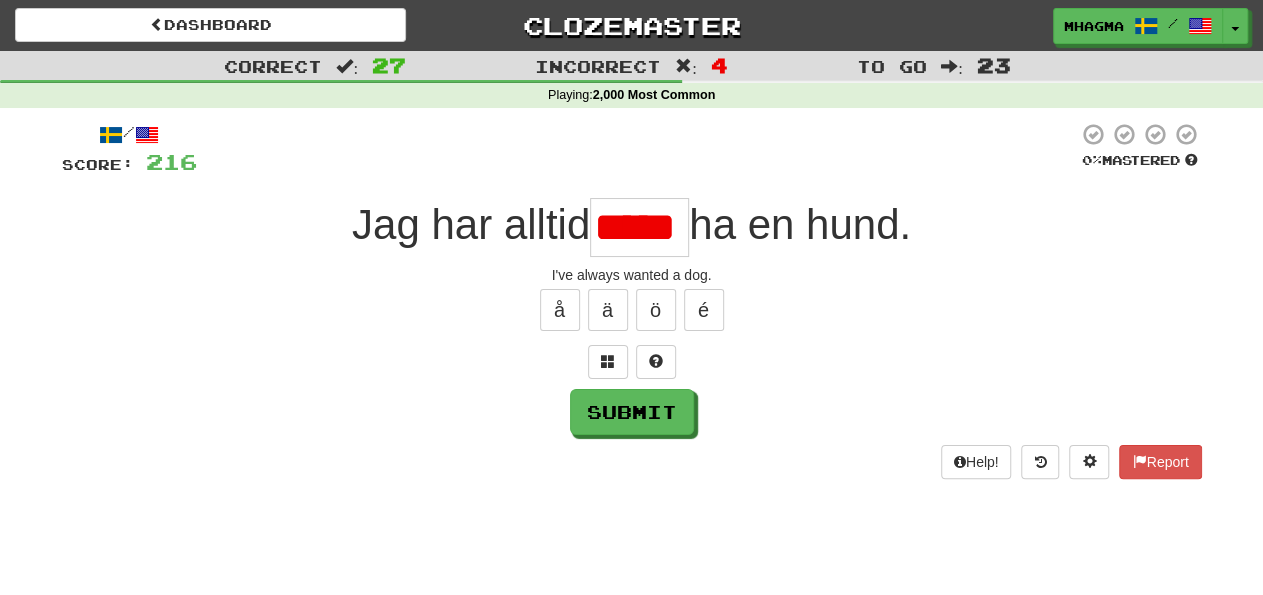 type on "*****" 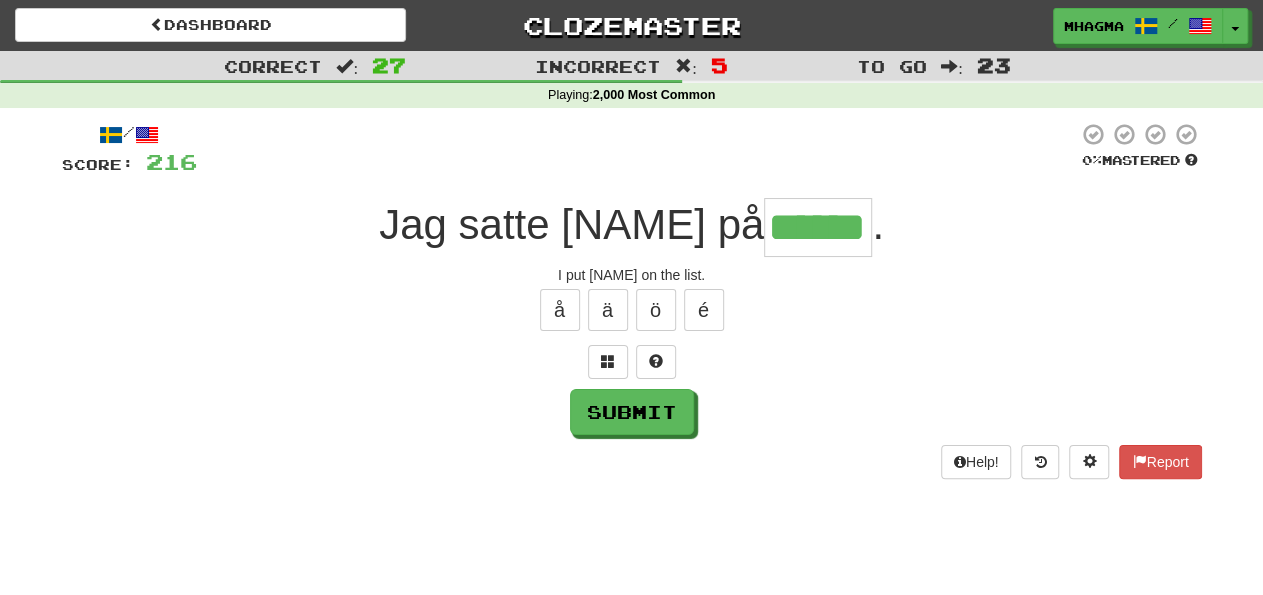 type on "******" 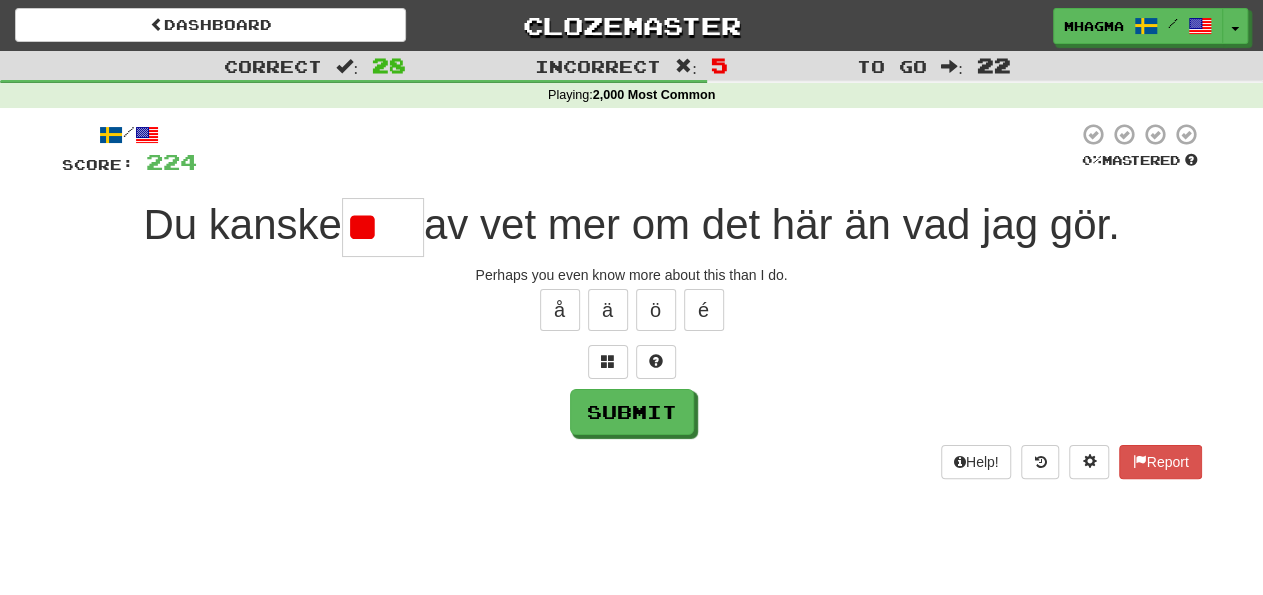 type on "*" 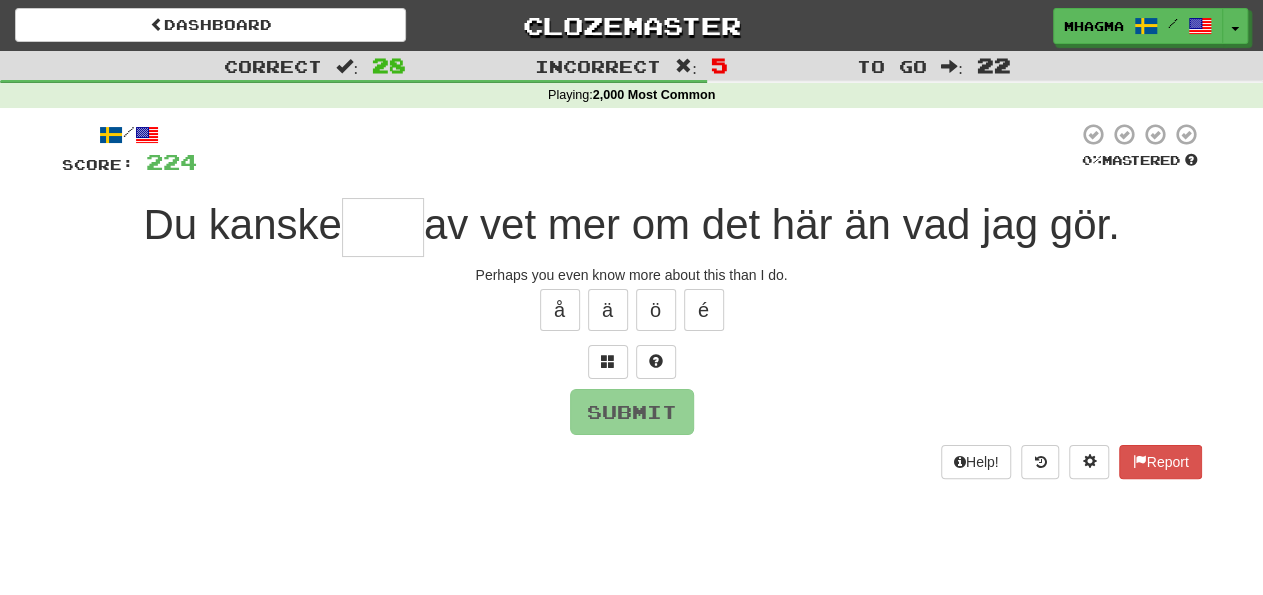 type on "****" 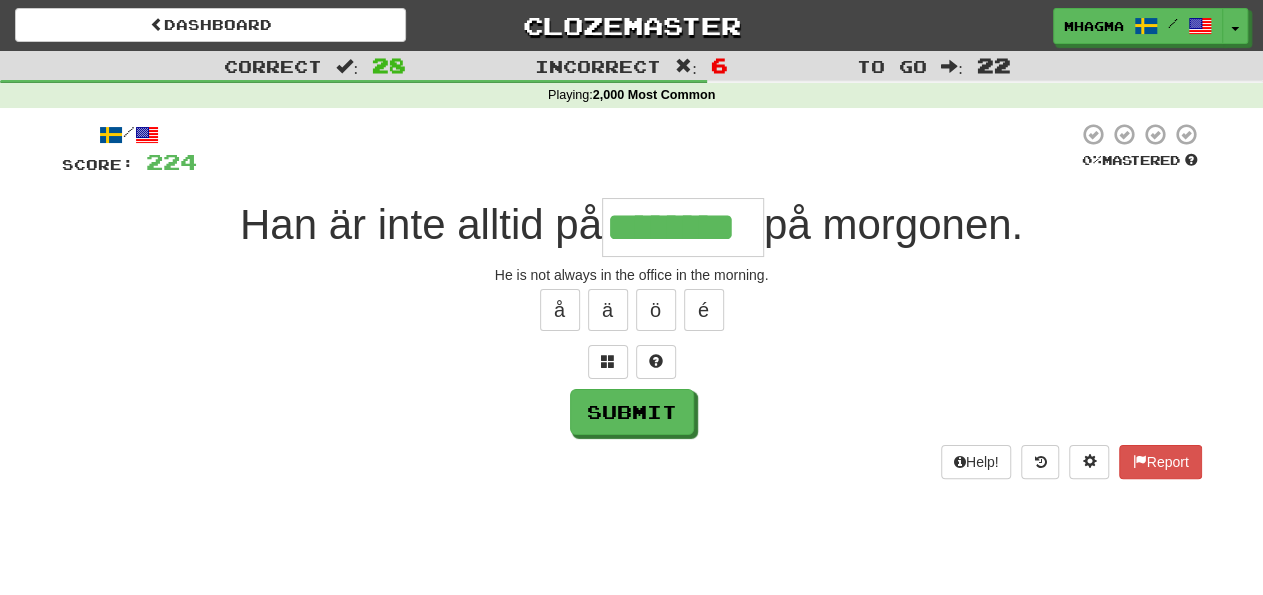 type on "********" 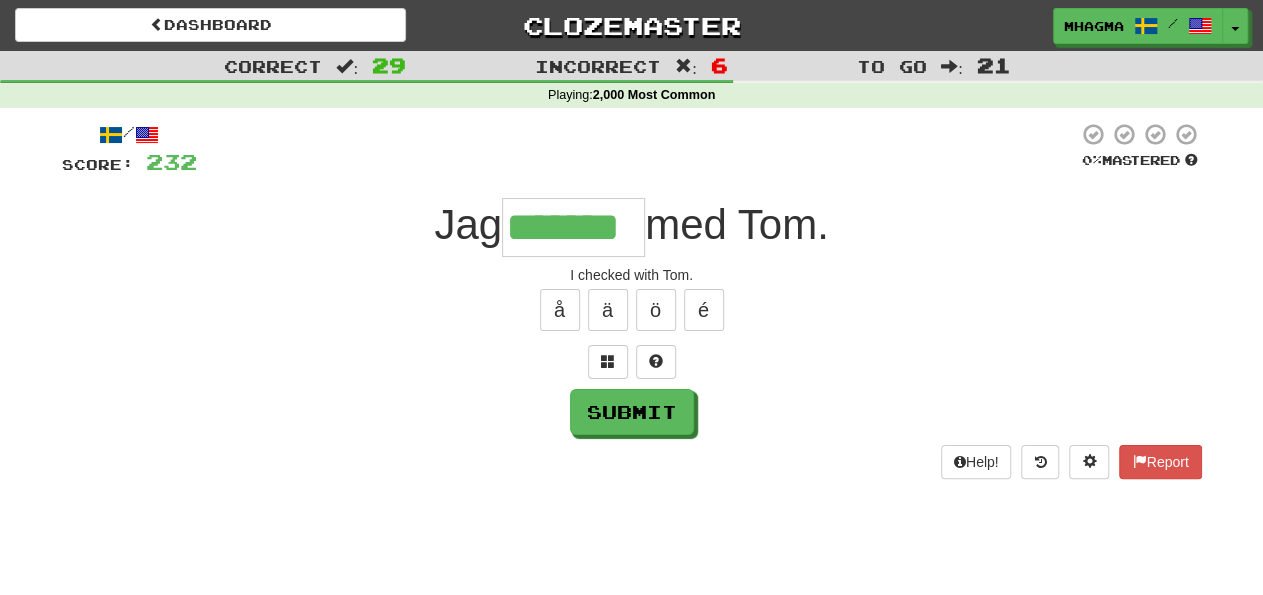 type on "*******" 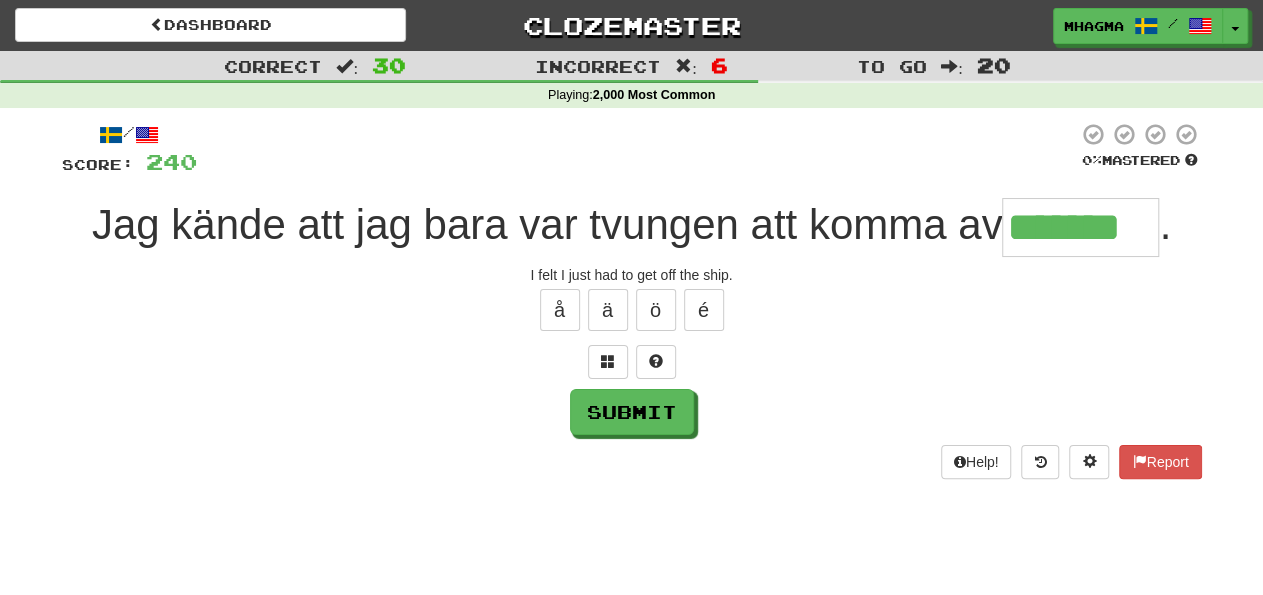 type on "*******" 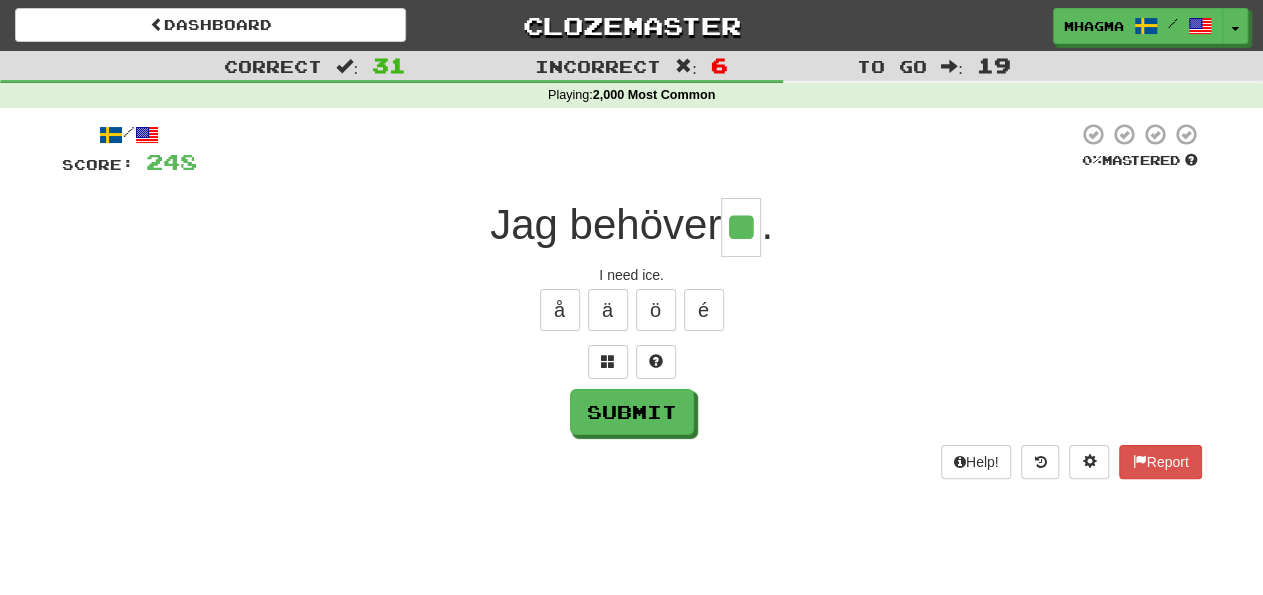 type on "**" 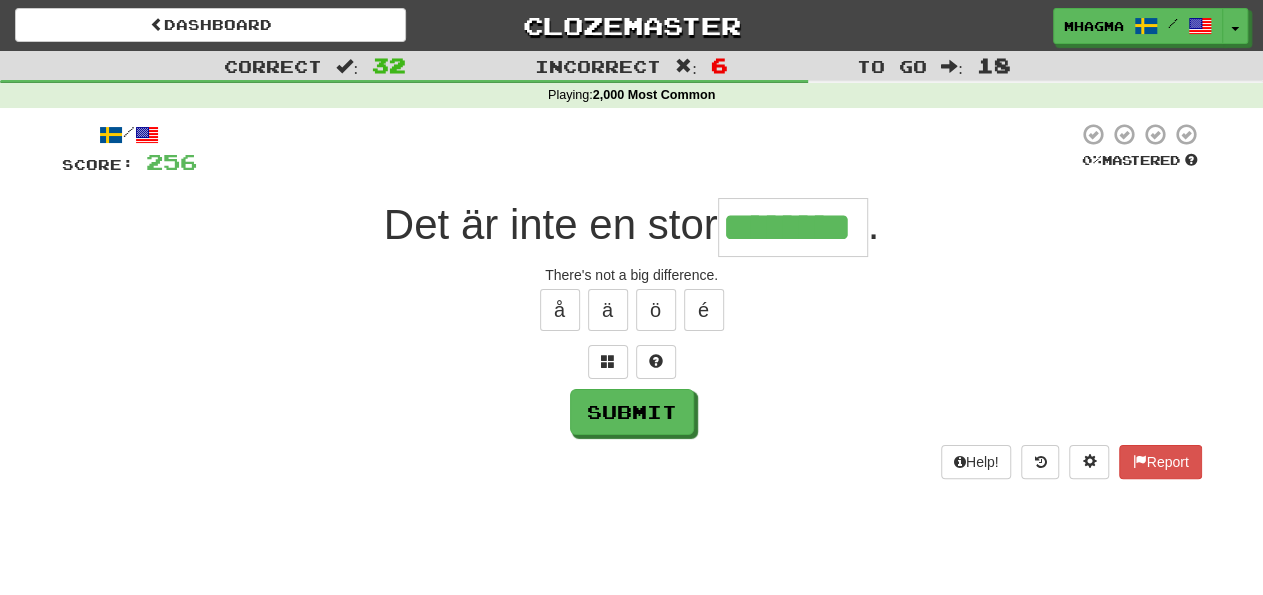 type on "********" 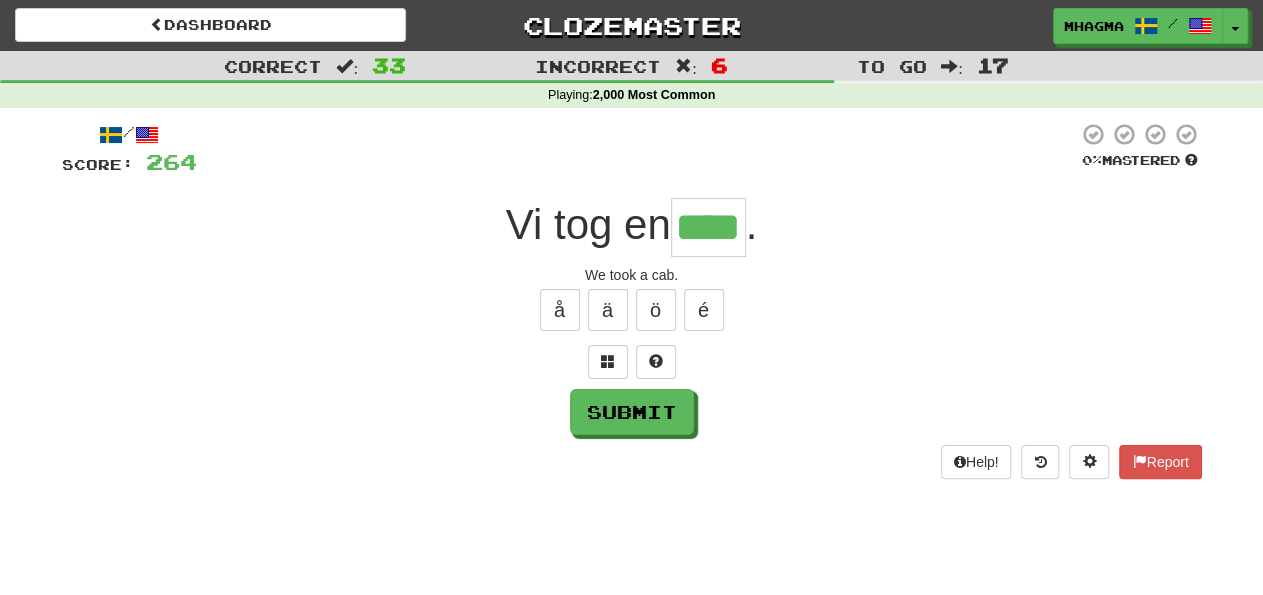 type on "****" 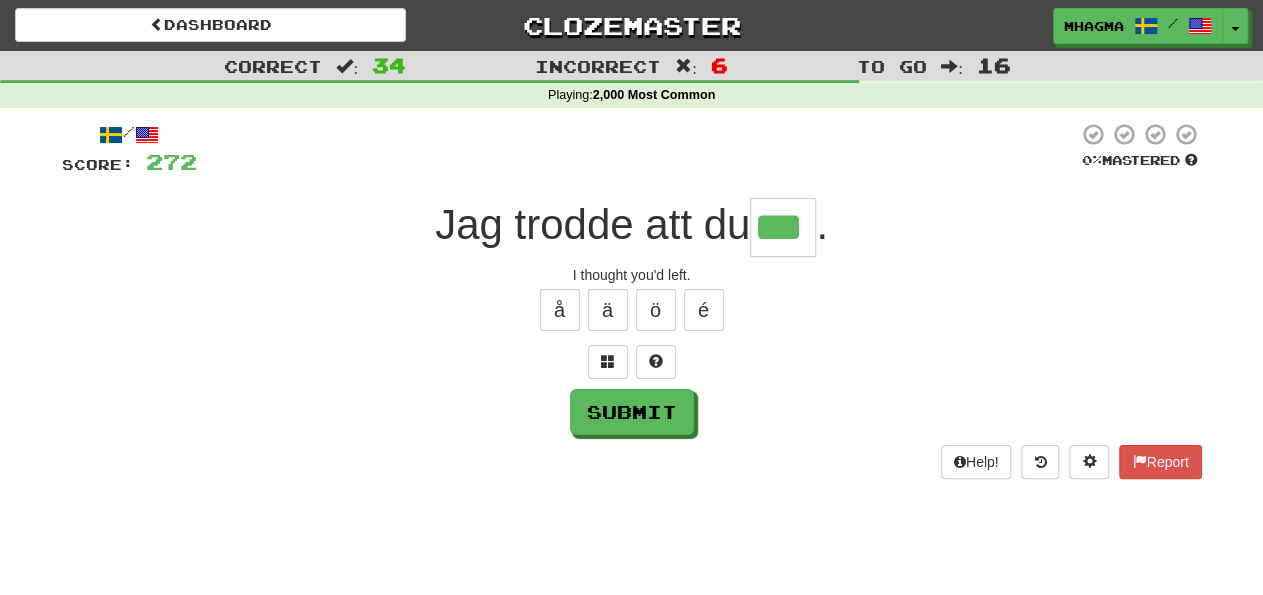 type on "***" 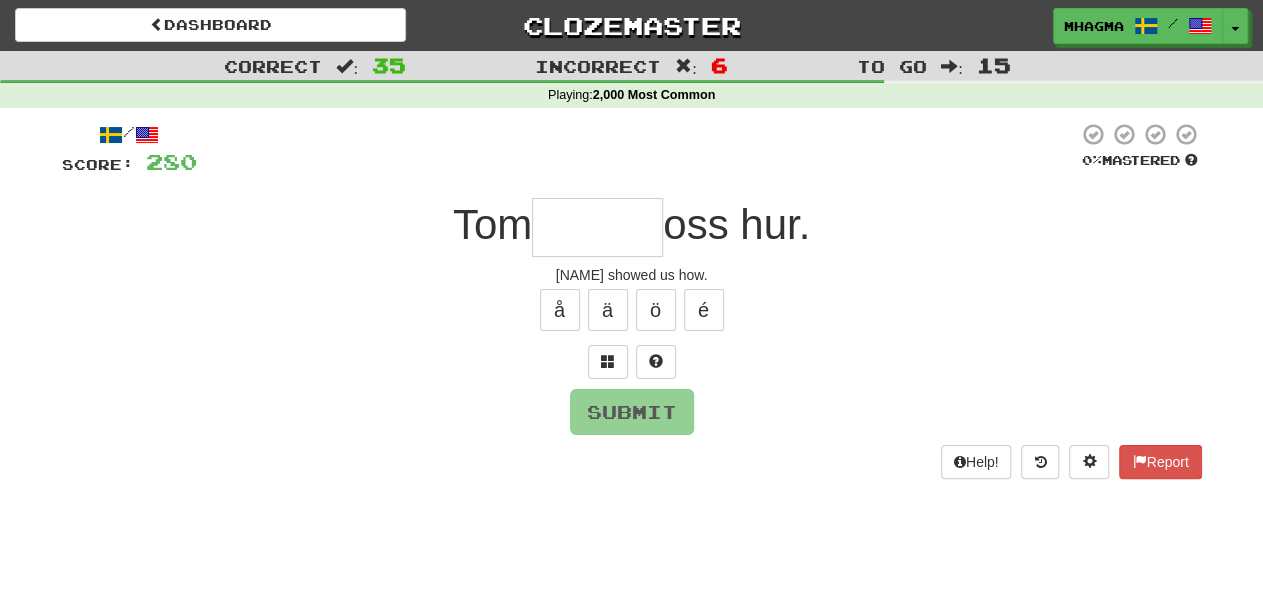 type on "*" 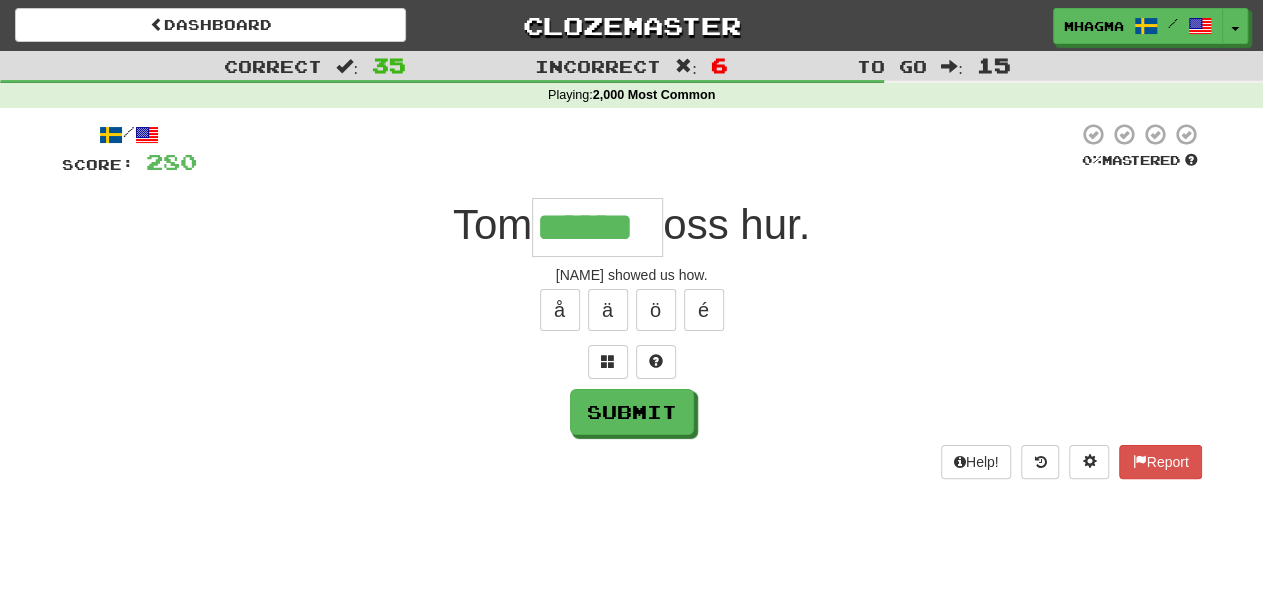 type on "******" 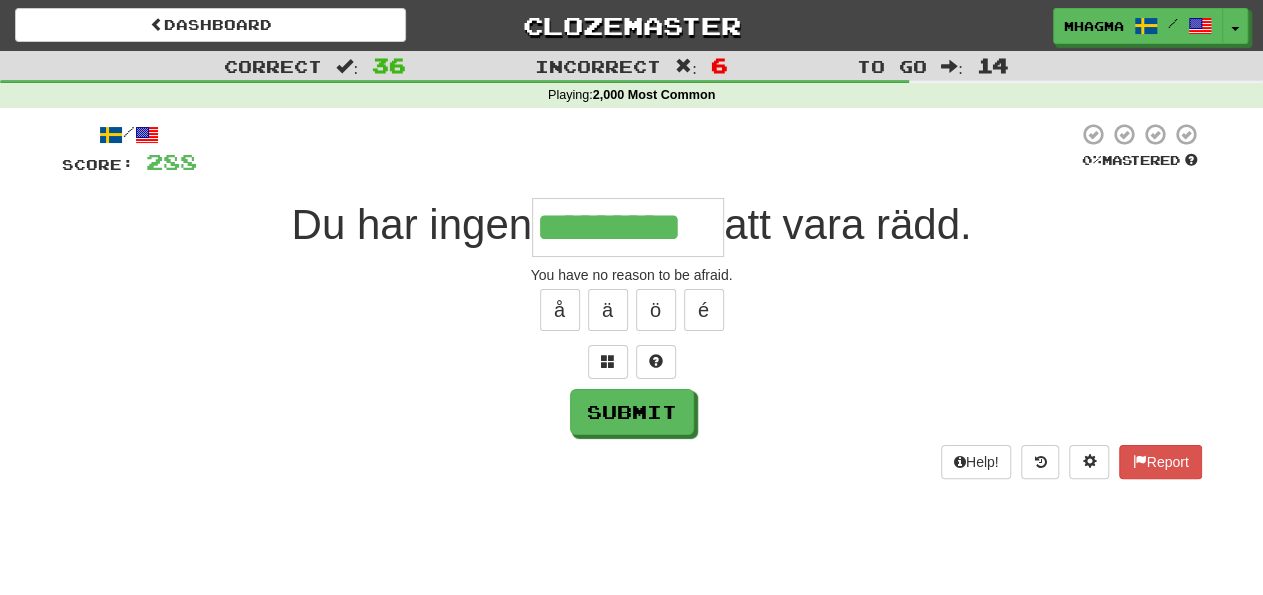 type on "*********" 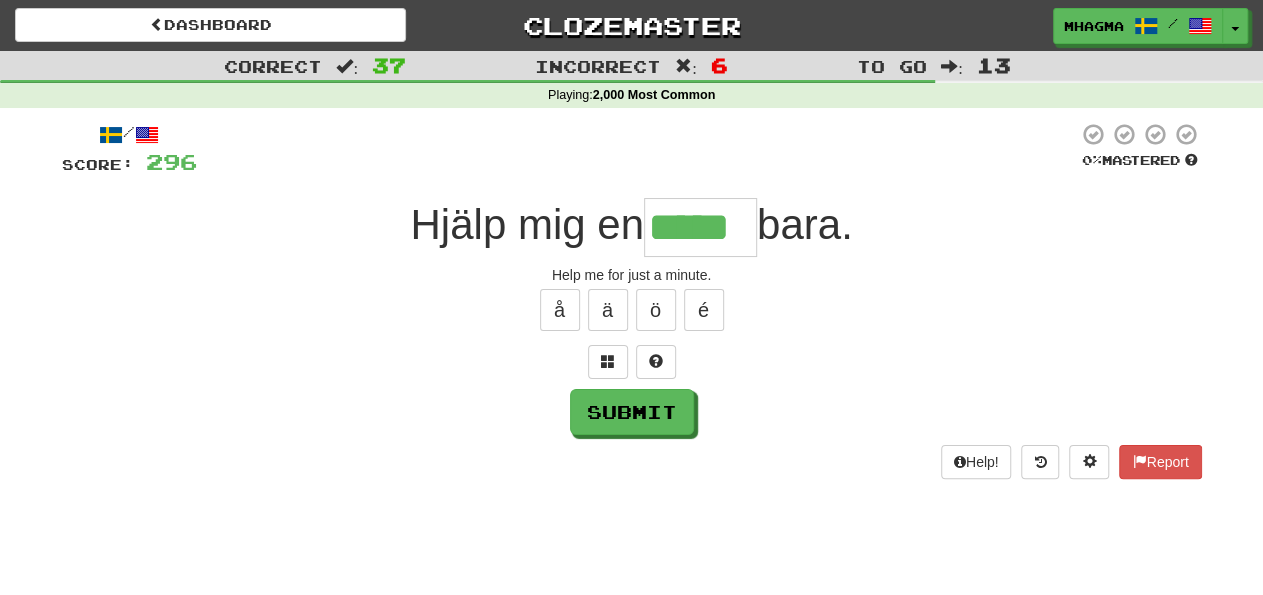 type on "*****" 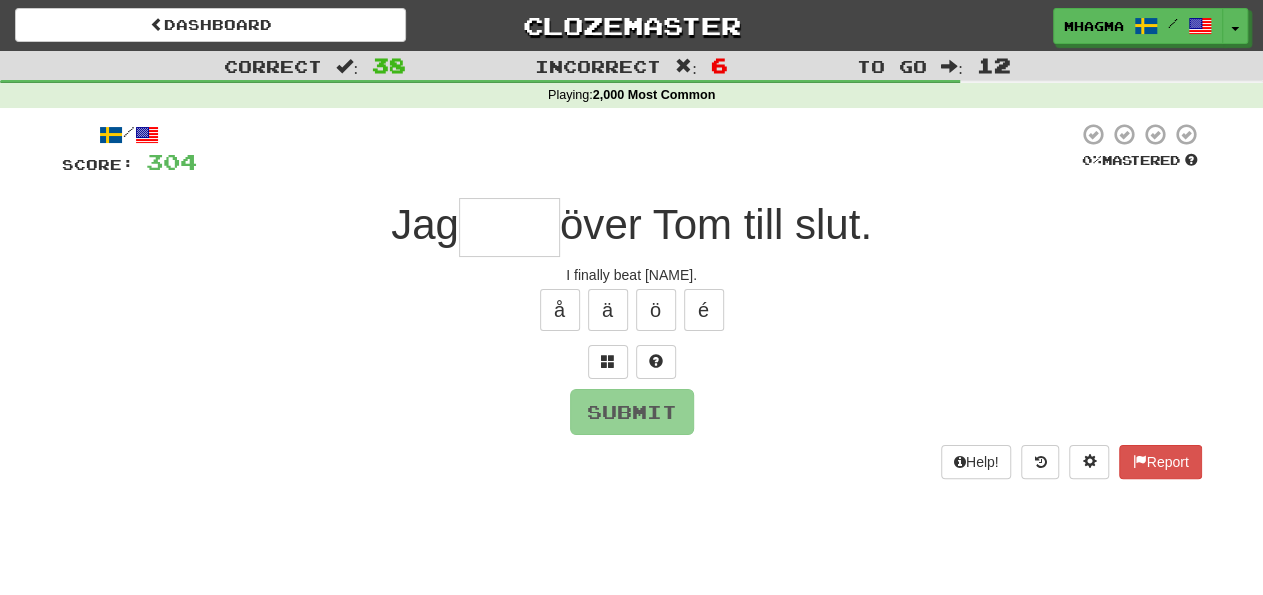 type on "****" 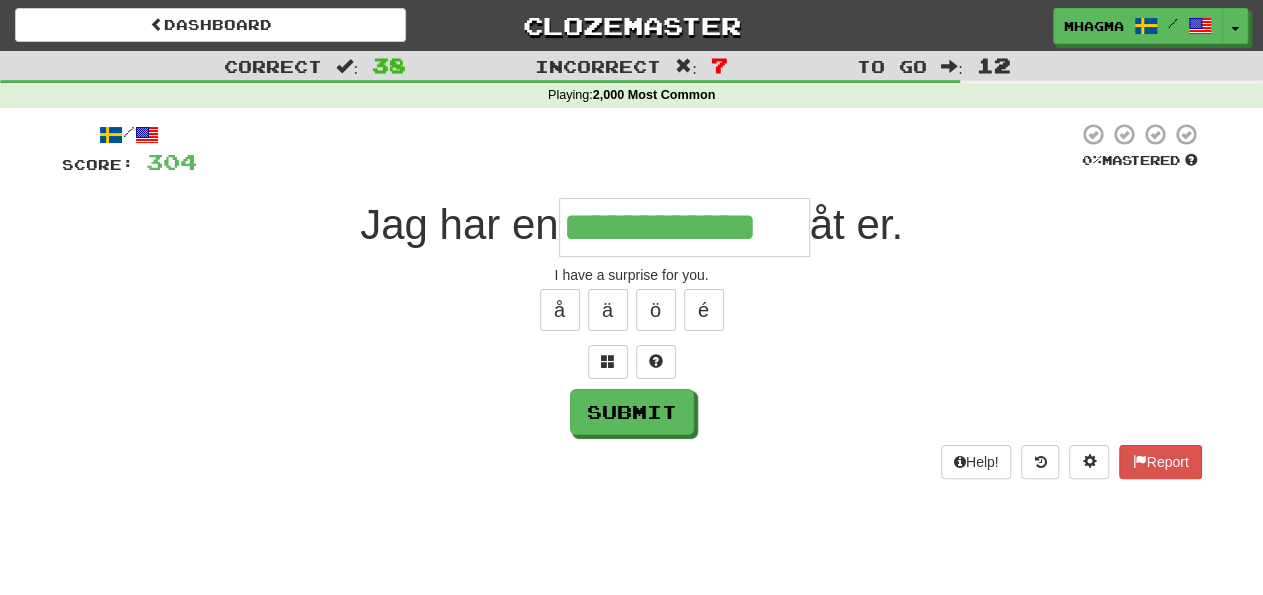 type on "**********" 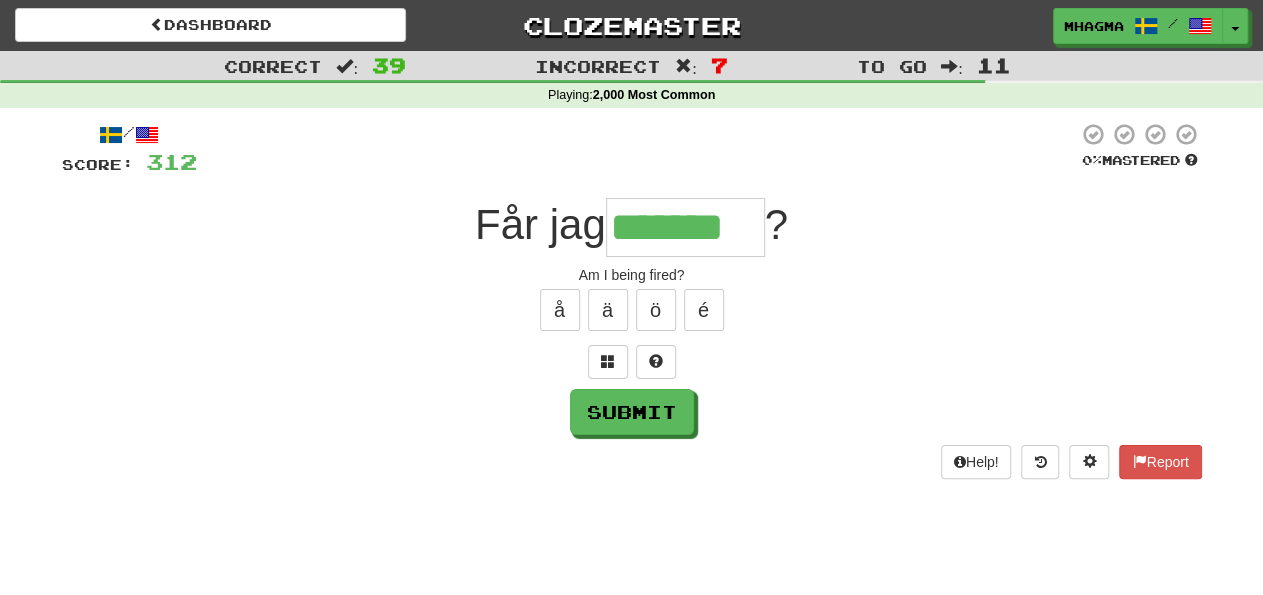type on "*******" 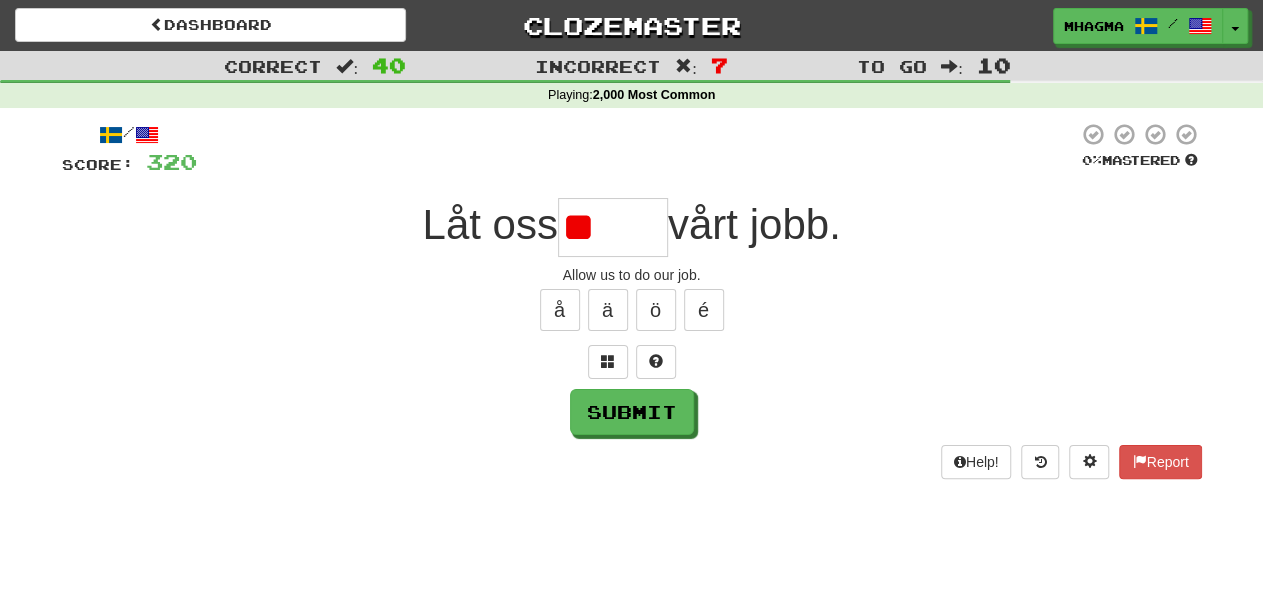 type on "*" 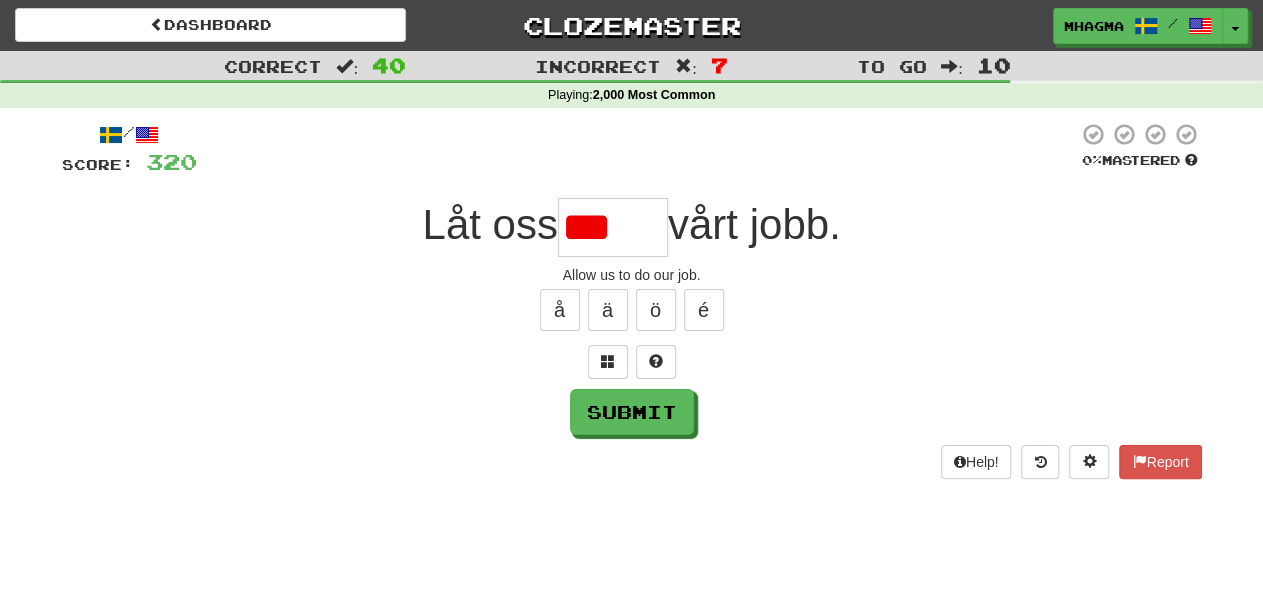 type on "*****" 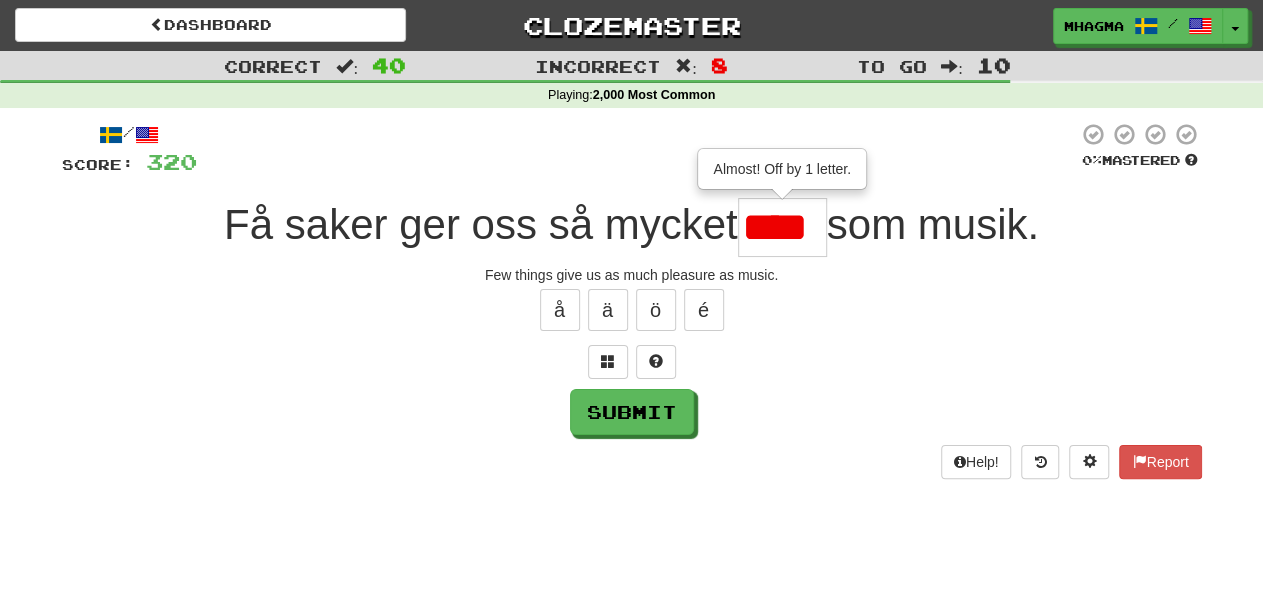 type on "****" 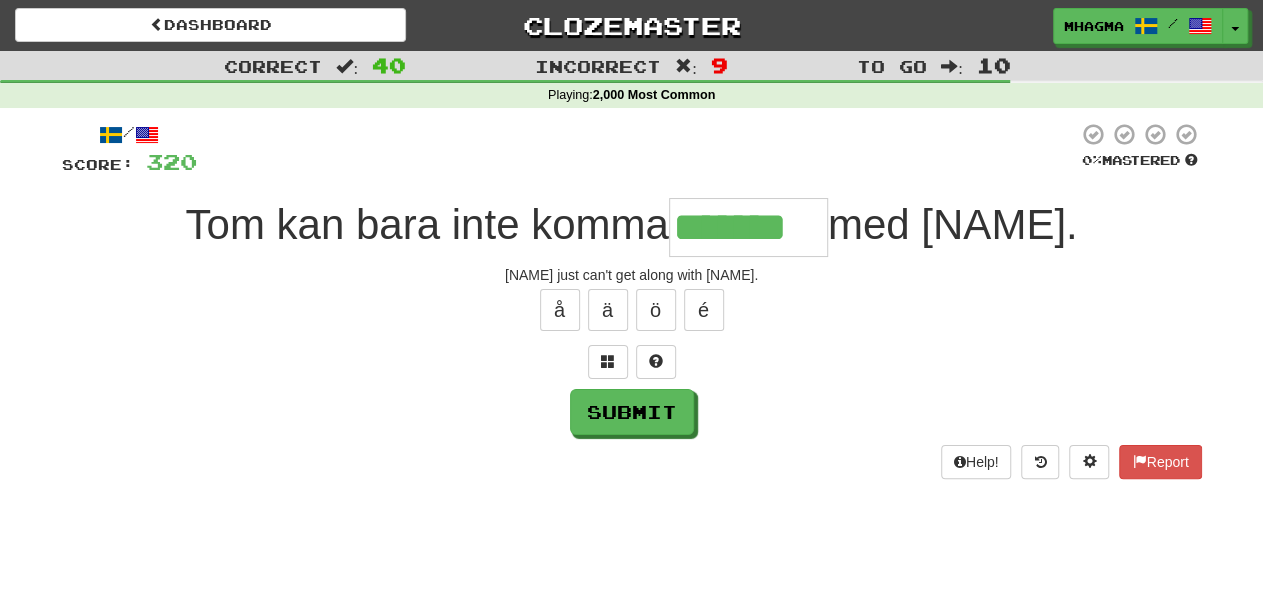 type on "*******" 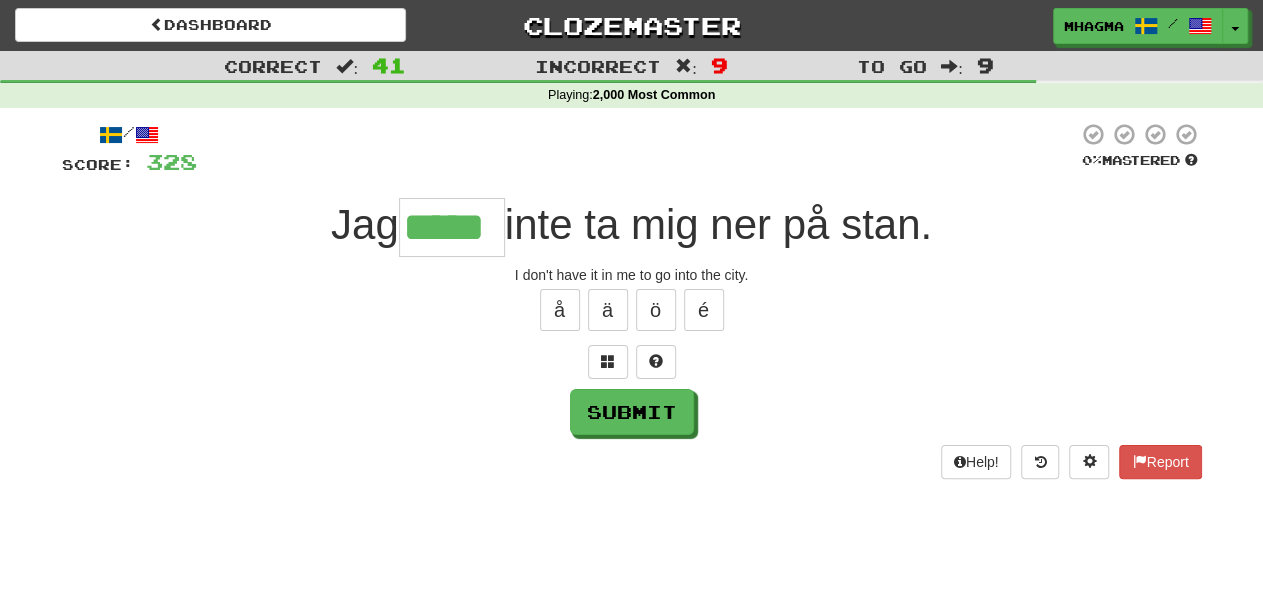 type on "*****" 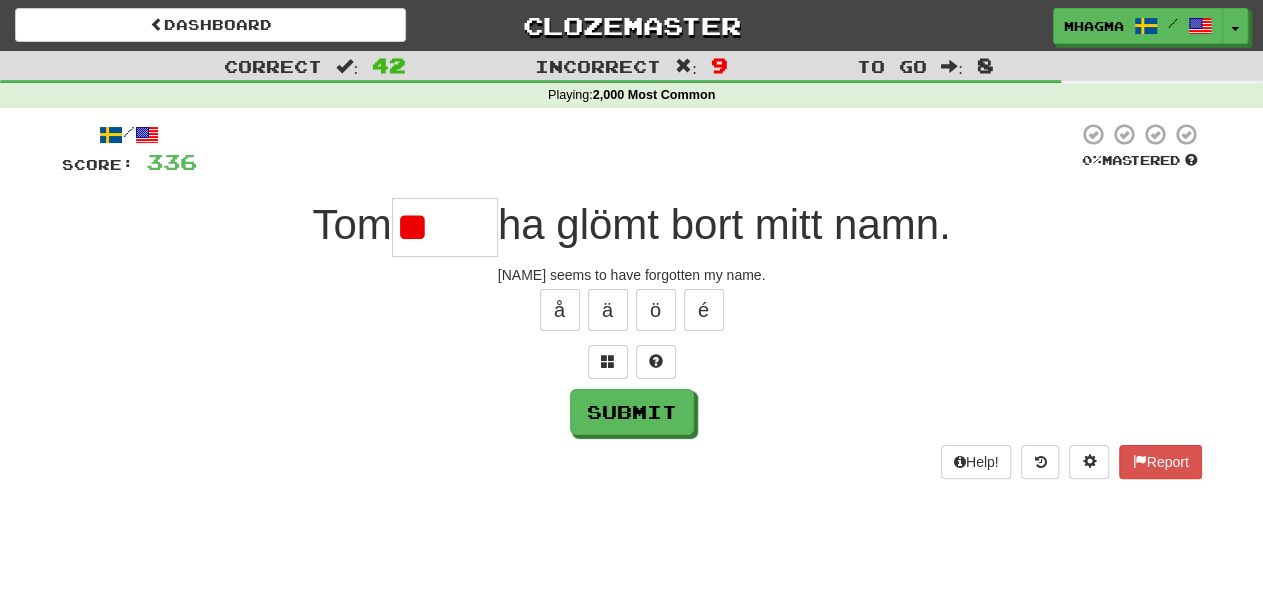 type on "*" 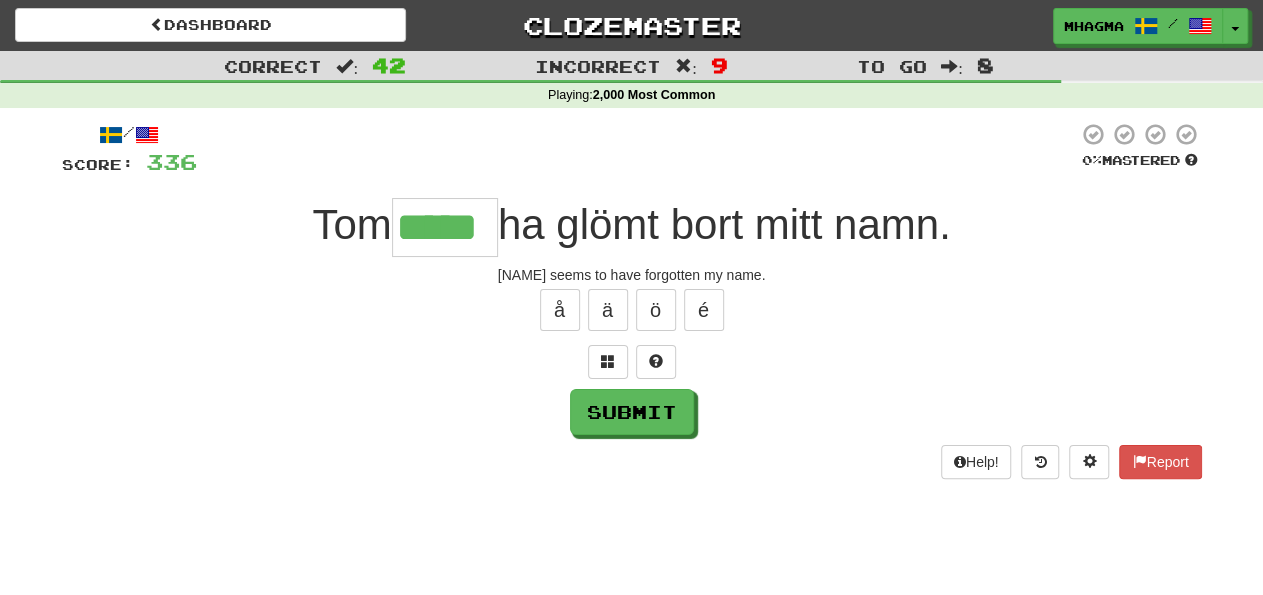 type on "*****" 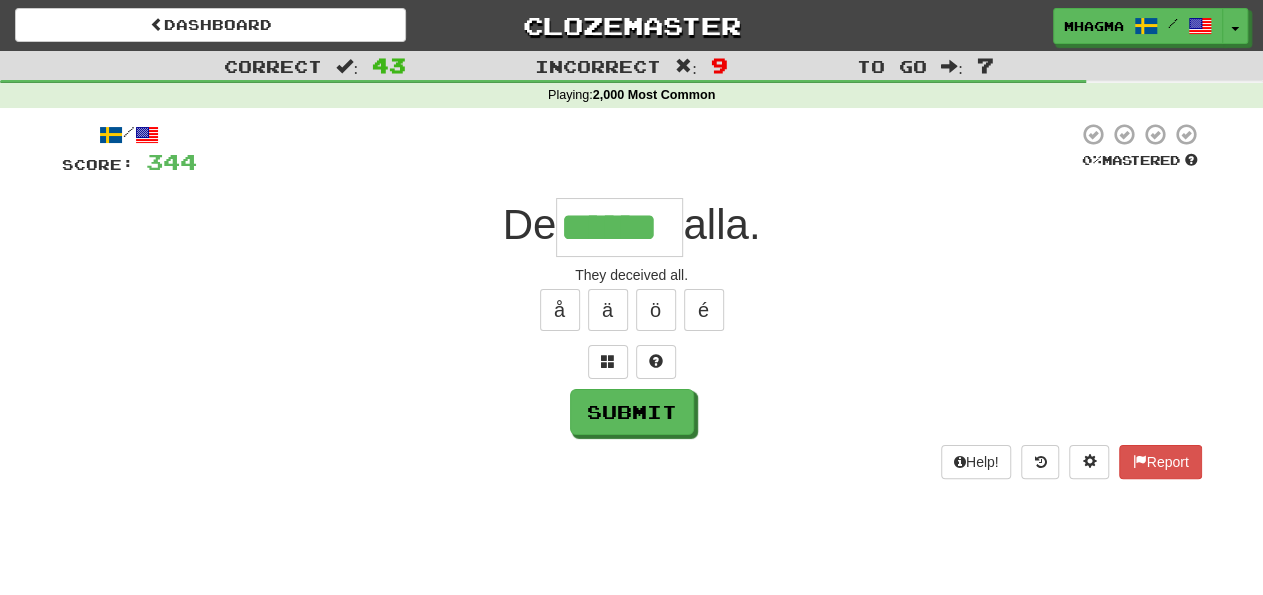 type on "******" 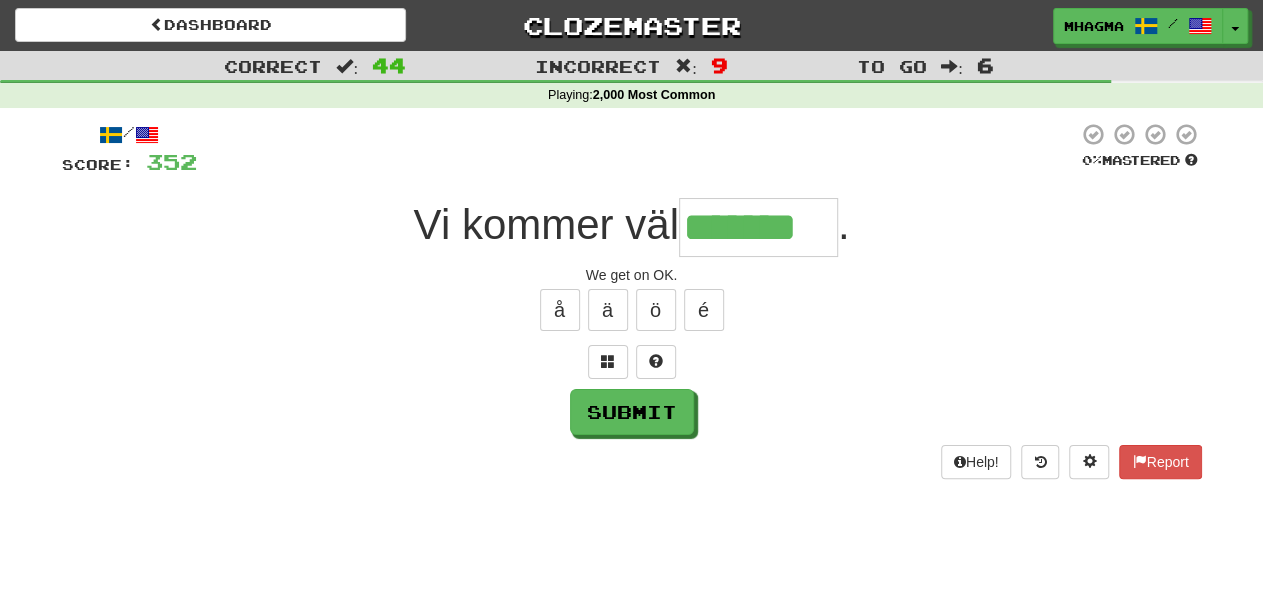 type on "*******" 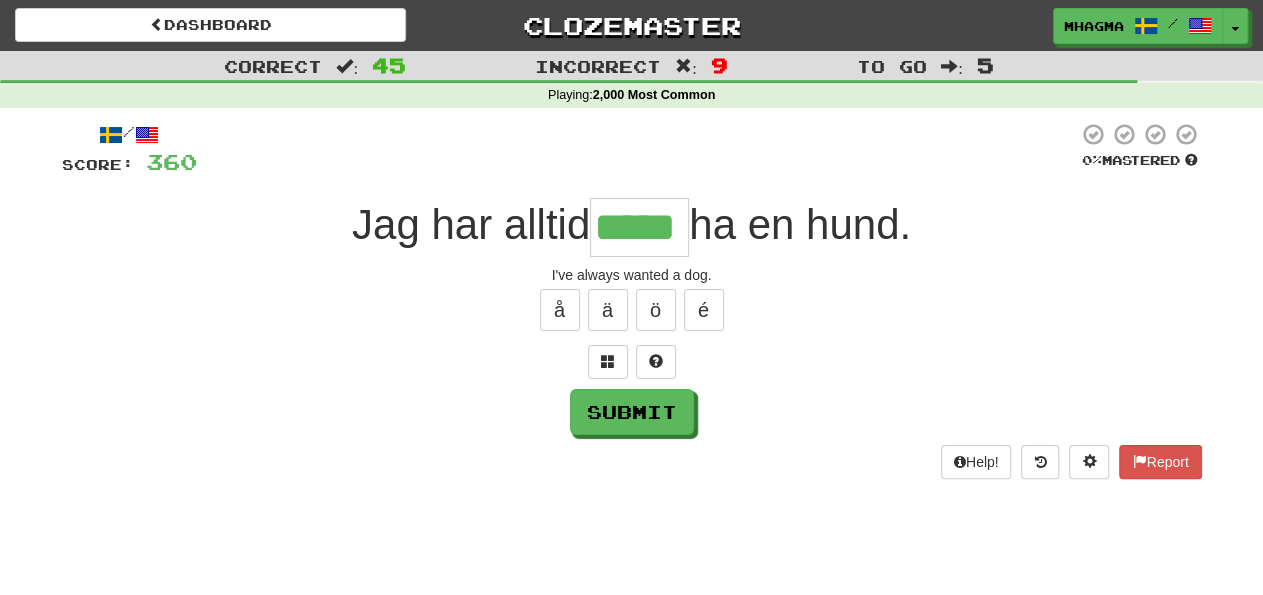 type on "*****" 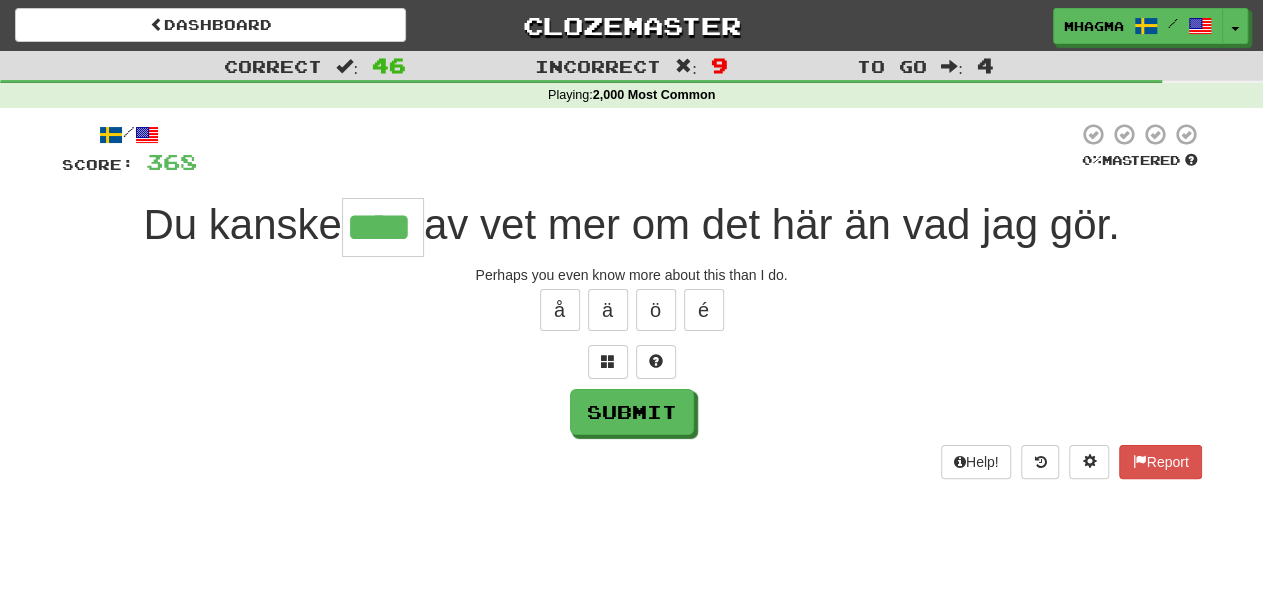 type on "****" 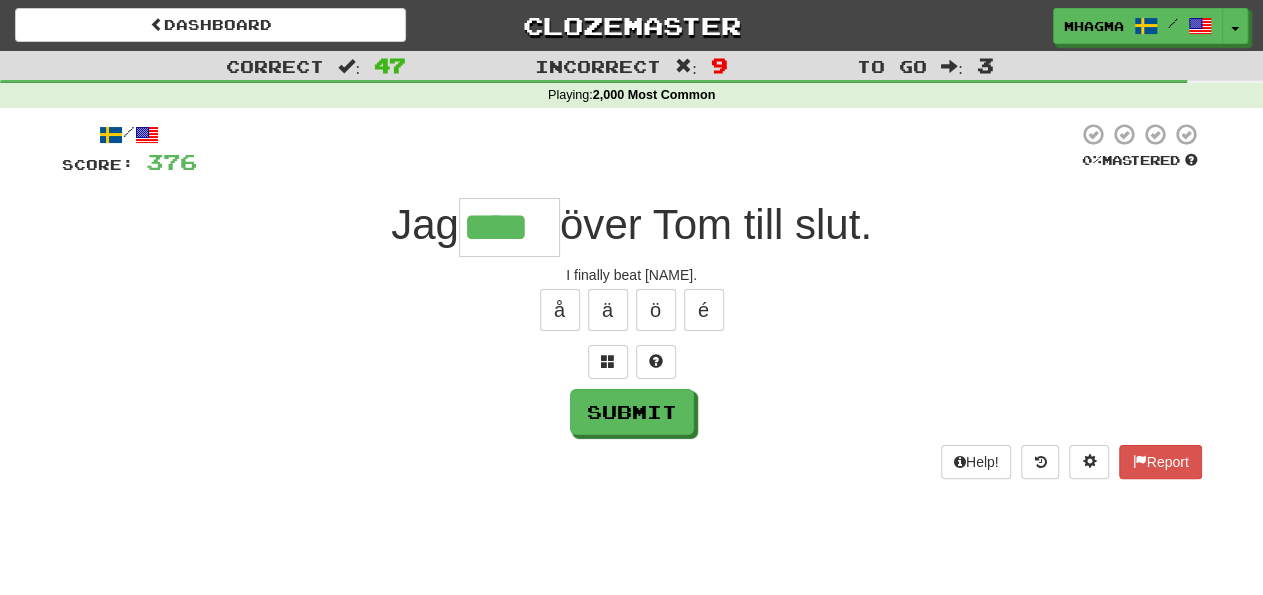 type on "****" 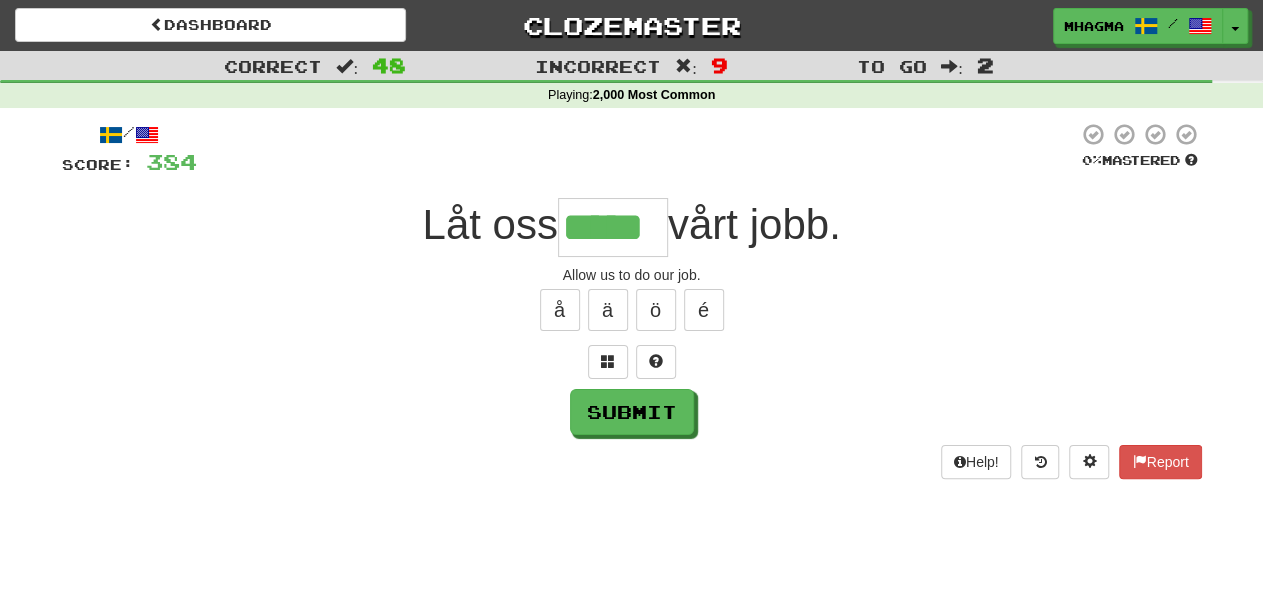 type on "*****" 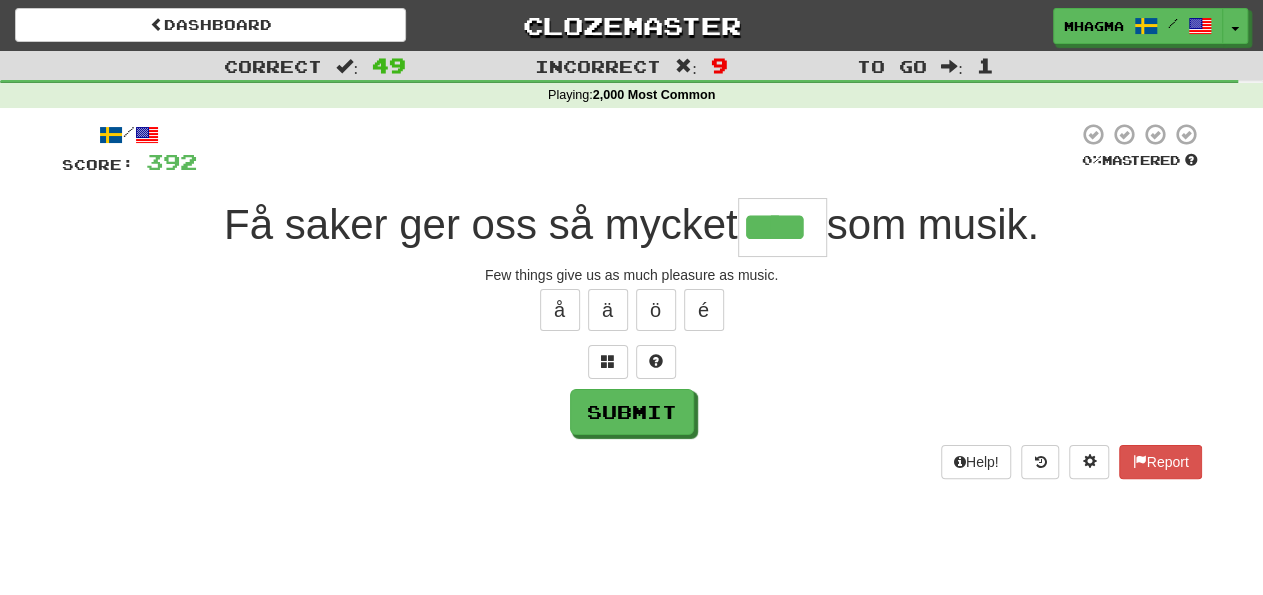 type on "****" 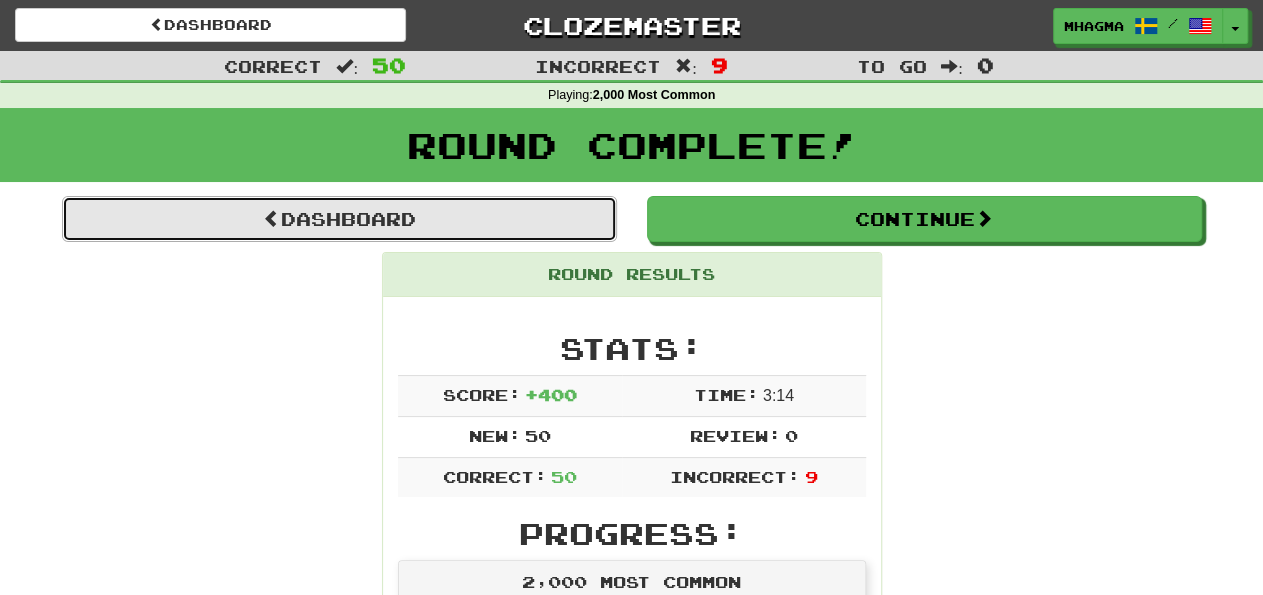 click on "Dashboard" at bounding box center [339, 219] 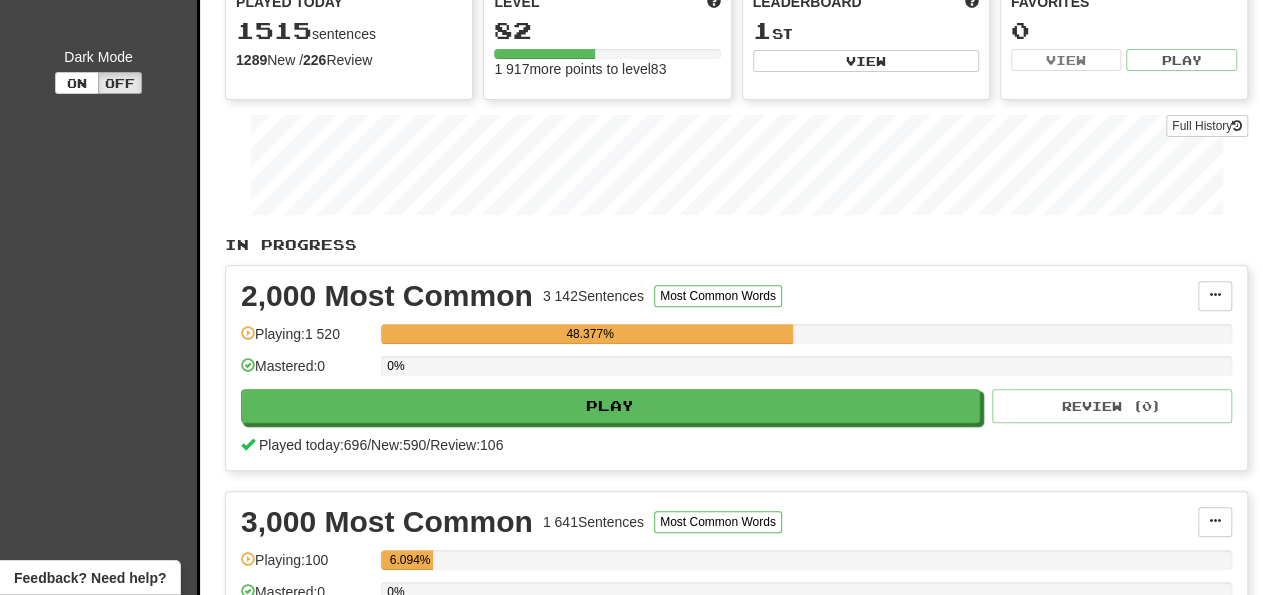 scroll, scrollTop: 208, scrollLeft: 0, axis: vertical 